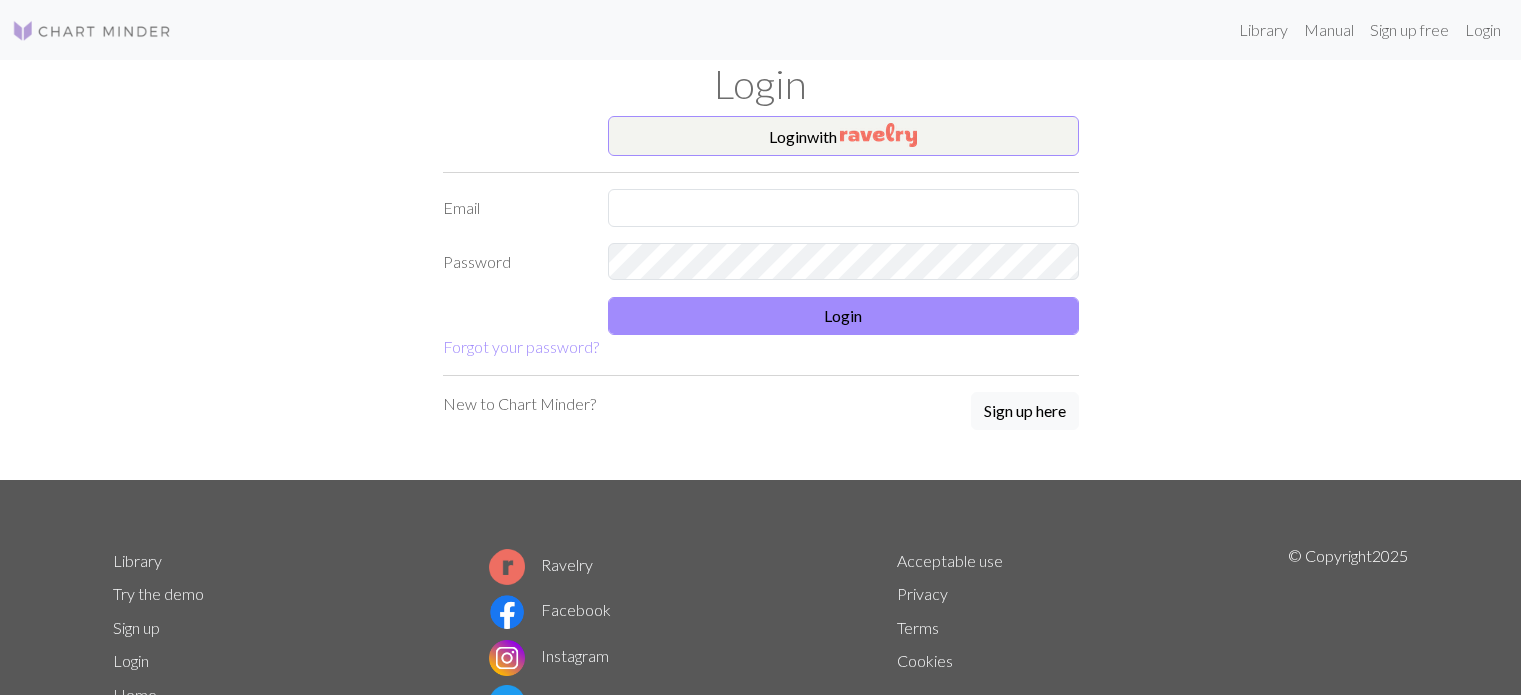 scroll, scrollTop: 0, scrollLeft: 0, axis: both 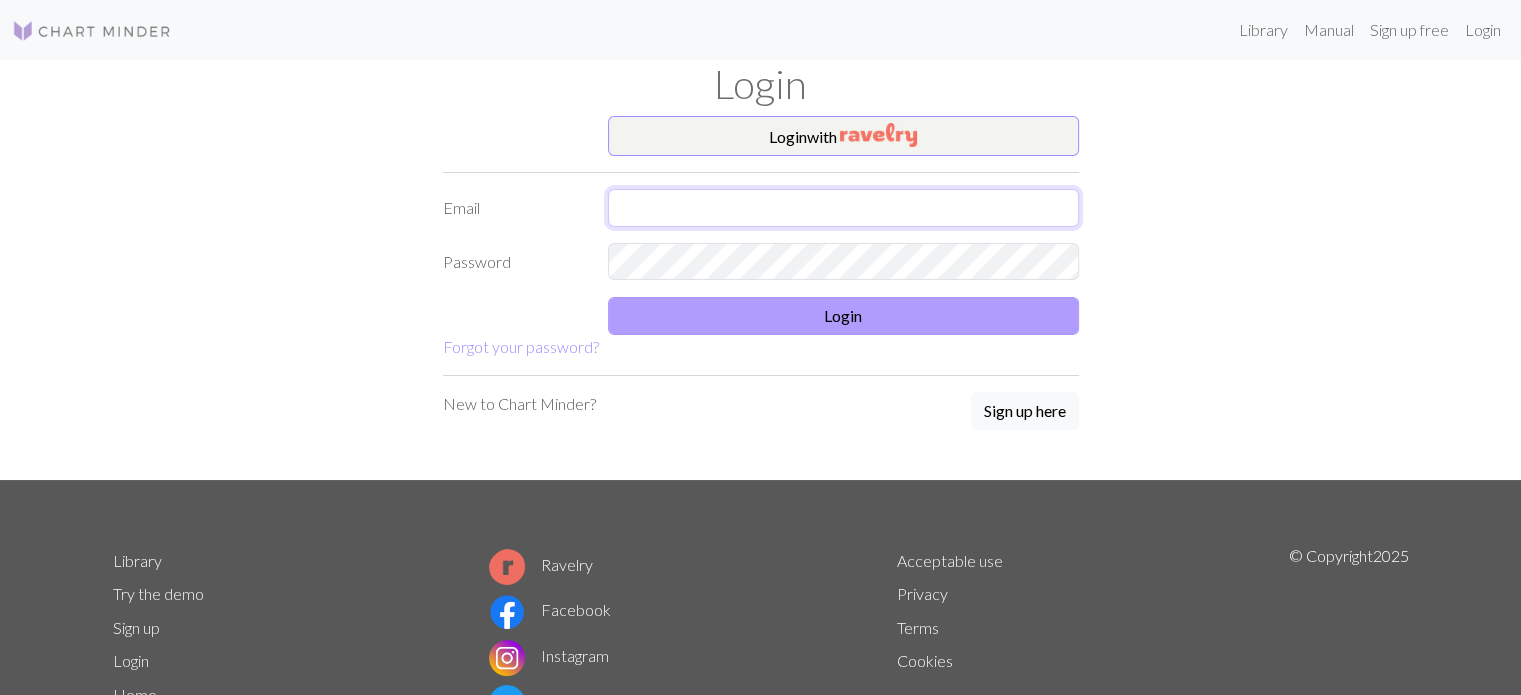 type on "[EMAIL]" 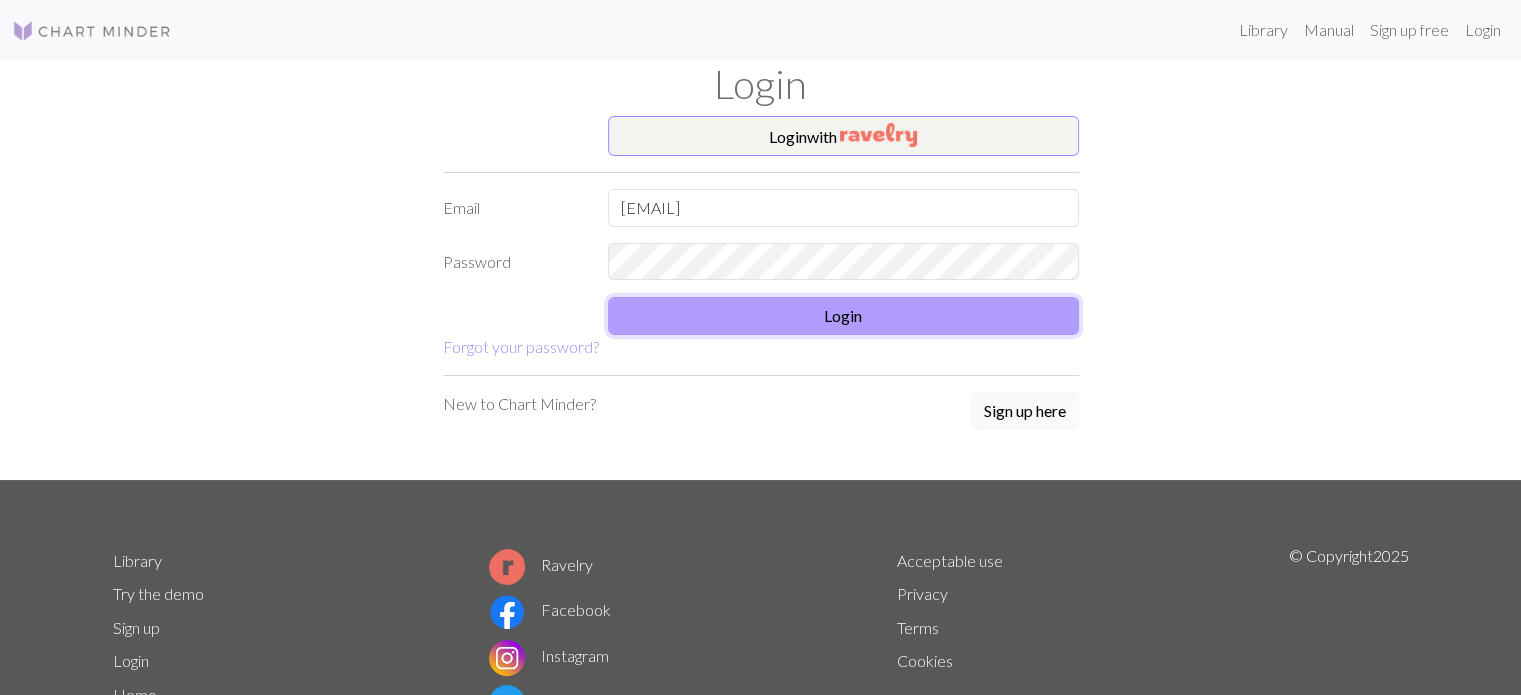 click on "Login" at bounding box center (843, 316) 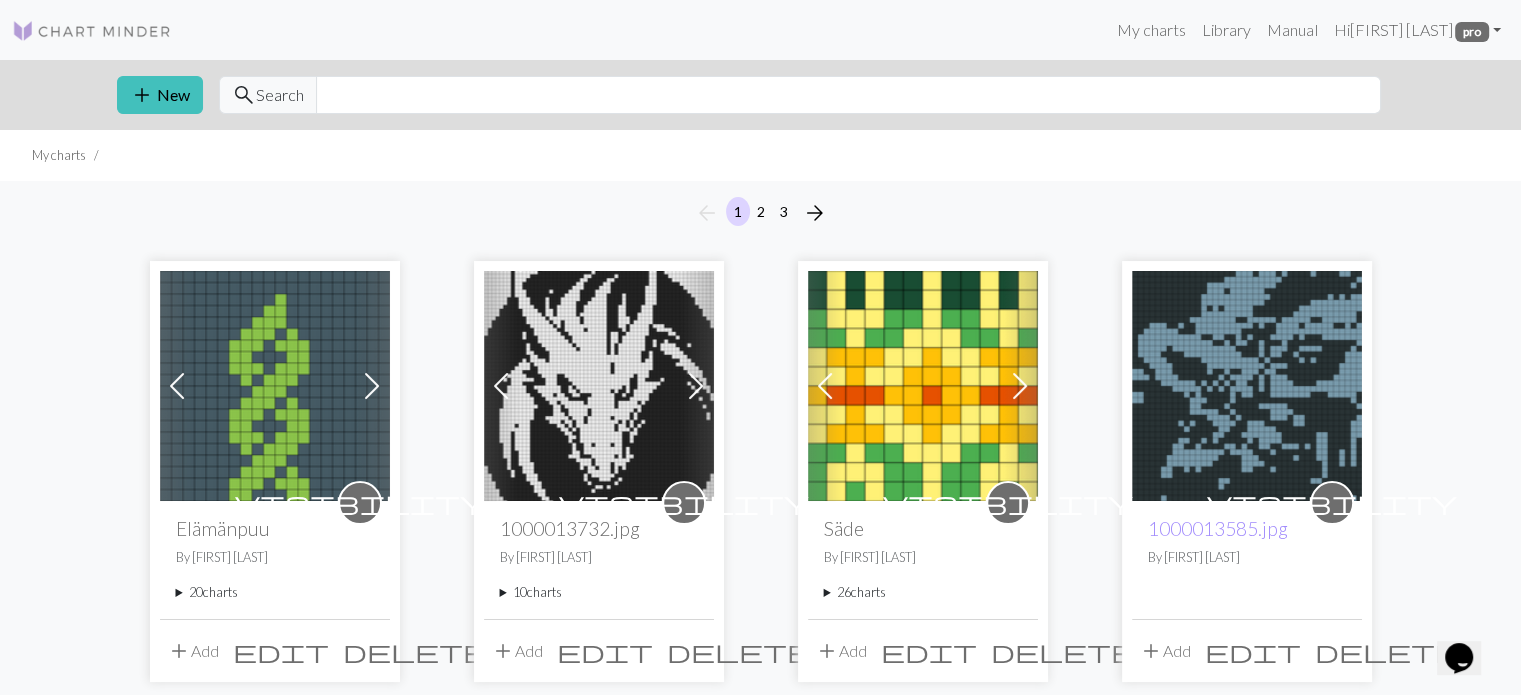 click on "10  charts" at bounding box center [599, 592] 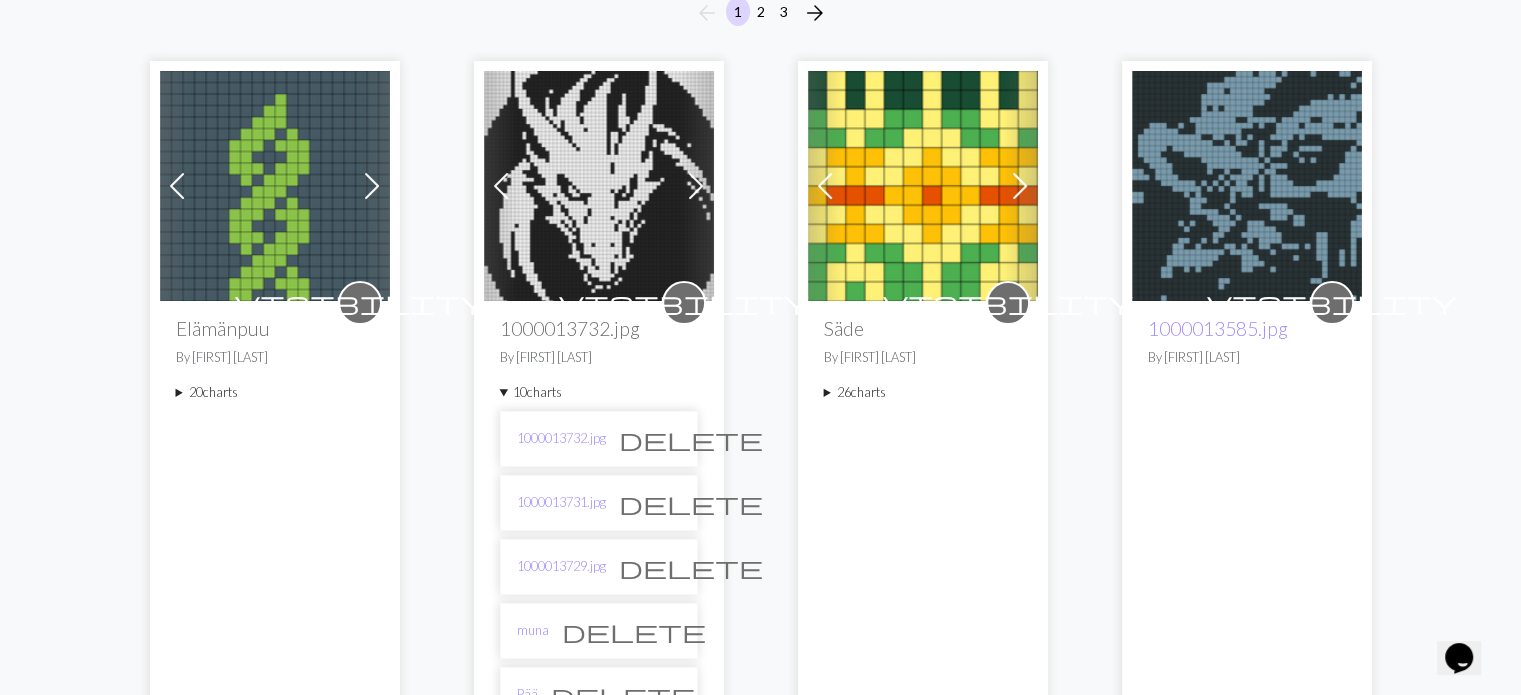 scroll, scrollTop: 700, scrollLeft: 0, axis: vertical 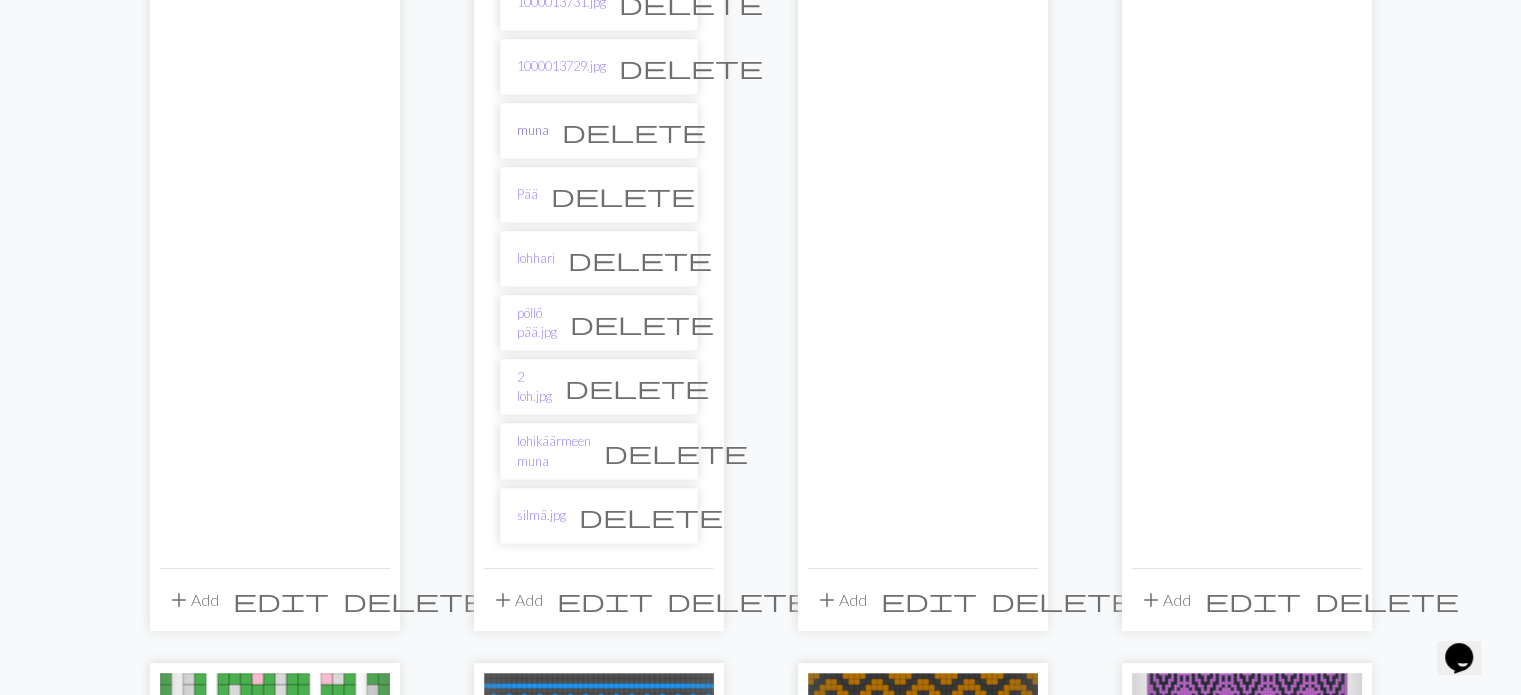 click on "muna" at bounding box center (533, 130) 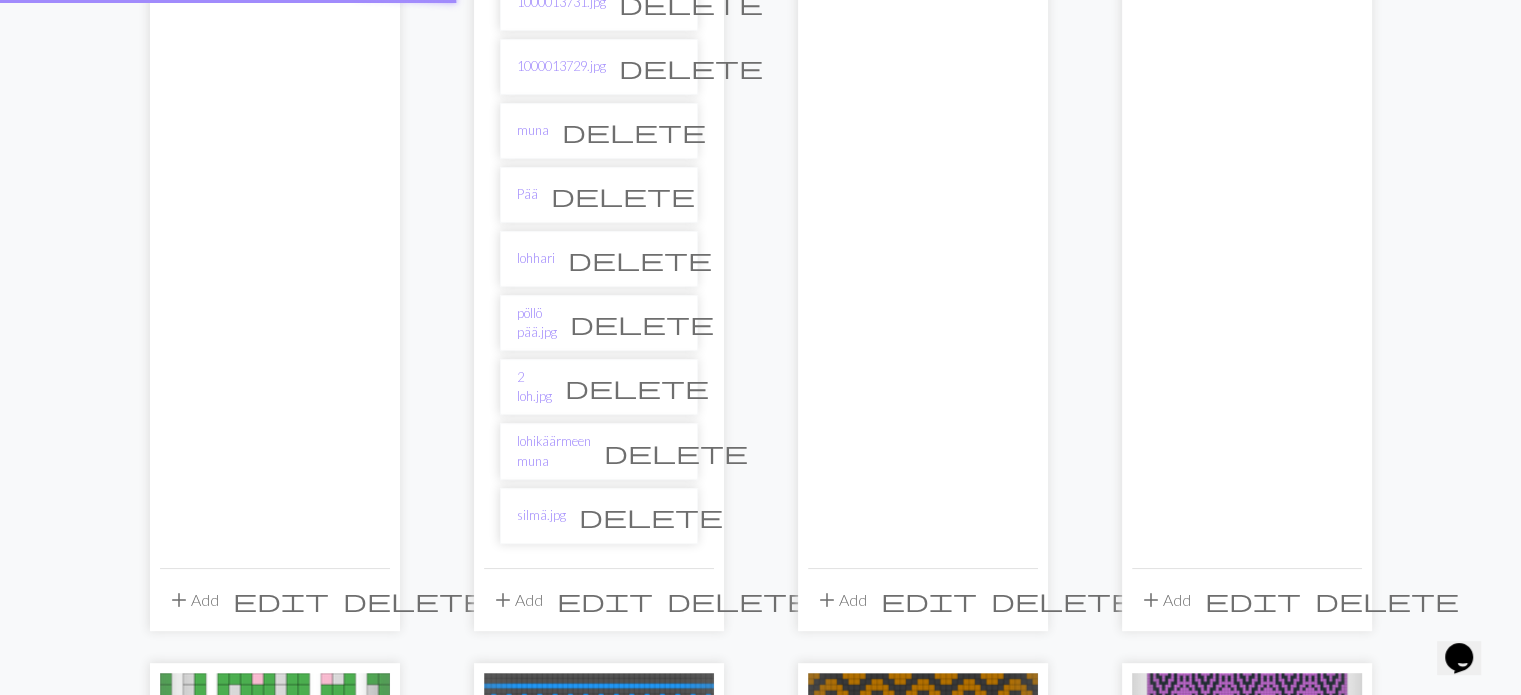 scroll, scrollTop: 0, scrollLeft: 0, axis: both 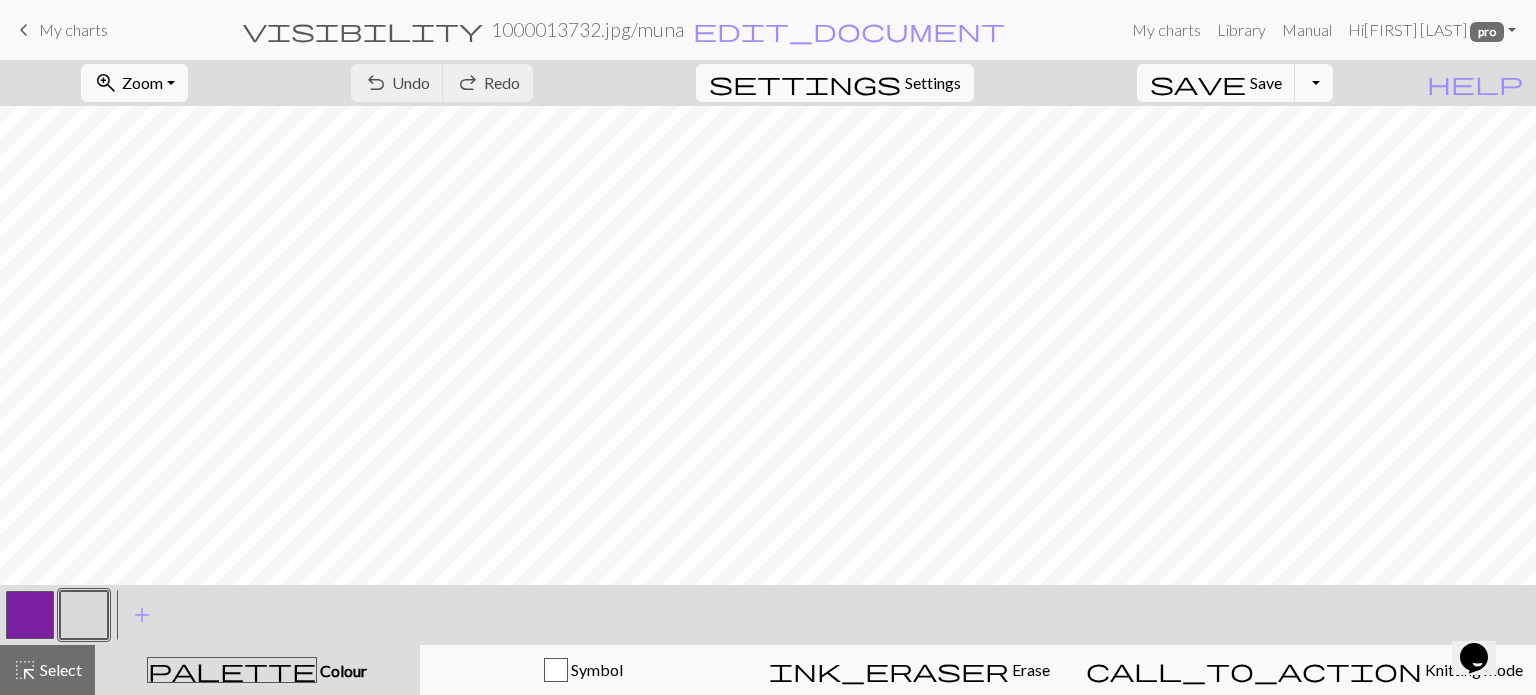 click on "keyboard_arrow_left" at bounding box center [24, 30] 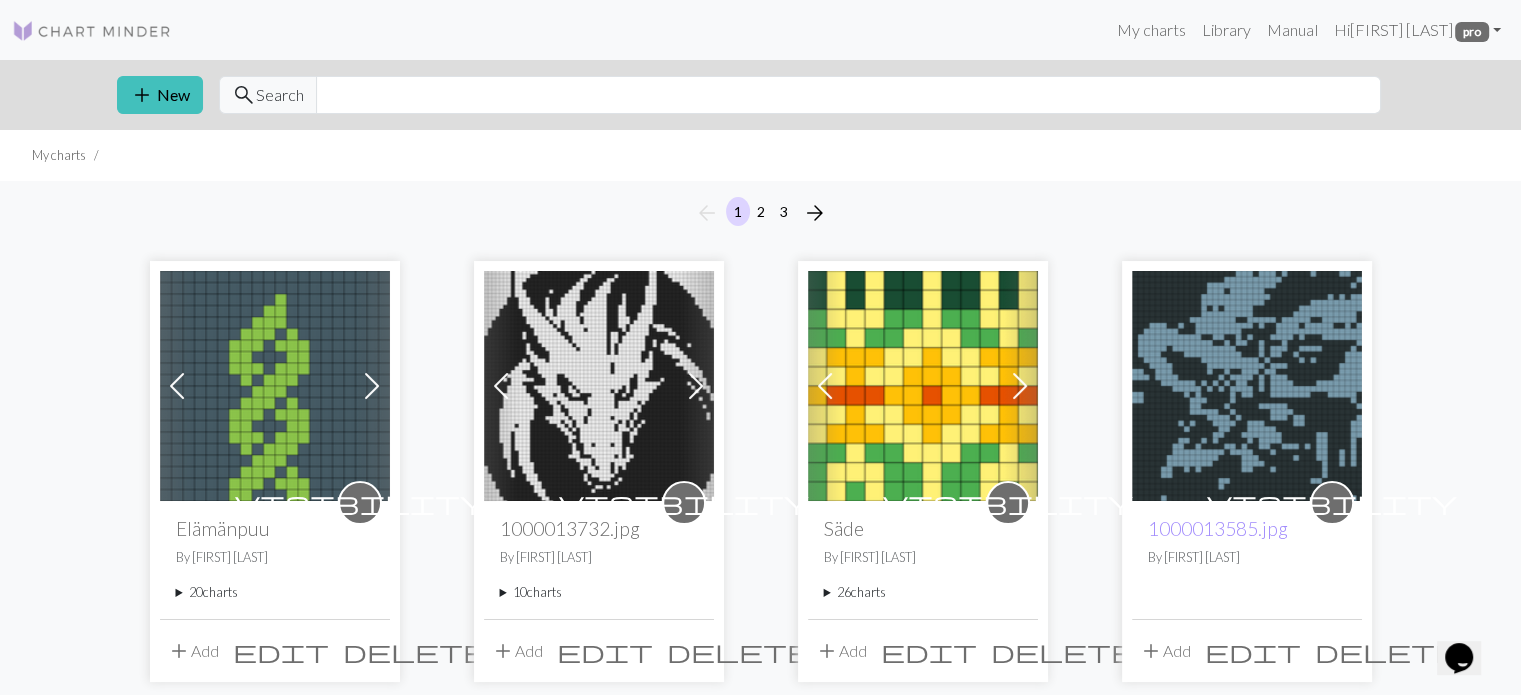 click on "10  charts" at bounding box center [599, 592] 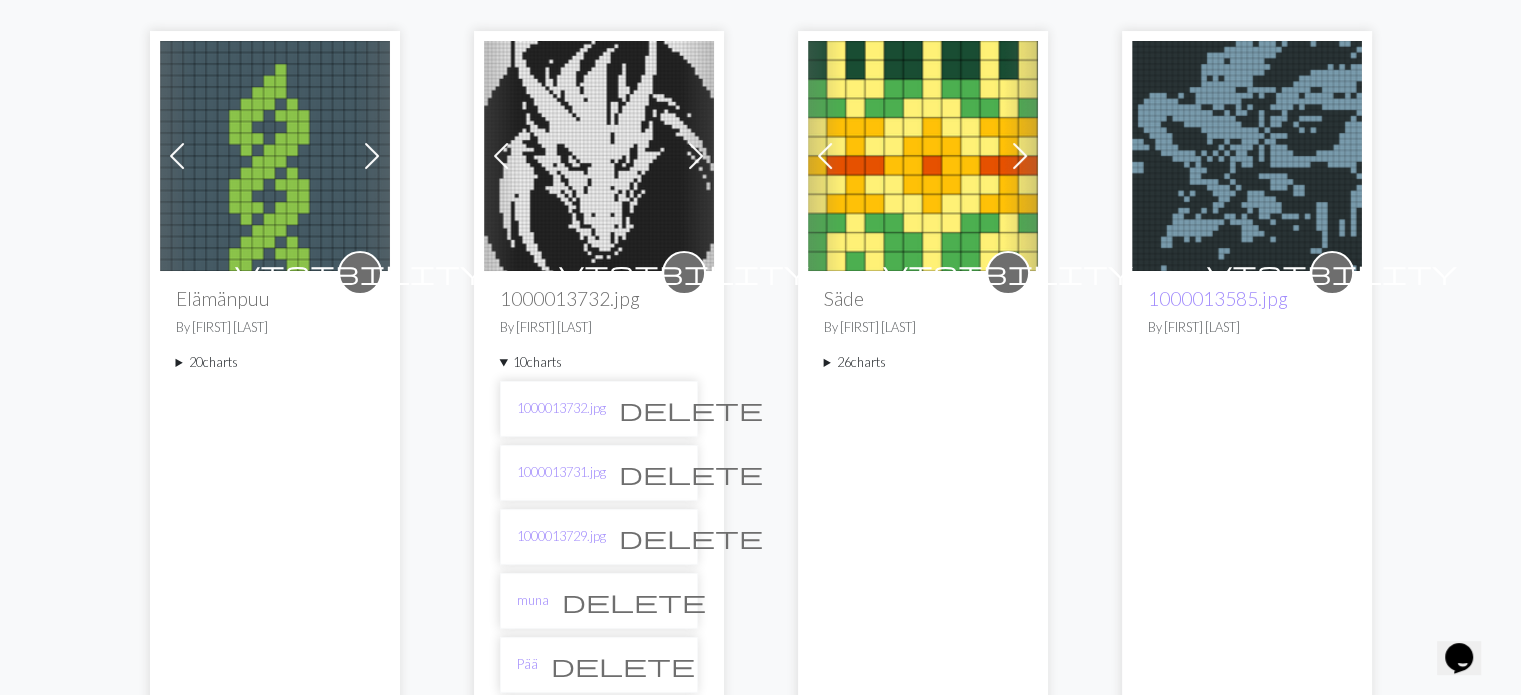 scroll, scrollTop: 600, scrollLeft: 0, axis: vertical 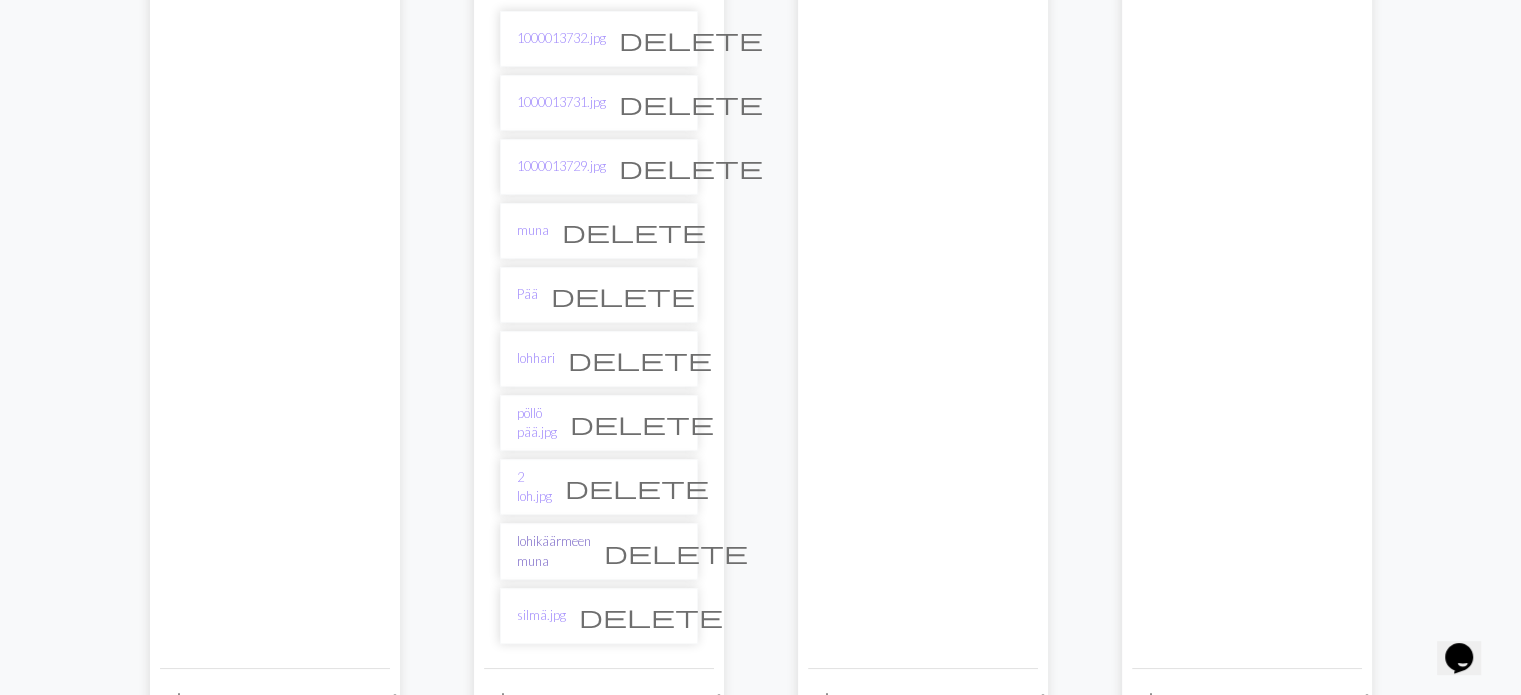click on "lohikäärmeen muna" at bounding box center (554, 551) 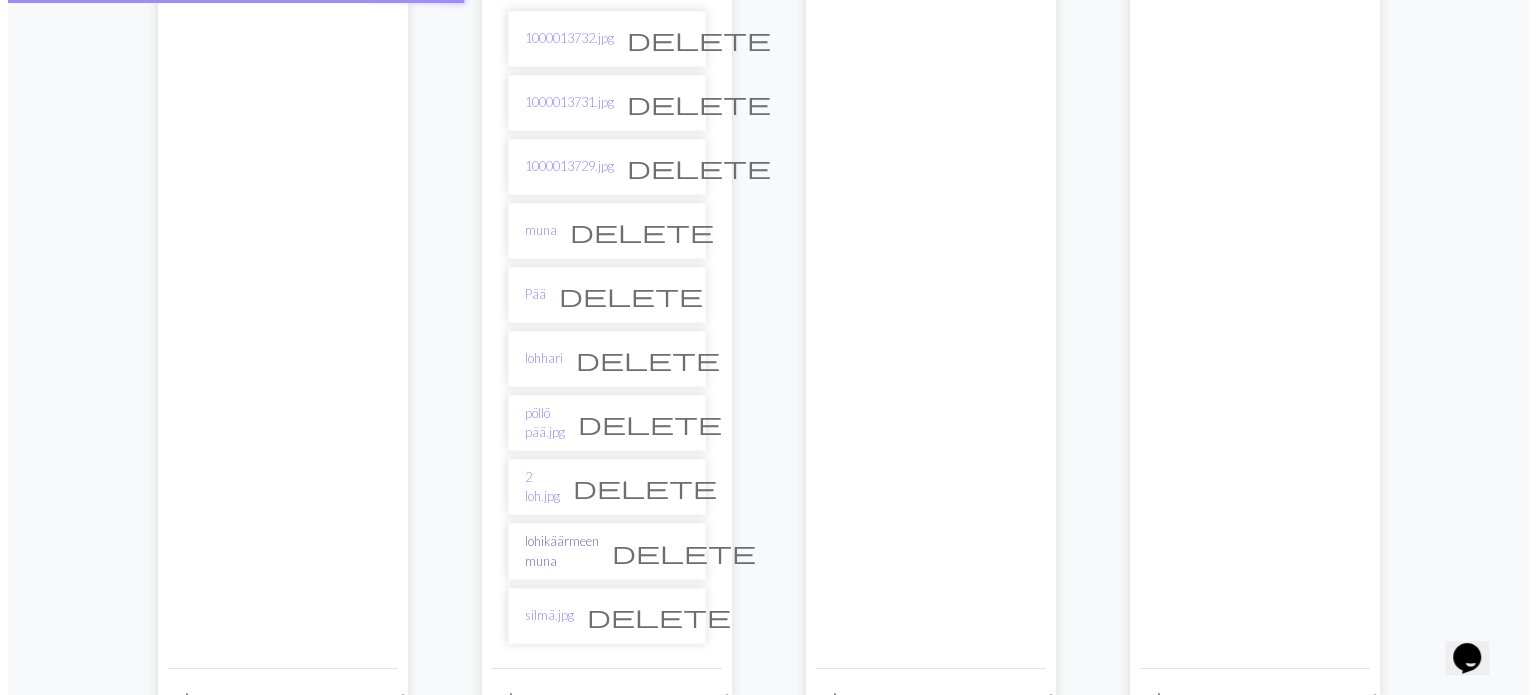 scroll, scrollTop: 0, scrollLeft: 0, axis: both 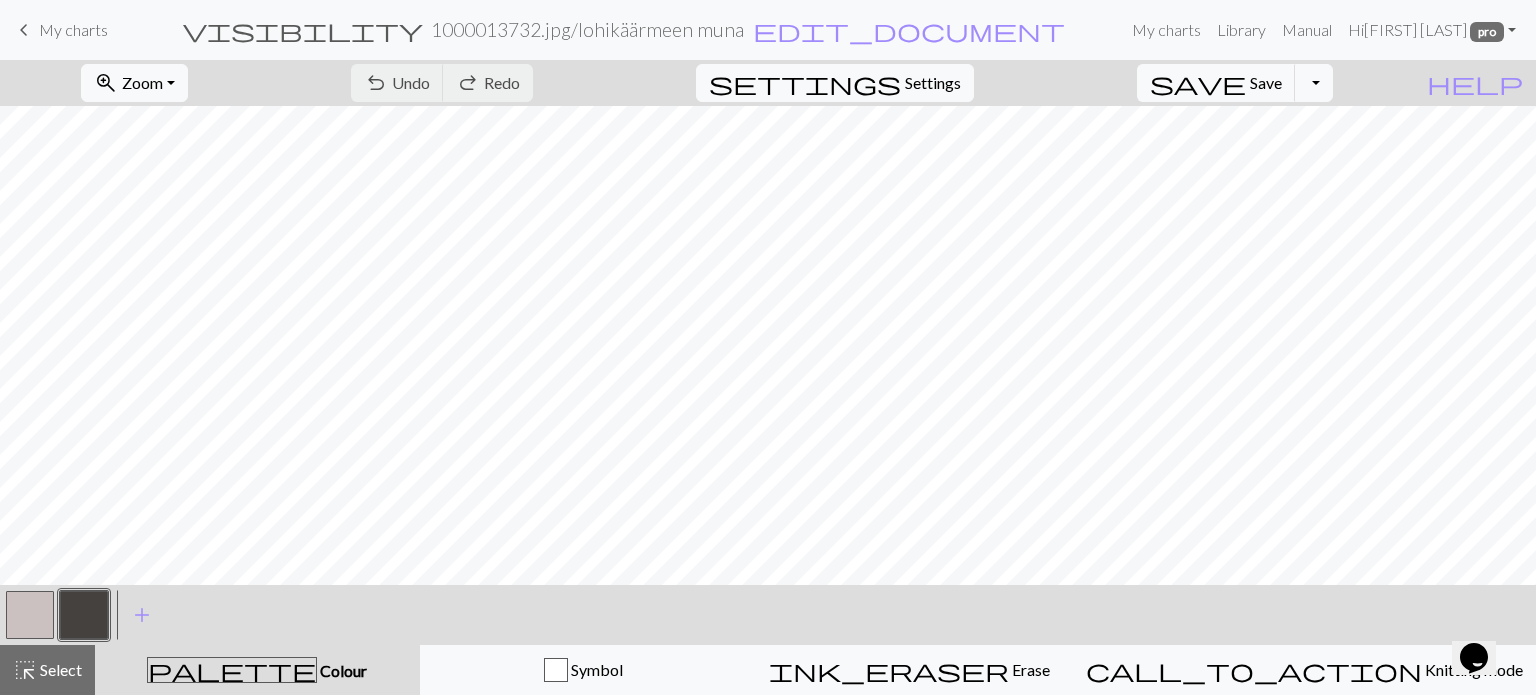 click on "My charts" at bounding box center (73, 29) 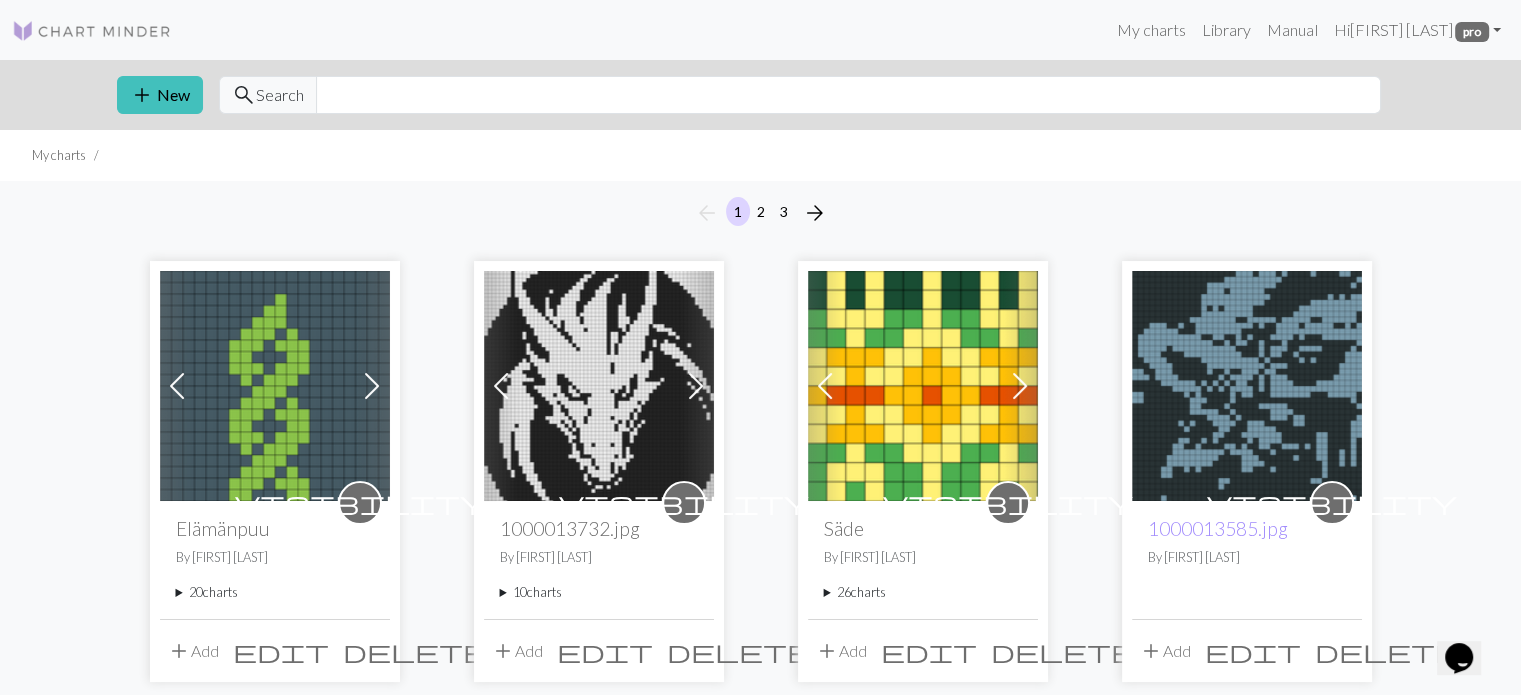 click on "10  charts" at bounding box center (599, 592) 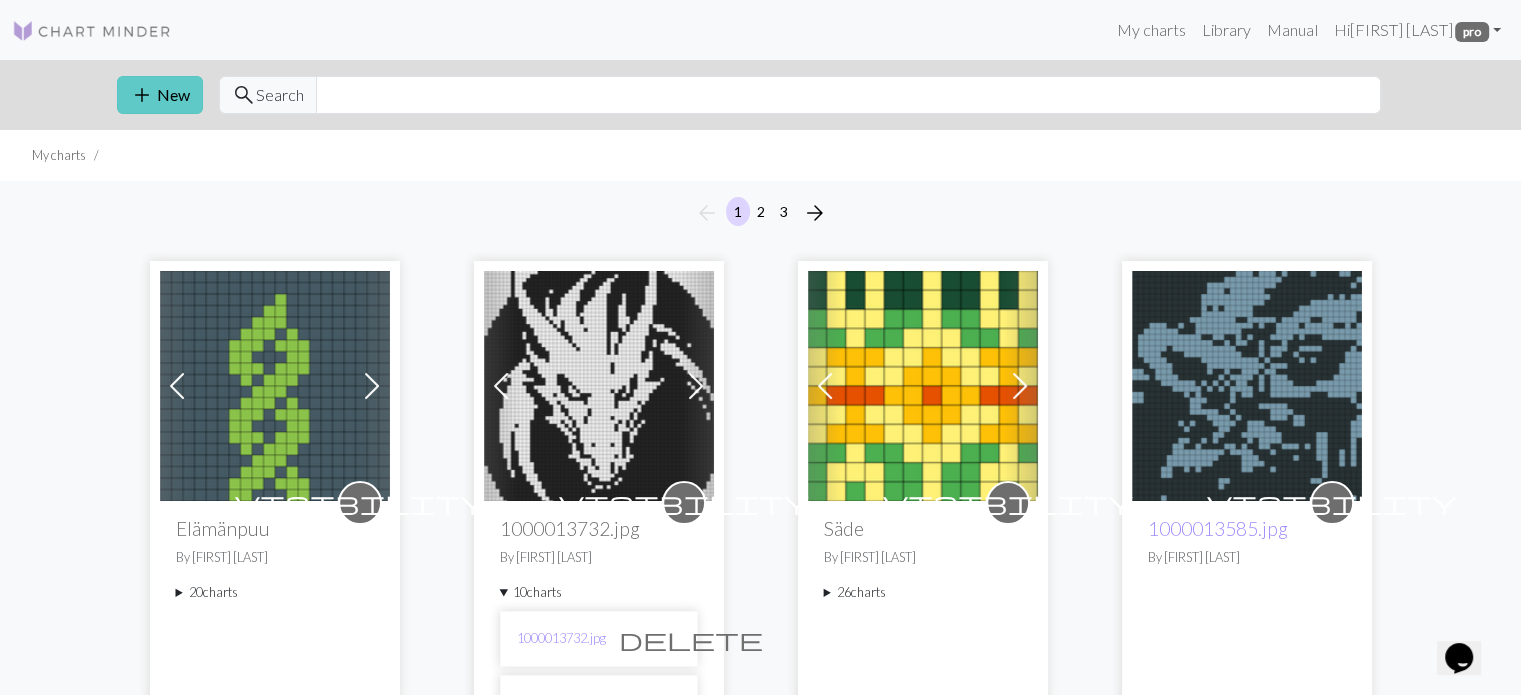 click on "add   New" at bounding box center [160, 95] 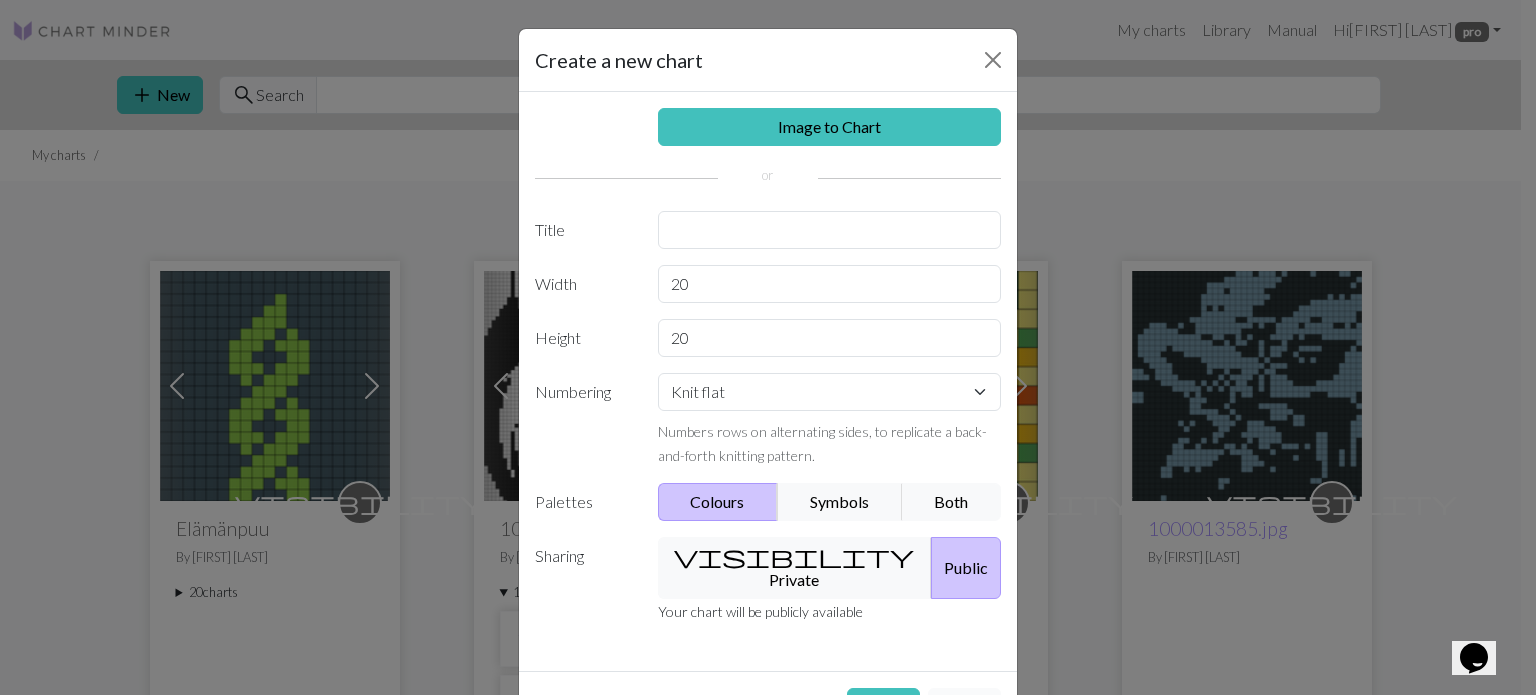 click on "Cancel" at bounding box center (964, 707) 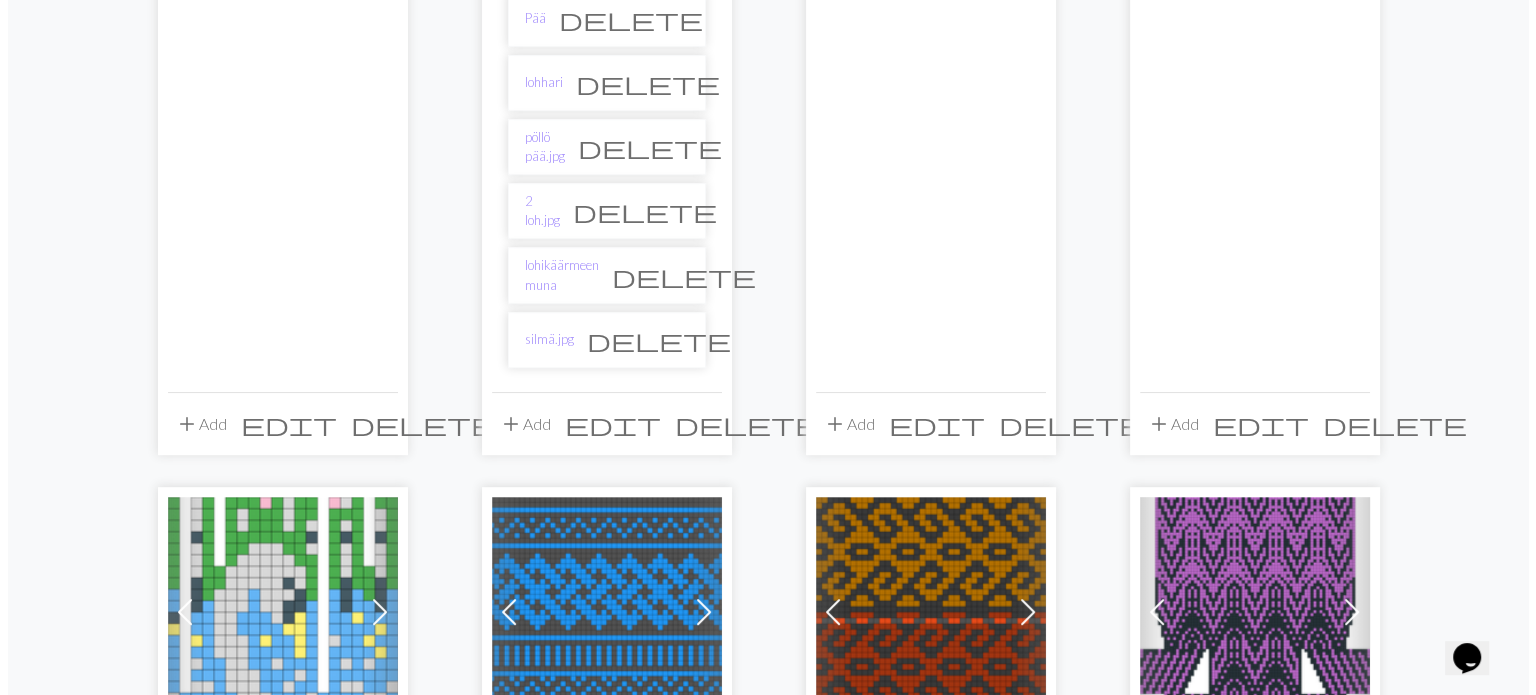 scroll, scrollTop: 900, scrollLeft: 0, axis: vertical 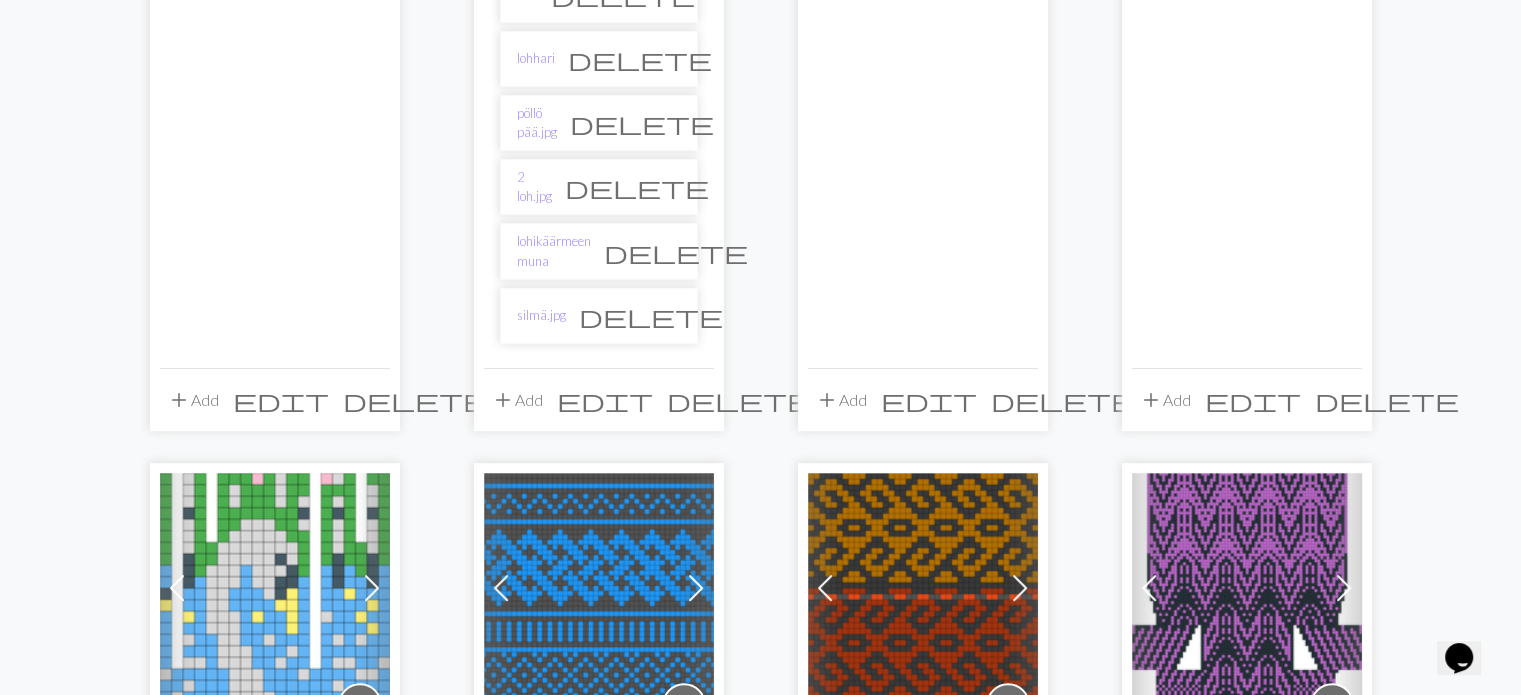 click on "add  Add" at bounding box center [517, 400] 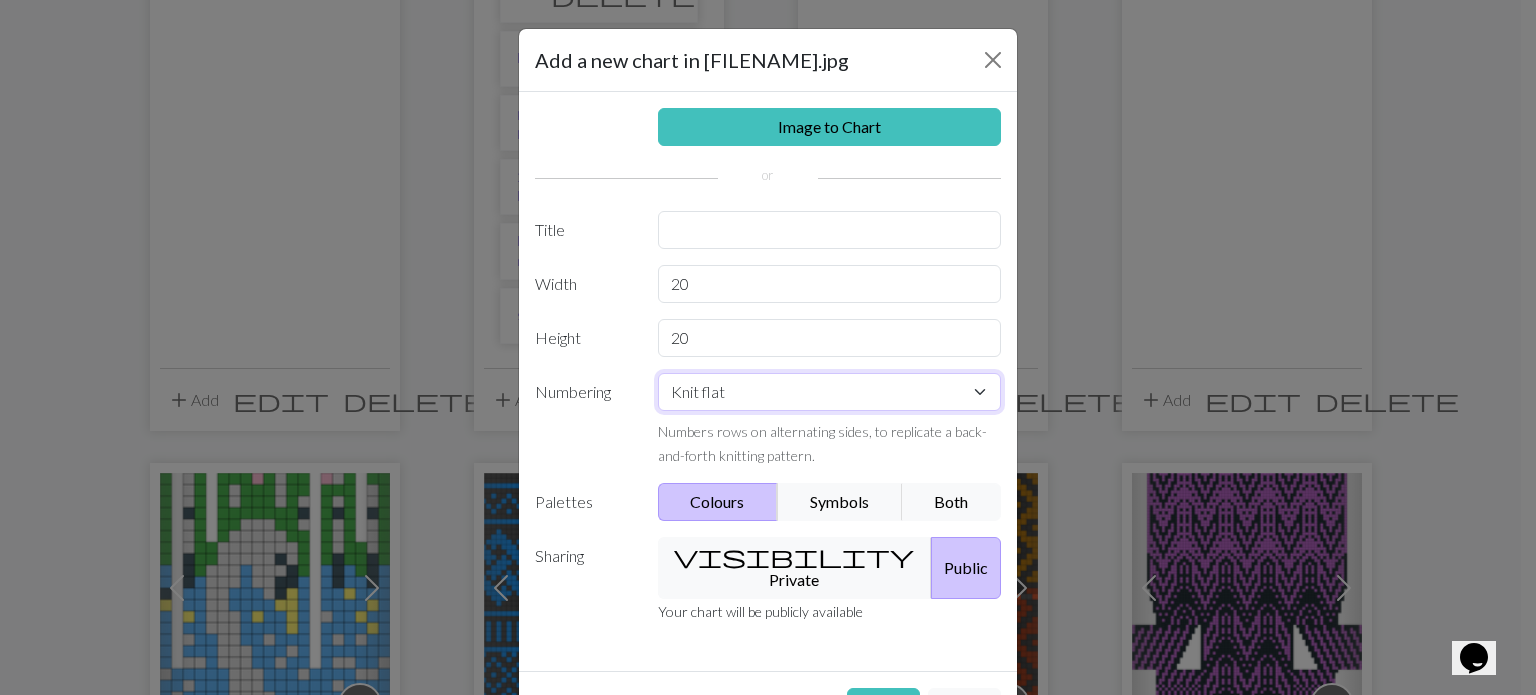 click on "Knit flat Knit in the round Lace knitting Cross stitch" at bounding box center [830, 392] 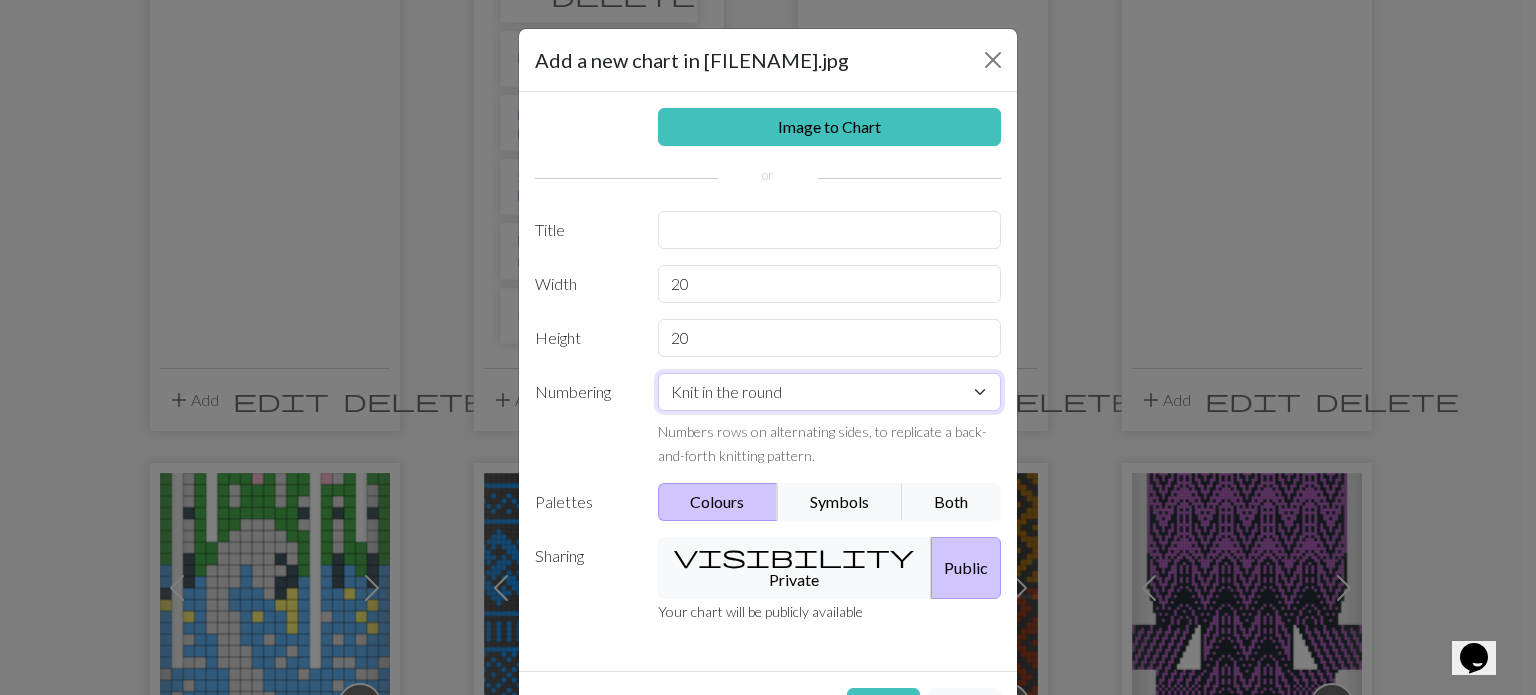 click on "Knit flat Knit in the round Lace knitting Cross stitch" at bounding box center [830, 392] 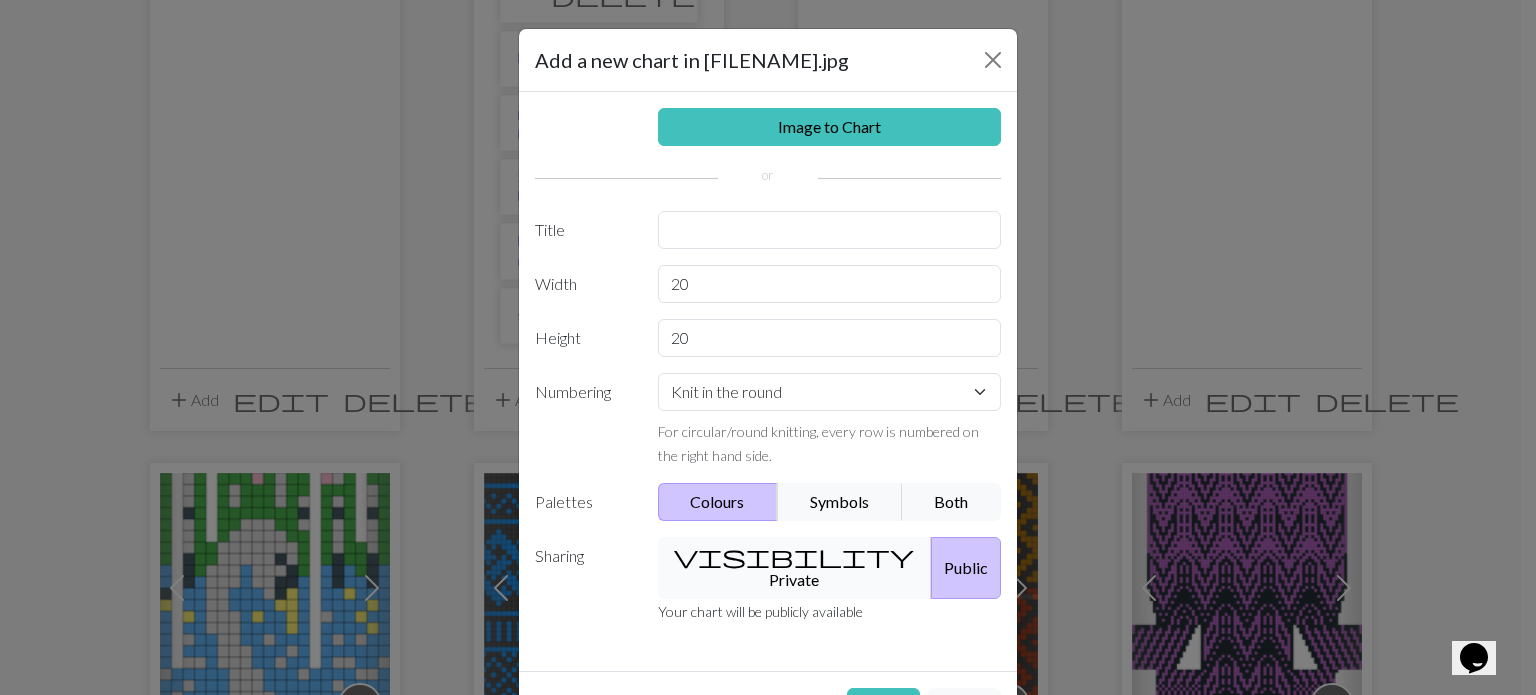 click on "visibility  Private" at bounding box center (795, 568) 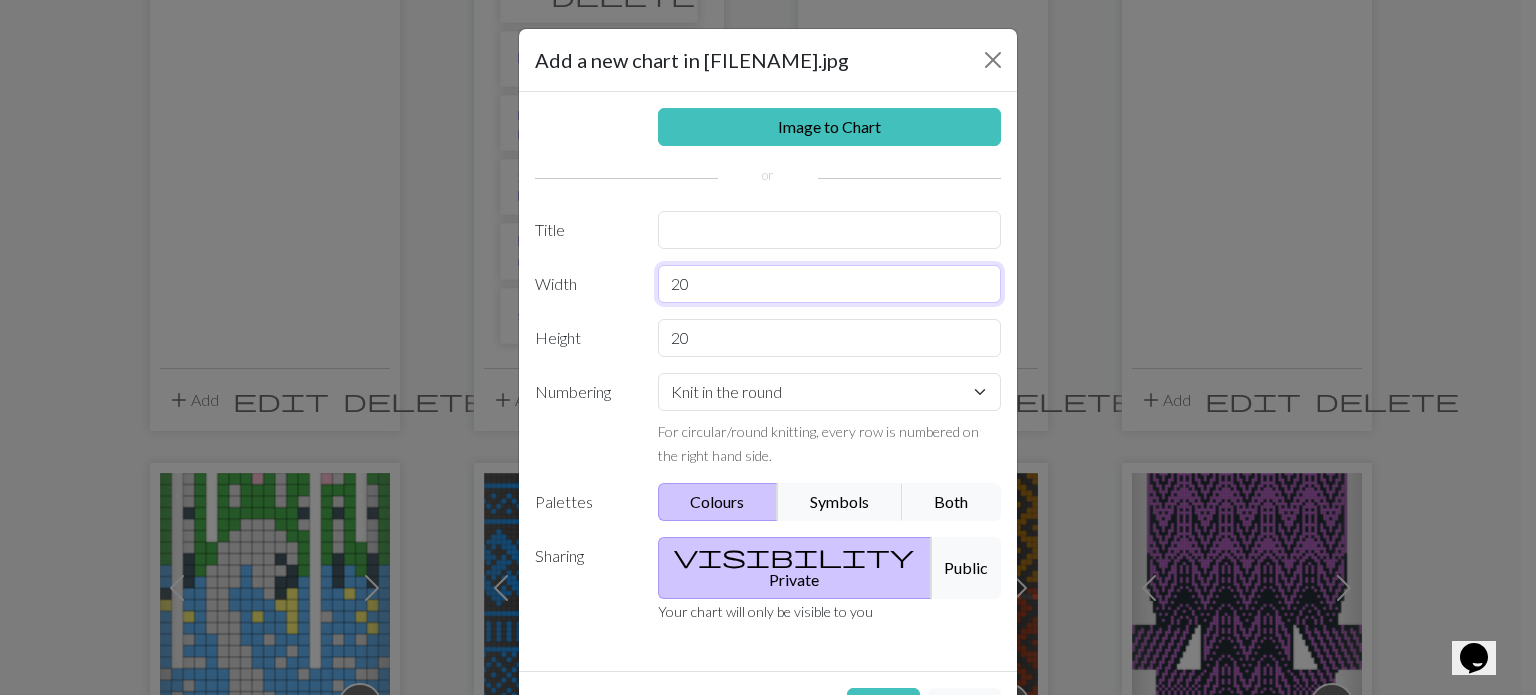 drag, startPoint x: 697, startPoint y: 283, endPoint x: 631, endPoint y: 291, distance: 66.48308 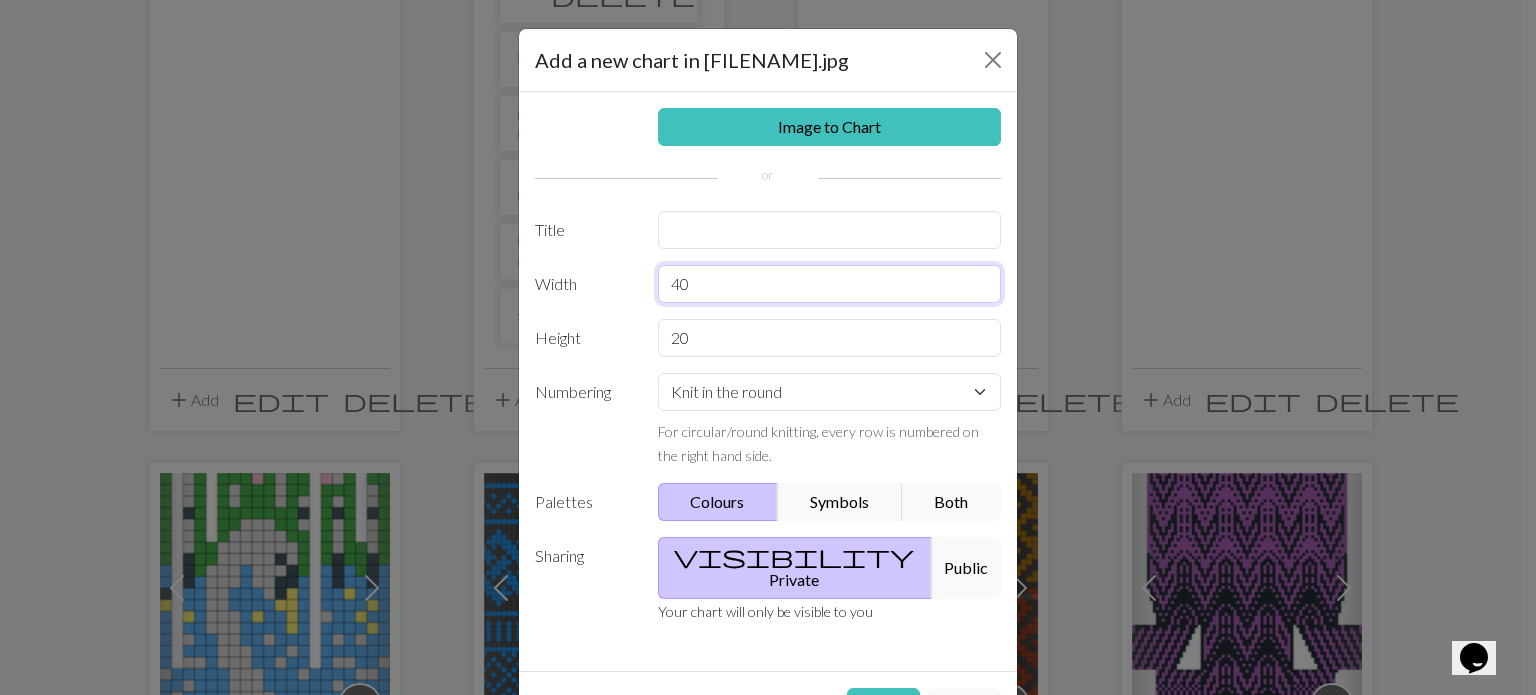 click on "40" at bounding box center [830, 284] 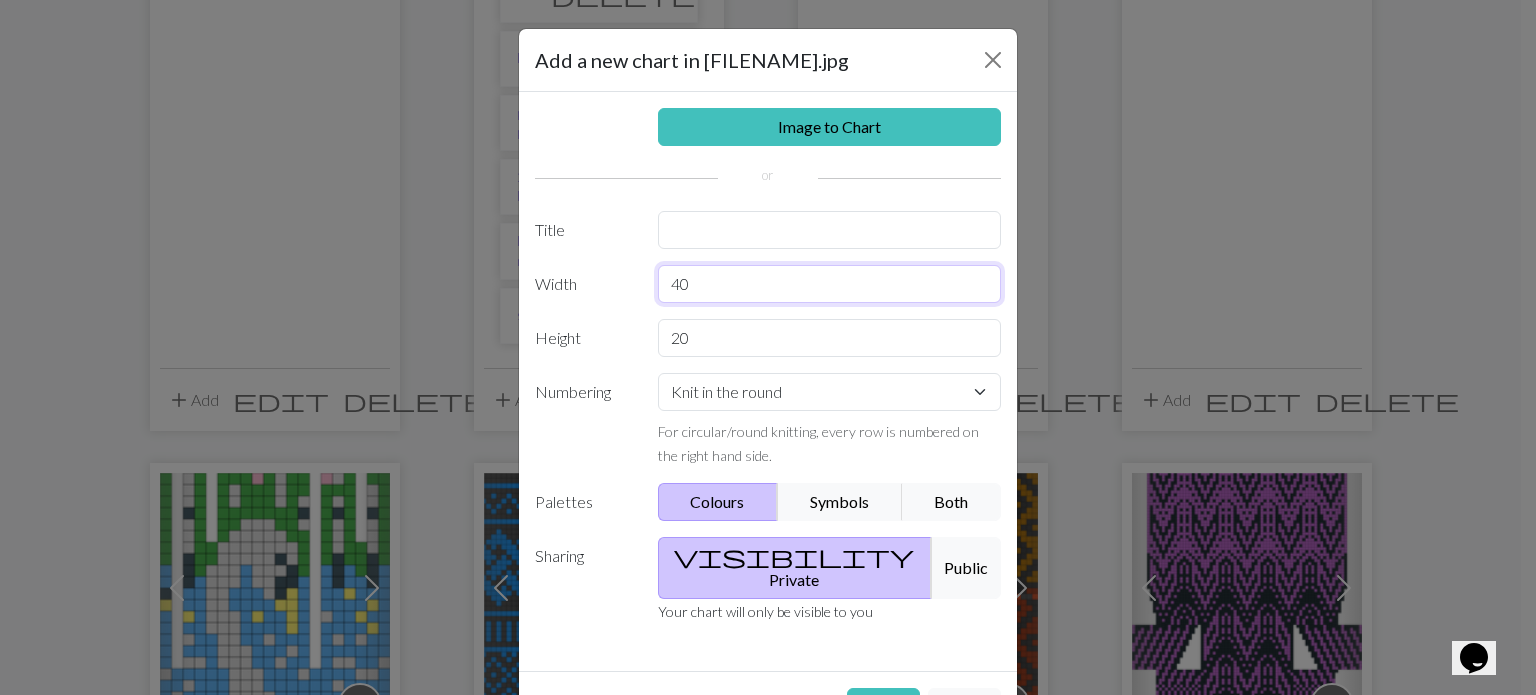 type on "40" 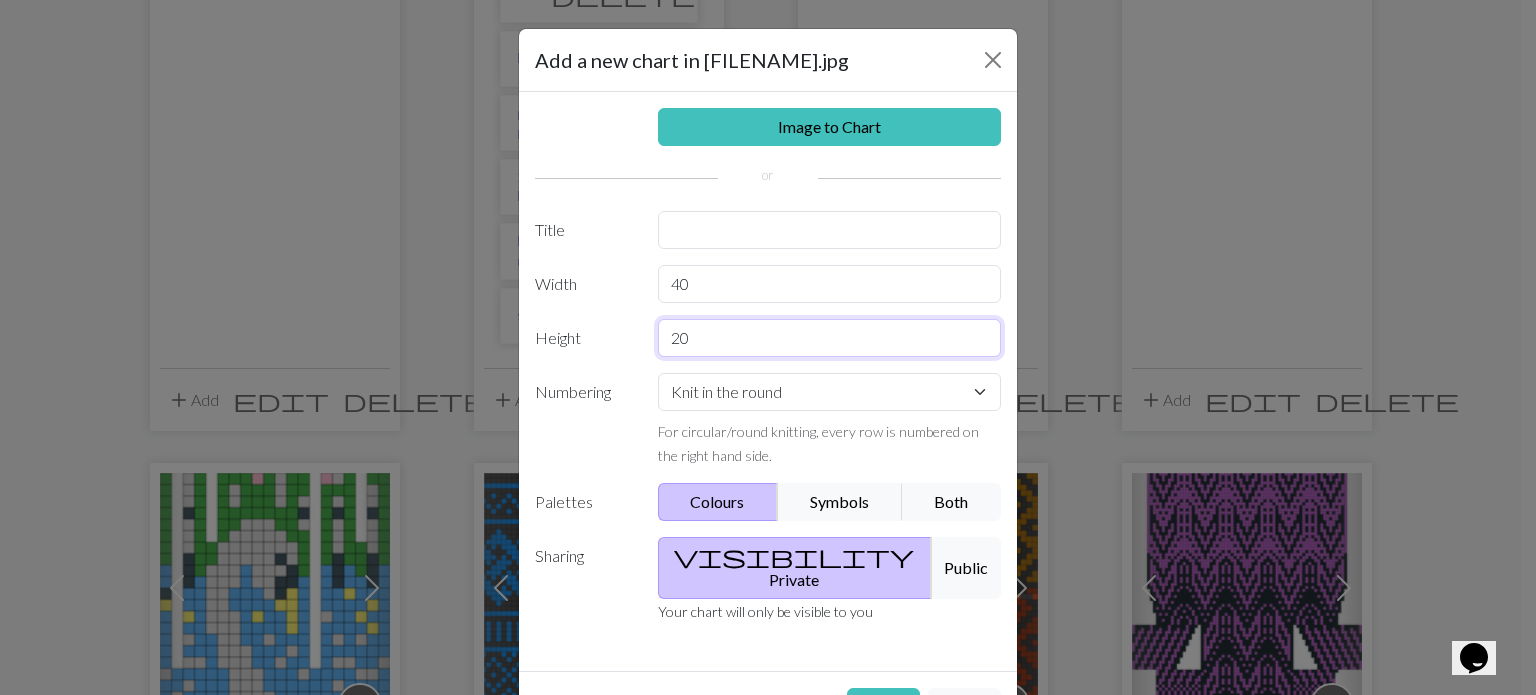 drag, startPoint x: 688, startPoint y: 335, endPoint x: 630, endPoint y: 335, distance: 58 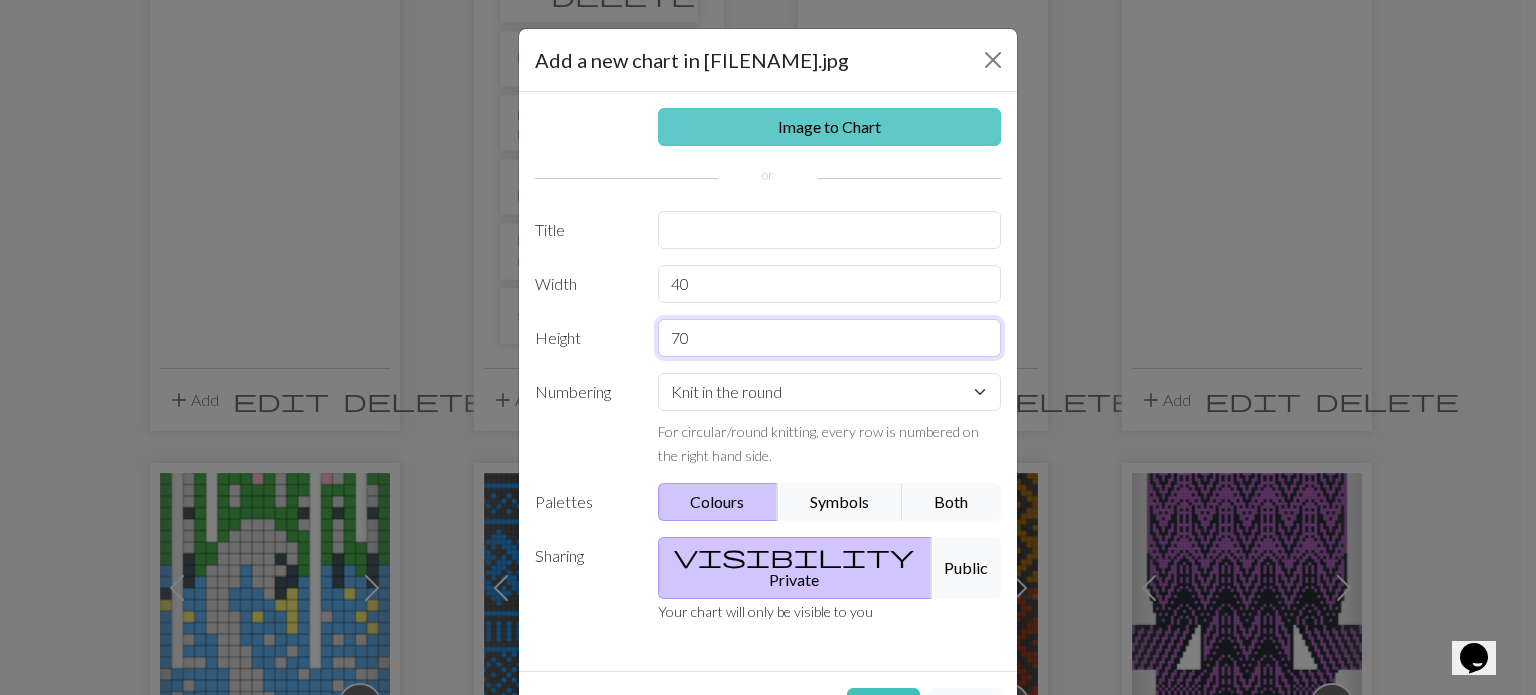 type on "70" 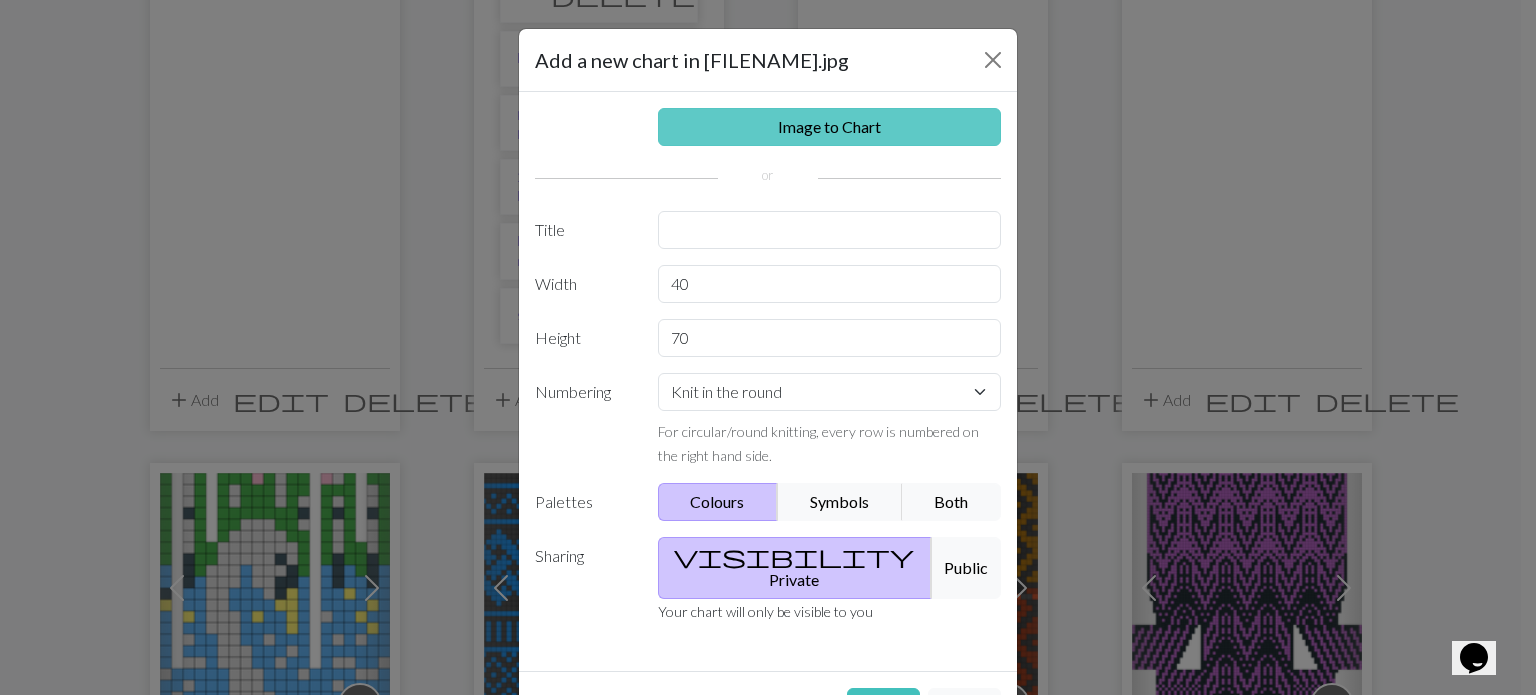 click on "Image to Chart" at bounding box center (830, 127) 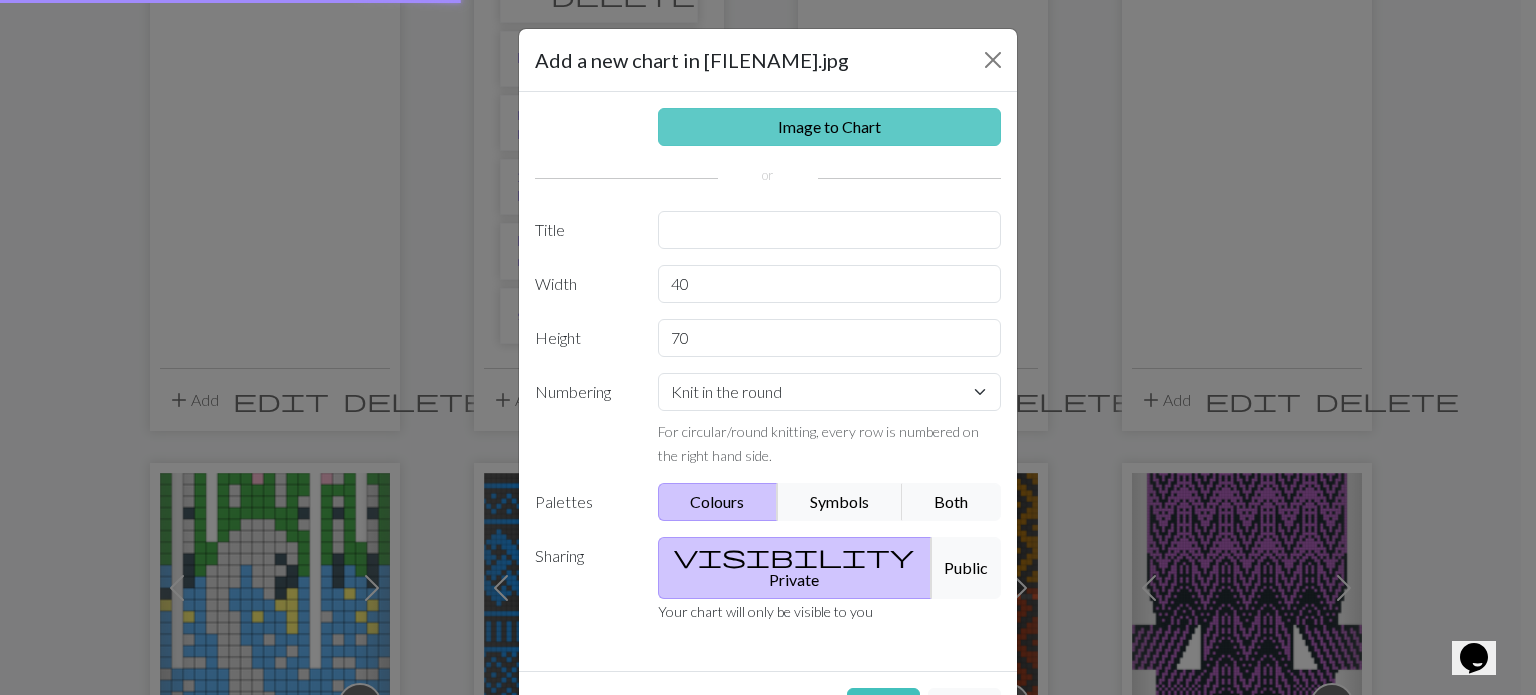 scroll, scrollTop: 0, scrollLeft: 0, axis: both 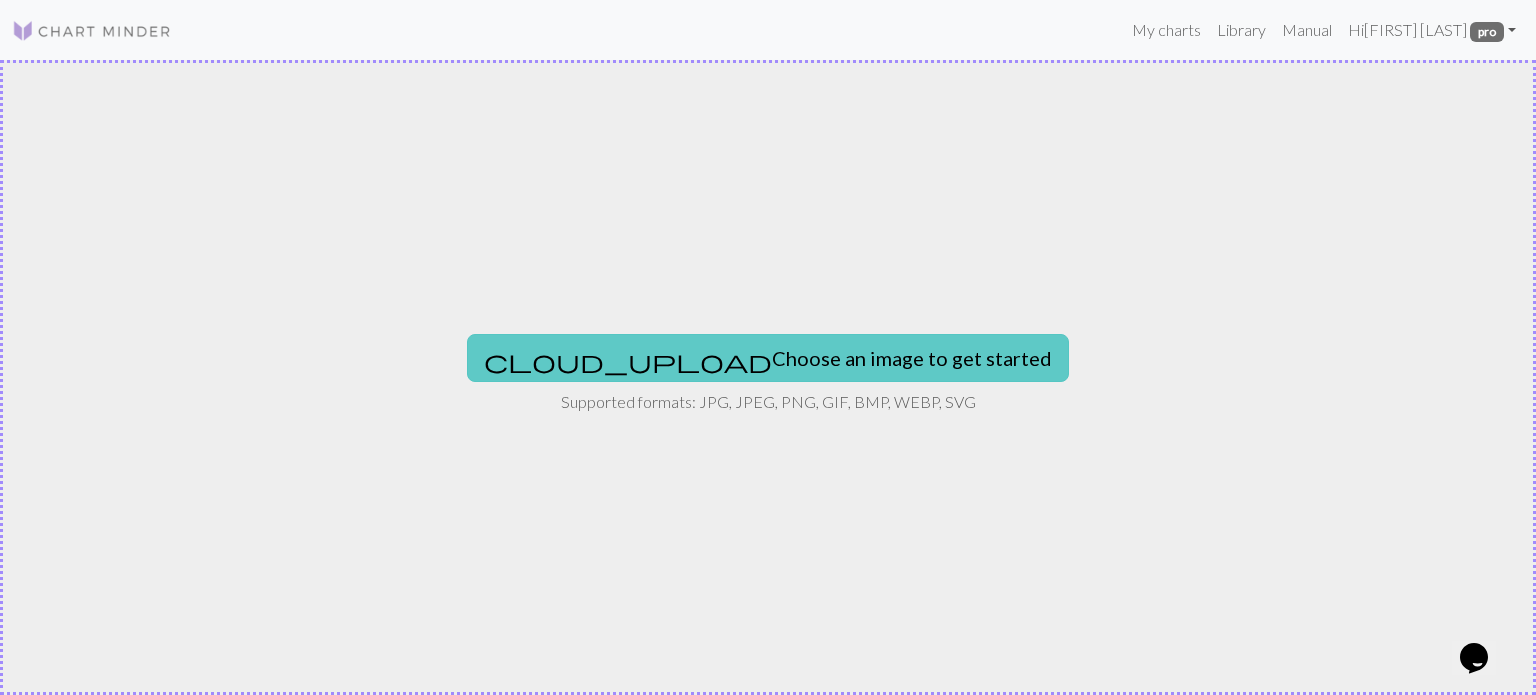 click on "cloud_upload  Choose an image to get started" at bounding box center (768, 358) 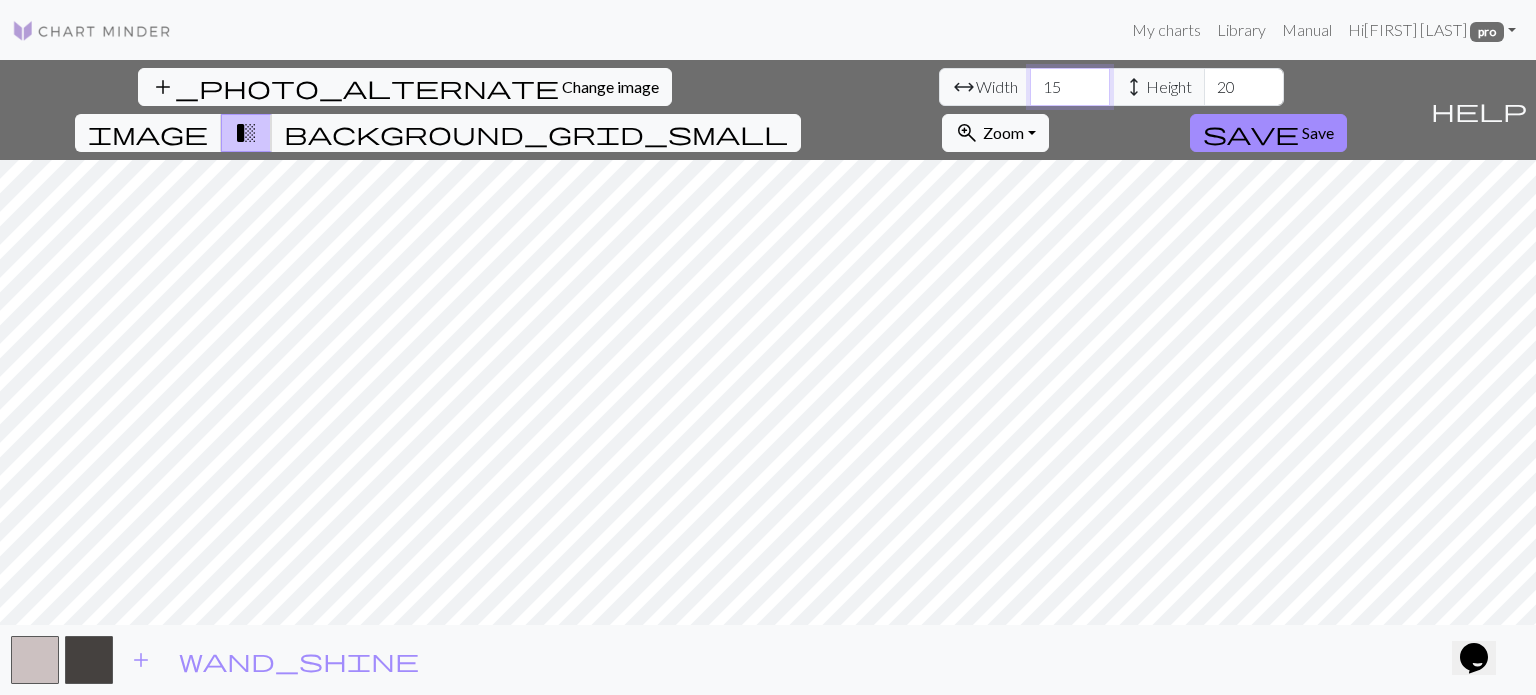 drag, startPoint x: 474, startPoint y: 86, endPoint x: 450, endPoint y: 90, distance: 24.33105 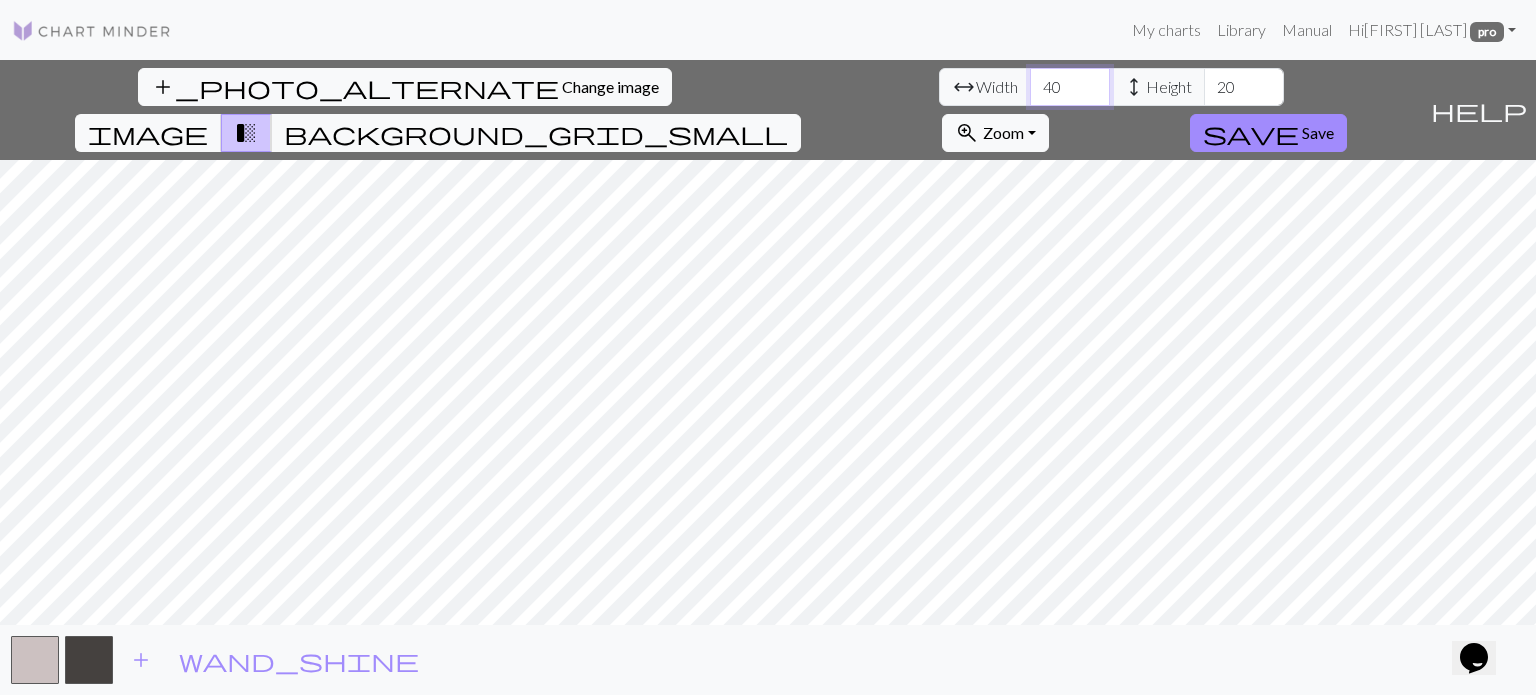 type on "40" 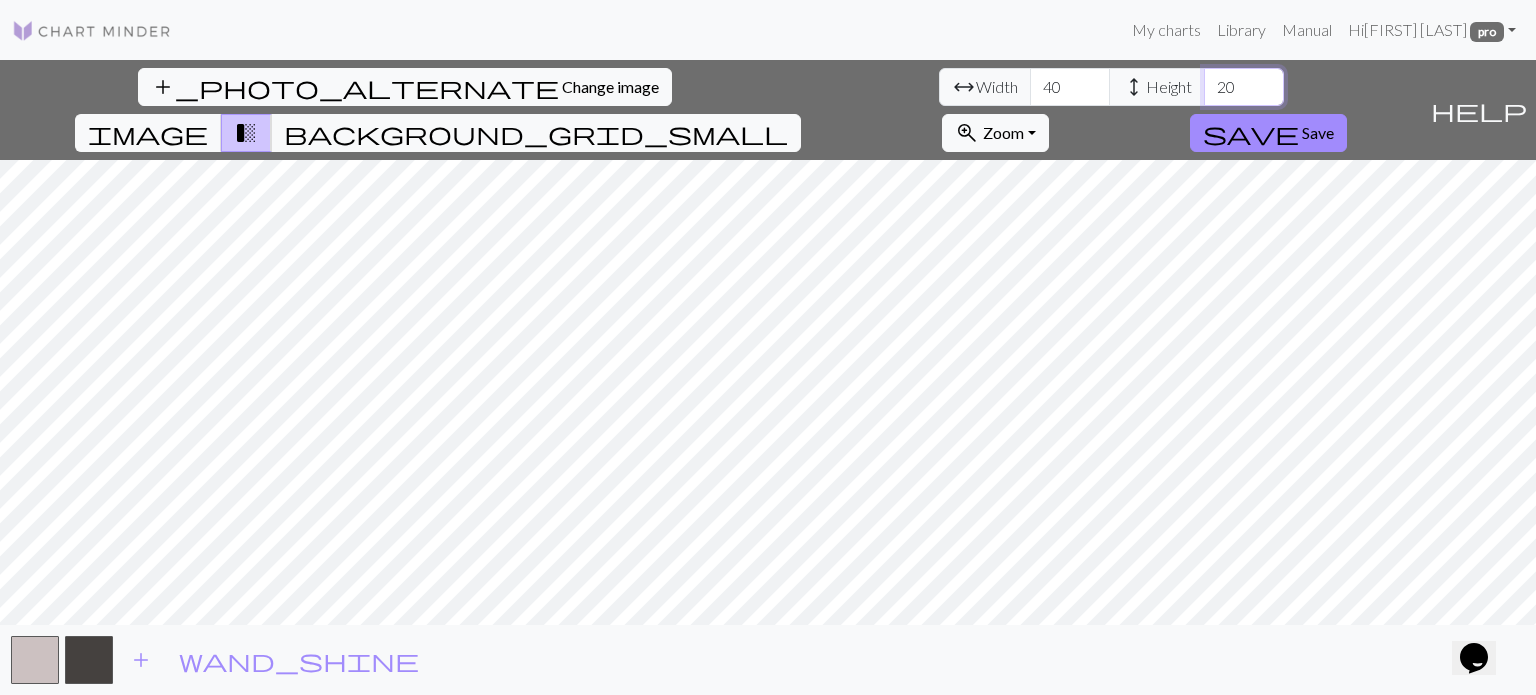 drag, startPoint x: 650, startPoint y: 84, endPoint x: 622, endPoint y: 96, distance: 30.463093 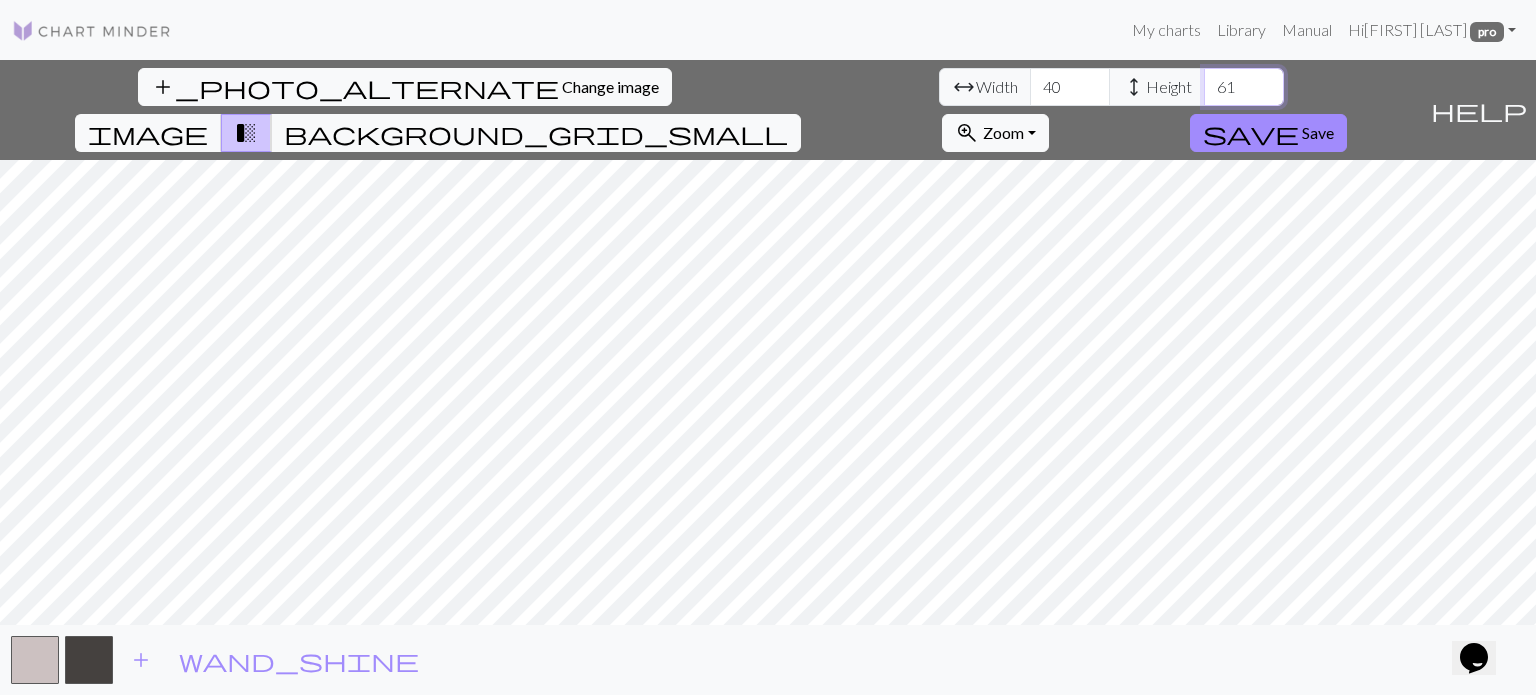 click on "61" at bounding box center (1244, 87) 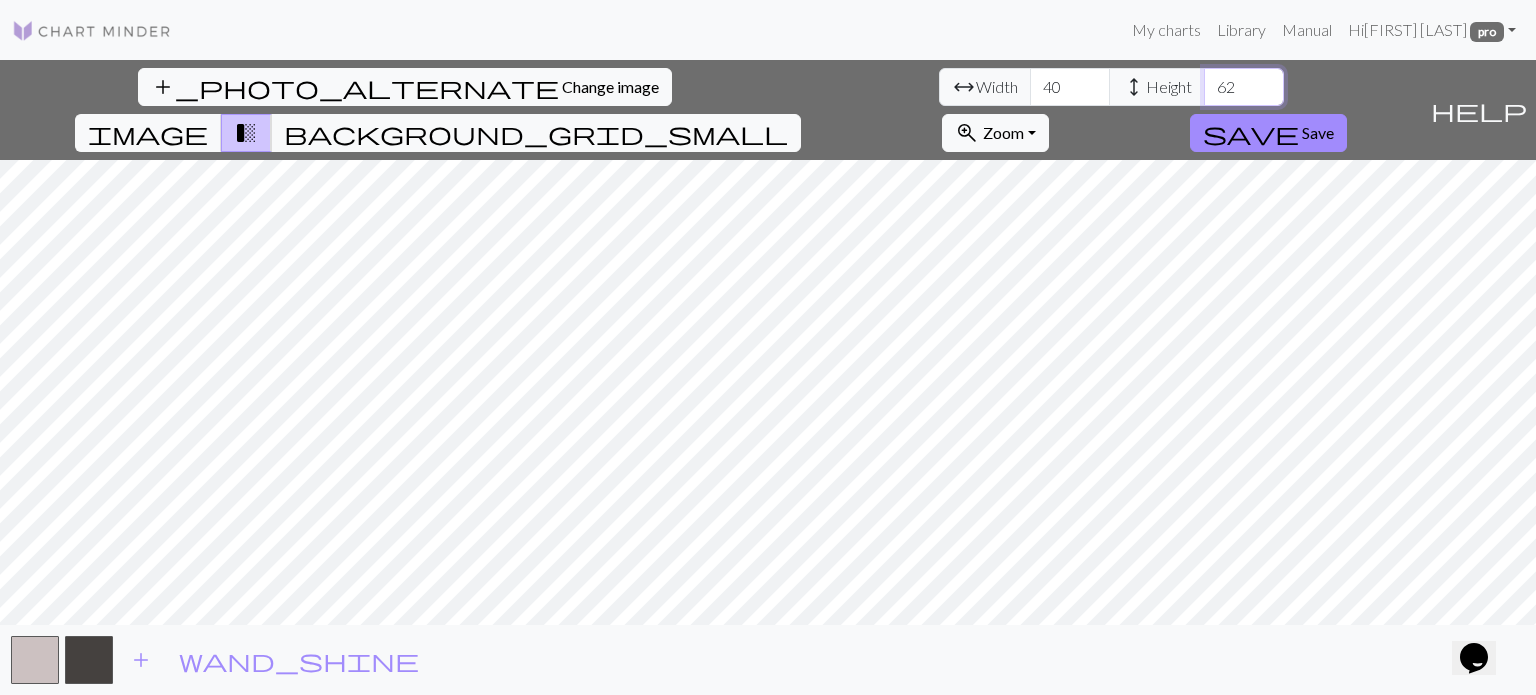 click on "62" at bounding box center (1244, 87) 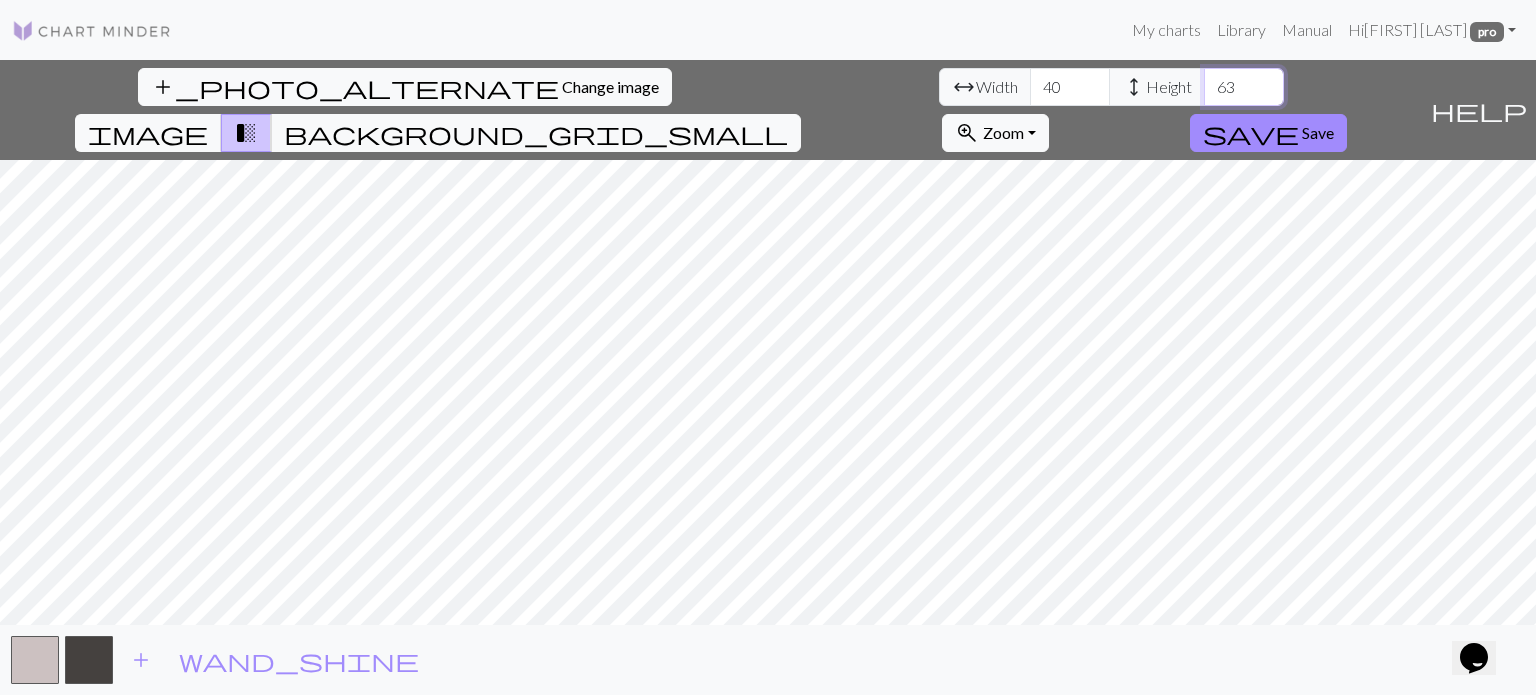 type on "63" 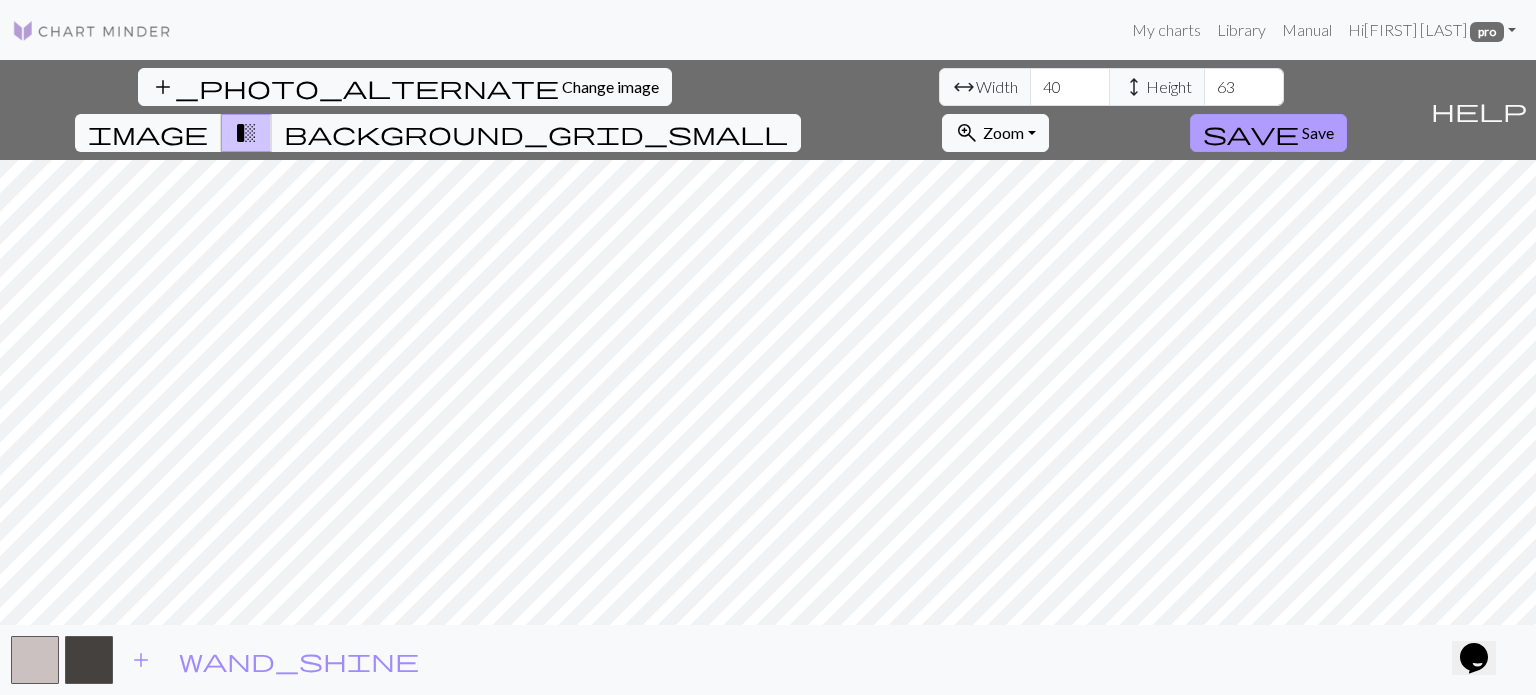 click on "Save" at bounding box center (1318, 132) 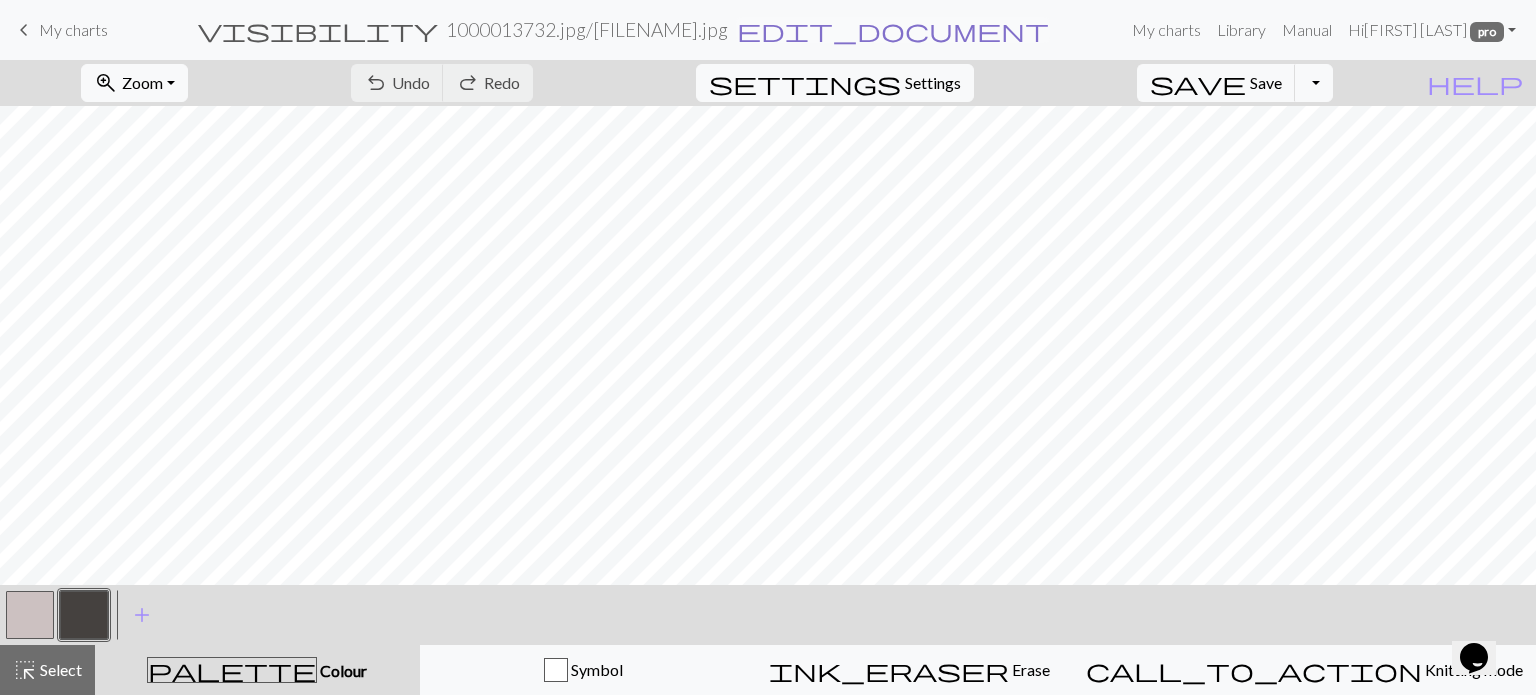 click on "edit_document" at bounding box center [893, 30] 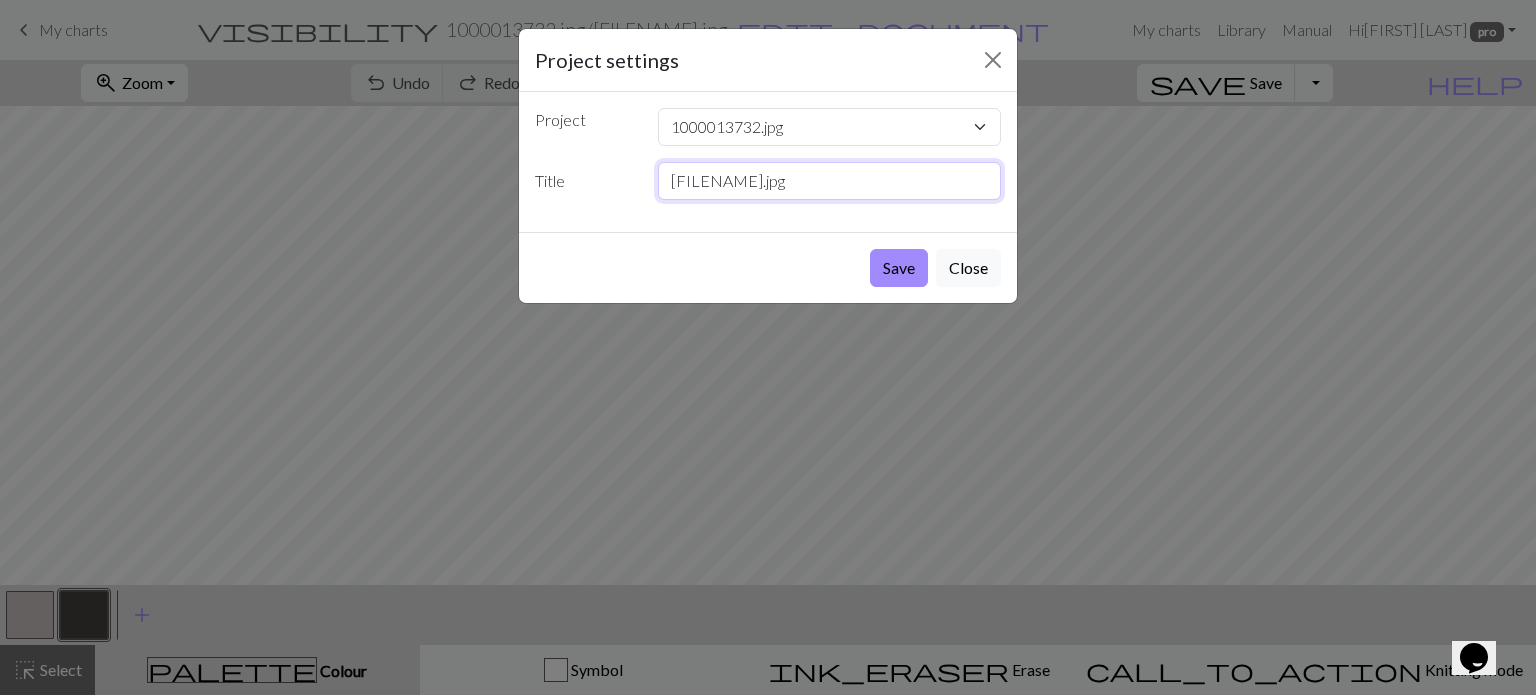 drag, startPoint x: 814, startPoint y: 183, endPoint x: 615, endPoint y: 180, distance: 199.02261 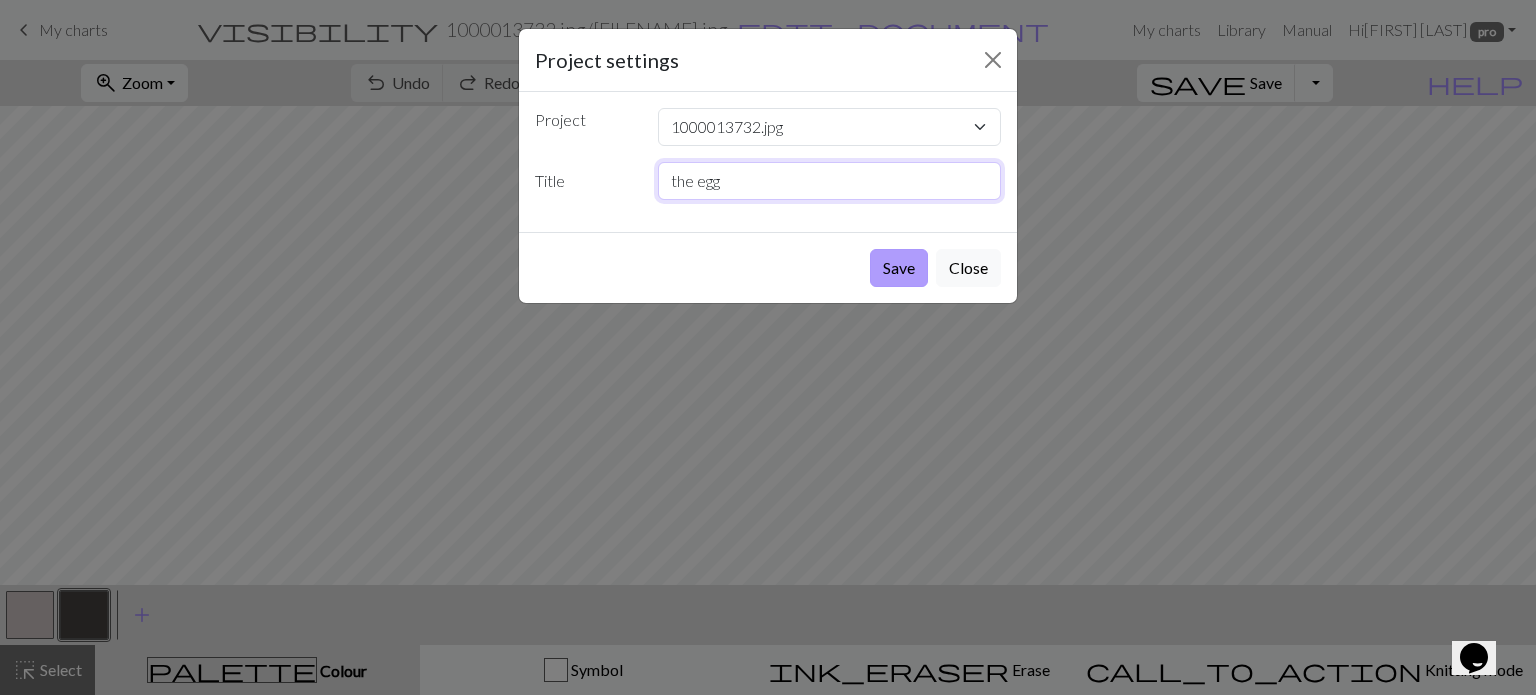 type on "the egg" 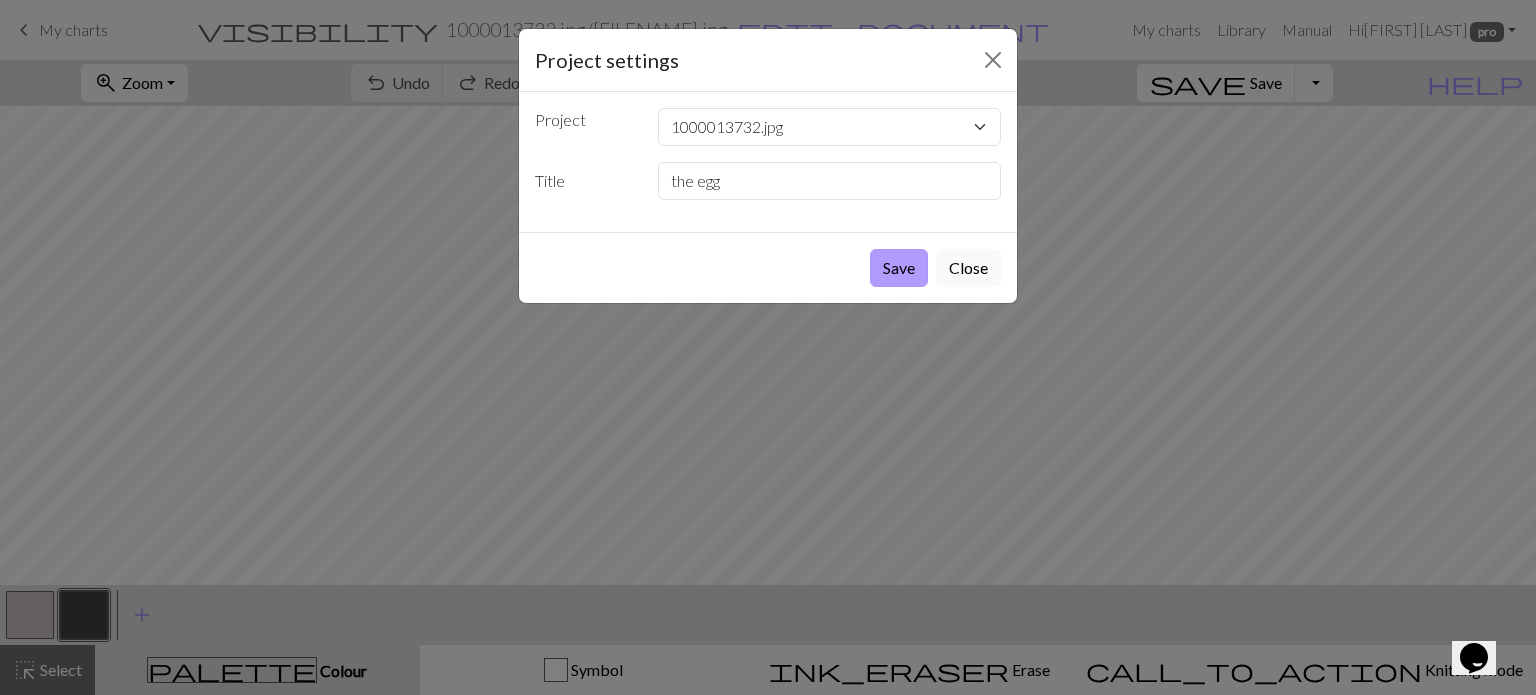 click on "Save" at bounding box center [899, 268] 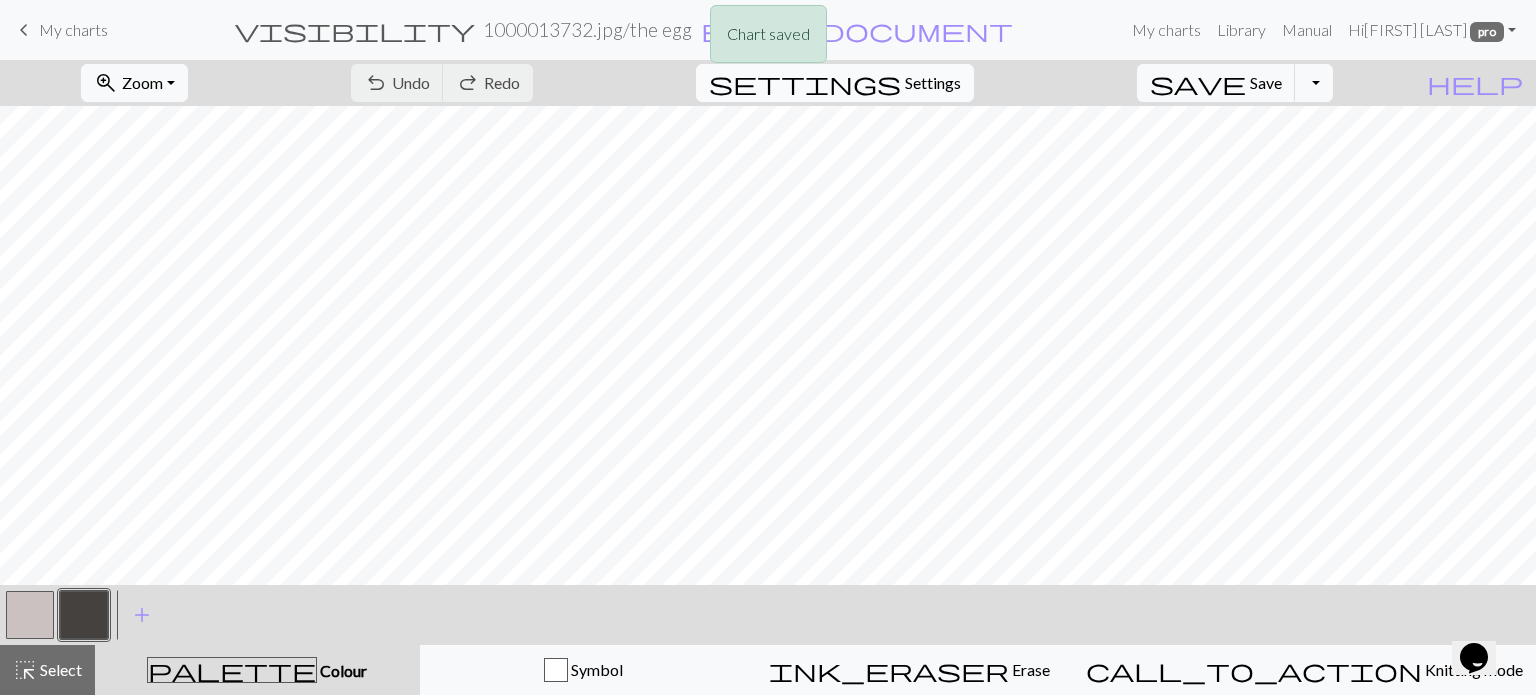 click on "Settings" at bounding box center (933, 83) 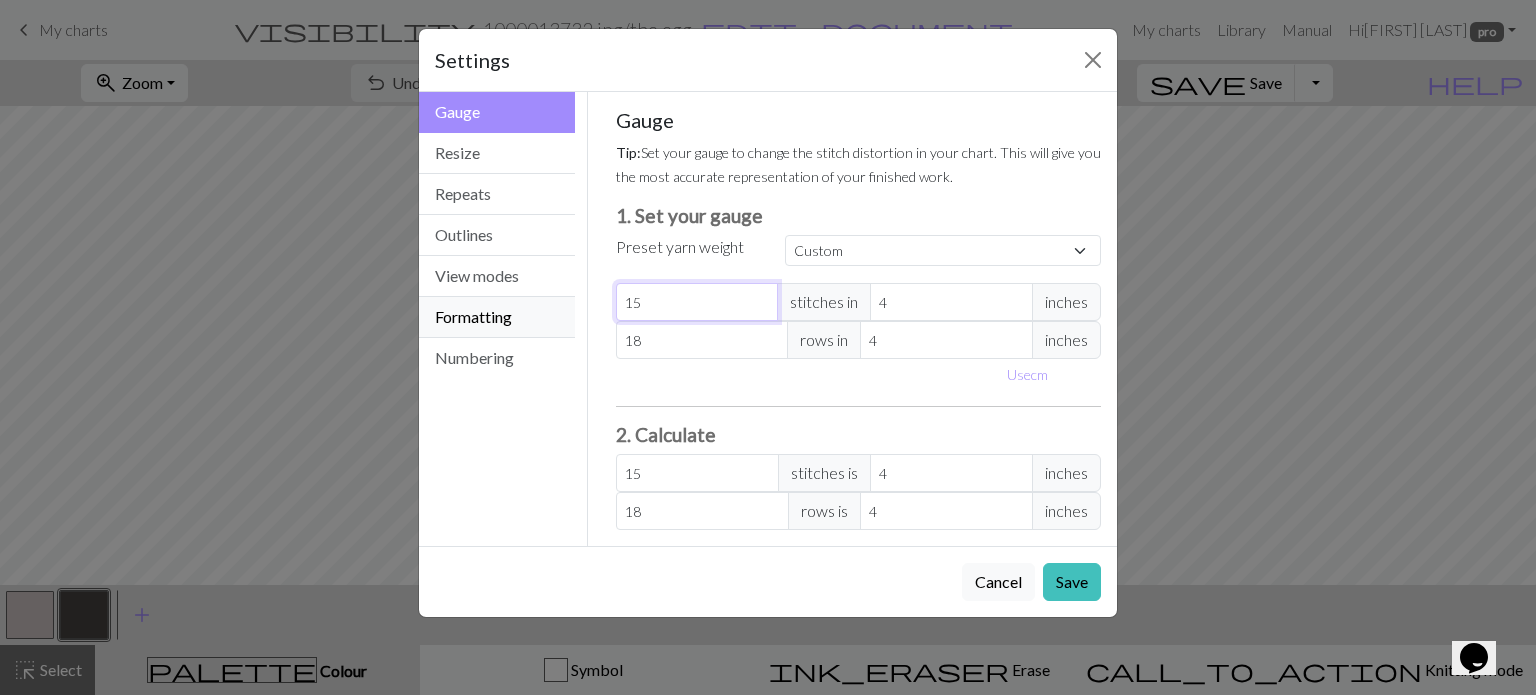 drag, startPoint x: 645, startPoint y: 302, endPoint x: 572, endPoint y: 298, distance: 73.109505 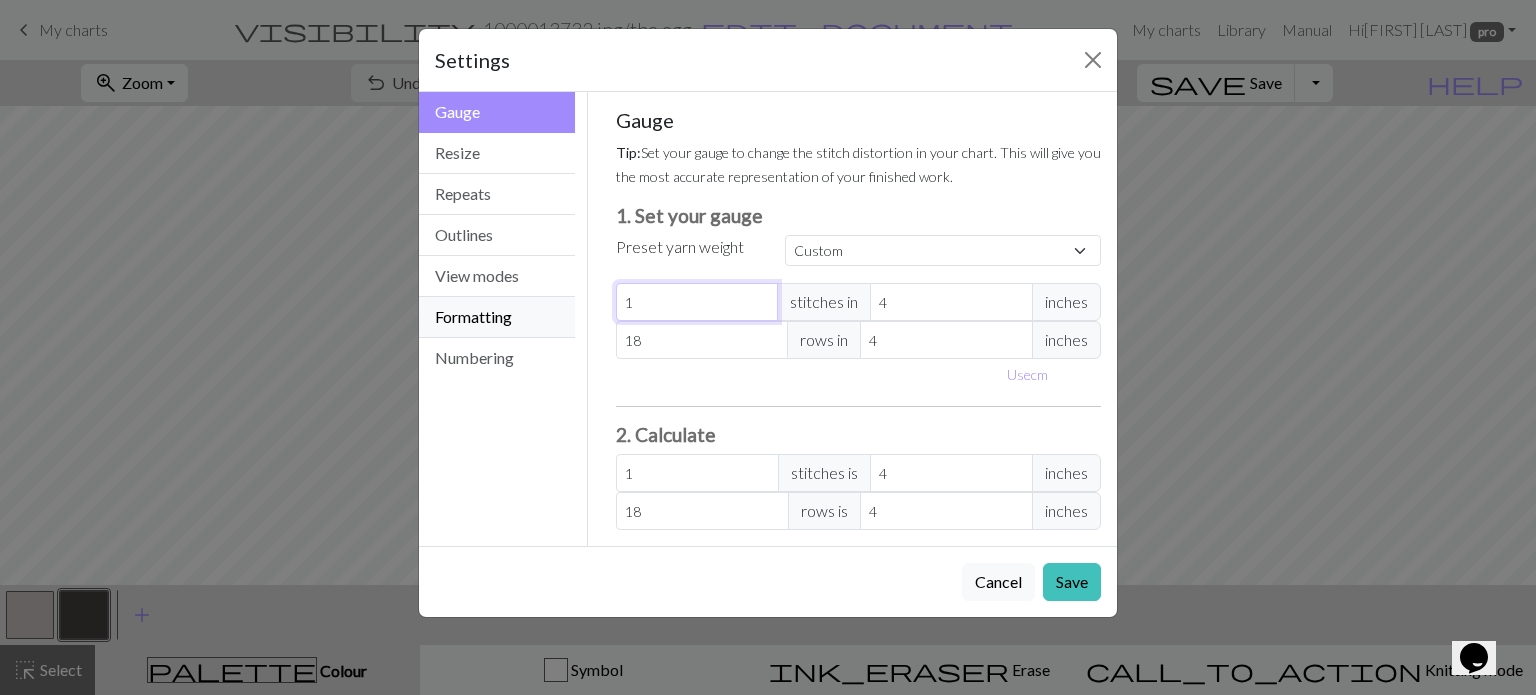 type on "18" 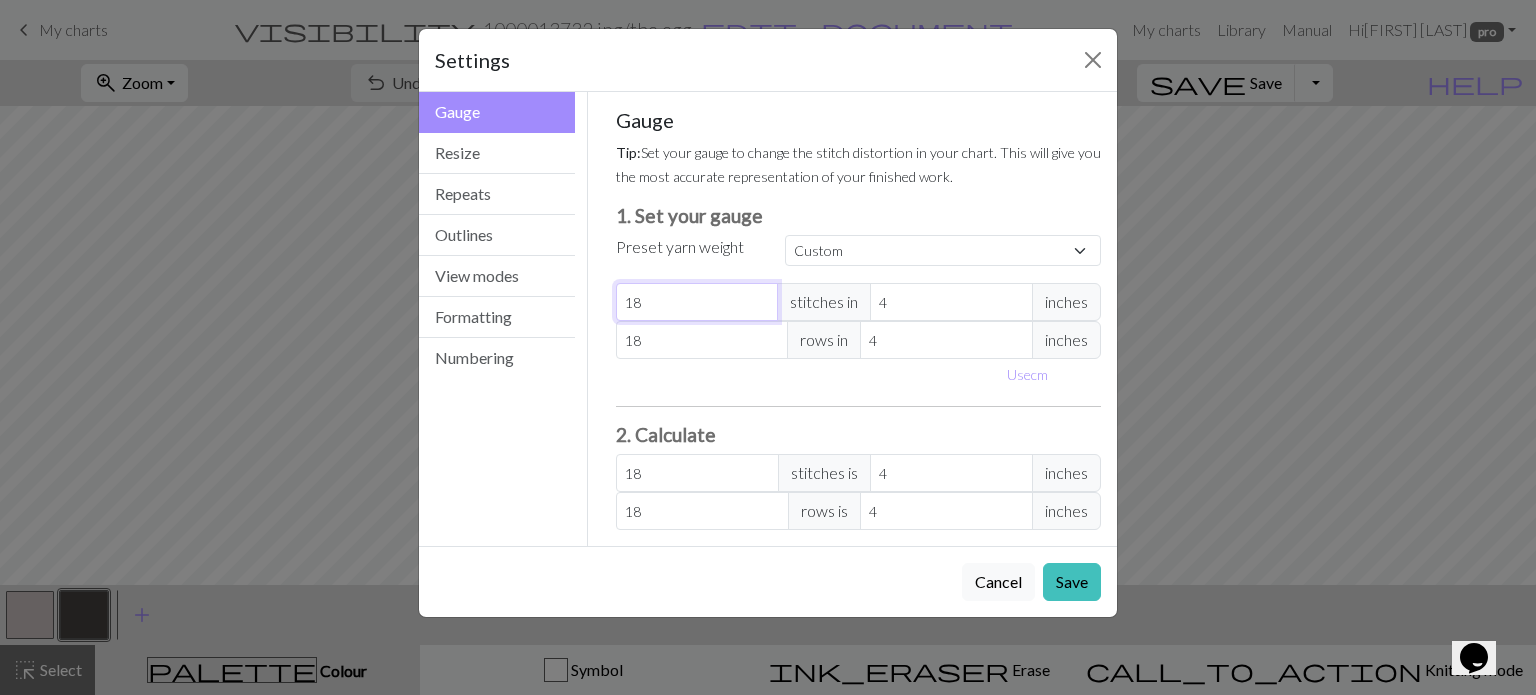 type on "18" 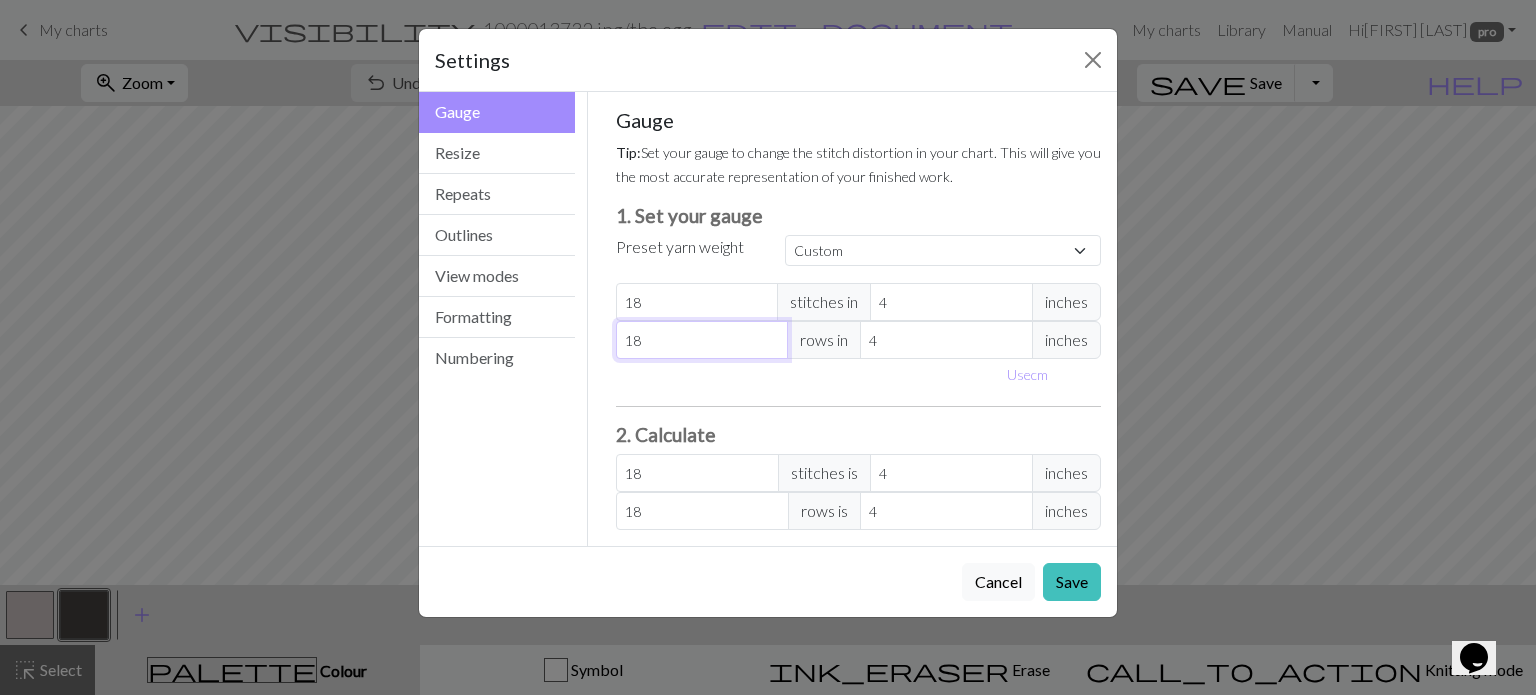 drag, startPoint x: 659, startPoint y: 333, endPoint x: 620, endPoint y: 342, distance: 40.024994 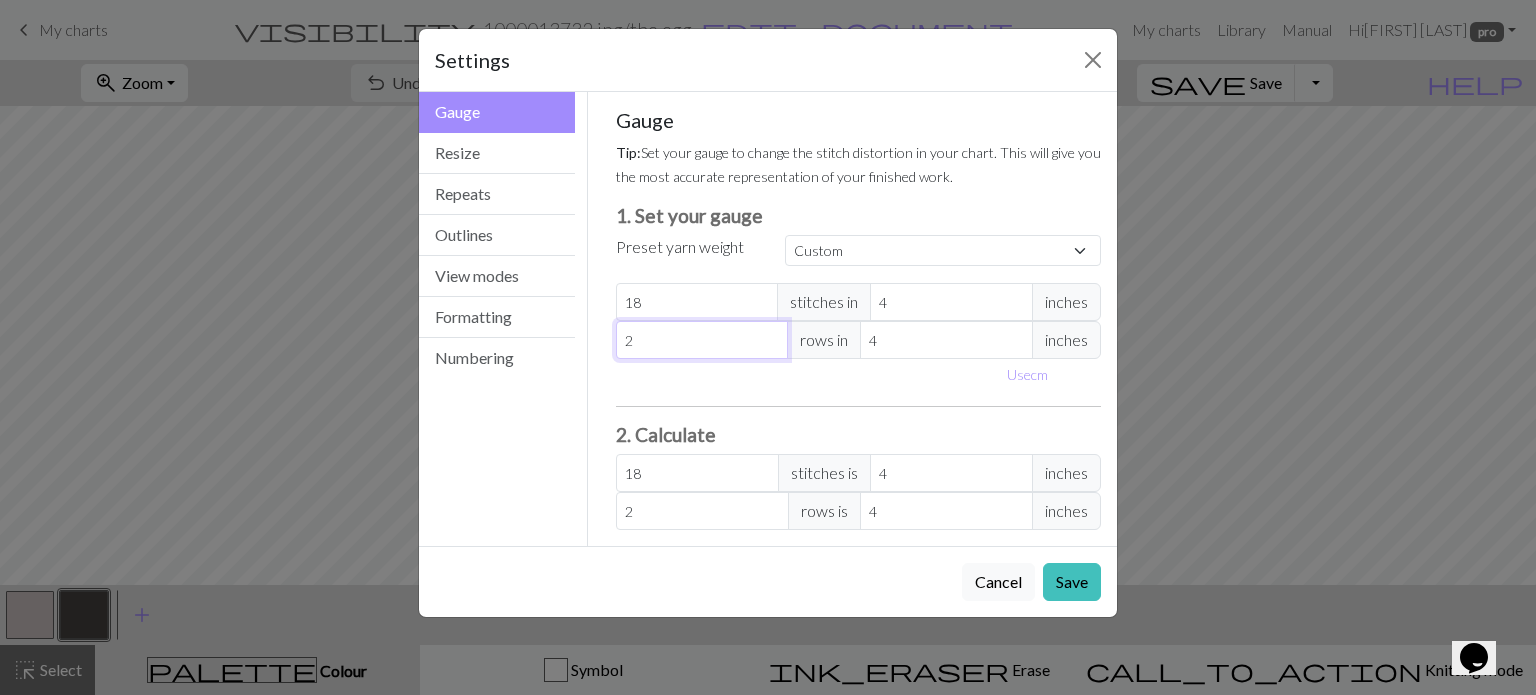 type on "24" 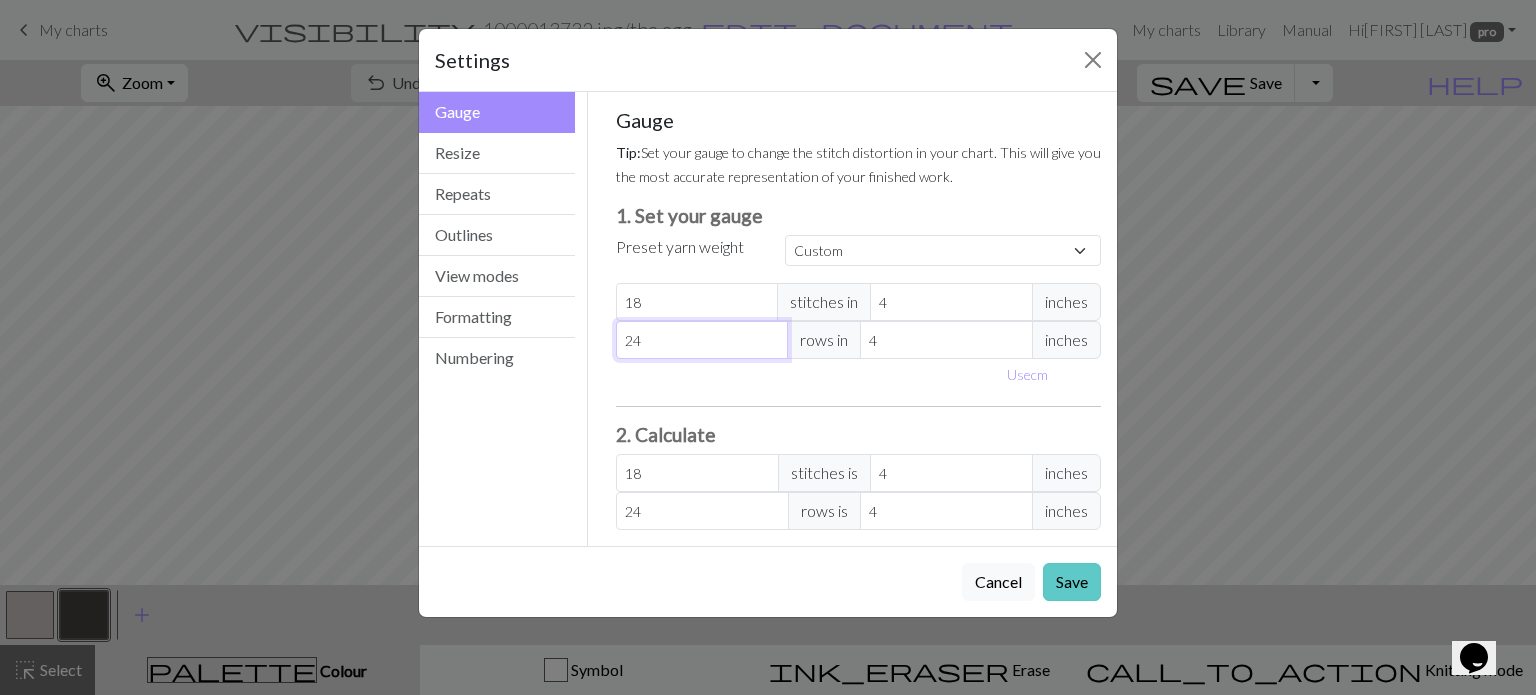 type on "24" 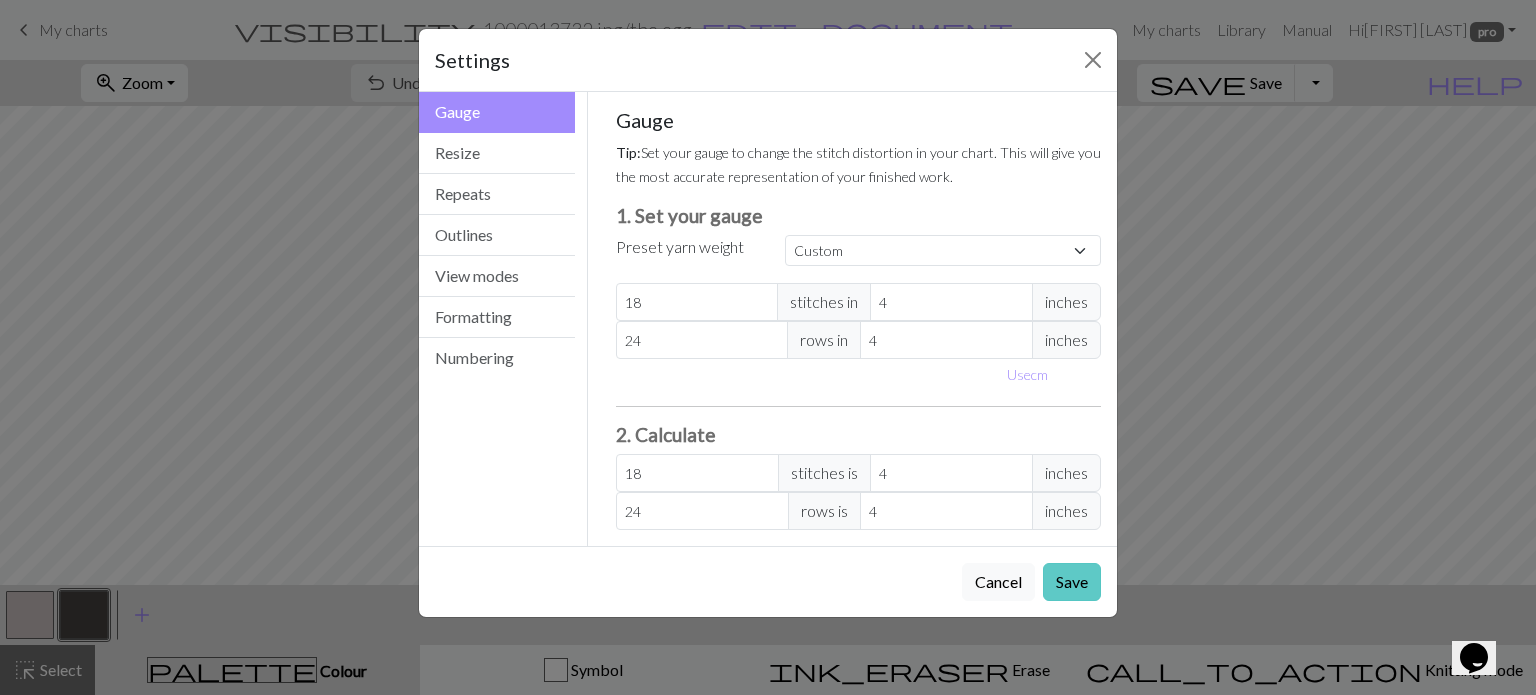 click on "Save" at bounding box center [1072, 582] 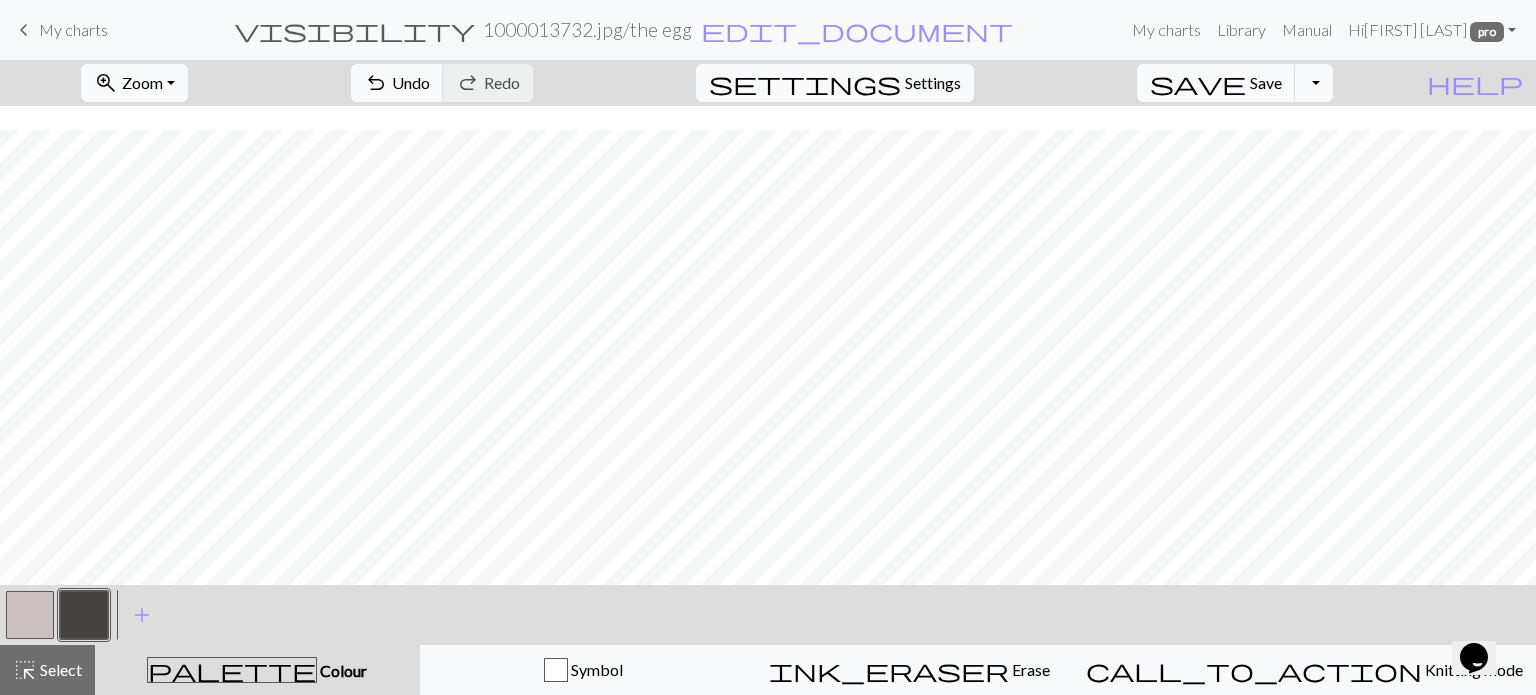 scroll, scrollTop: 400, scrollLeft: 0, axis: vertical 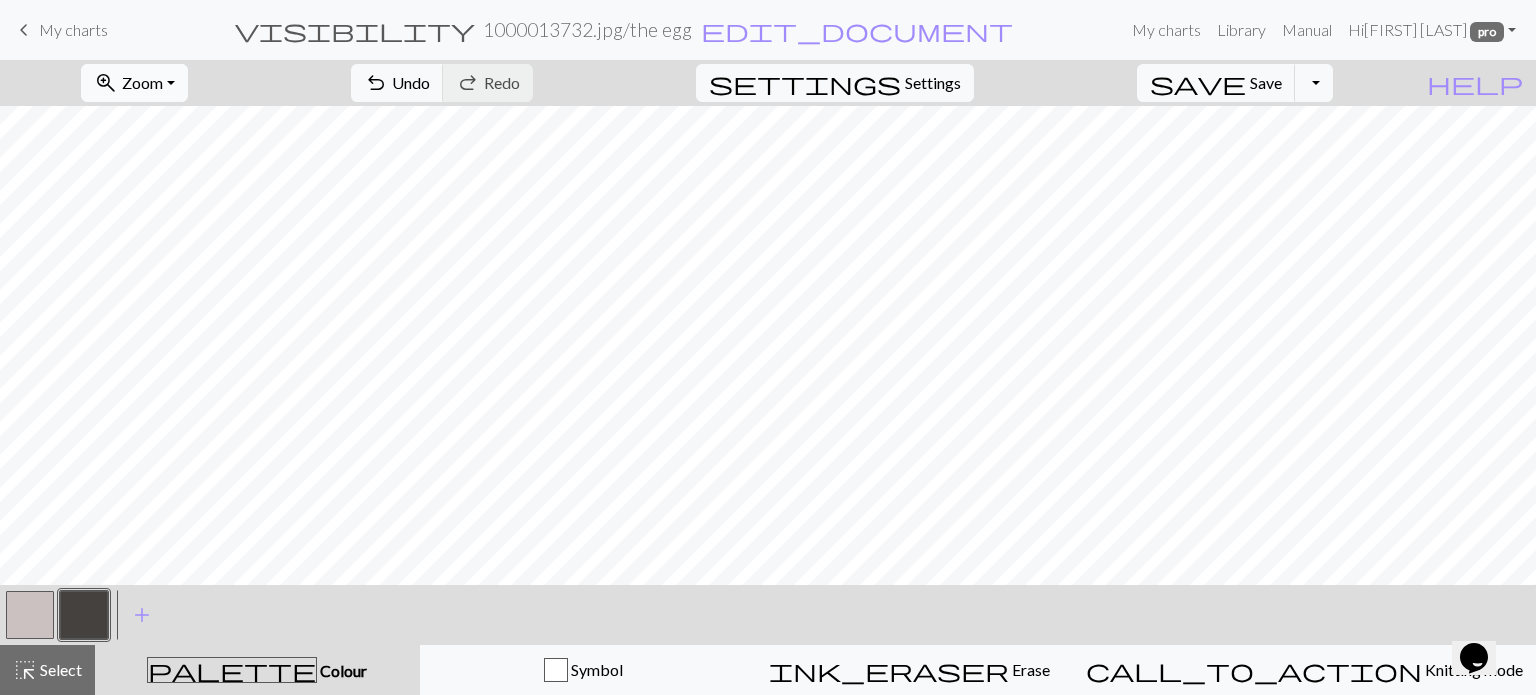 click on "Zoom" at bounding box center [142, 82] 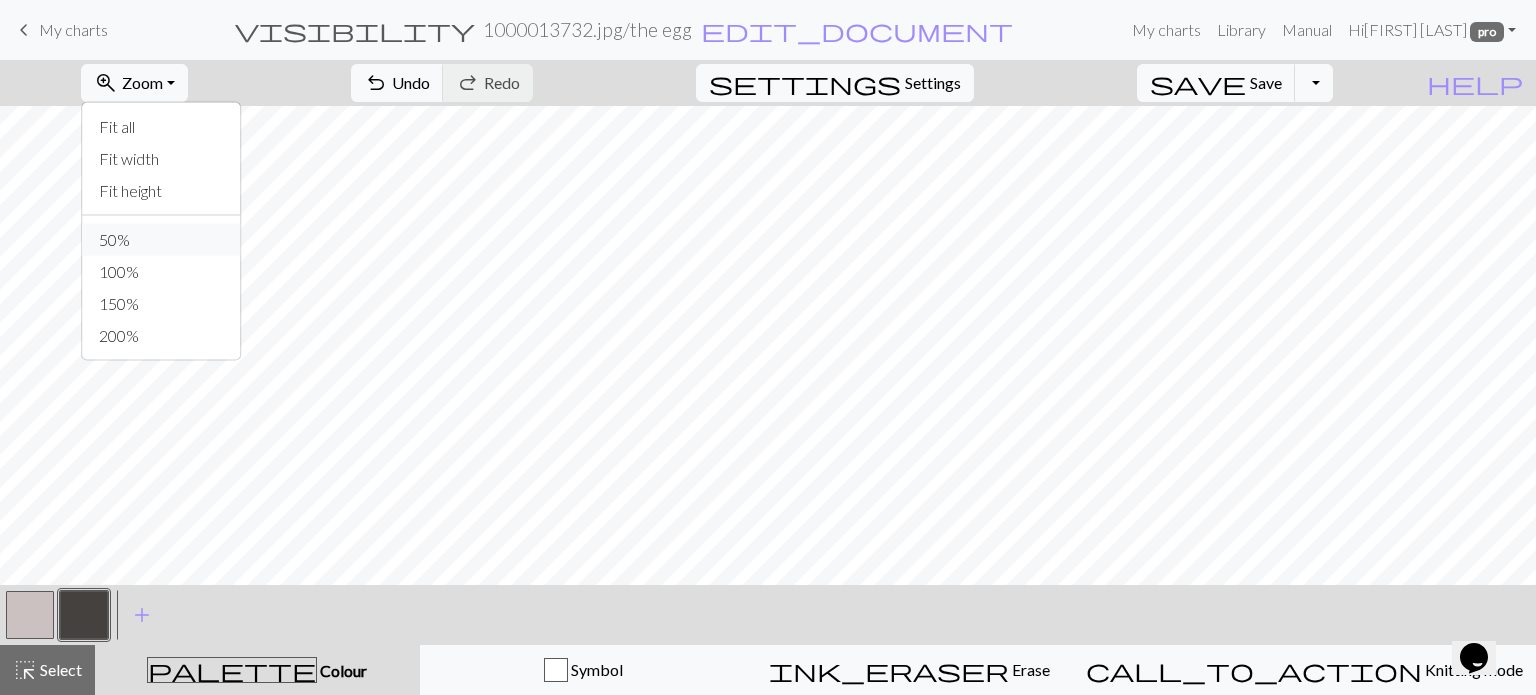 click on "50%" at bounding box center [162, 240] 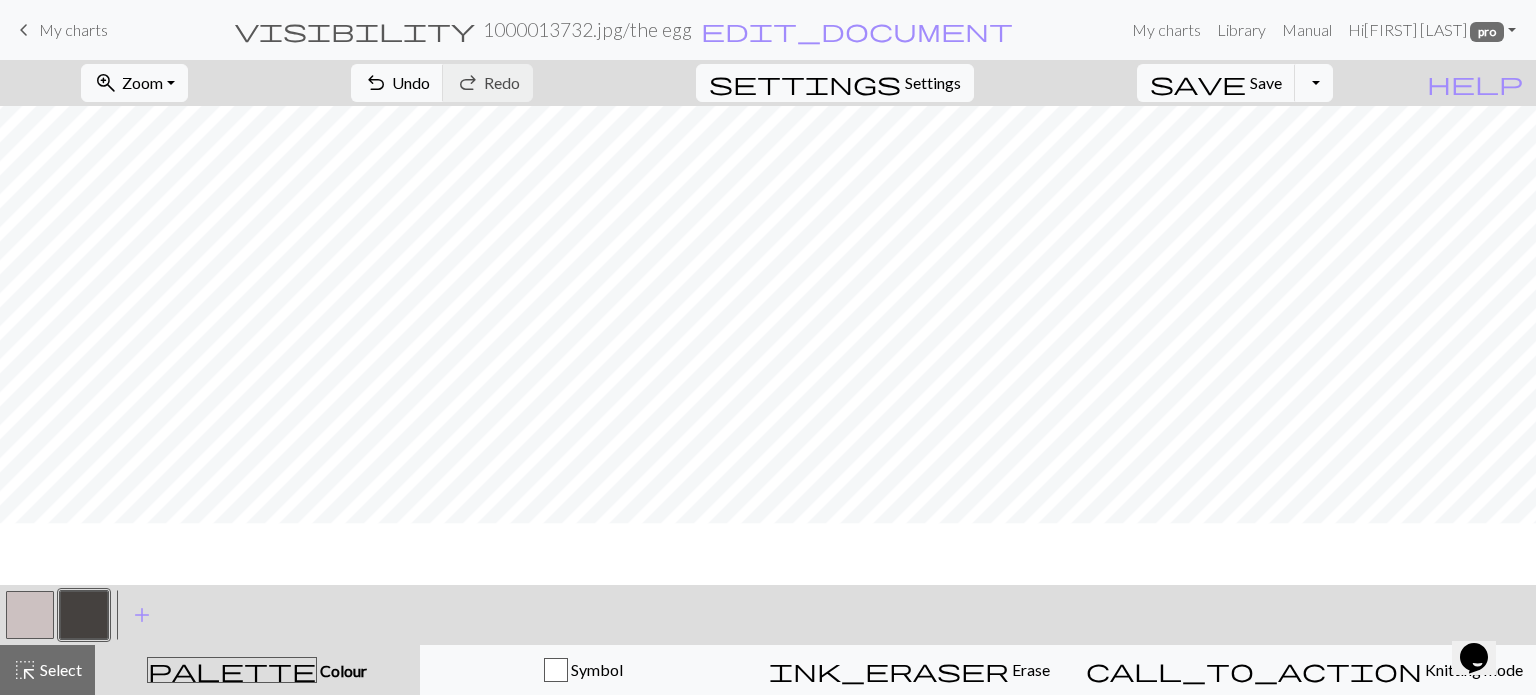 scroll, scrollTop: 35, scrollLeft: 0, axis: vertical 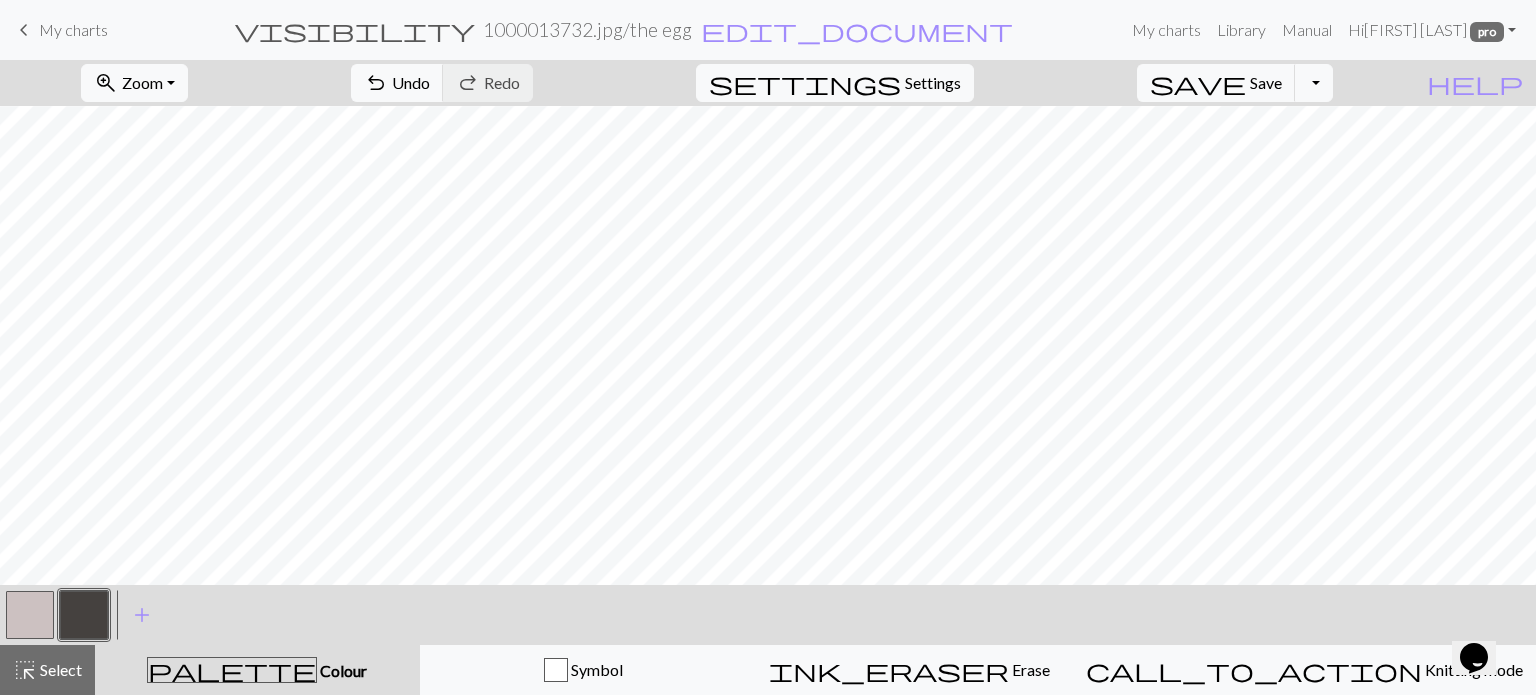 click at bounding box center (84, 615) 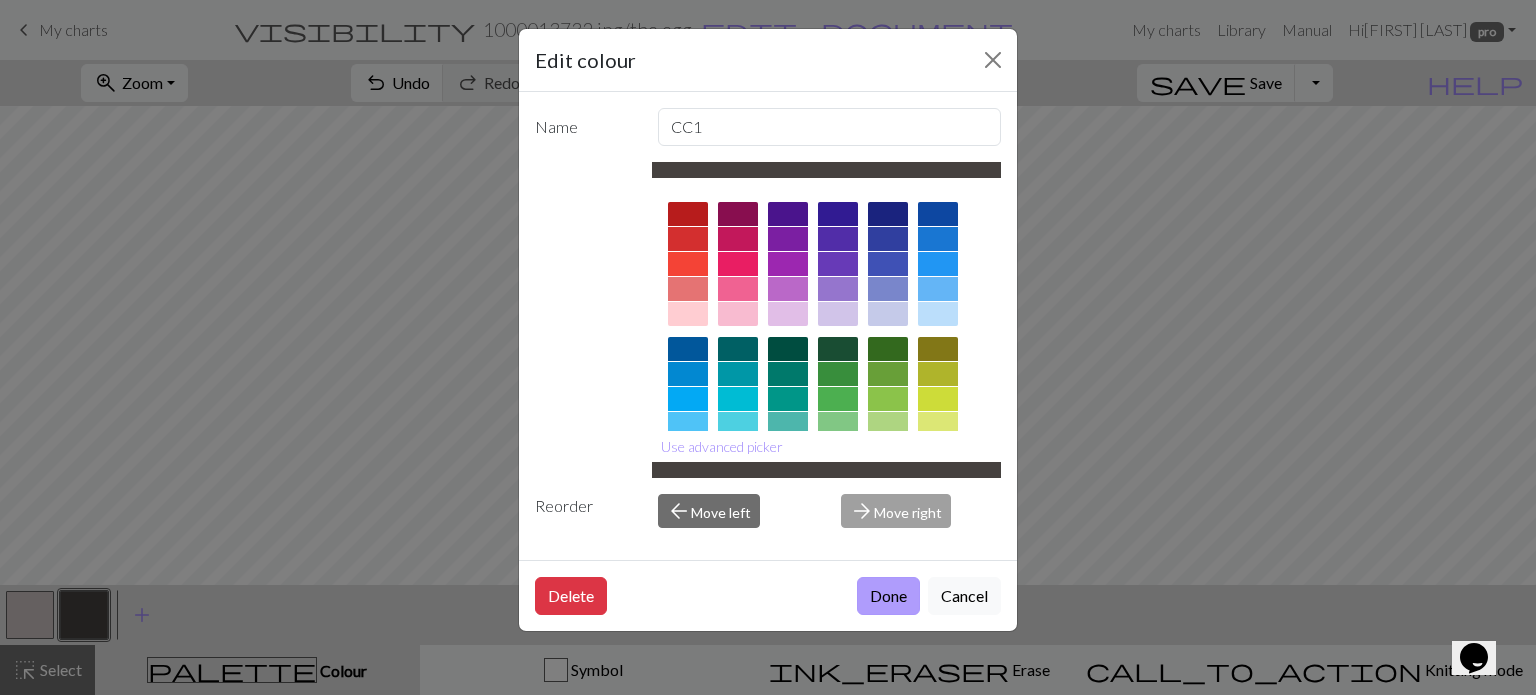 click on "Done" at bounding box center [888, 596] 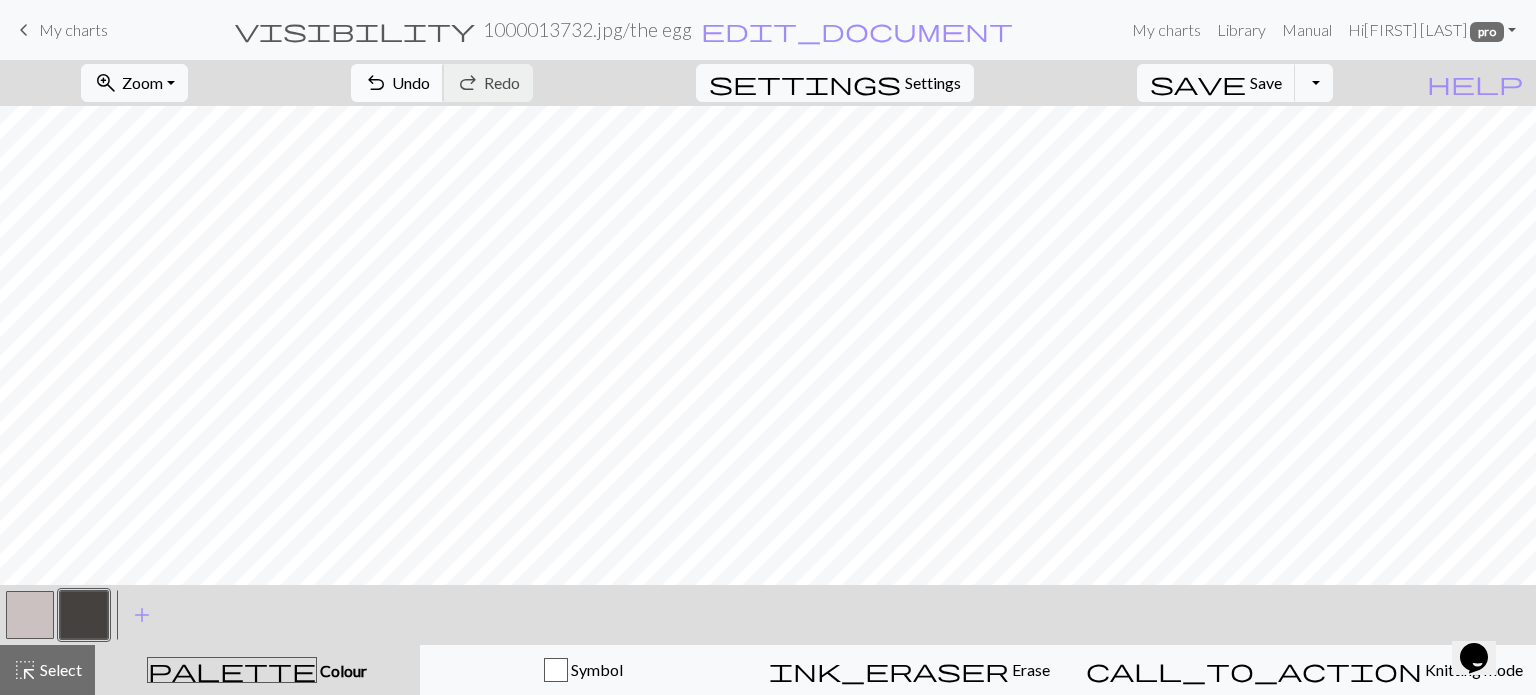 click on "Undo" at bounding box center (411, 82) 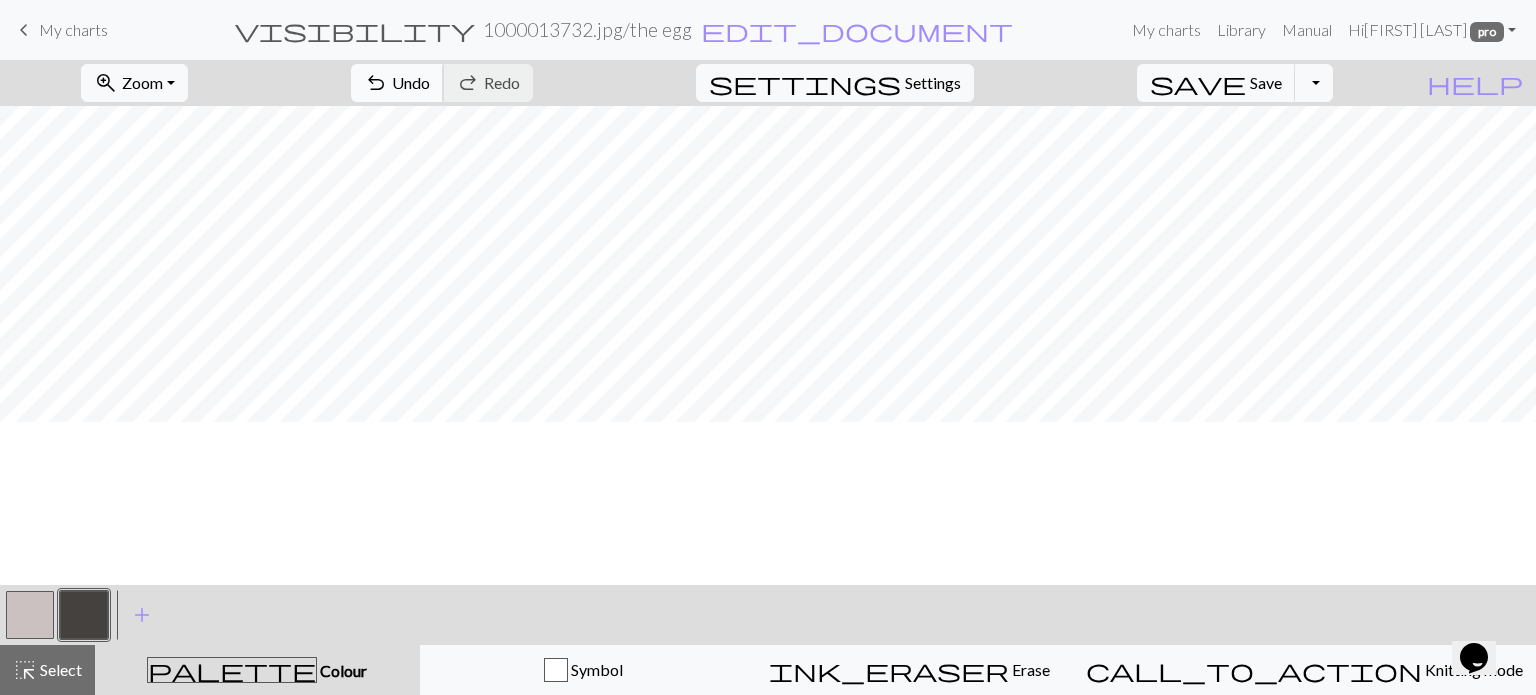 scroll, scrollTop: 35, scrollLeft: 0, axis: vertical 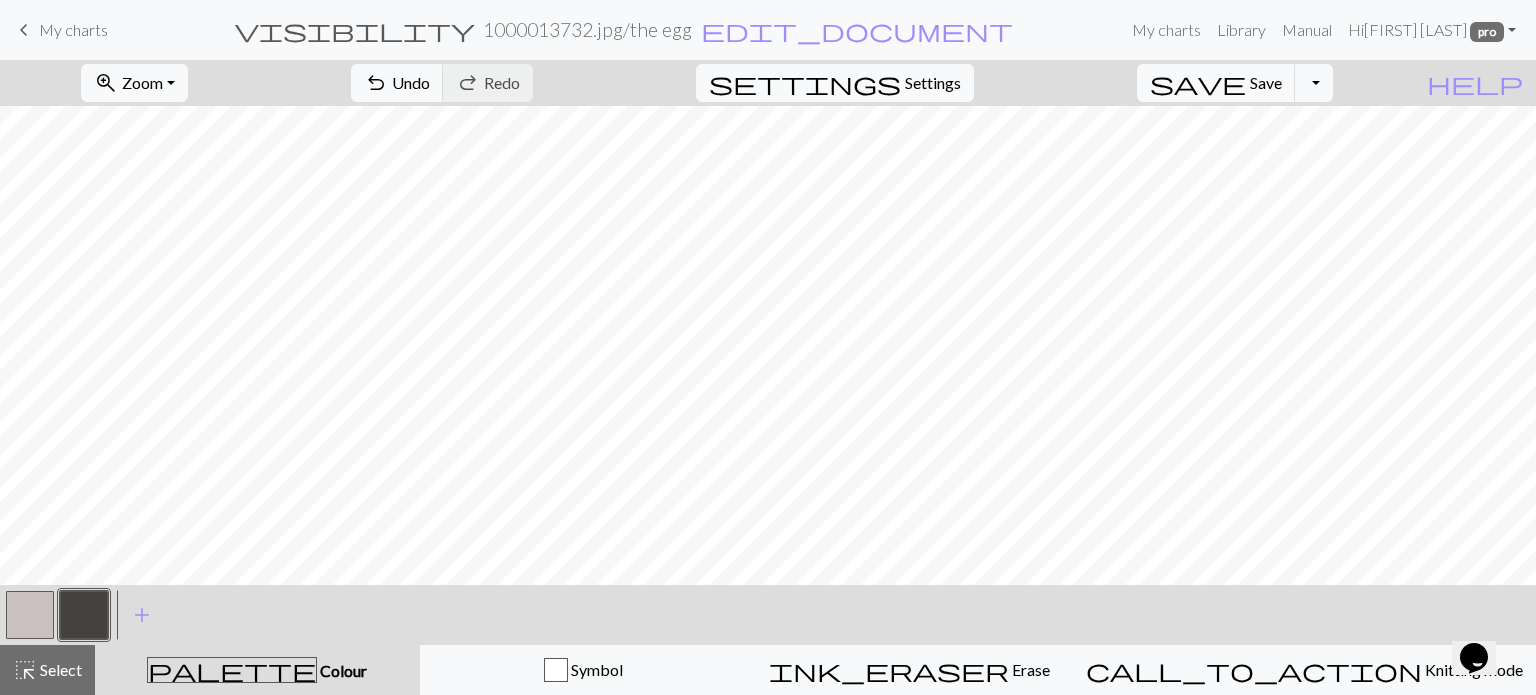 click at bounding box center [30, 615] 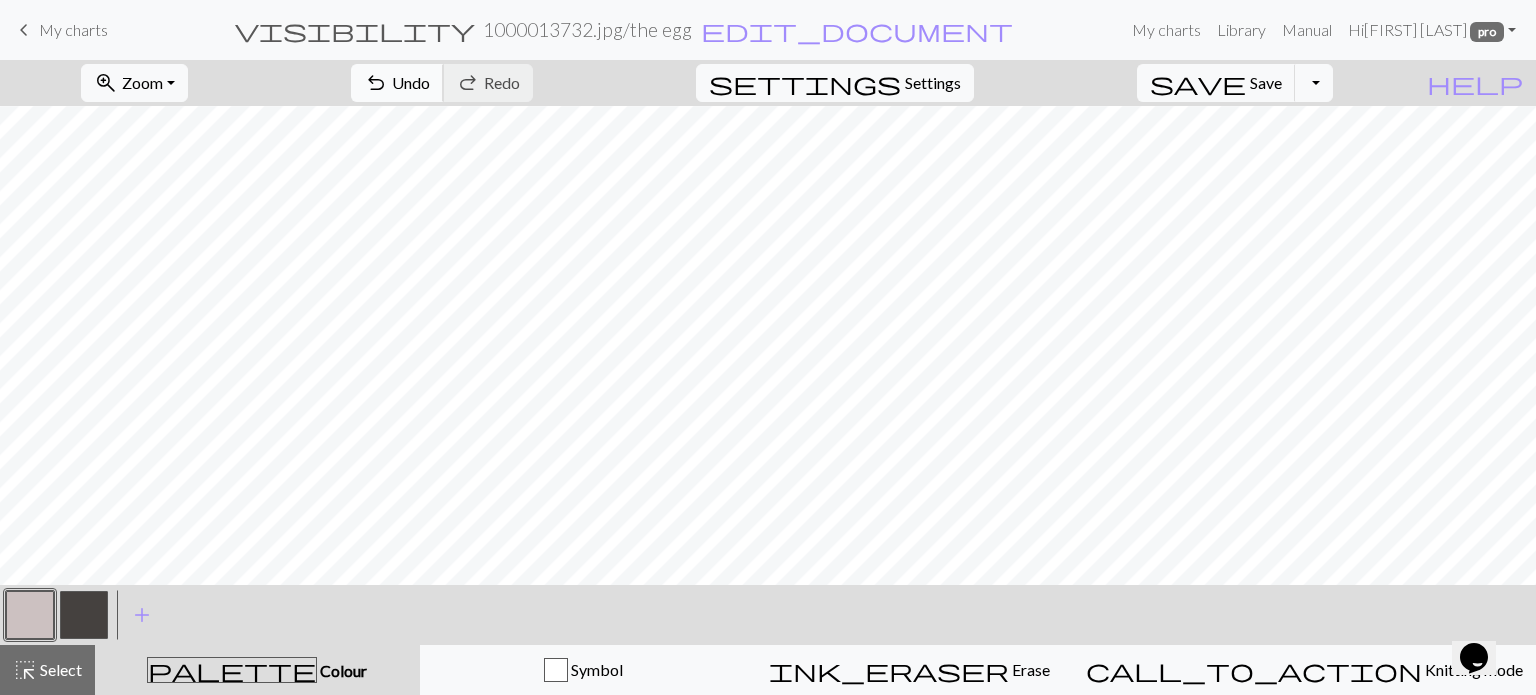 click on "undo Undo Undo" at bounding box center (397, 83) 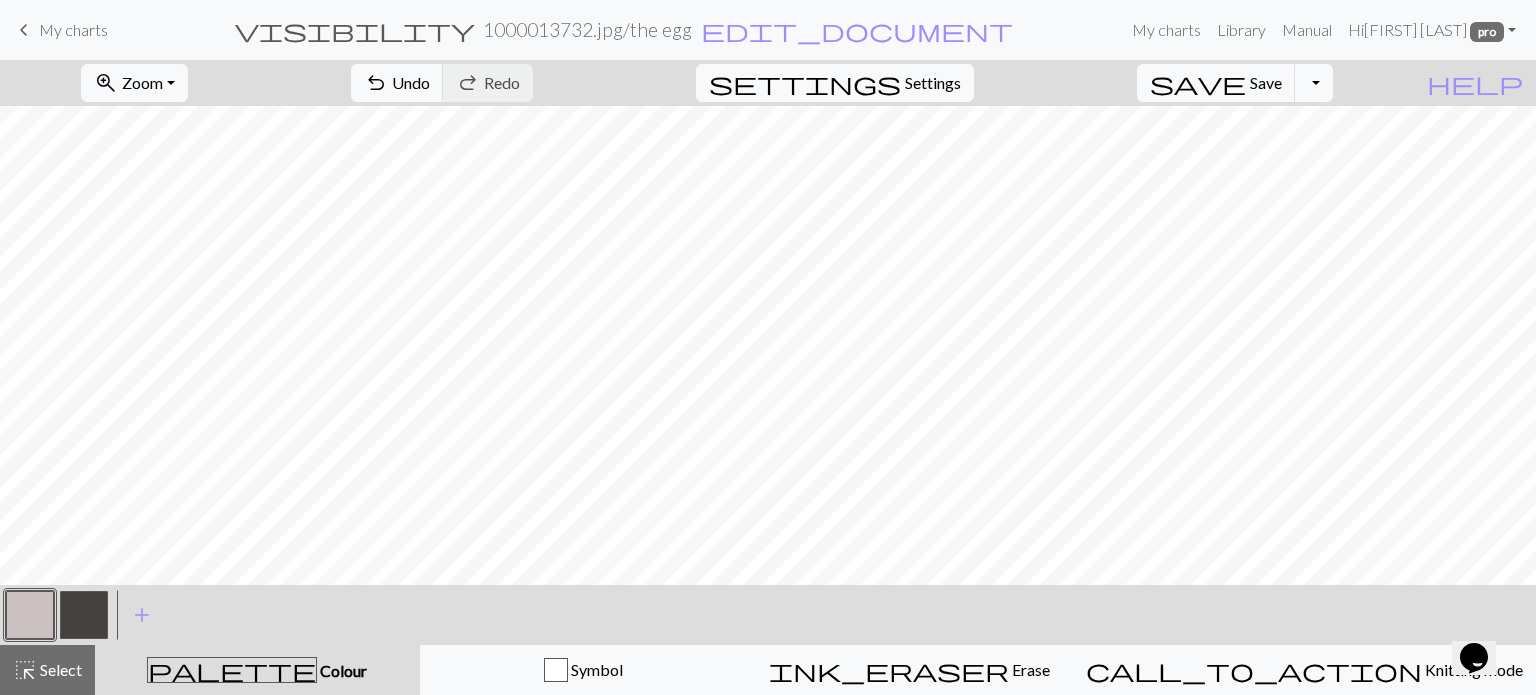 drag, startPoint x: 84, startPoint y: 619, endPoint x: 686, endPoint y: 586, distance: 602.9038 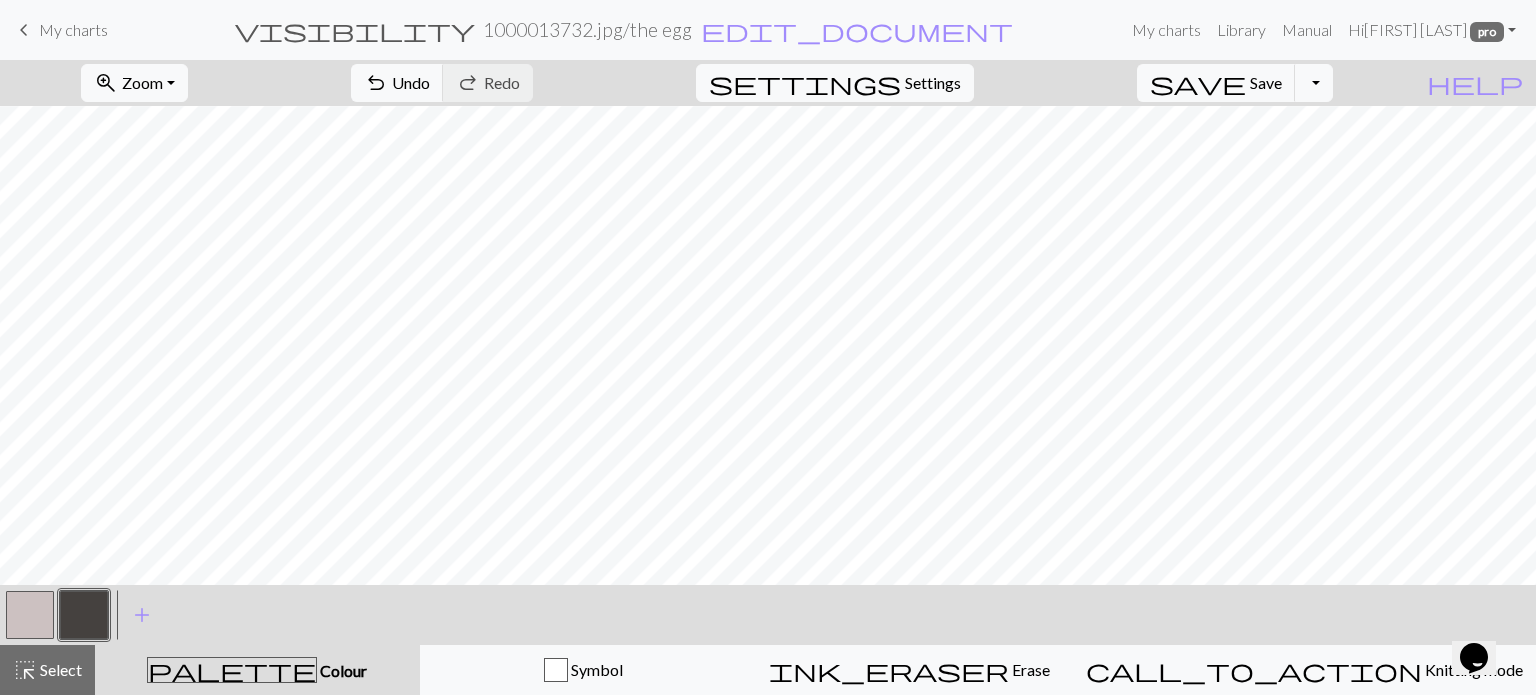 drag, startPoint x: 31, startPoint y: 611, endPoint x: 381, endPoint y: 572, distance: 352.16617 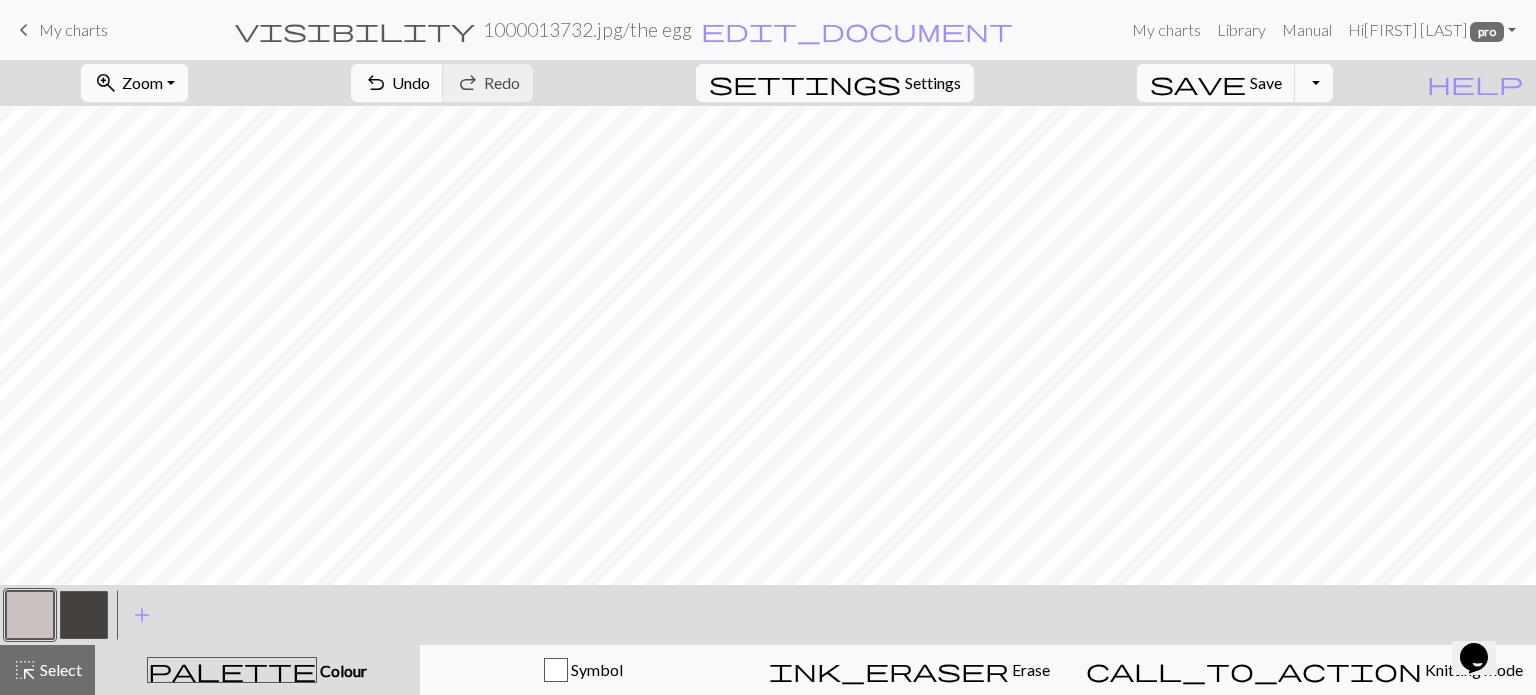 drag, startPoint x: 68, startPoint y: 623, endPoint x: 756, endPoint y: 575, distance: 689.67236 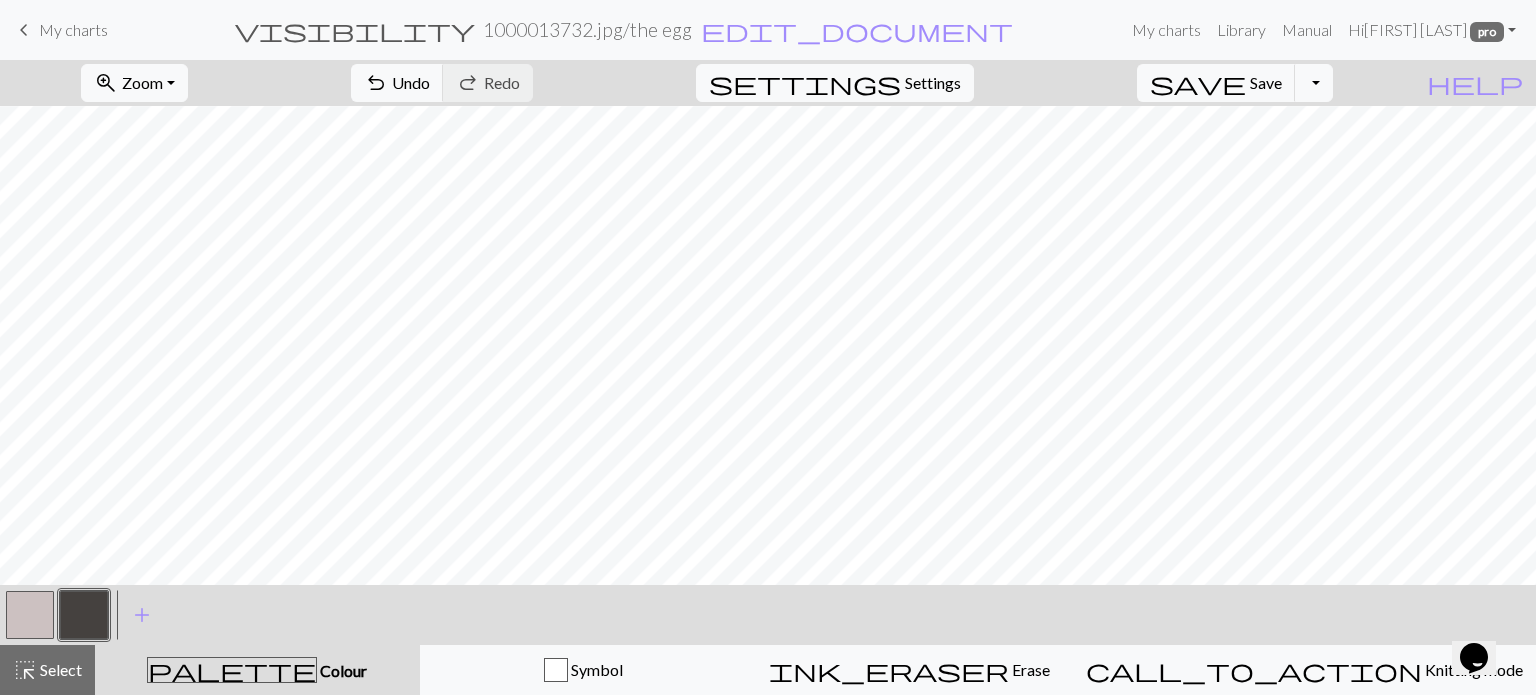 drag, startPoint x: 19, startPoint y: 619, endPoint x: 63, endPoint y: 613, distance: 44.407207 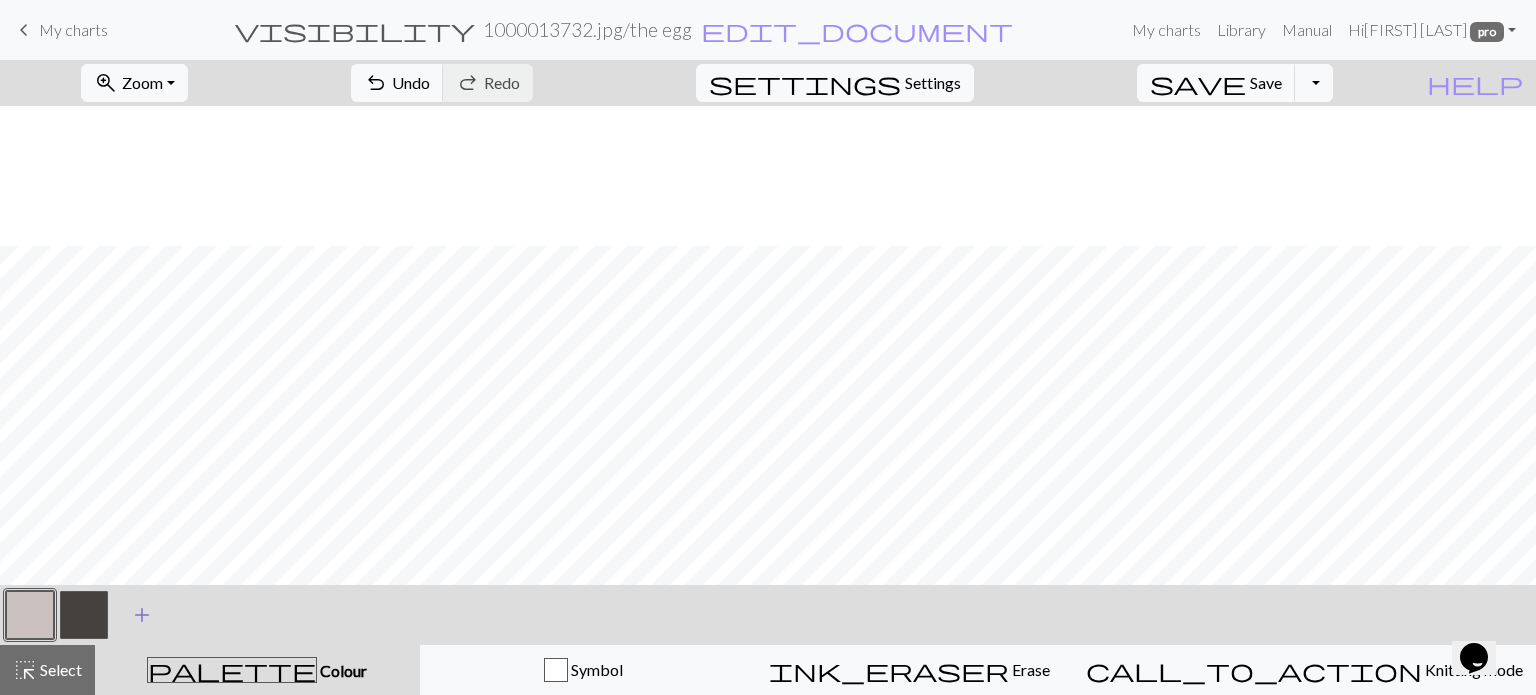 scroll, scrollTop: 235, scrollLeft: 0, axis: vertical 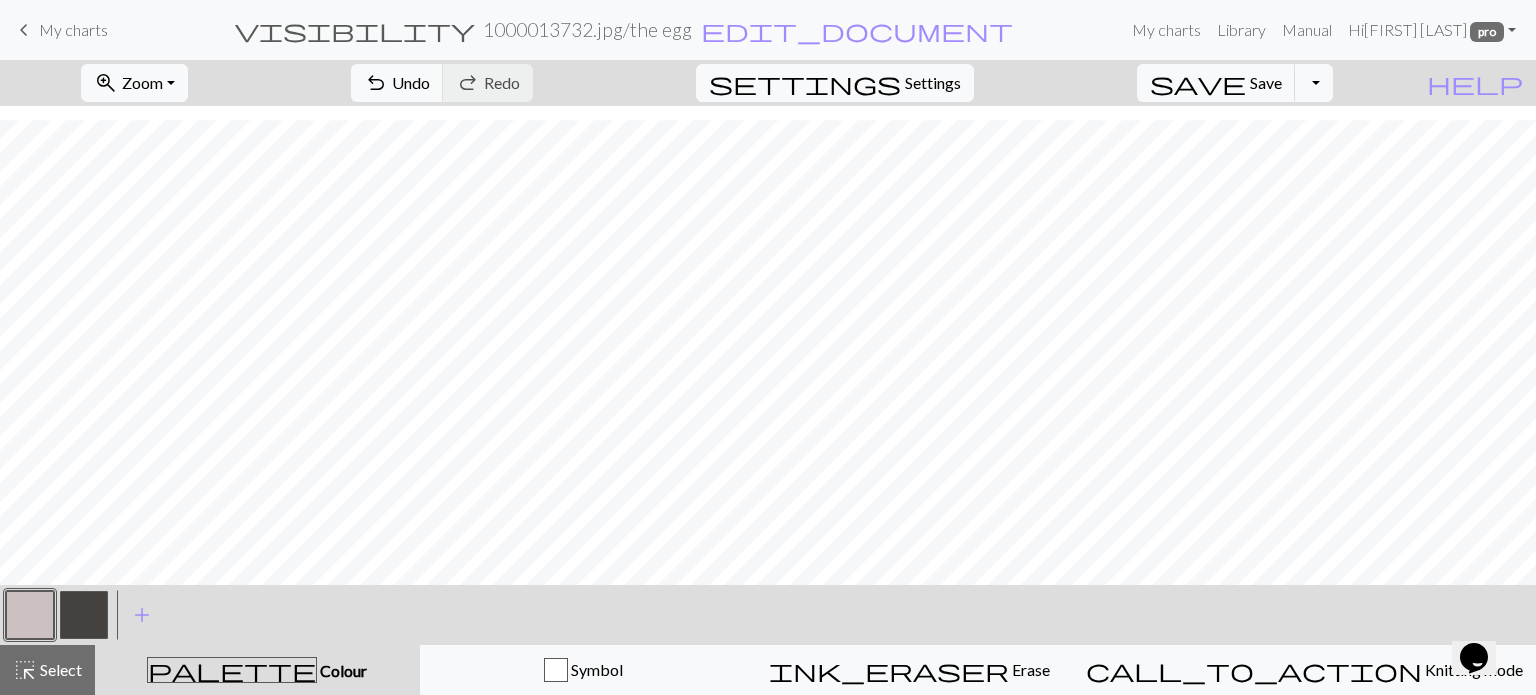 drag, startPoint x: 86, startPoint y: 603, endPoint x: 140, endPoint y: 587, distance: 56.32051 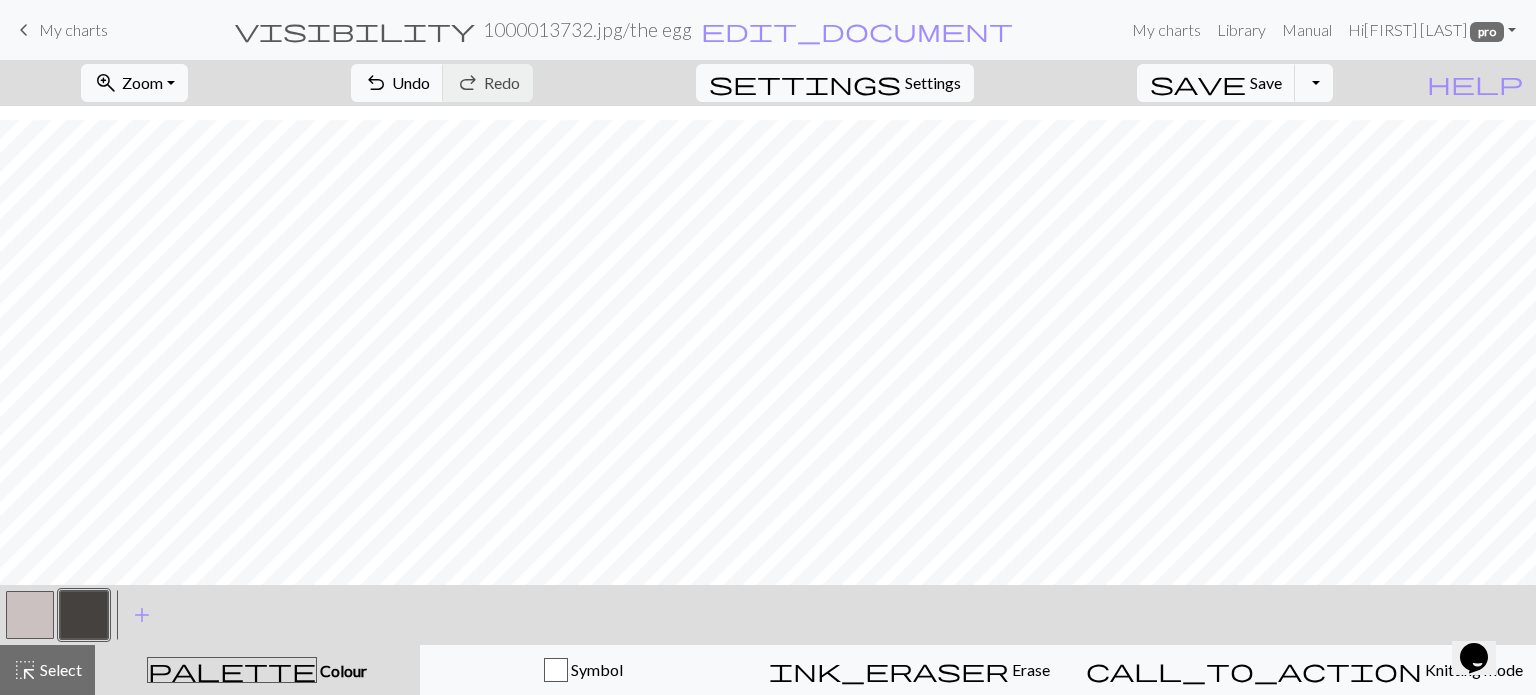 drag, startPoint x: 16, startPoint y: 607, endPoint x: 83, endPoint y: 590, distance: 69.12308 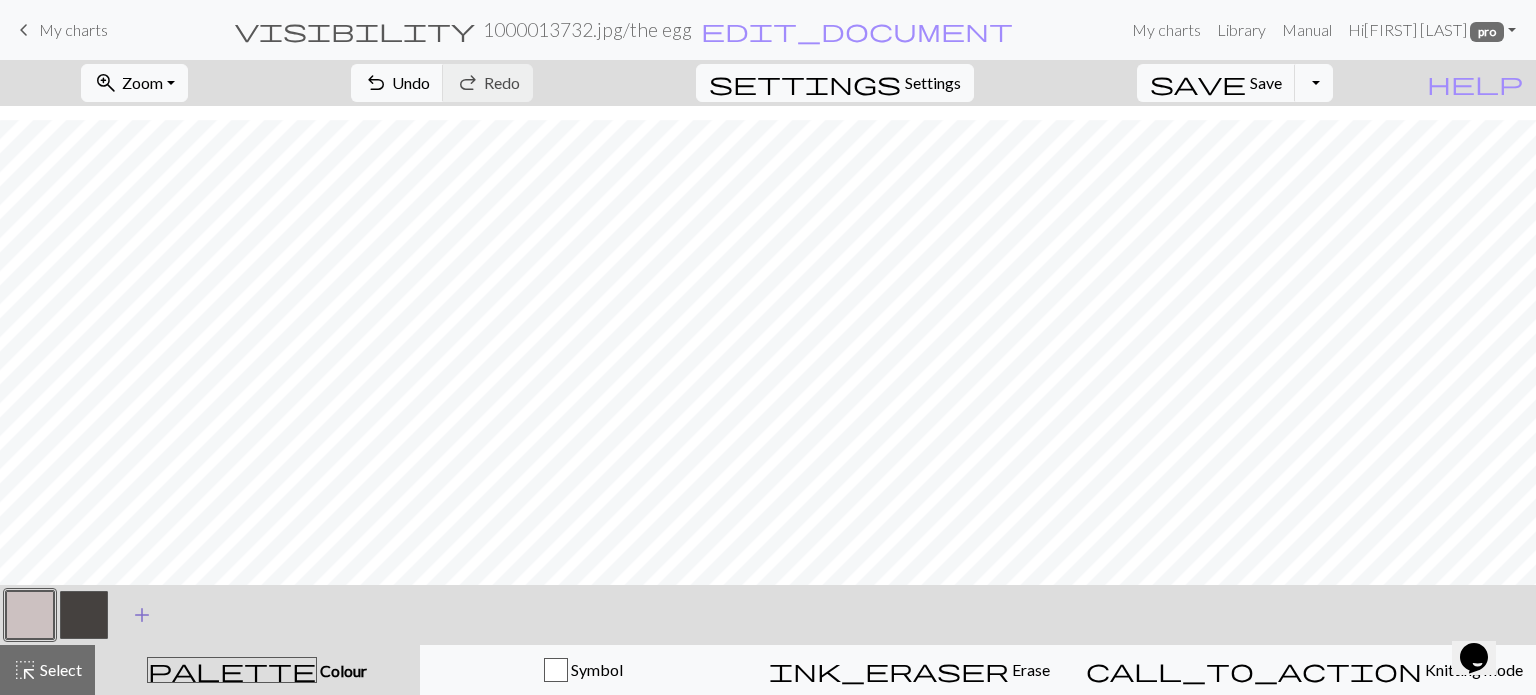 drag, startPoint x: 83, startPoint y: 617, endPoint x: 119, endPoint y: 594, distance: 42.72002 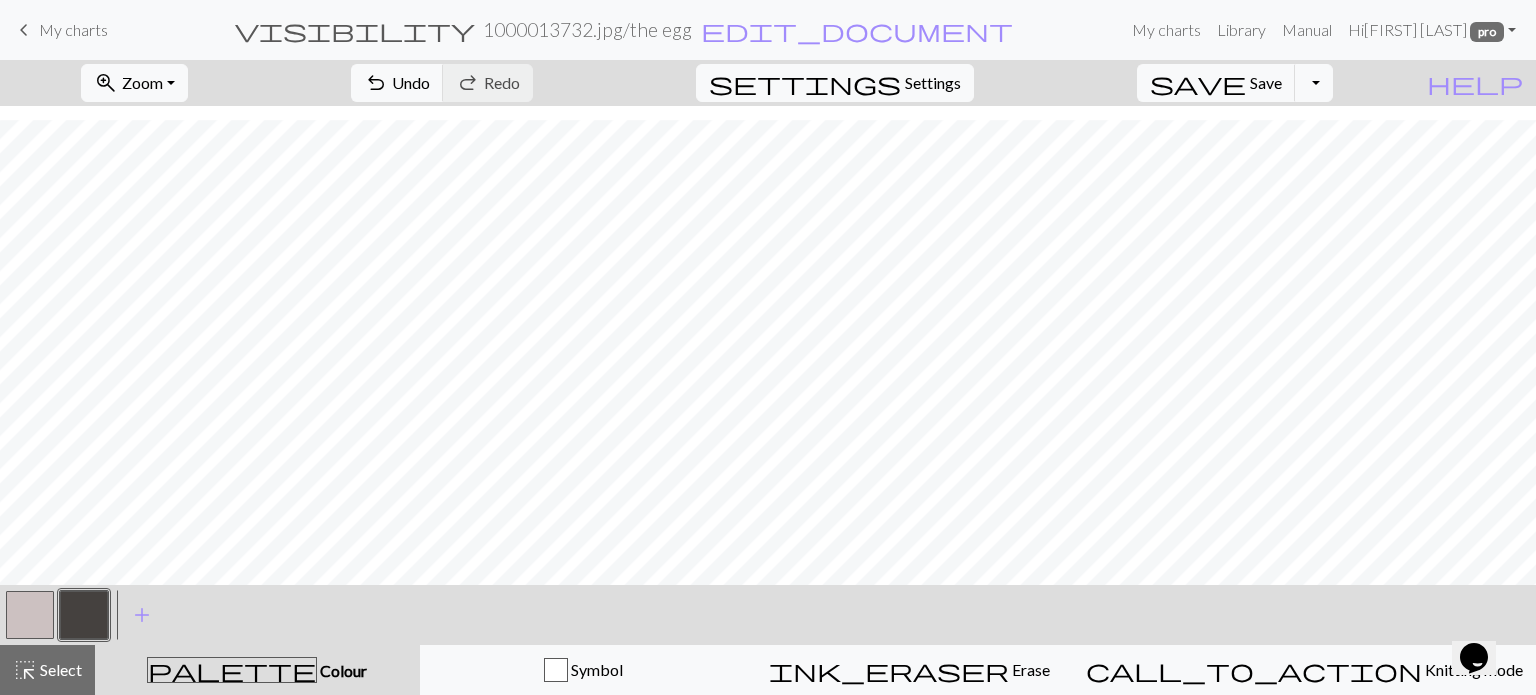 click at bounding box center (84, 615) 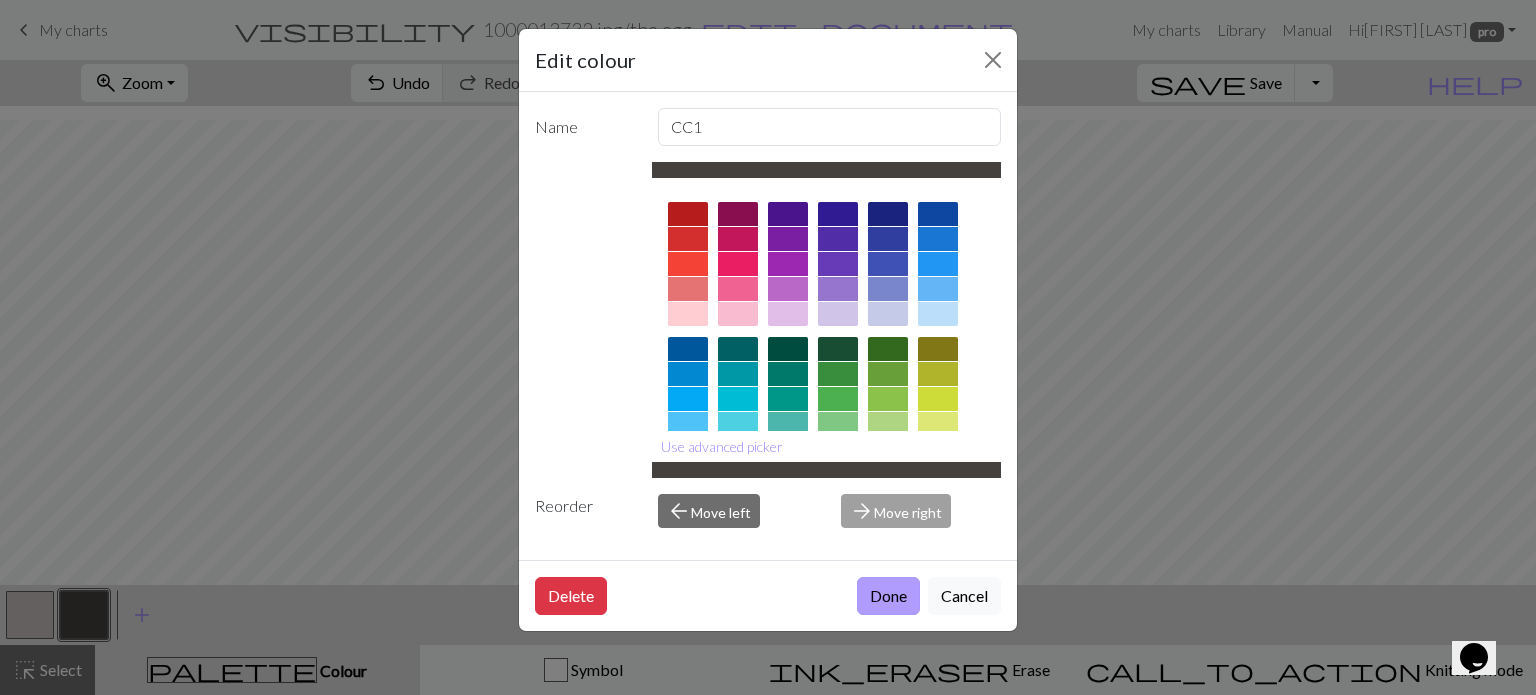 click on "Done" at bounding box center (888, 596) 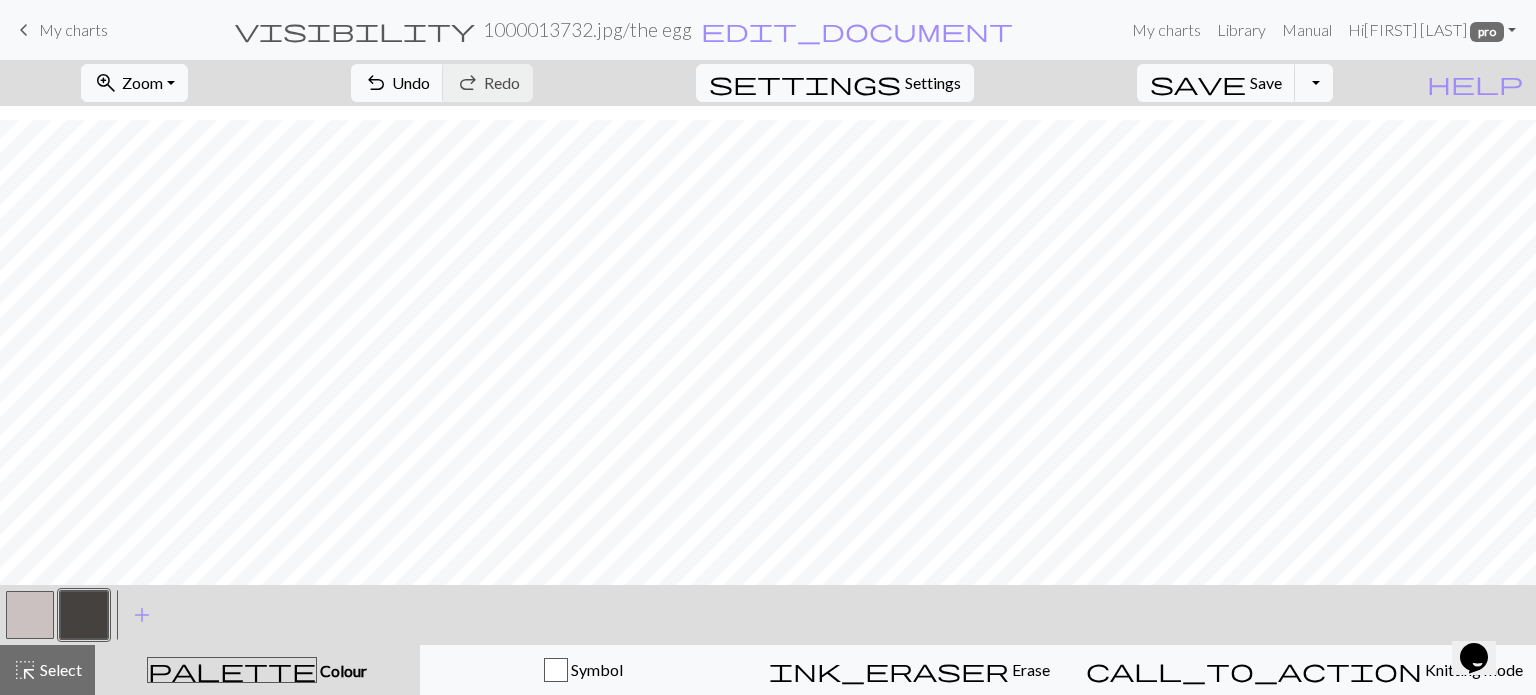 drag, startPoint x: 32, startPoint y: 619, endPoint x: 134, endPoint y: 582, distance: 108.503456 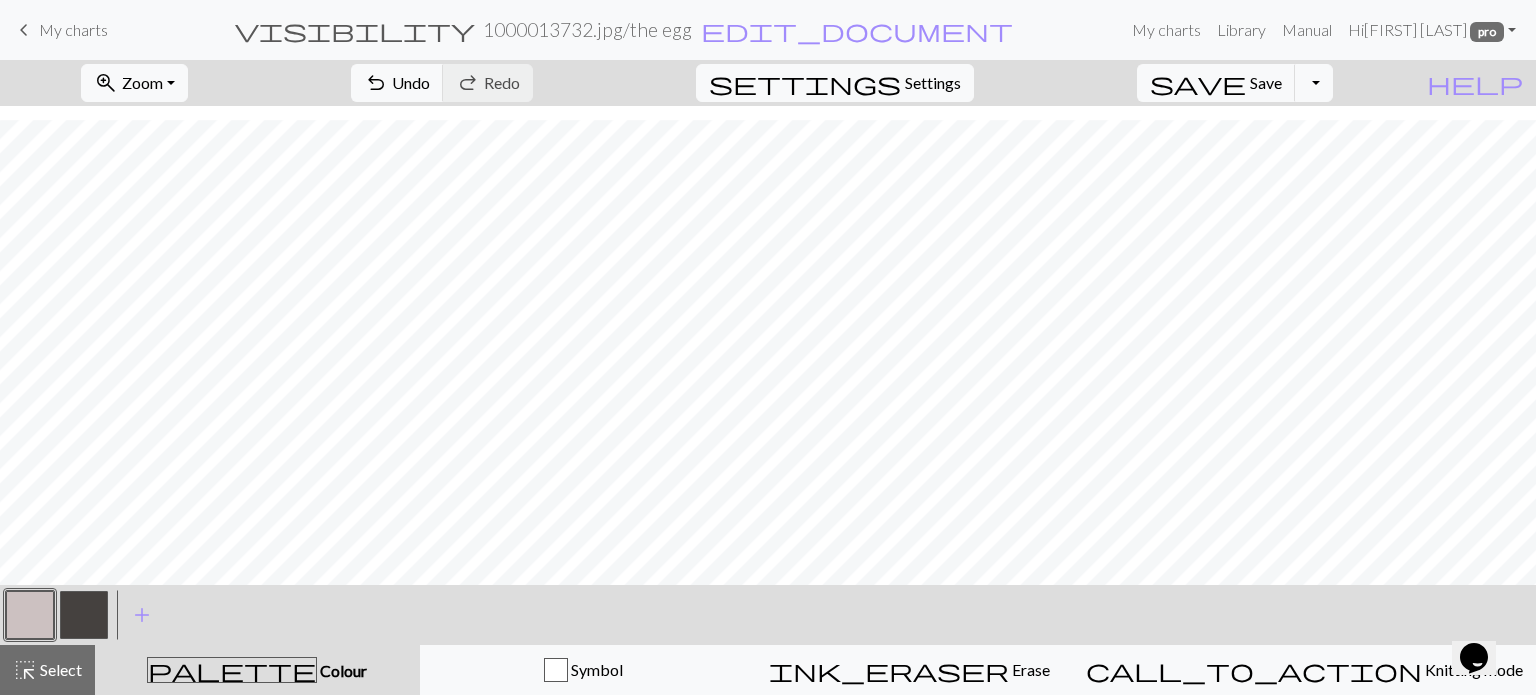 drag, startPoint x: 93, startPoint y: 610, endPoint x: 315, endPoint y: 575, distance: 224.74208 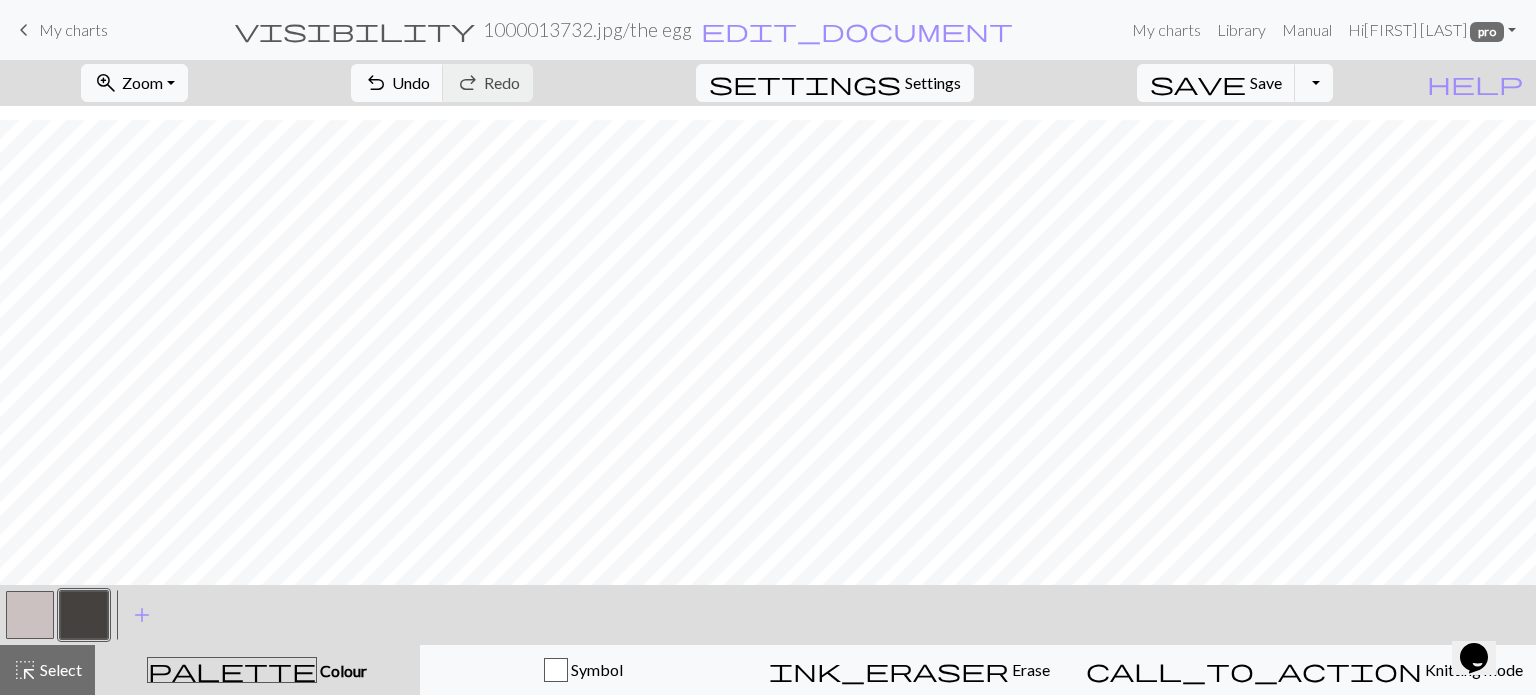 click at bounding box center [30, 615] 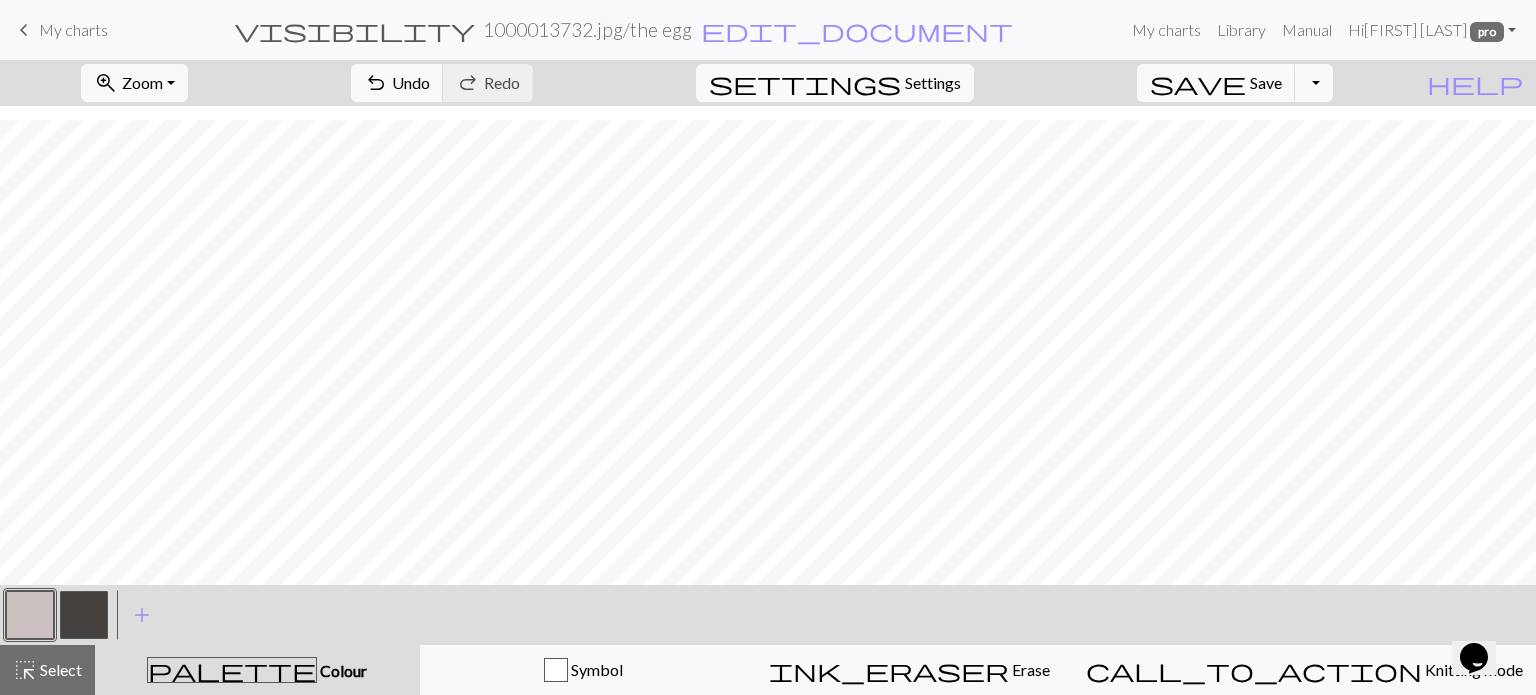 drag, startPoint x: 87, startPoint y: 608, endPoint x: 132, endPoint y: 581, distance: 52.478565 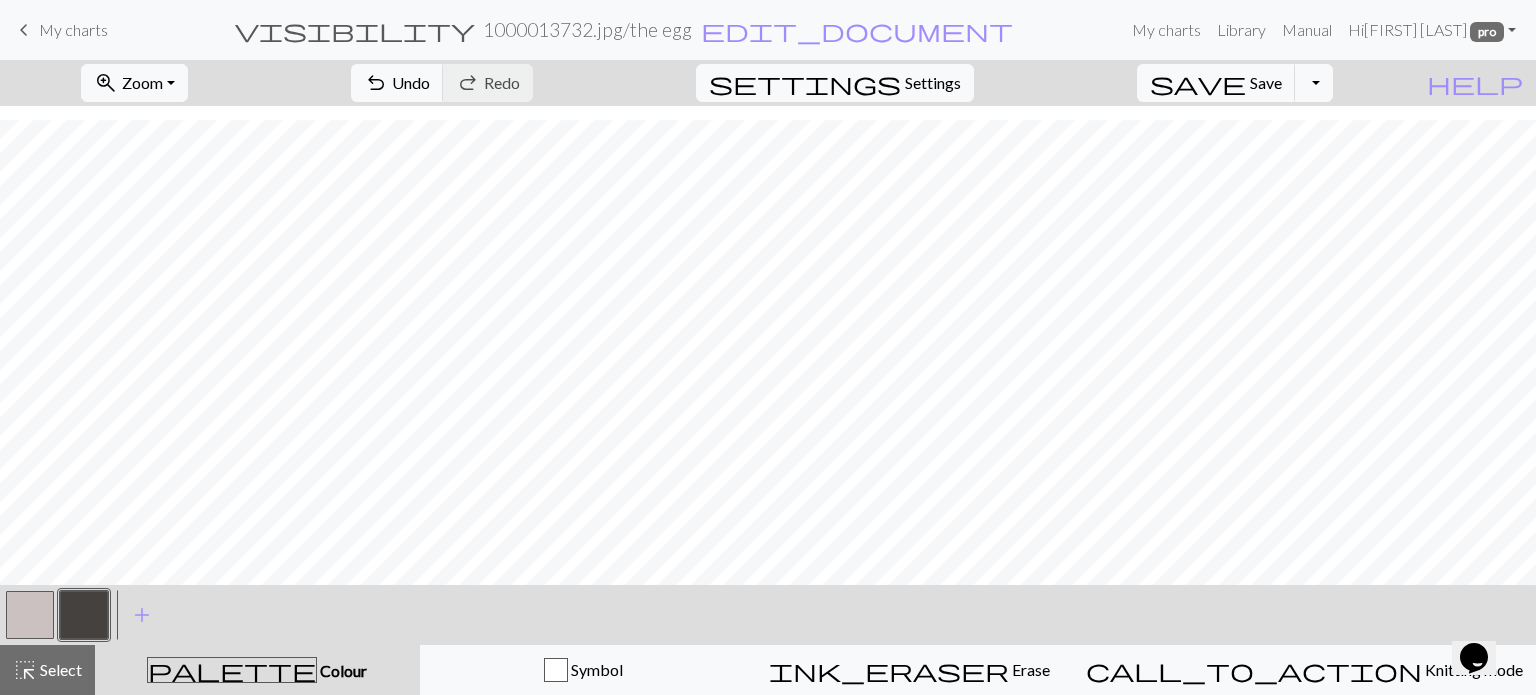 drag, startPoint x: 23, startPoint y: 600, endPoint x: 85, endPoint y: 571, distance: 68.44706 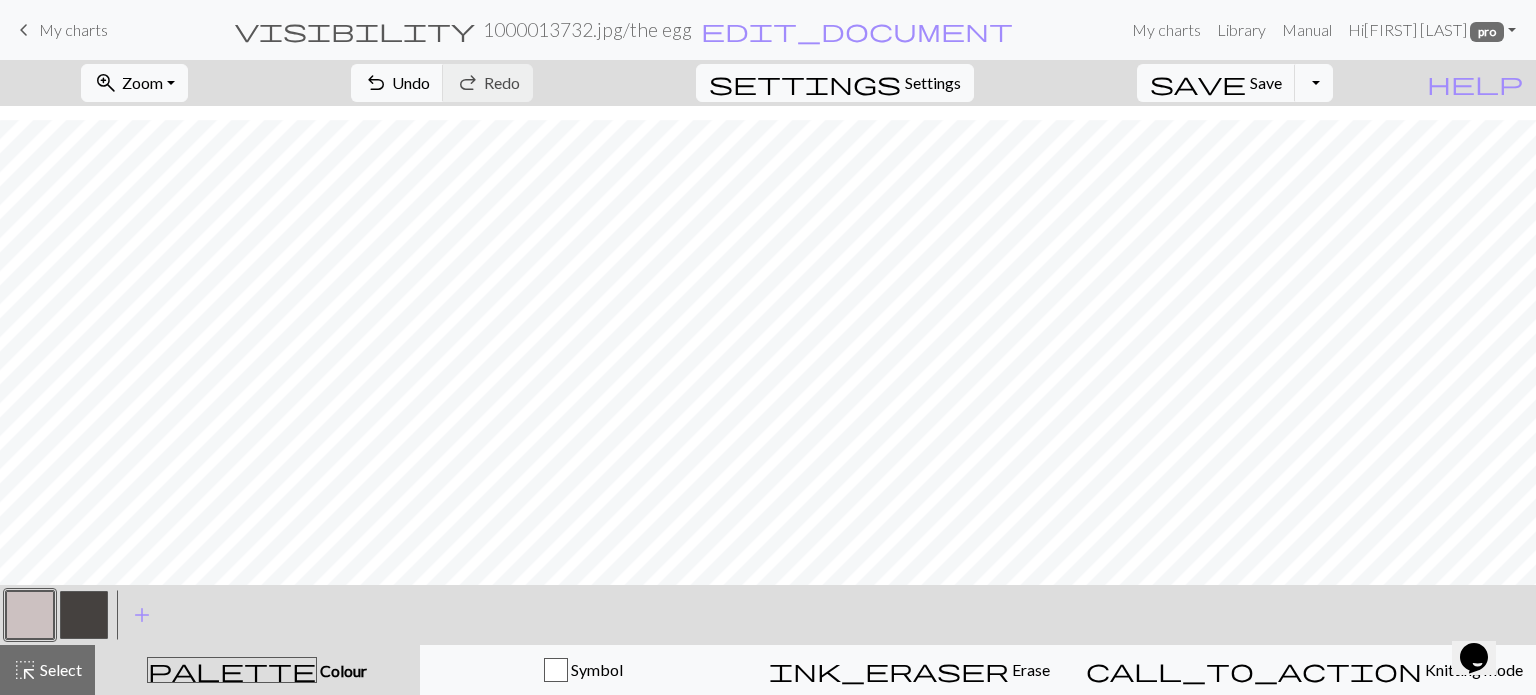 drag, startPoint x: 92, startPoint y: 598, endPoint x: 152, endPoint y: 574, distance: 64.62198 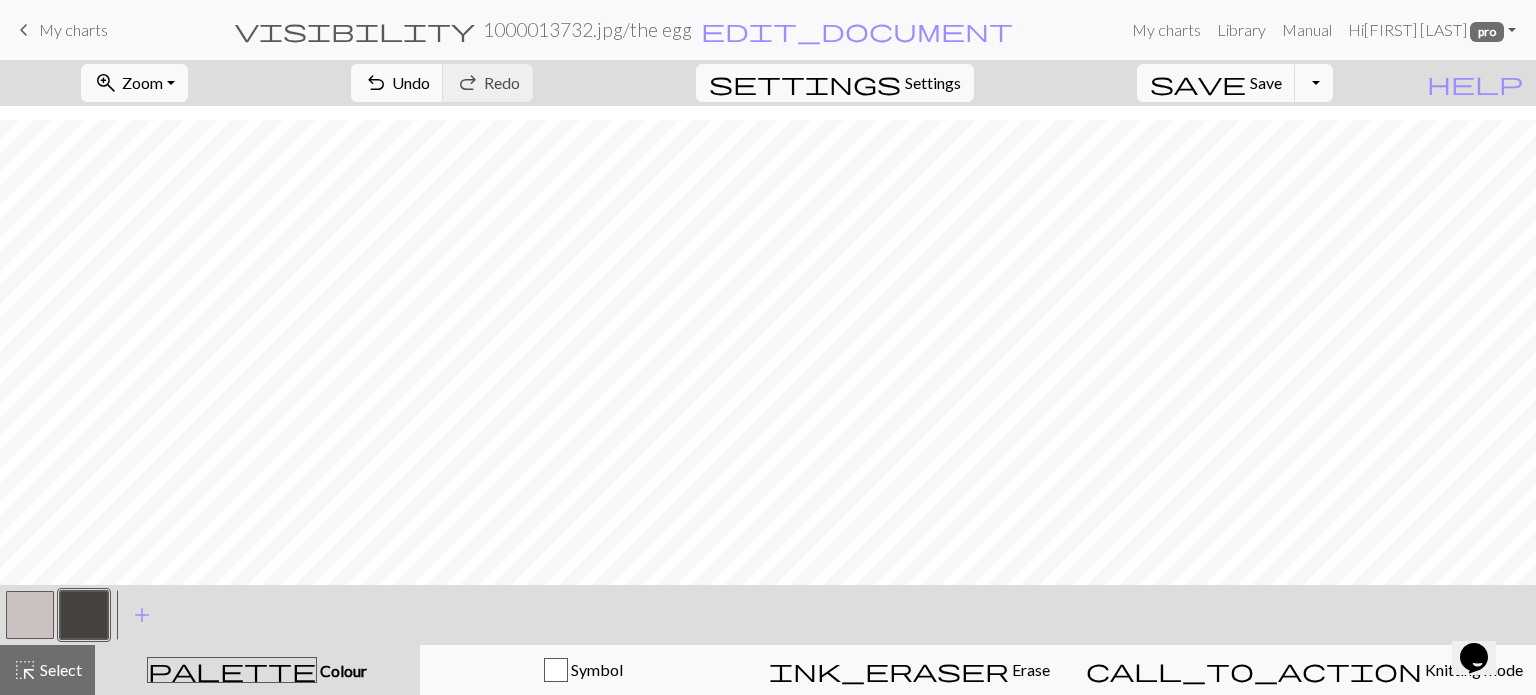 scroll, scrollTop: 135, scrollLeft: 0, axis: vertical 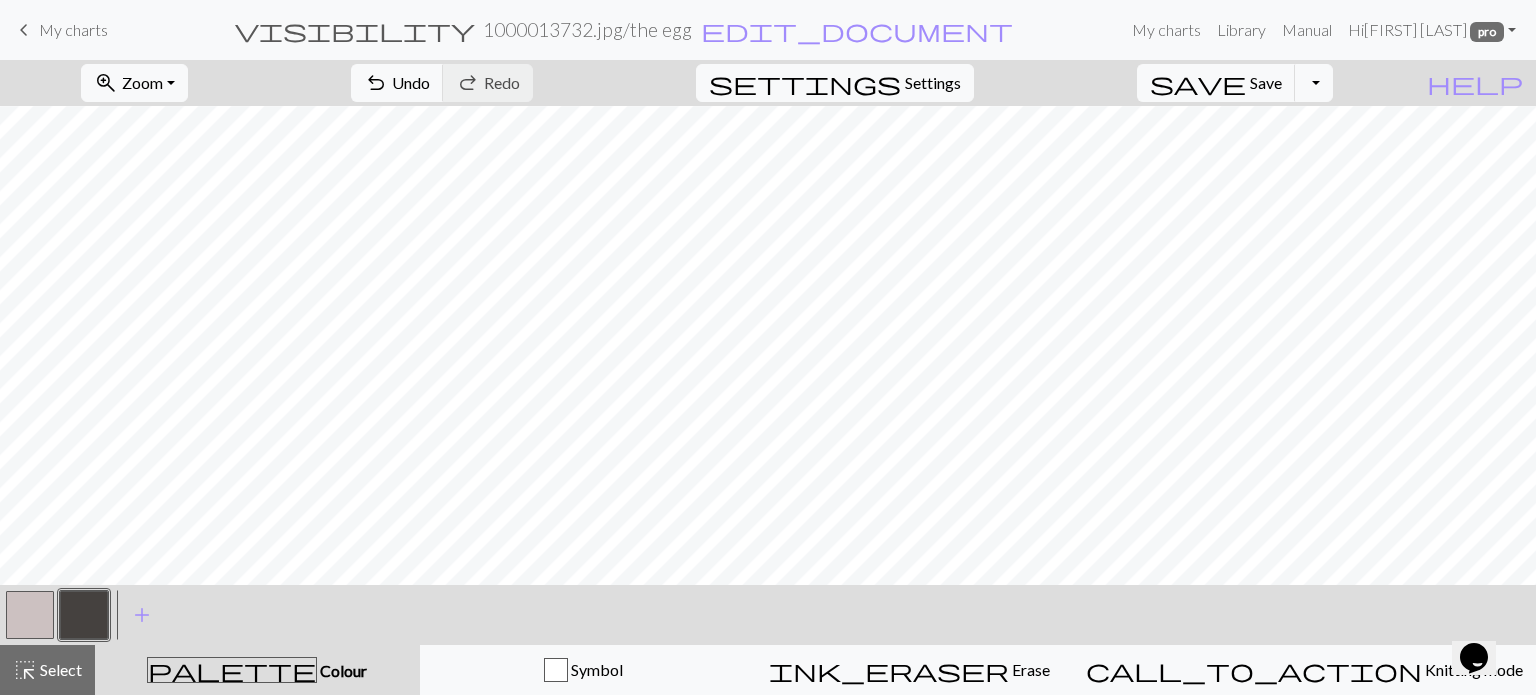 click at bounding box center (30, 615) 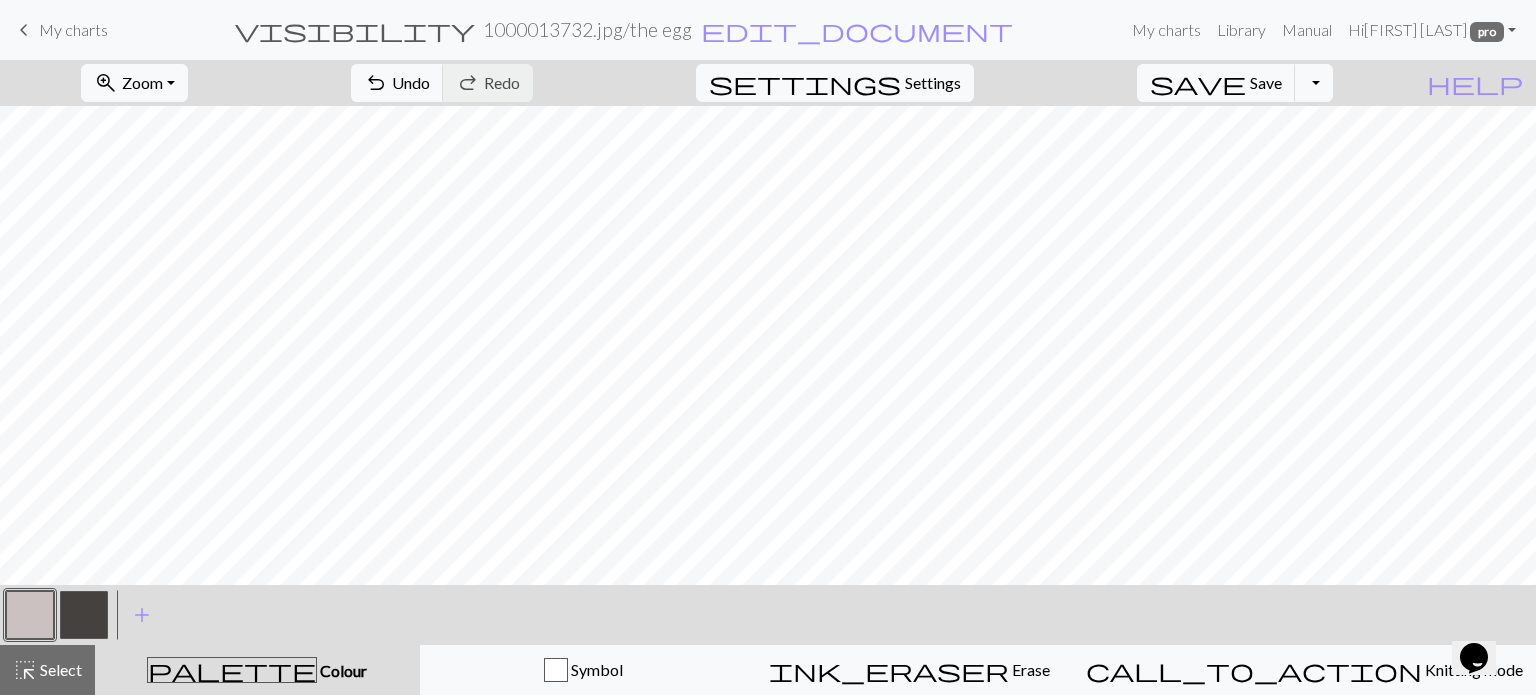 click at bounding box center [84, 615] 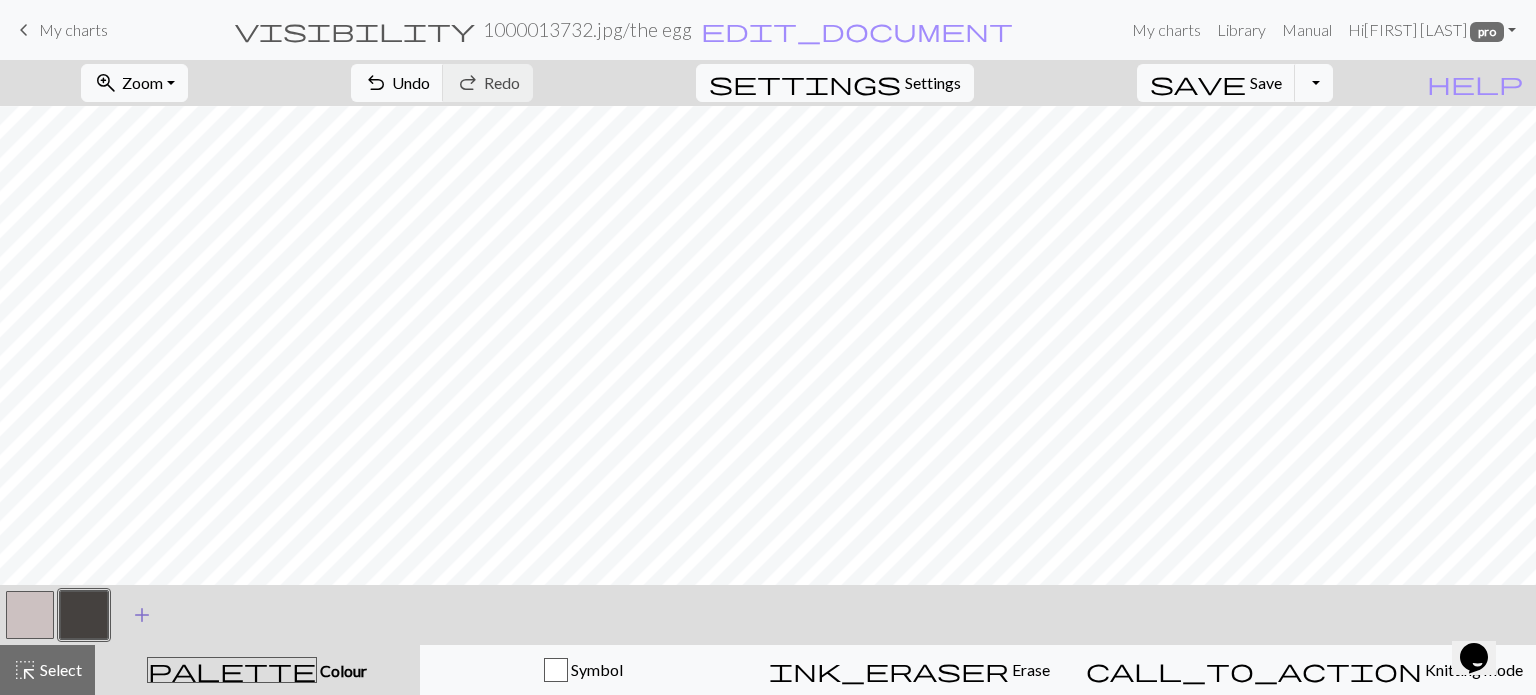 drag, startPoint x: 40, startPoint y: 607, endPoint x: 132, endPoint y: 590, distance: 93.55747 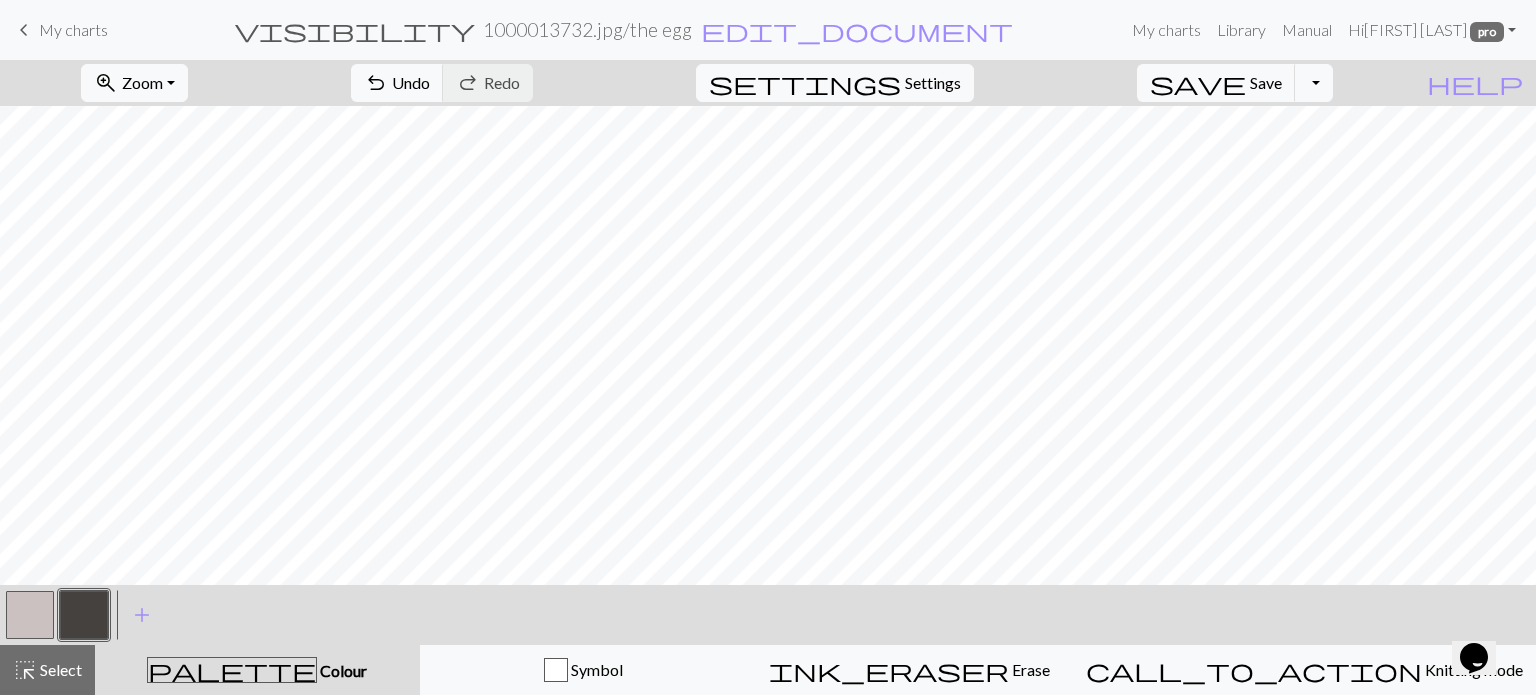 drag, startPoint x: 29, startPoint y: 615, endPoint x: 58, endPoint y: 610, distance: 29.427877 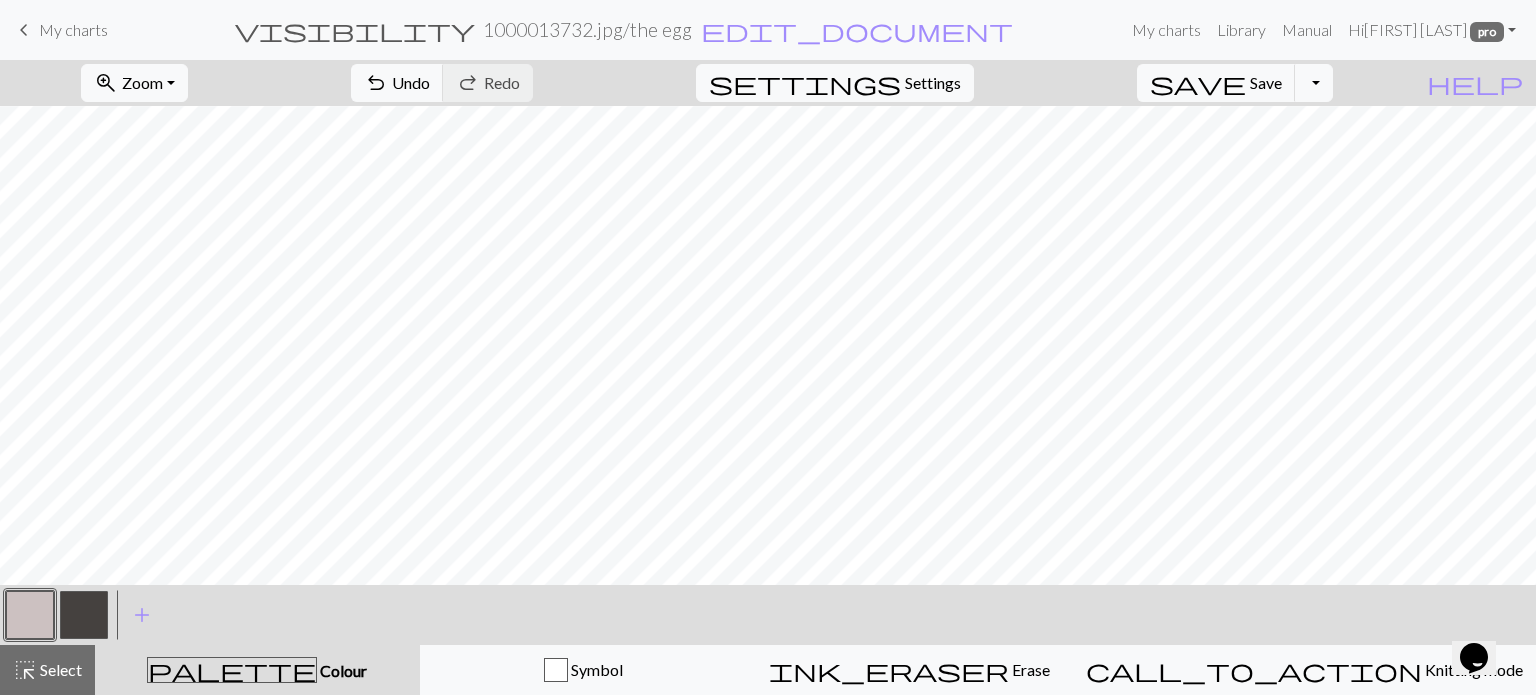 drag, startPoint x: 83, startPoint y: 631, endPoint x: 176, endPoint y: 598, distance: 98.681305 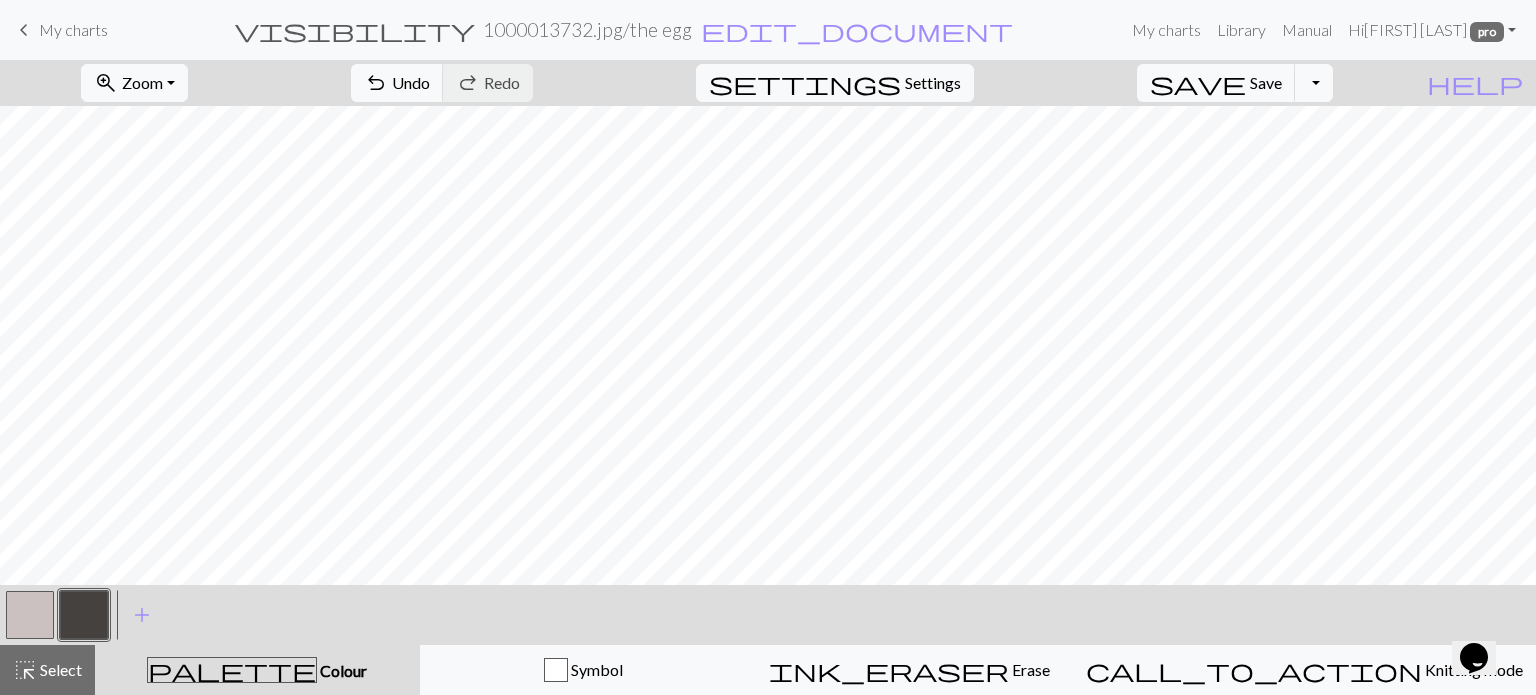 click at bounding box center (30, 615) 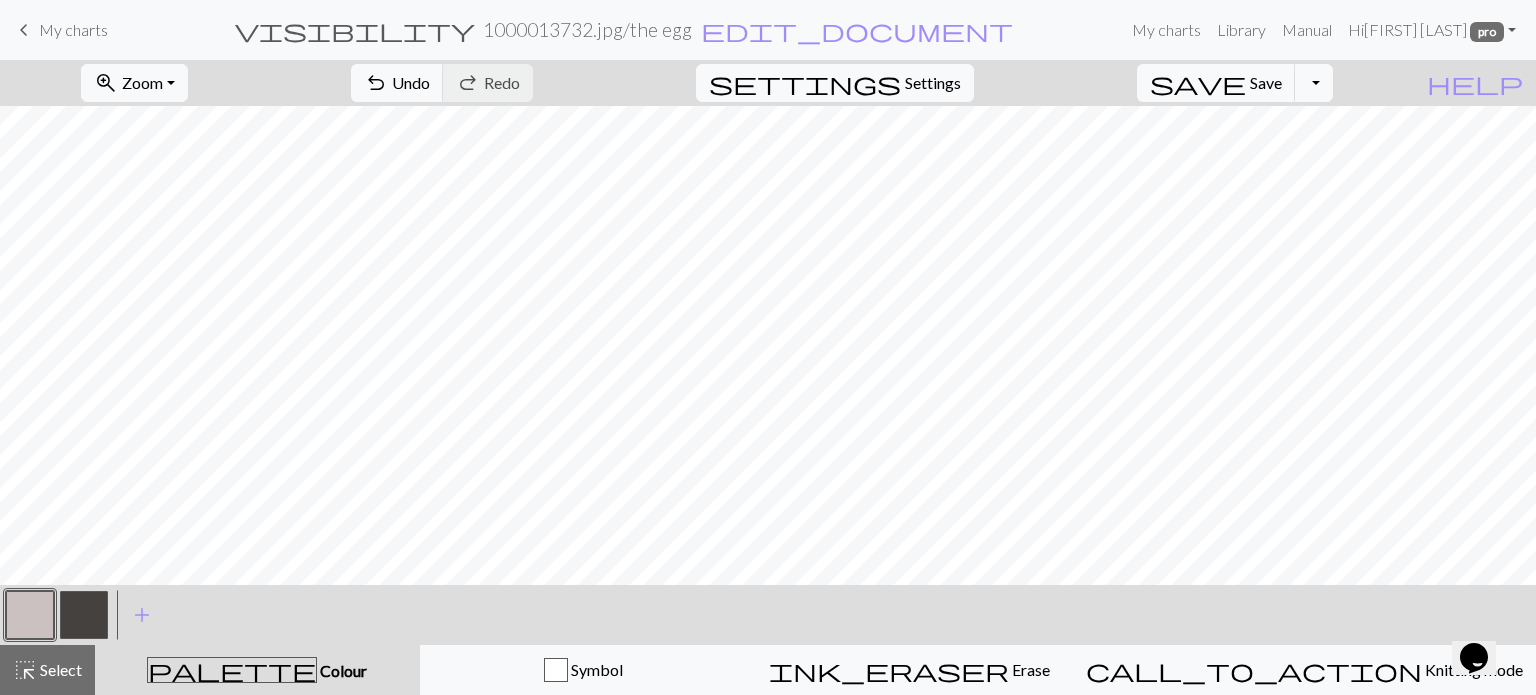click at bounding box center (30, 615) 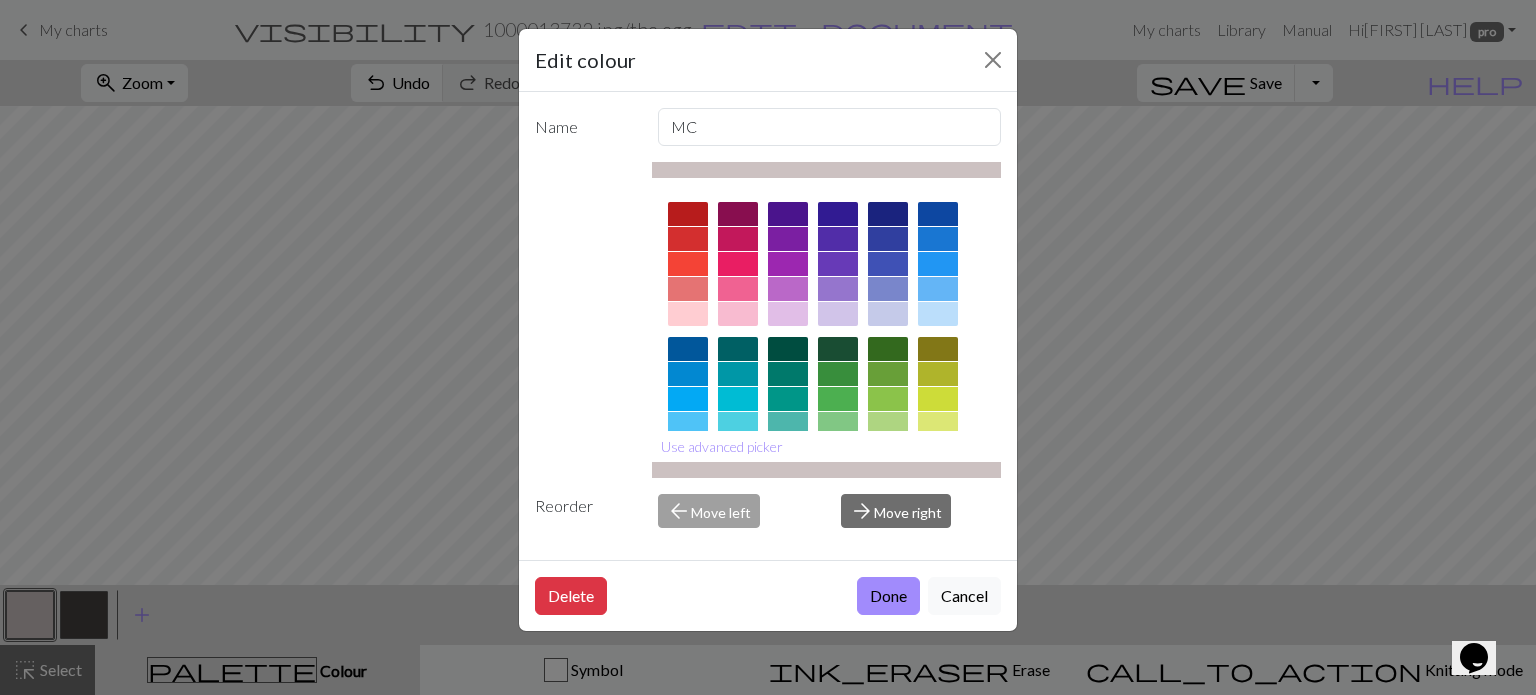 click on "Done" at bounding box center [888, 596] 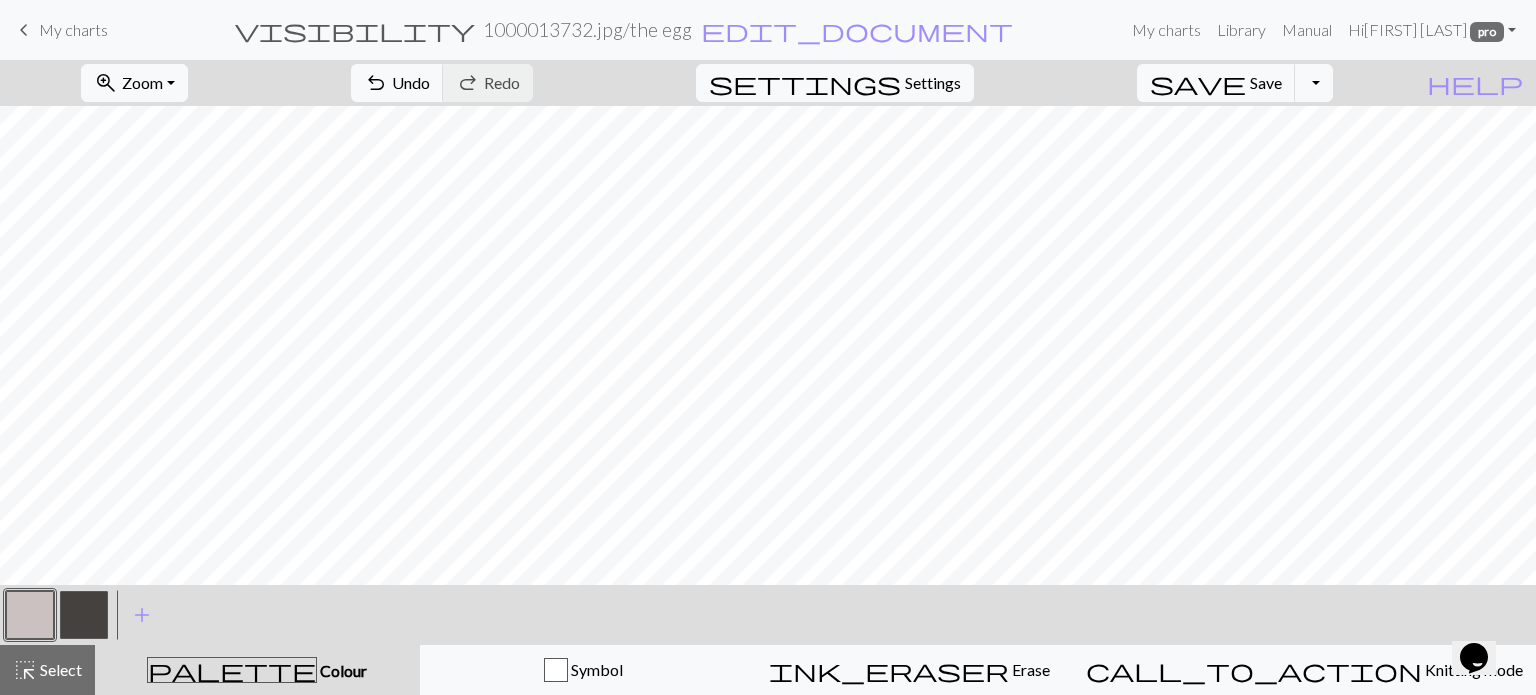 drag, startPoint x: 83, startPoint y: 629, endPoint x: 168, endPoint y: 582, distance: 97.128784 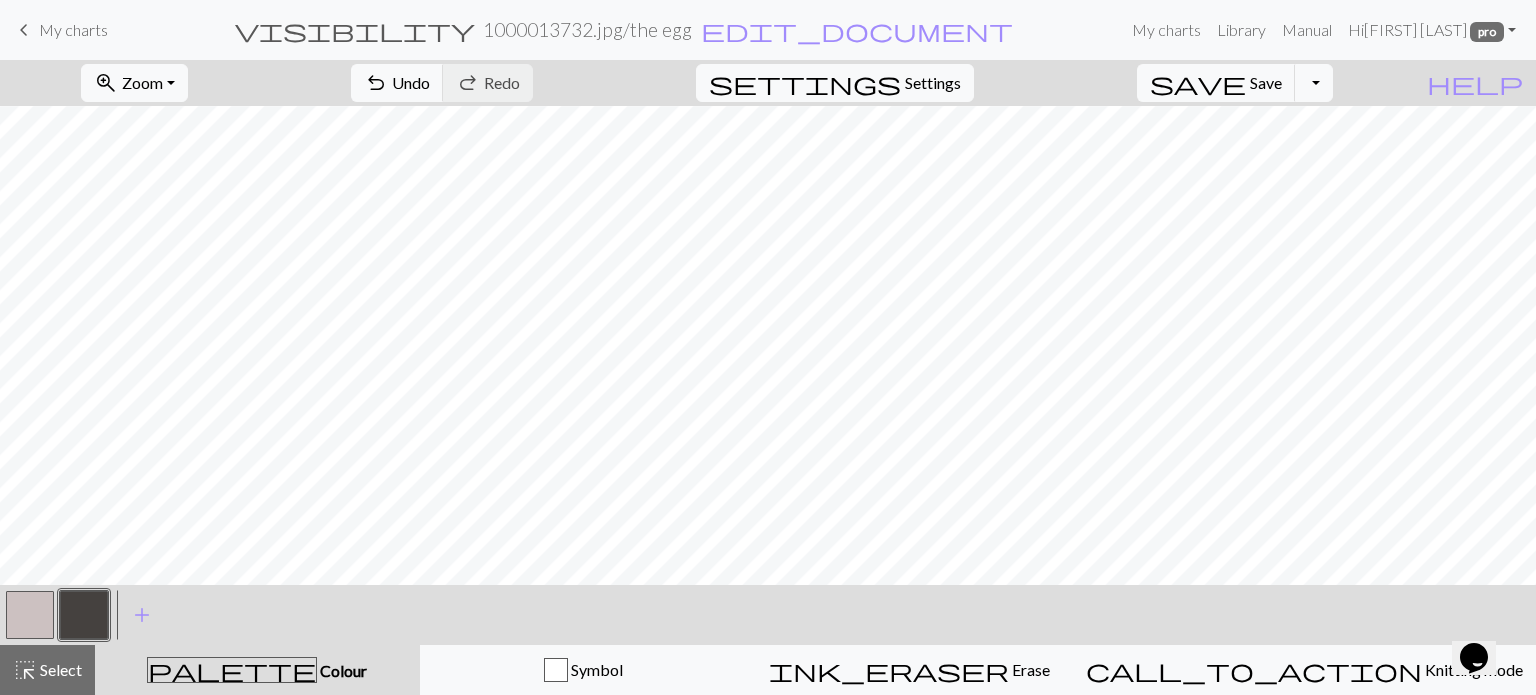 click at bounding box center (84, 615) 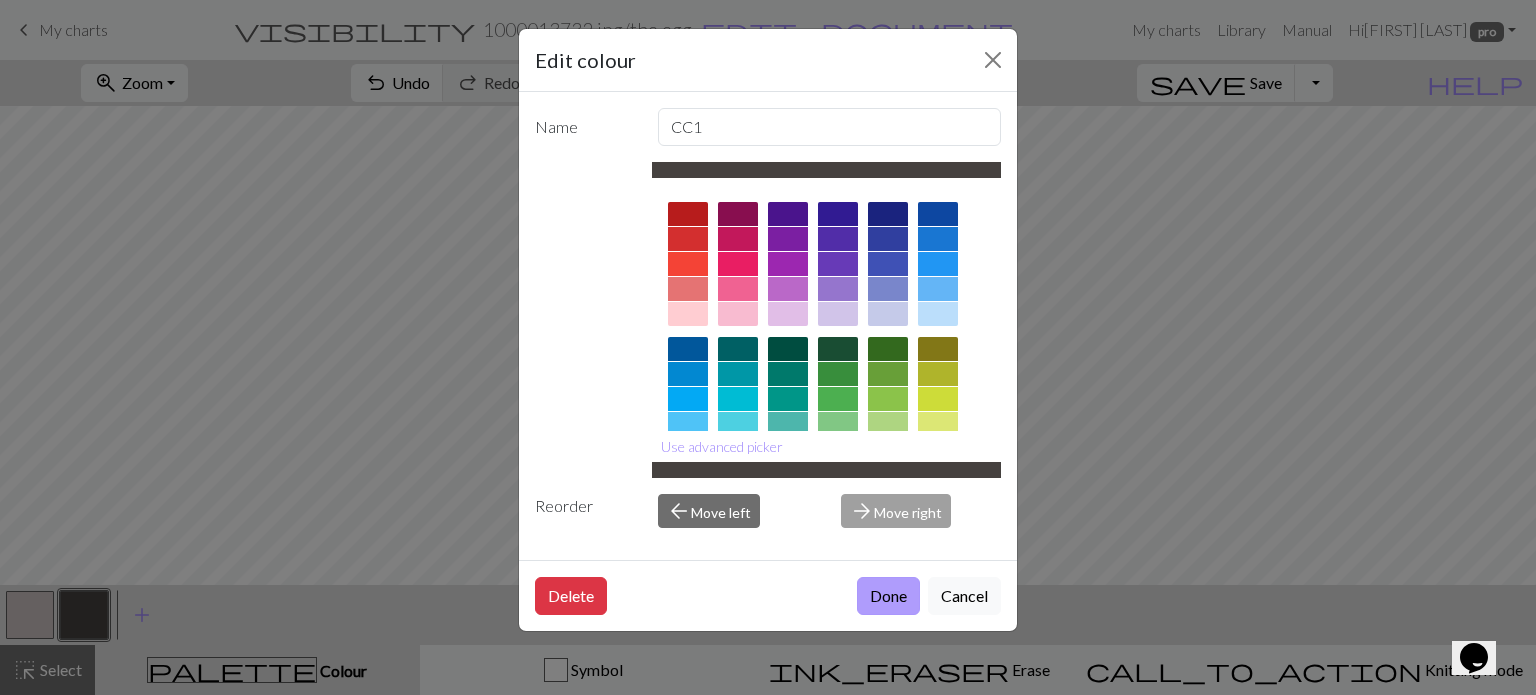 click on "Done" at bounding box center (888, 596) 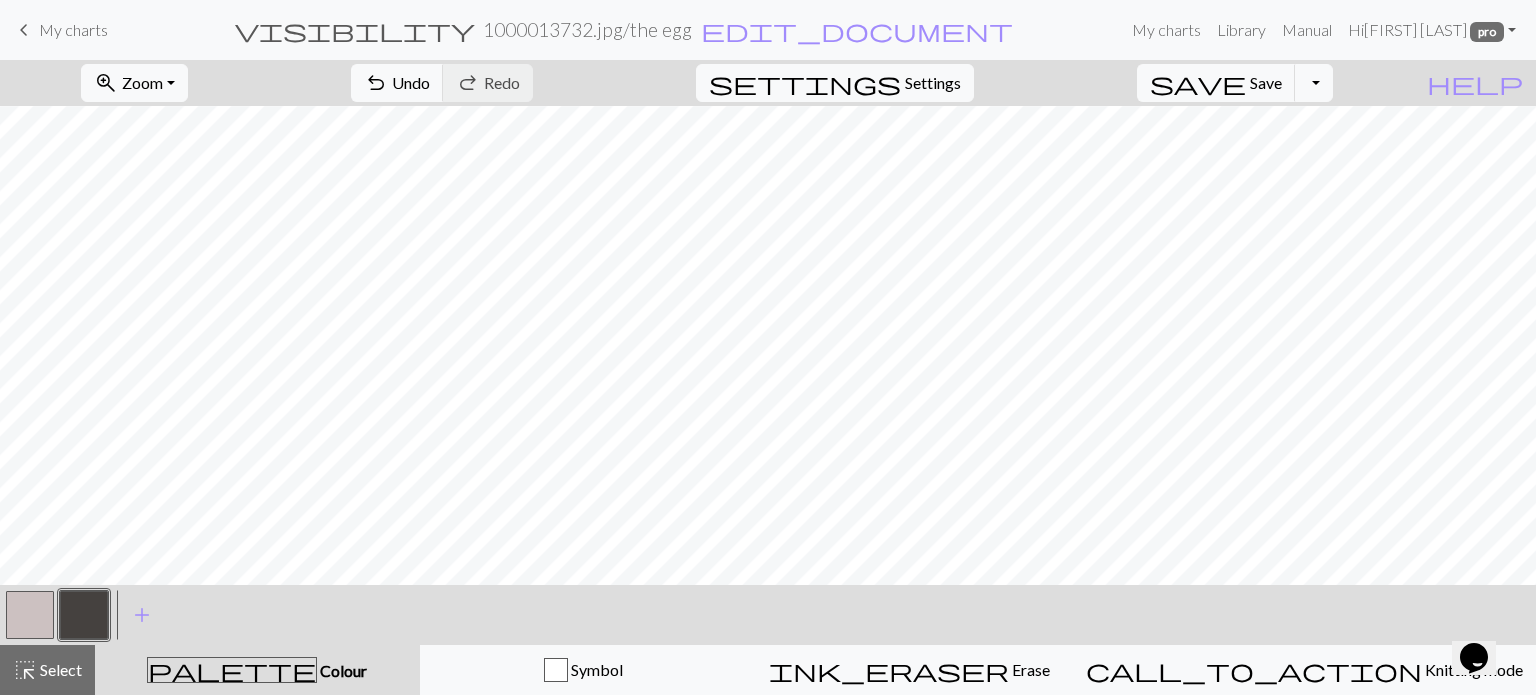 drag, startPoint x: 18, startPoint y: 602, endPoint x: 68, endPoint y: 575, distance: 56.82429 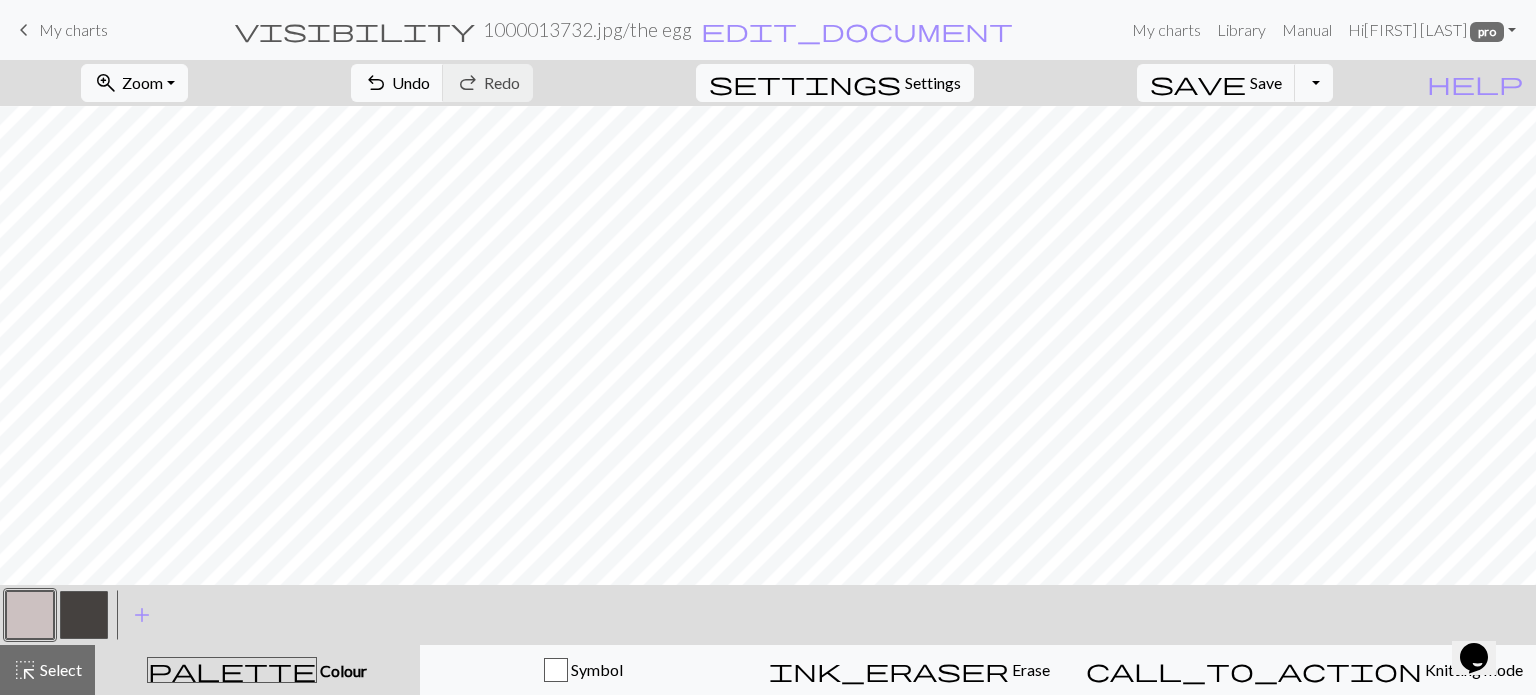 click at bounding box center (84, 615) 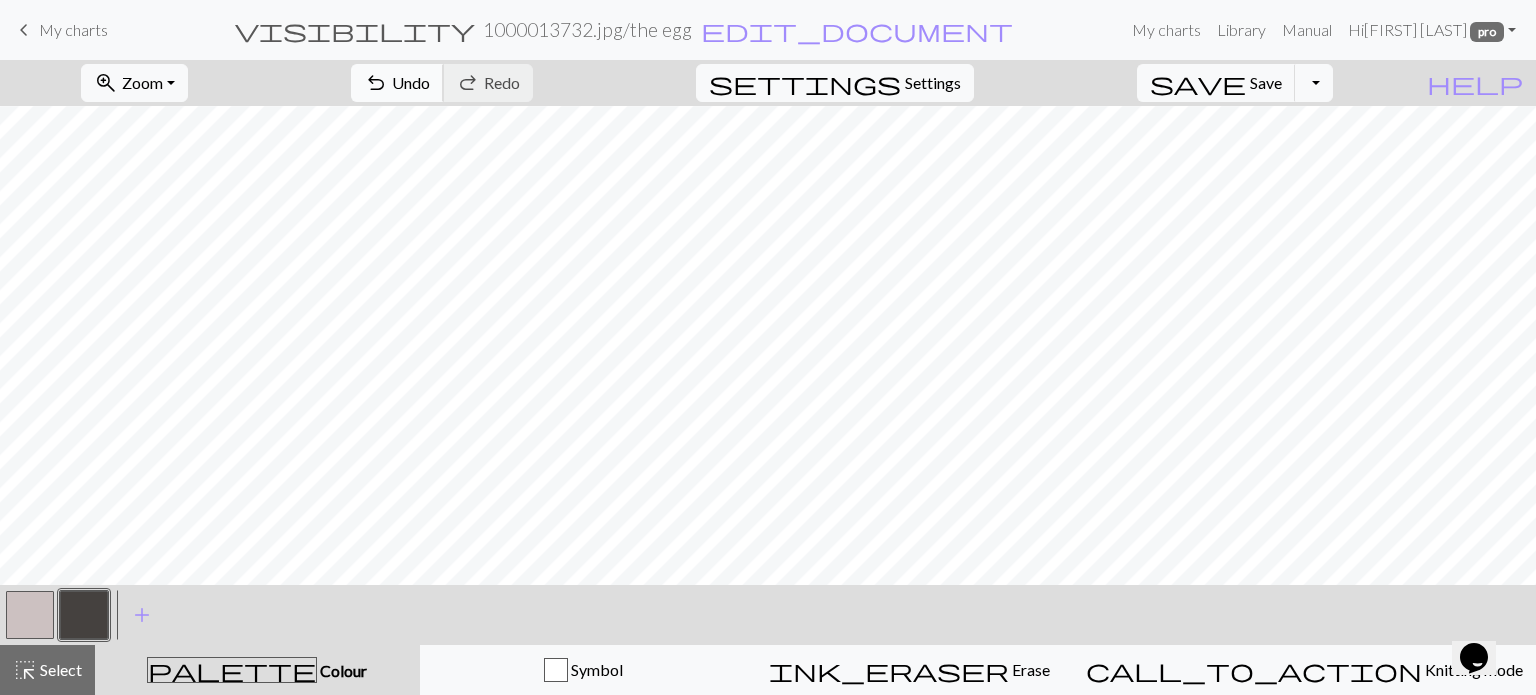 click on "Undo" at bounding box center (411, 82) 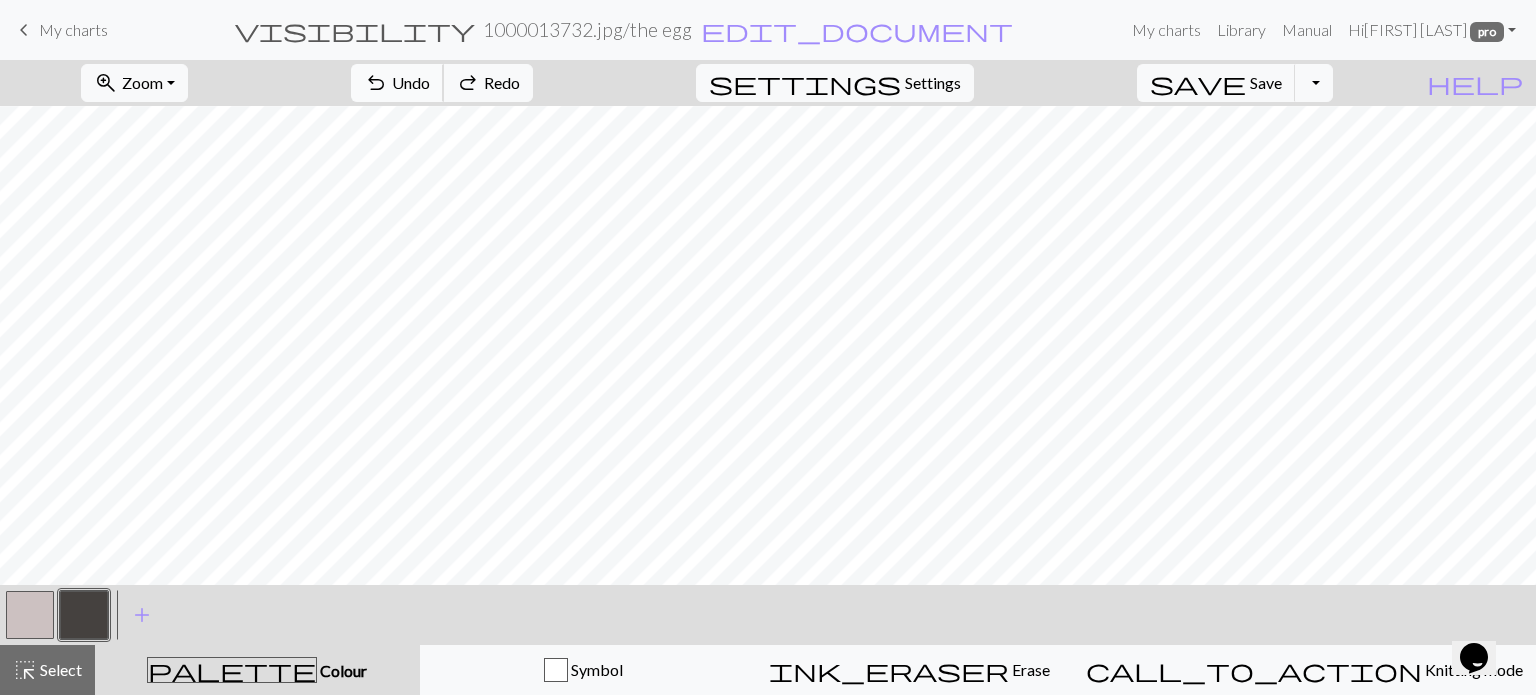 click on "Undo" at bounding box center [411, 82] 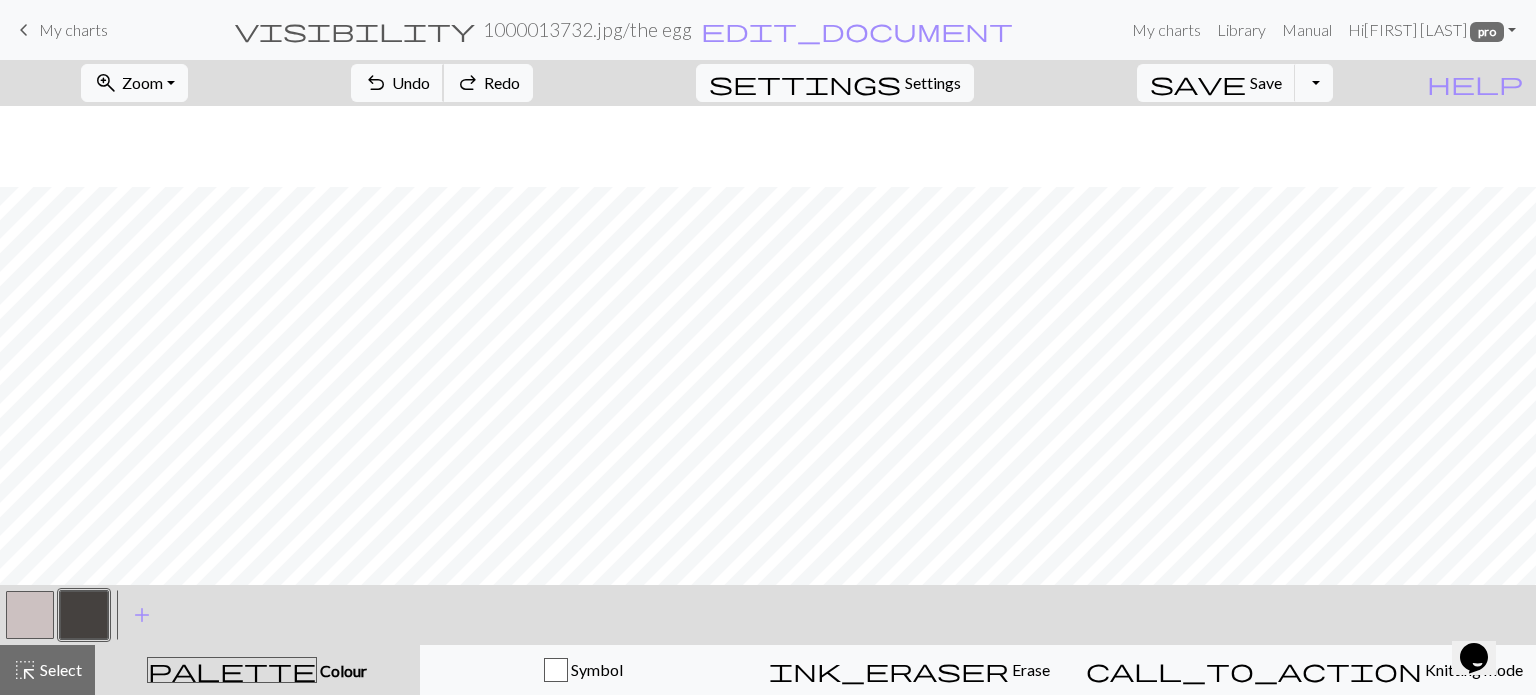 scroll, scrollTop: 235, scrollLeft: 0, axis: vertical 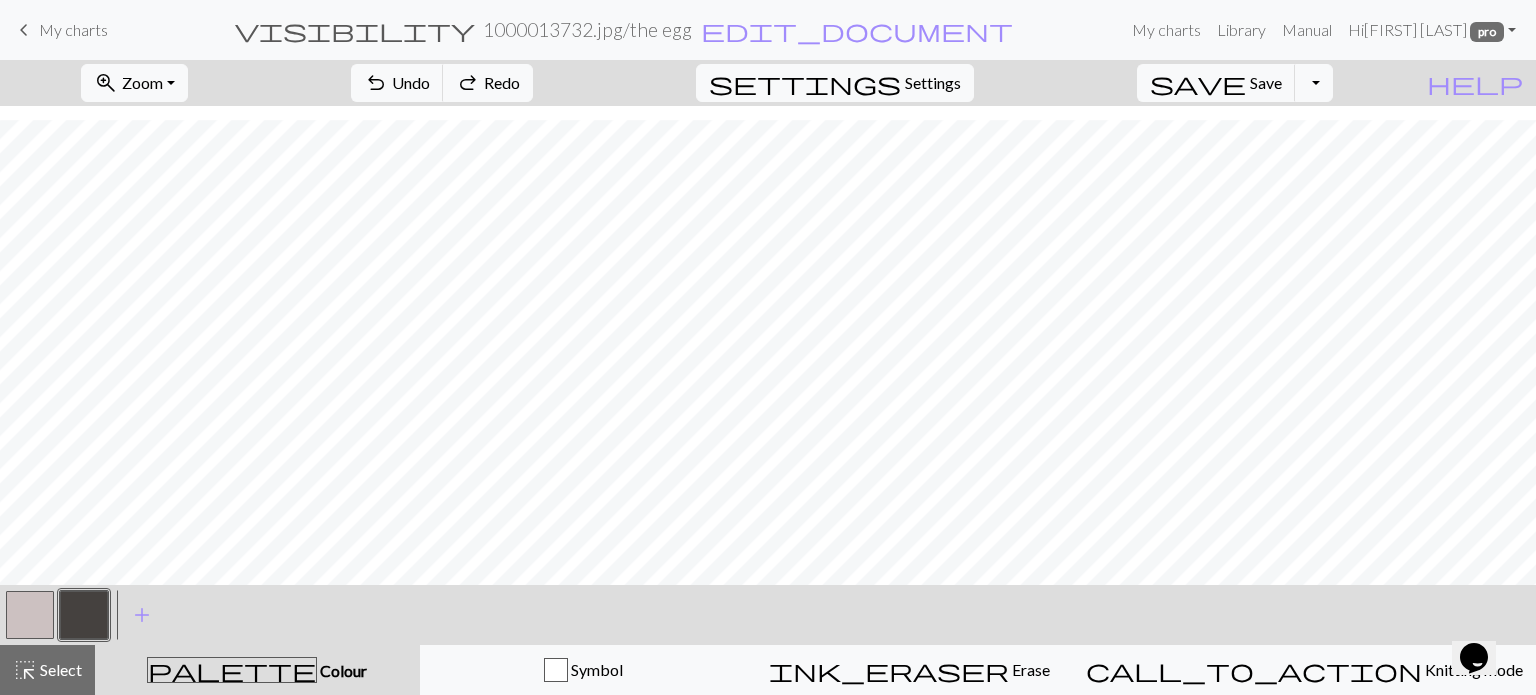 click at bounding box center [30, 615] 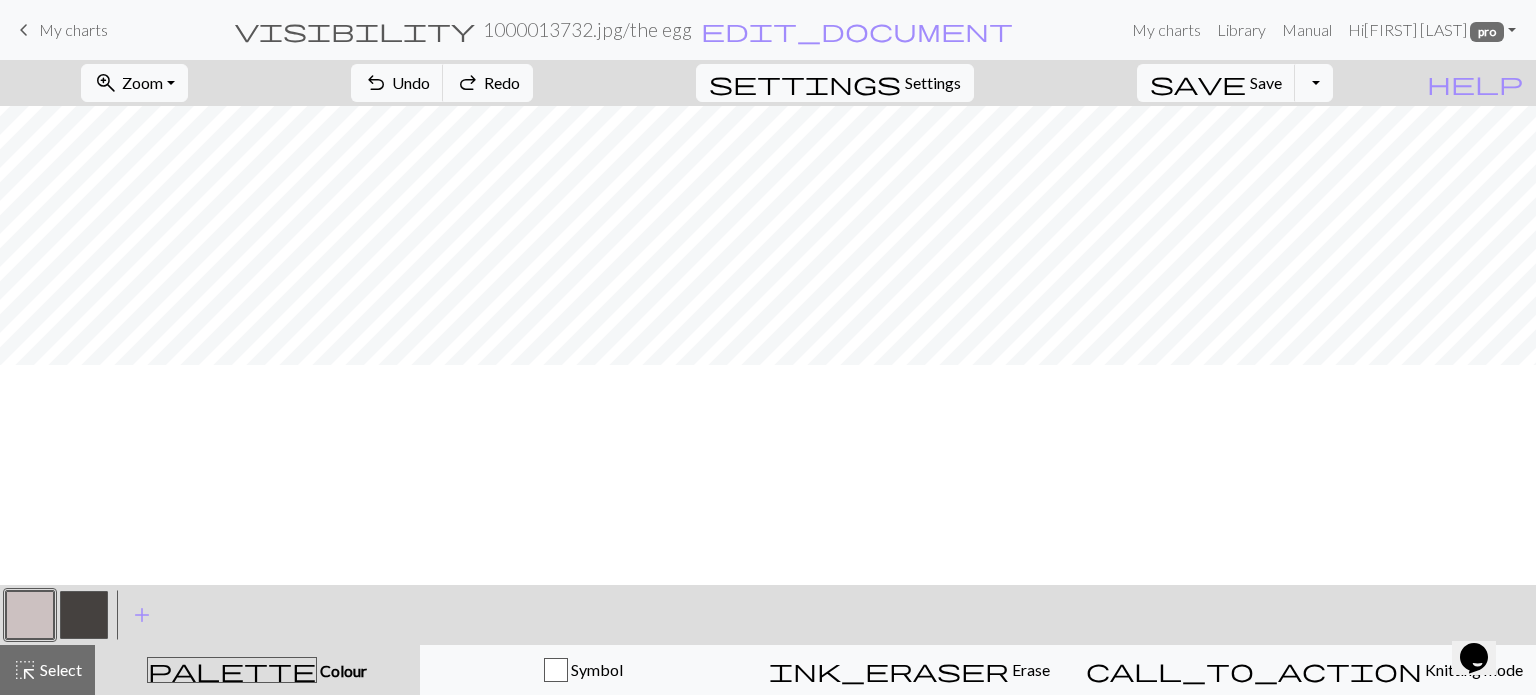 scroll, scrollTop: 0, scrollLeft: 0, axis: both 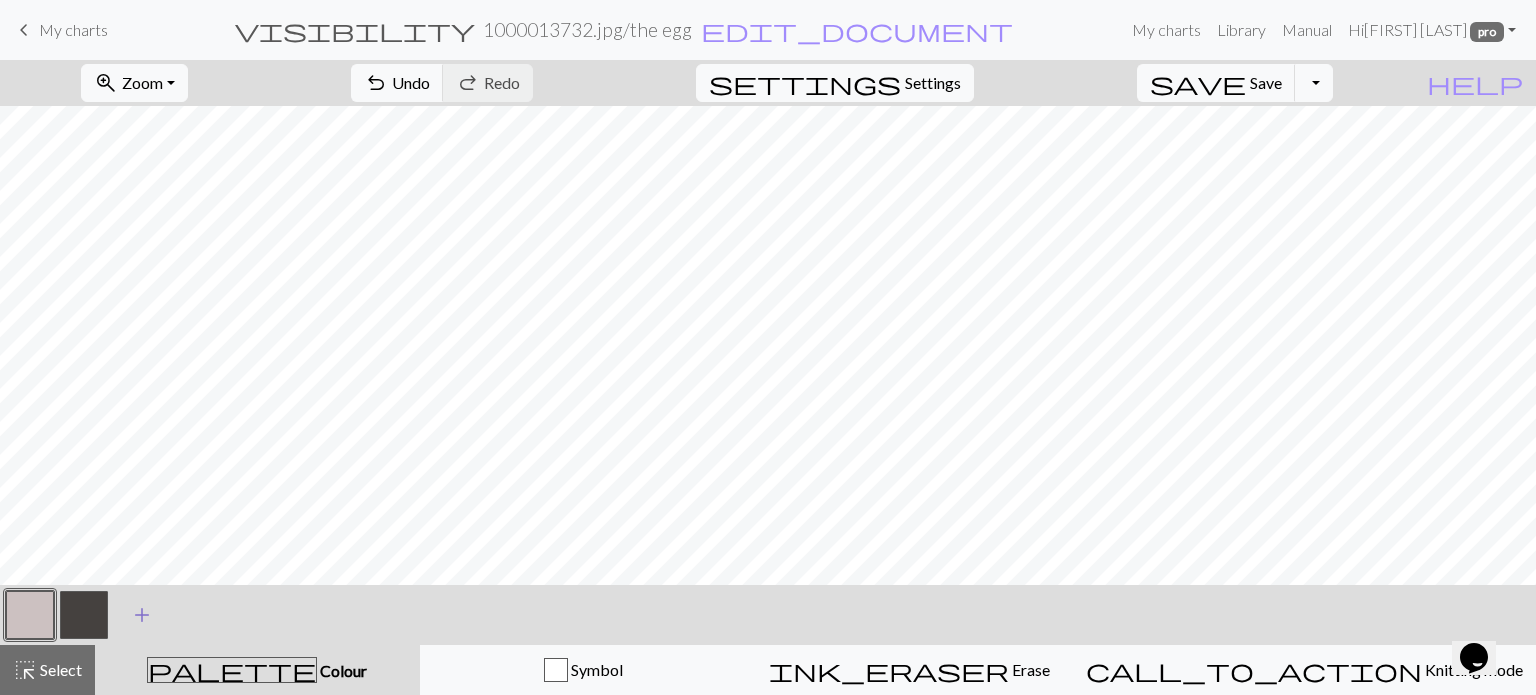 drag, startPoint x: 20, startPoint y: 652, endPoint x: 140, endPoint y: 605, distance: 128.87592 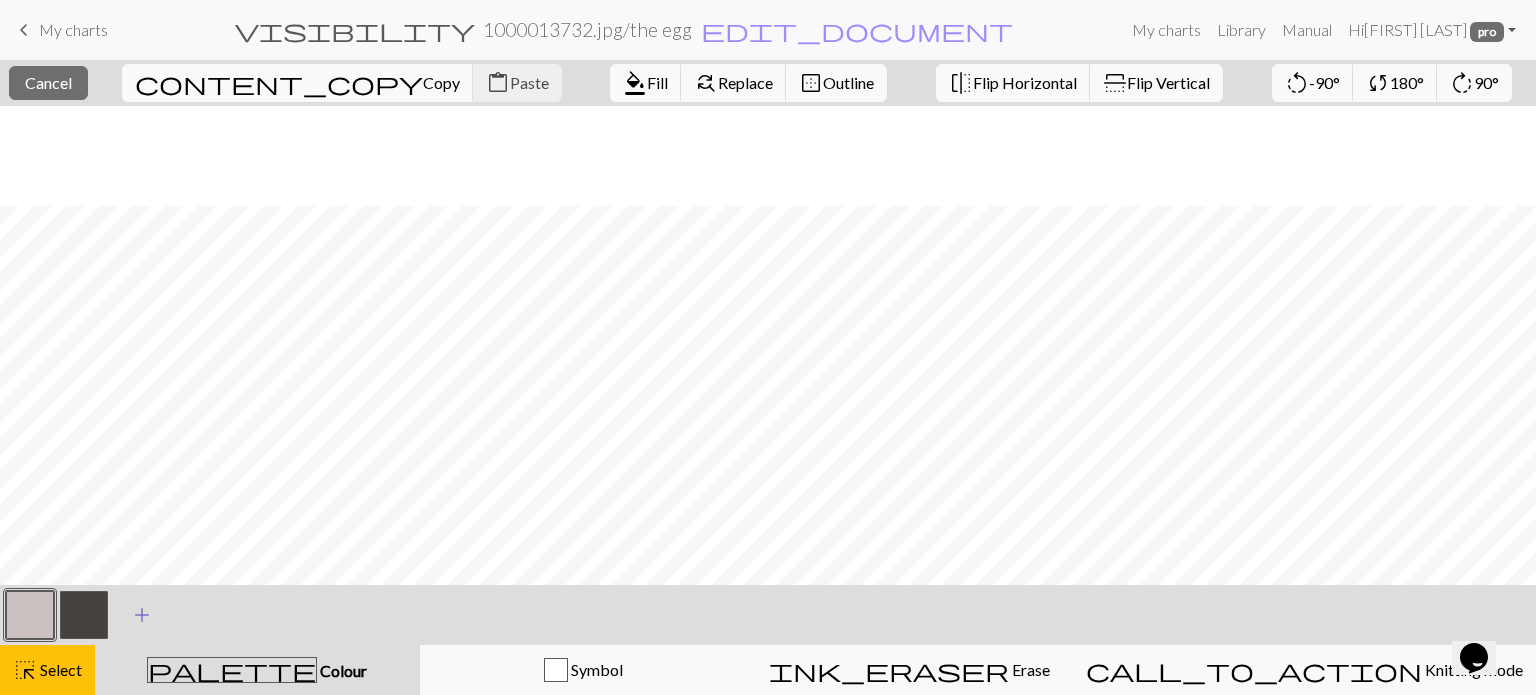 scroll, scrollTop: 200, scrollLeft: 0, axis: vertical 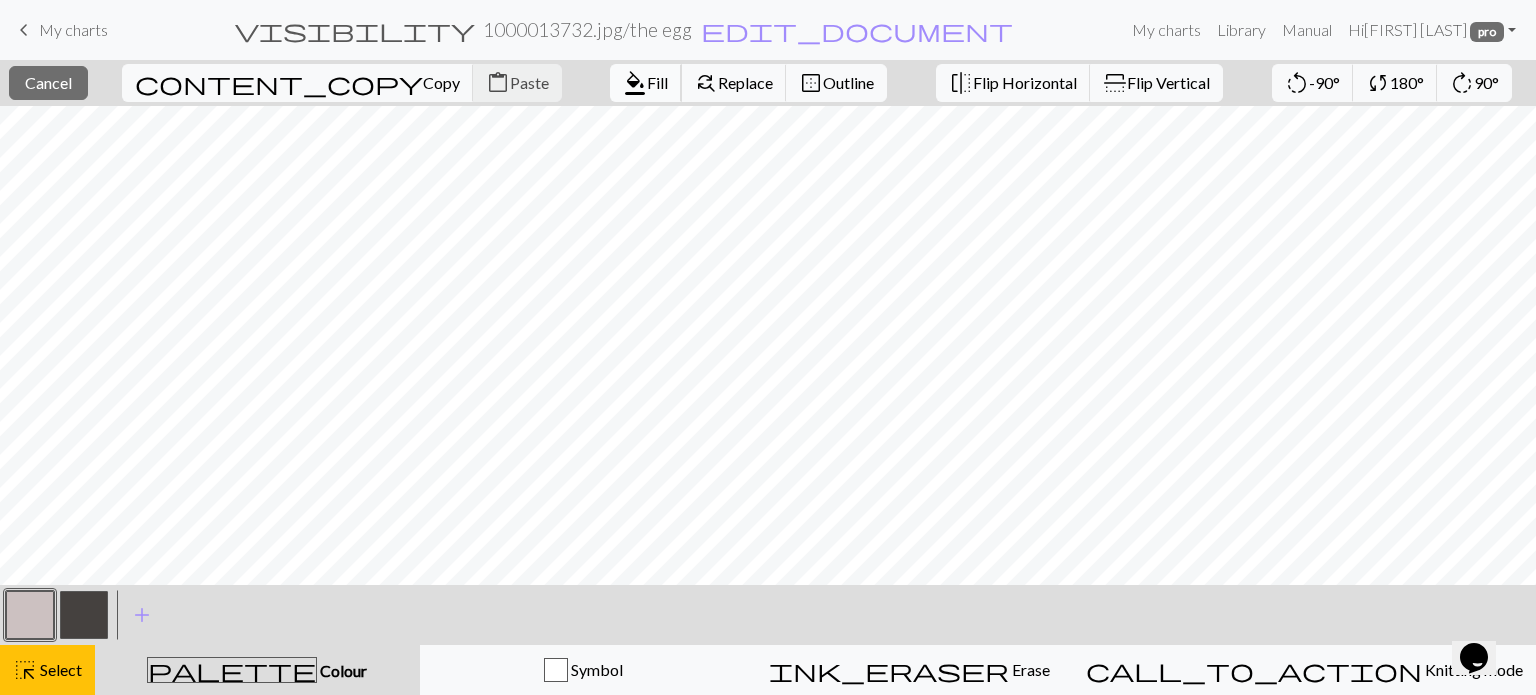 click on "Fill" at bounding box center [657, 82] 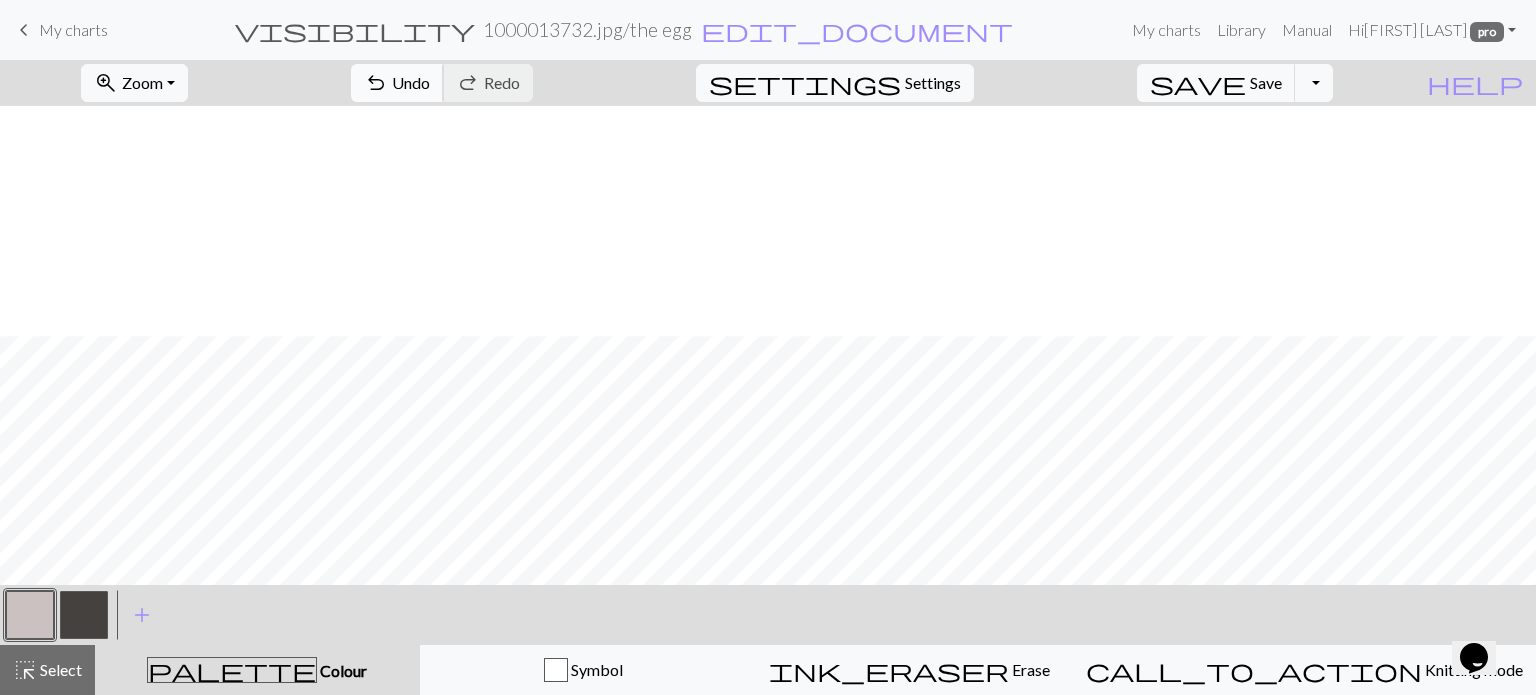 scroll, scrollTop: 235, scrollLeft: 0, axis: vertical 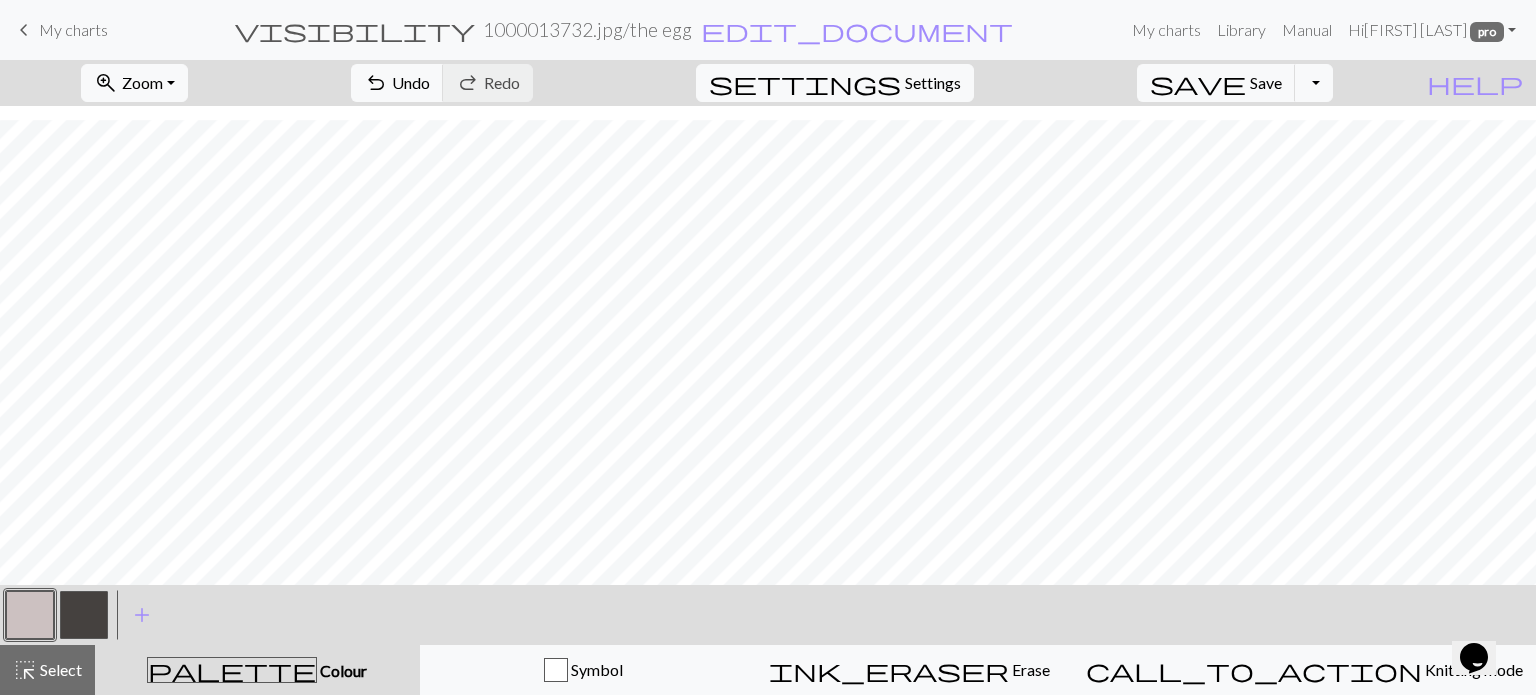 drag, startPoint x: 89, startPoint y: 601, endPoint x: 313, endPoint y: 571, distance: 226 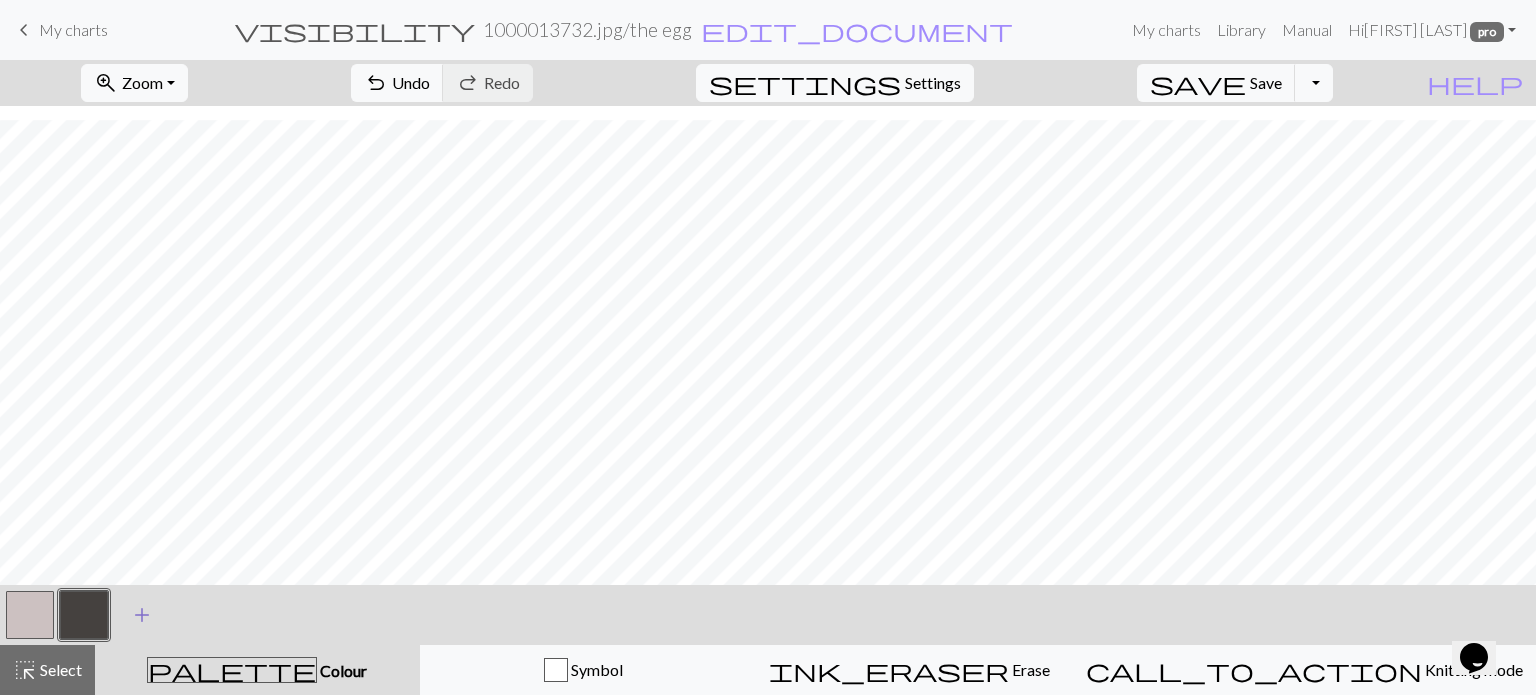 drag, startPoint x: 26, startPoint y: 615, endPoint x: 143, endPoint y: 591, distance: 119.43617 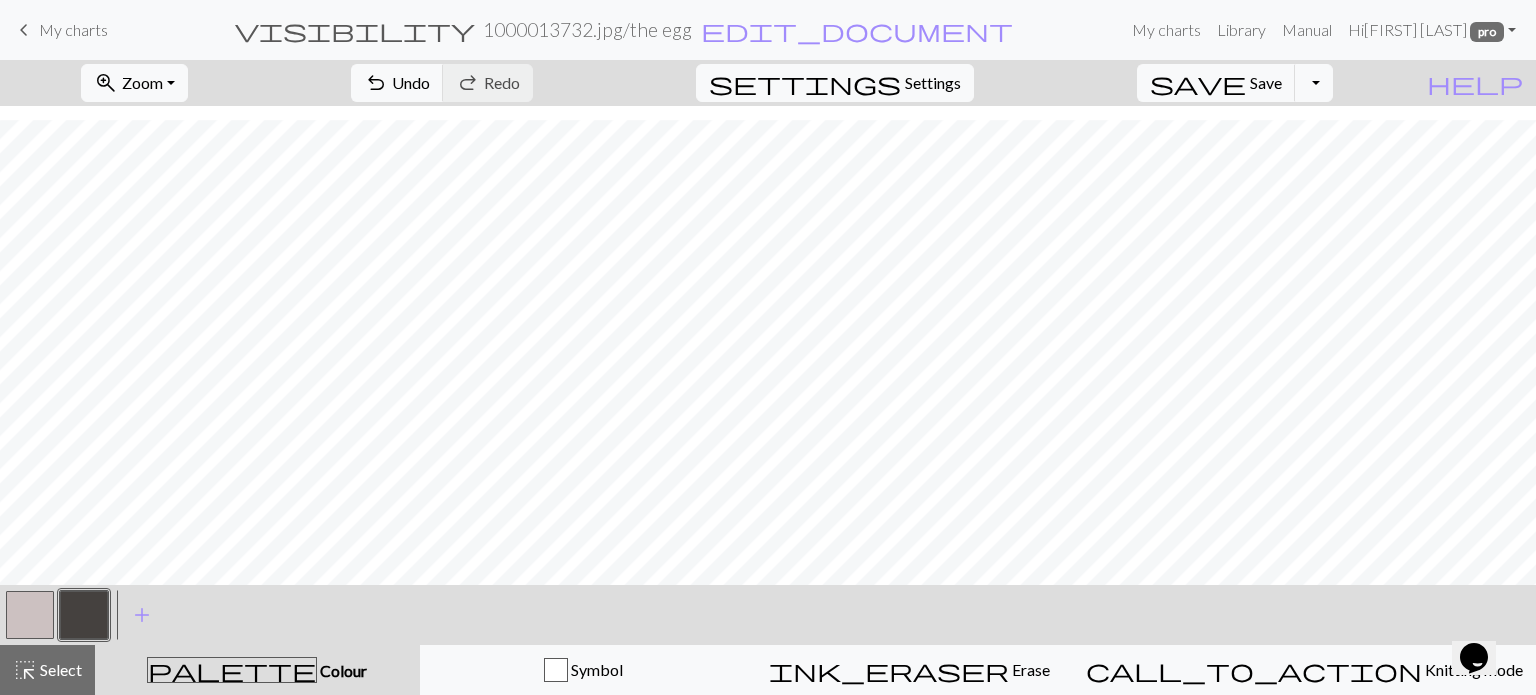 click at bounding box center [30, 615] 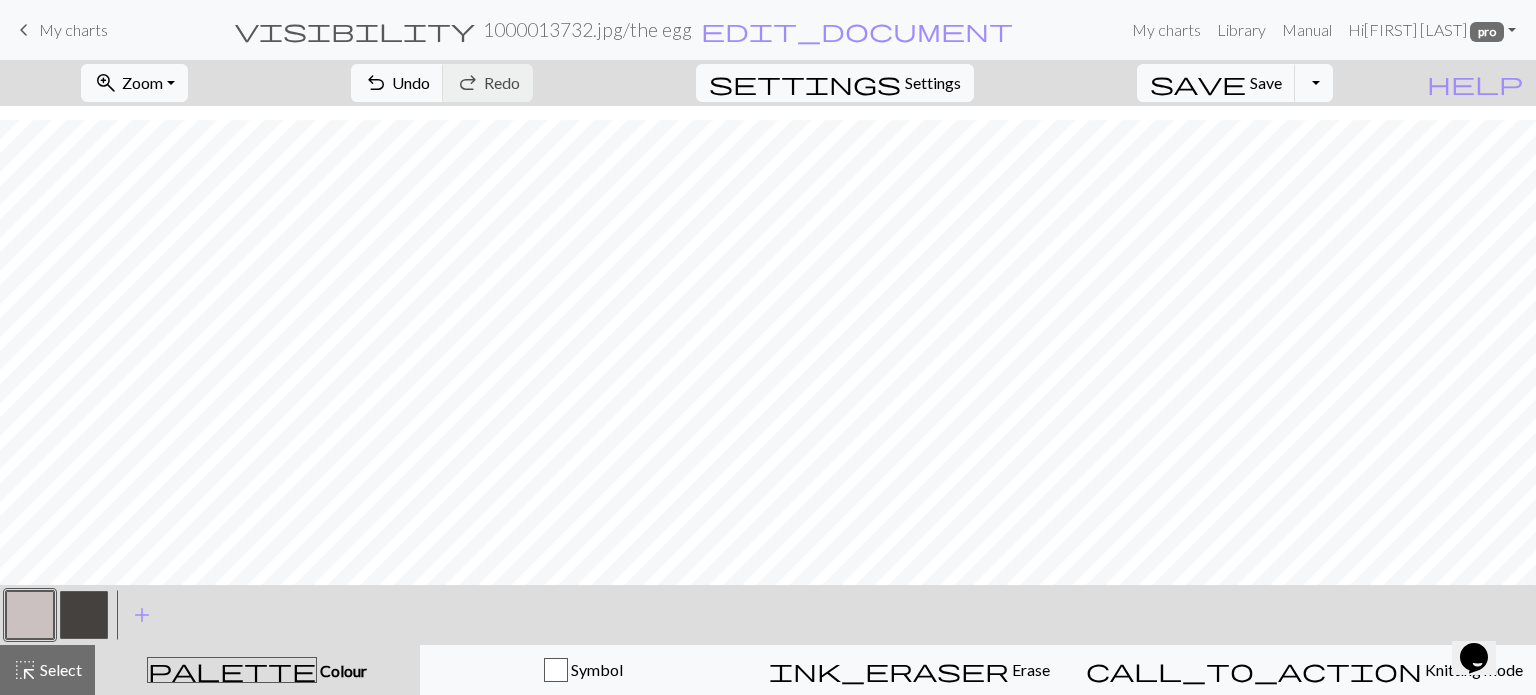 click at bounding box center (30, 615) 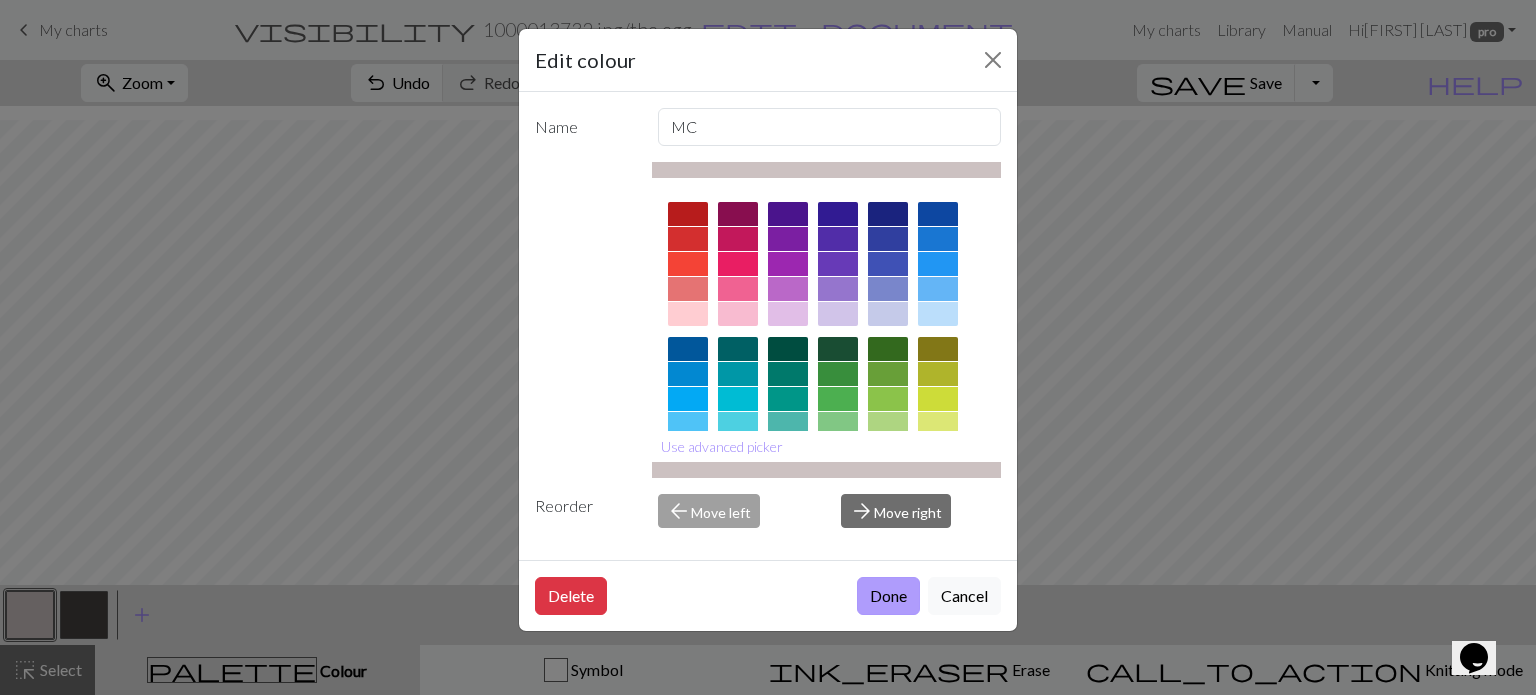 click on "Done" at bounding box center [888, 596] 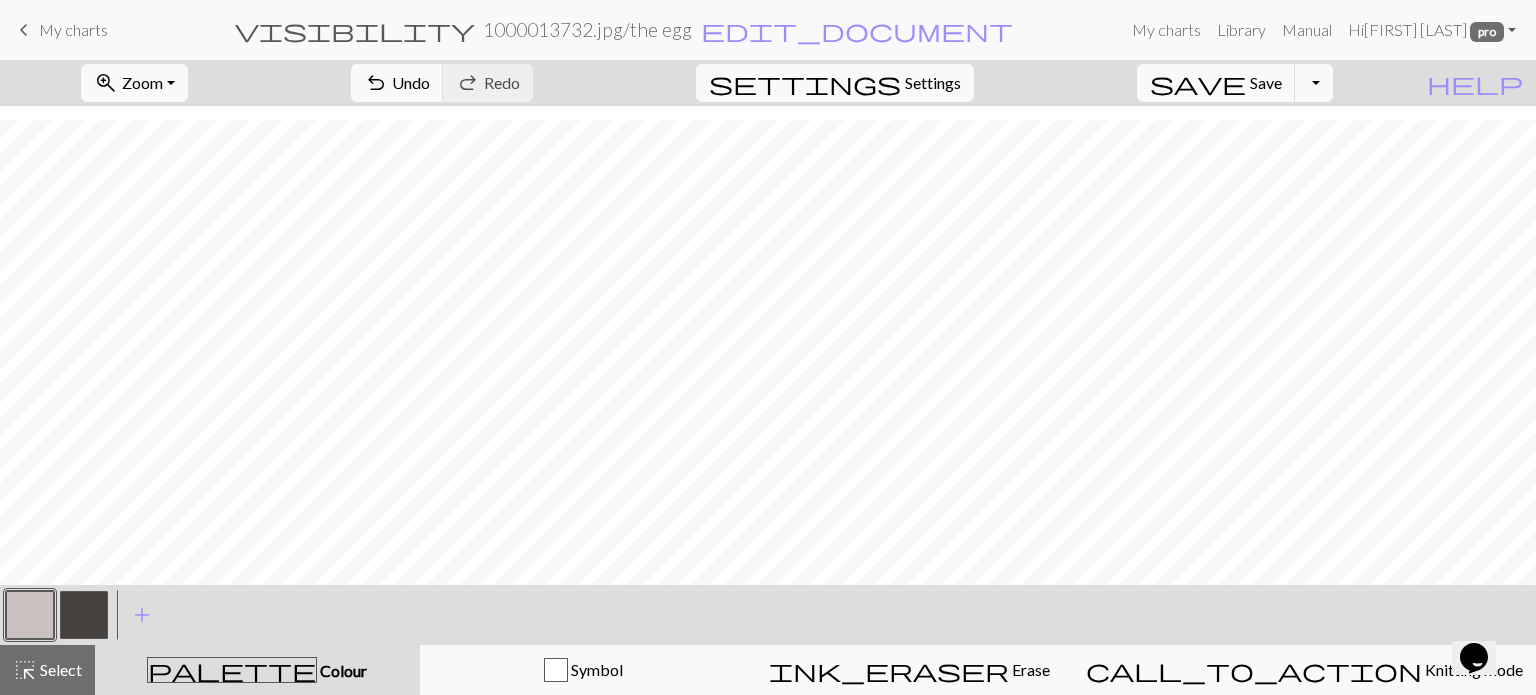 drag, startPoint x: 76, startPoint y: 619, endPoint x: 556, endPoint y: 576, distance: 481.92218 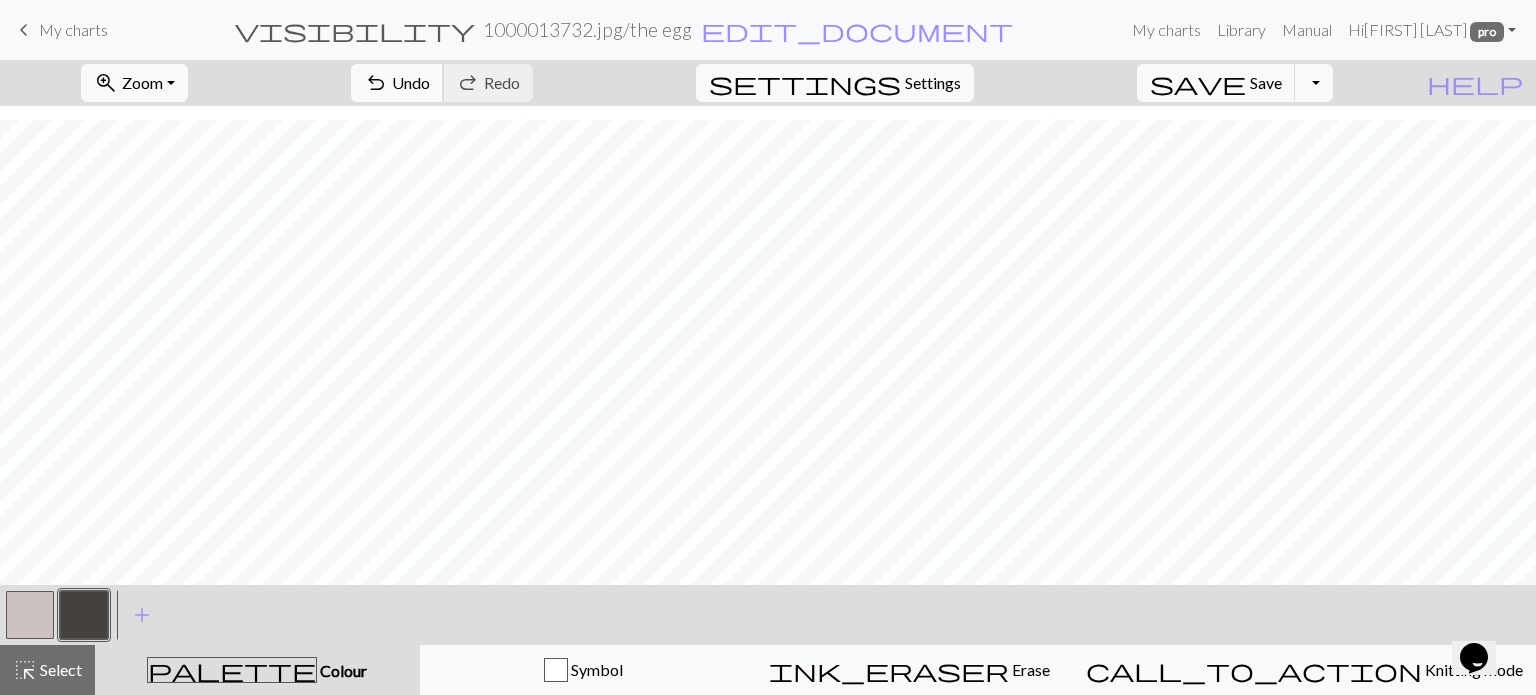 drag, startPoint x: 525, startPoint y: 72, endPoint x: 532, endPoint y: 101, distance: 29.832869 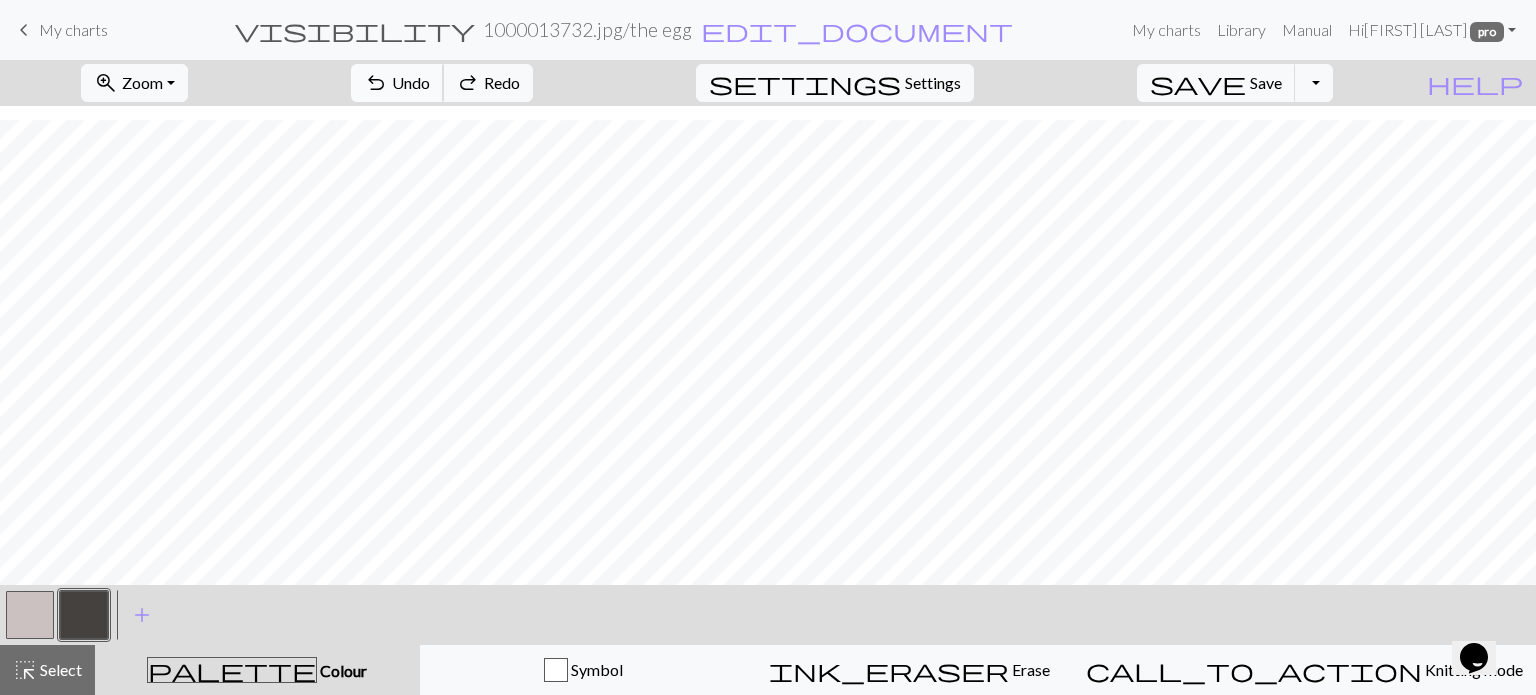 click on "Undo" at bounding box center (411, 82) 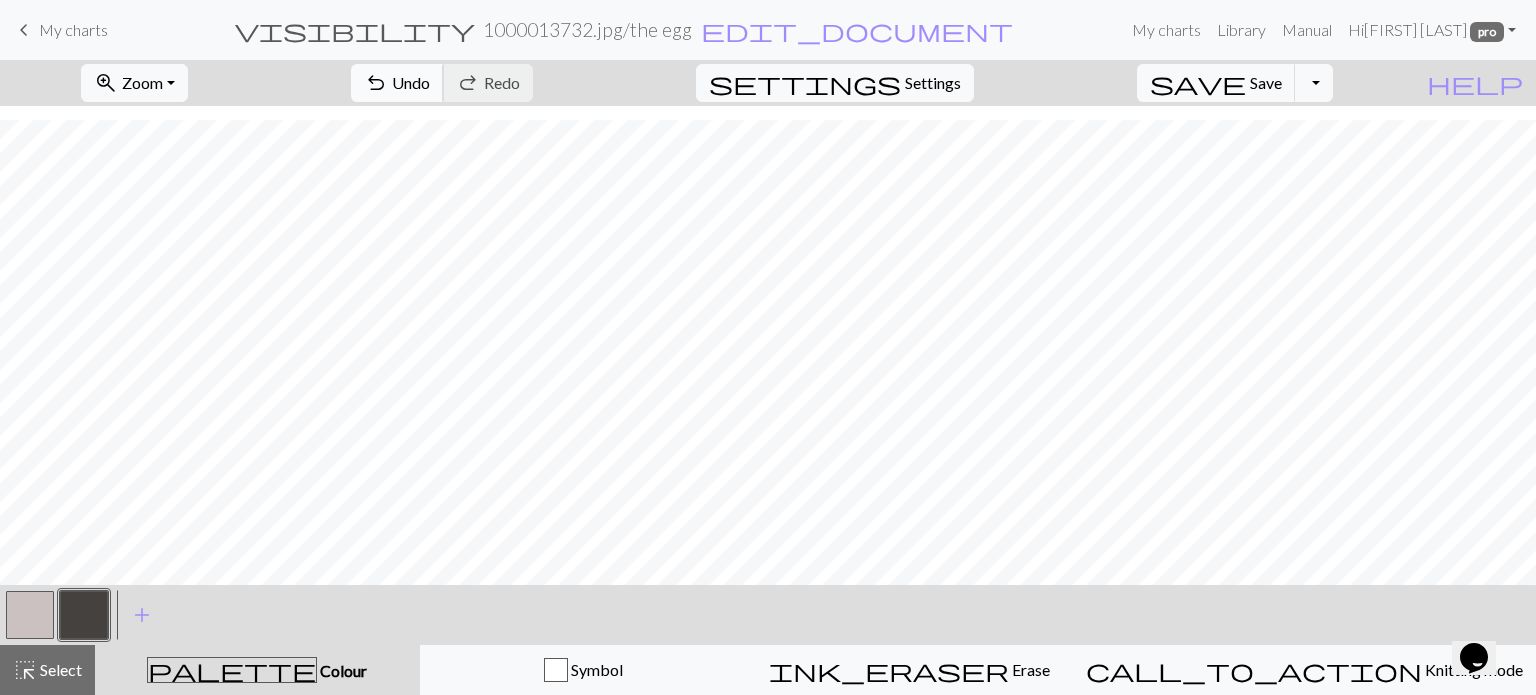 click on "Undo" at bounding box center (411, 82) 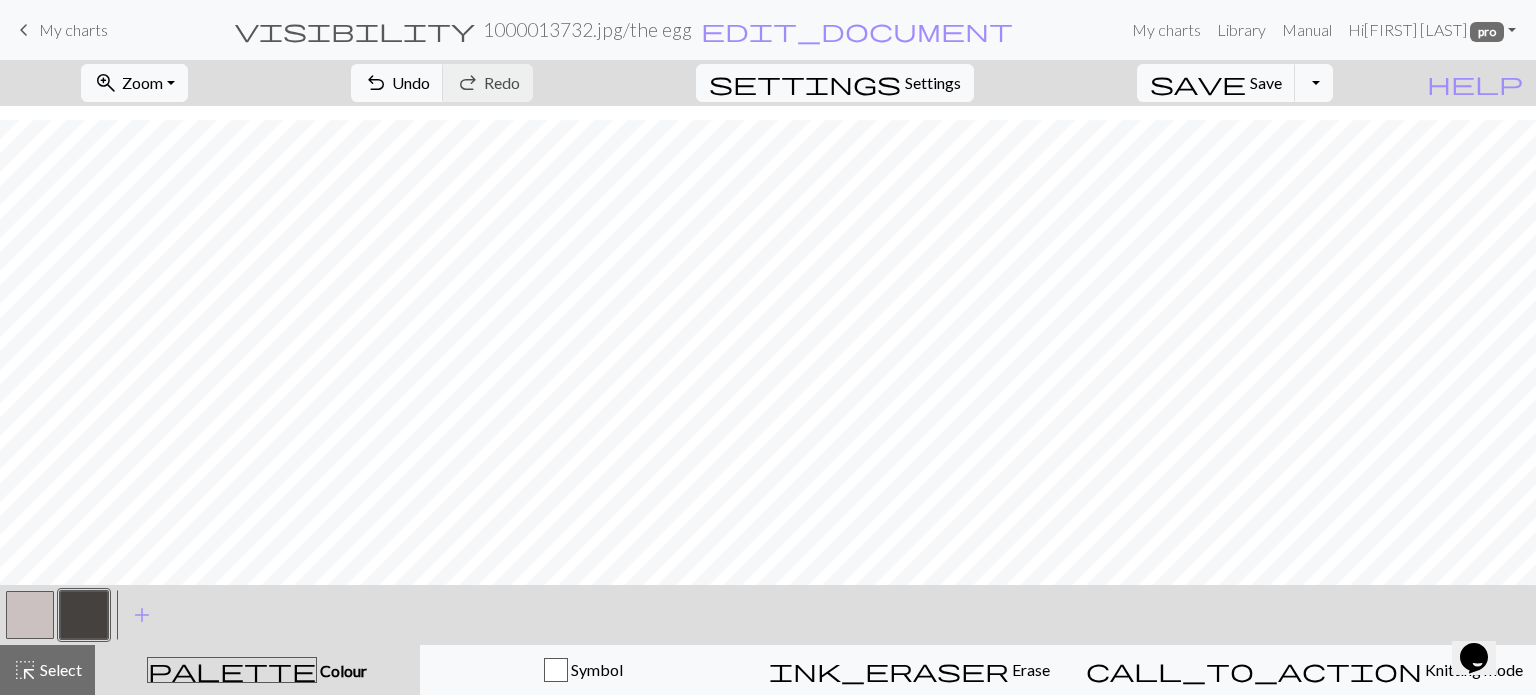 drag, startPoint x: 25, startPoint y: 597, endPoint x: 116, endPoint y: 575, distance: 93.62158 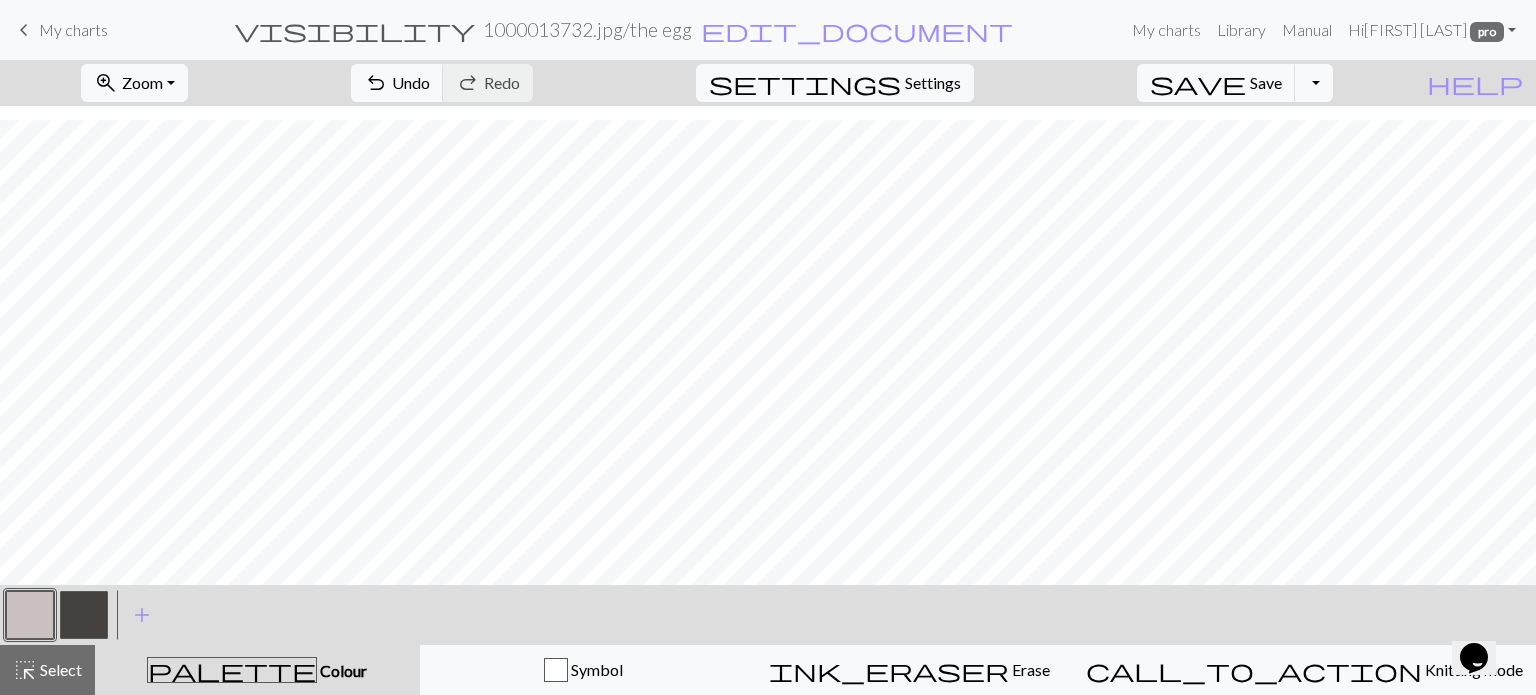 click at bounding box center (30, 615) 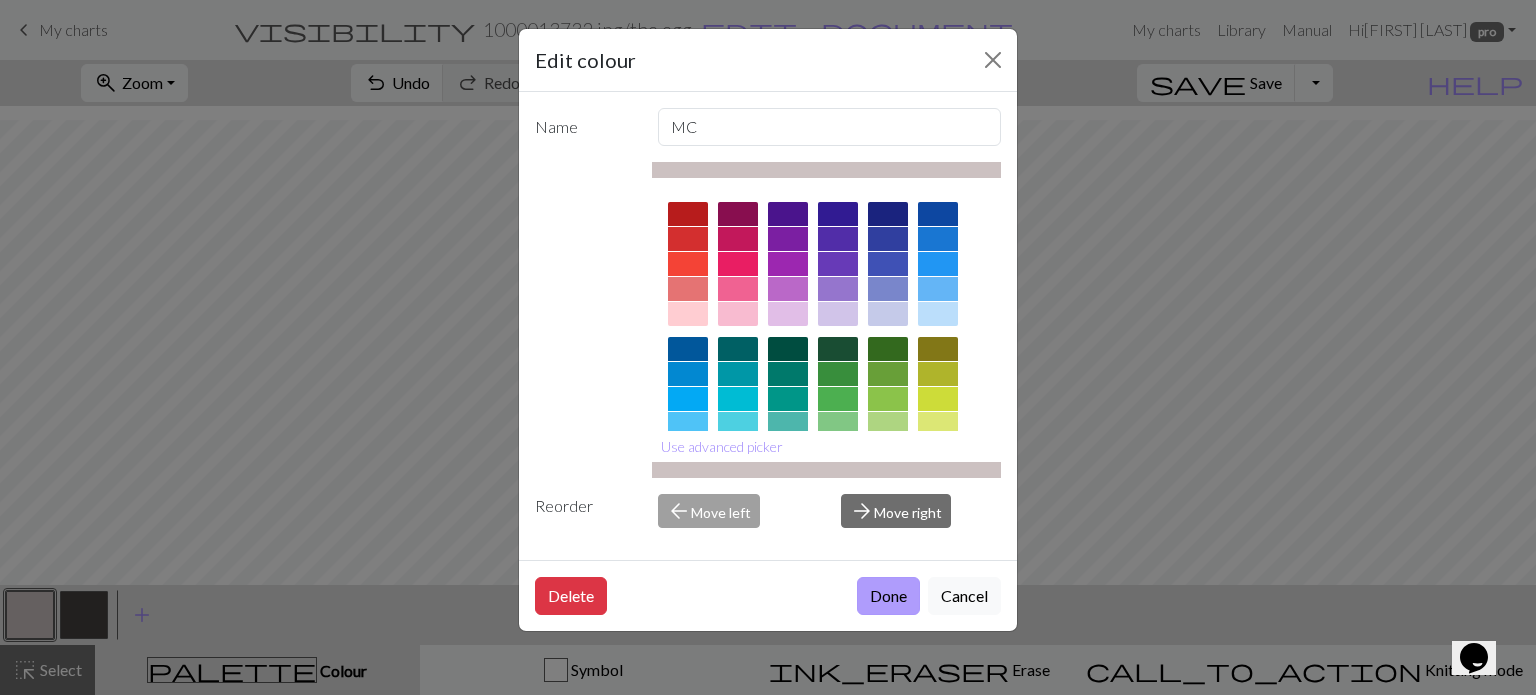 click on "Done" at bounding box center (888, 596) 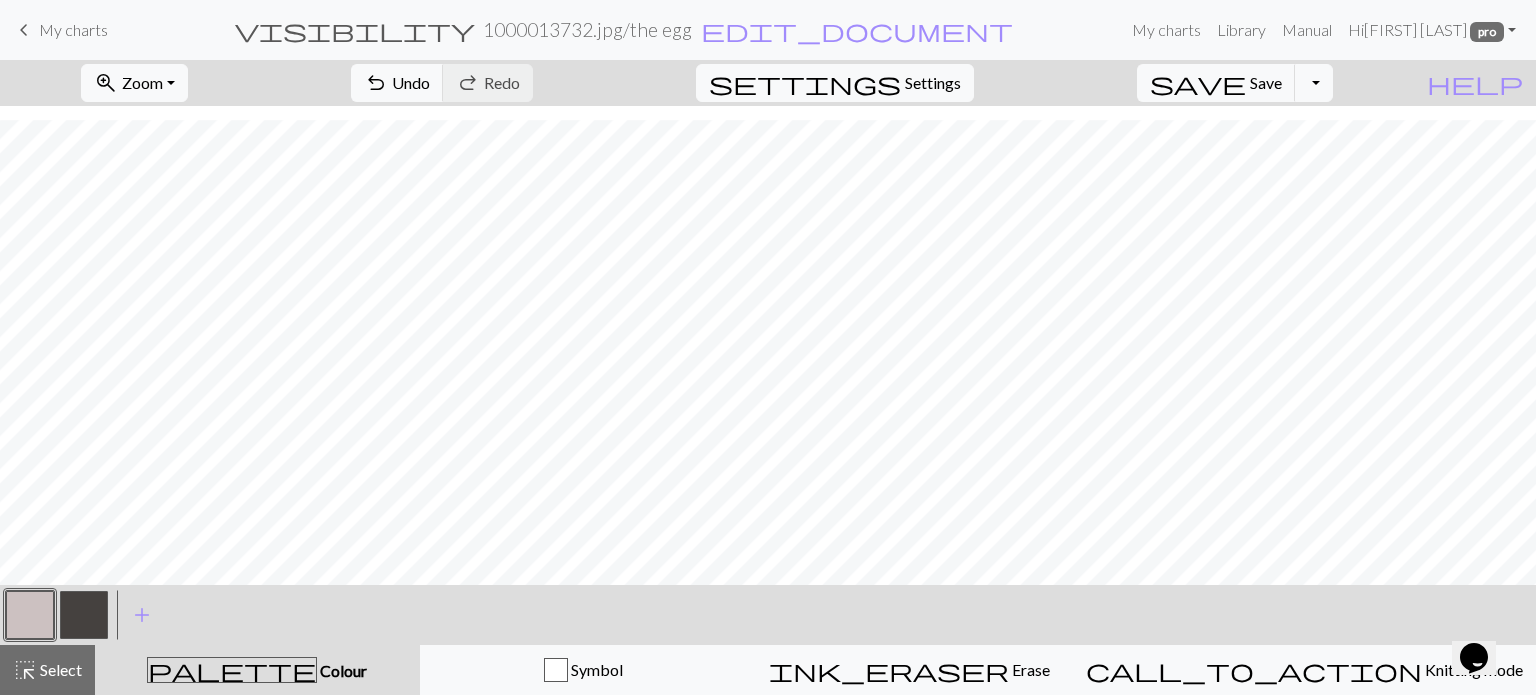 click at bounding box center [84, 615] 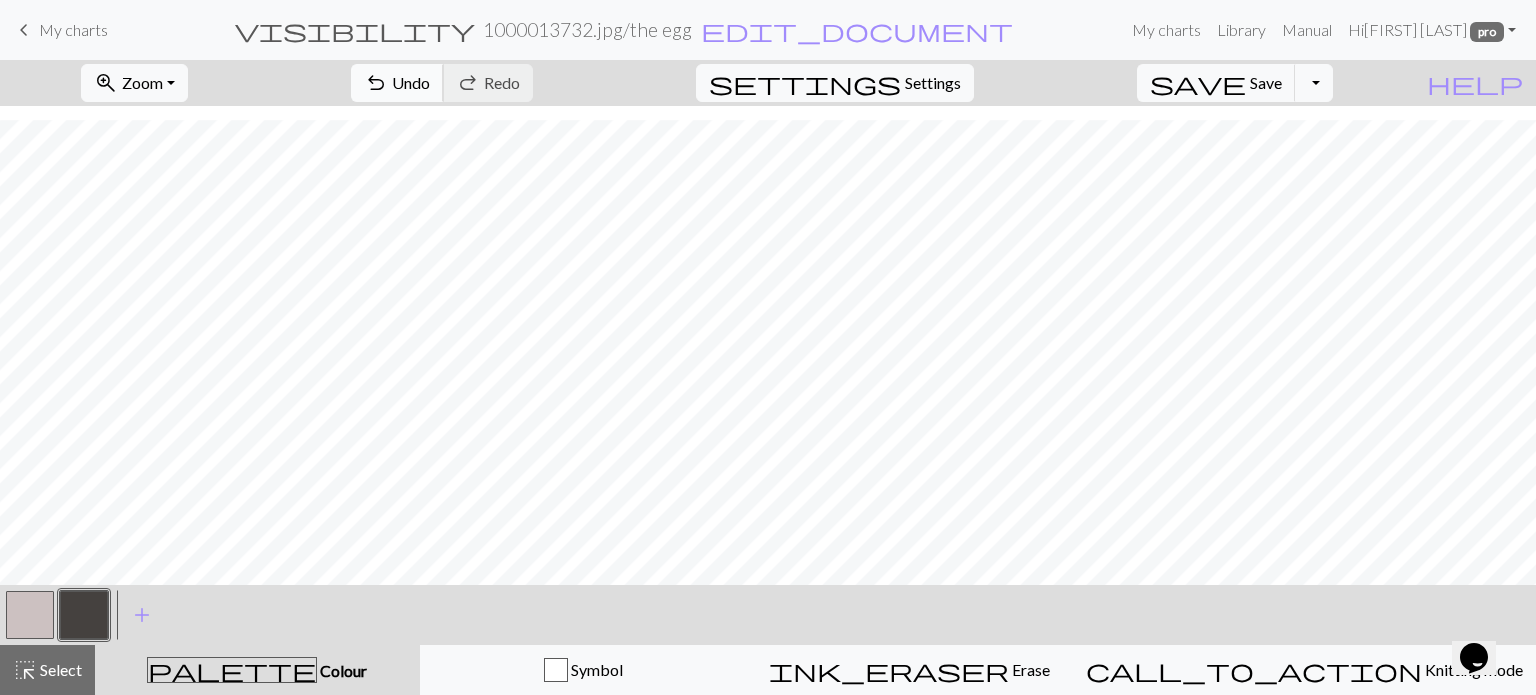 click on "Undo" at bounding box center (411, 82) 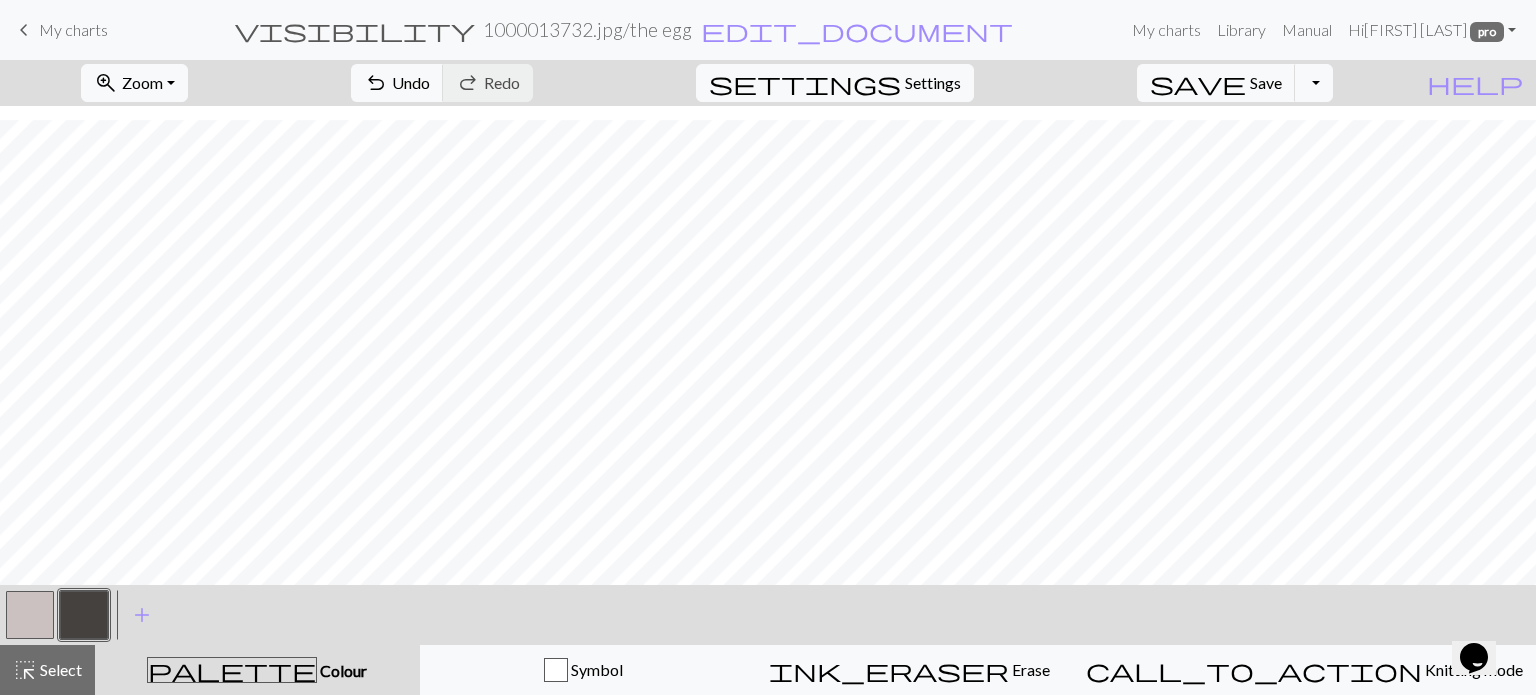 drag, startPoint x: 24, startPoint y: 620, endPoint x: 69, endPoint y: 614, distance: 45.39824 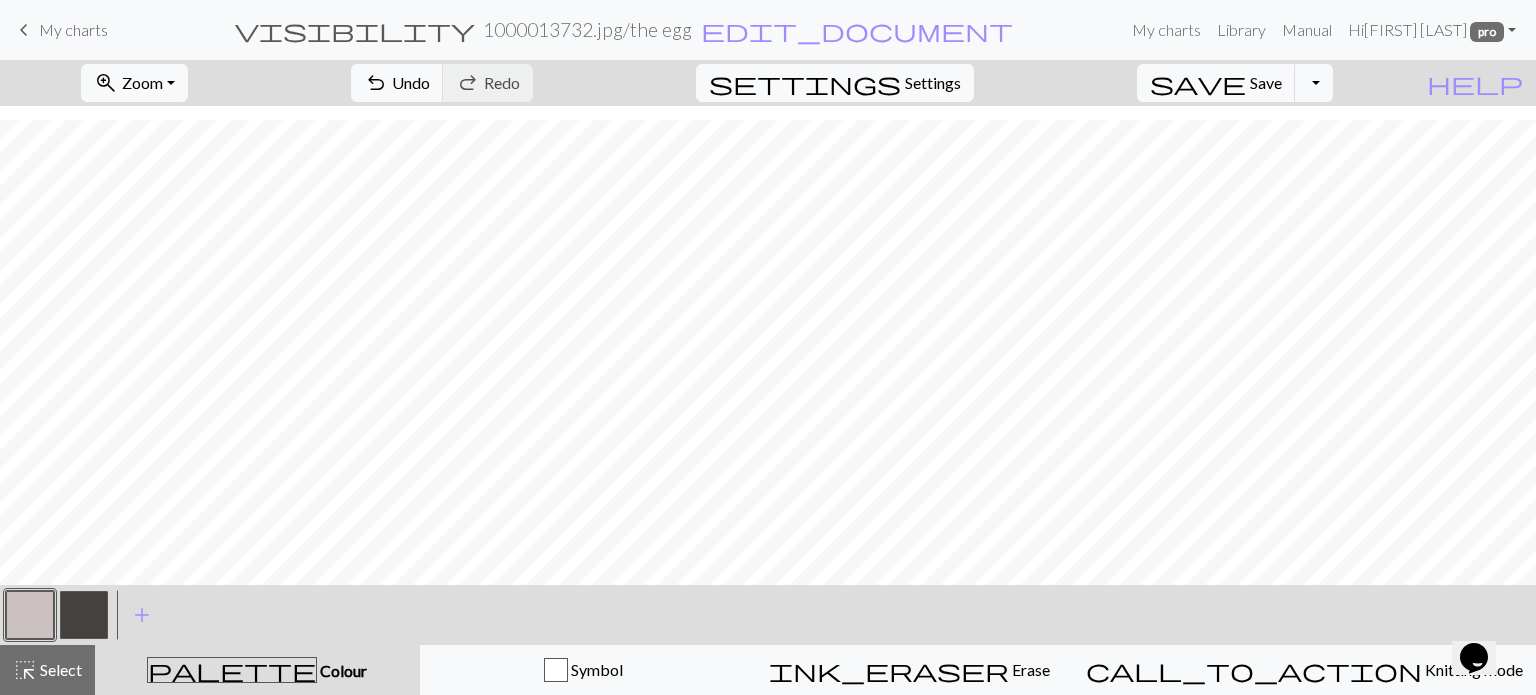 drag, startPoint x: 85, startPoint y: 617, endPoint x: 423, endPoint y: 570, distance: 341.2521 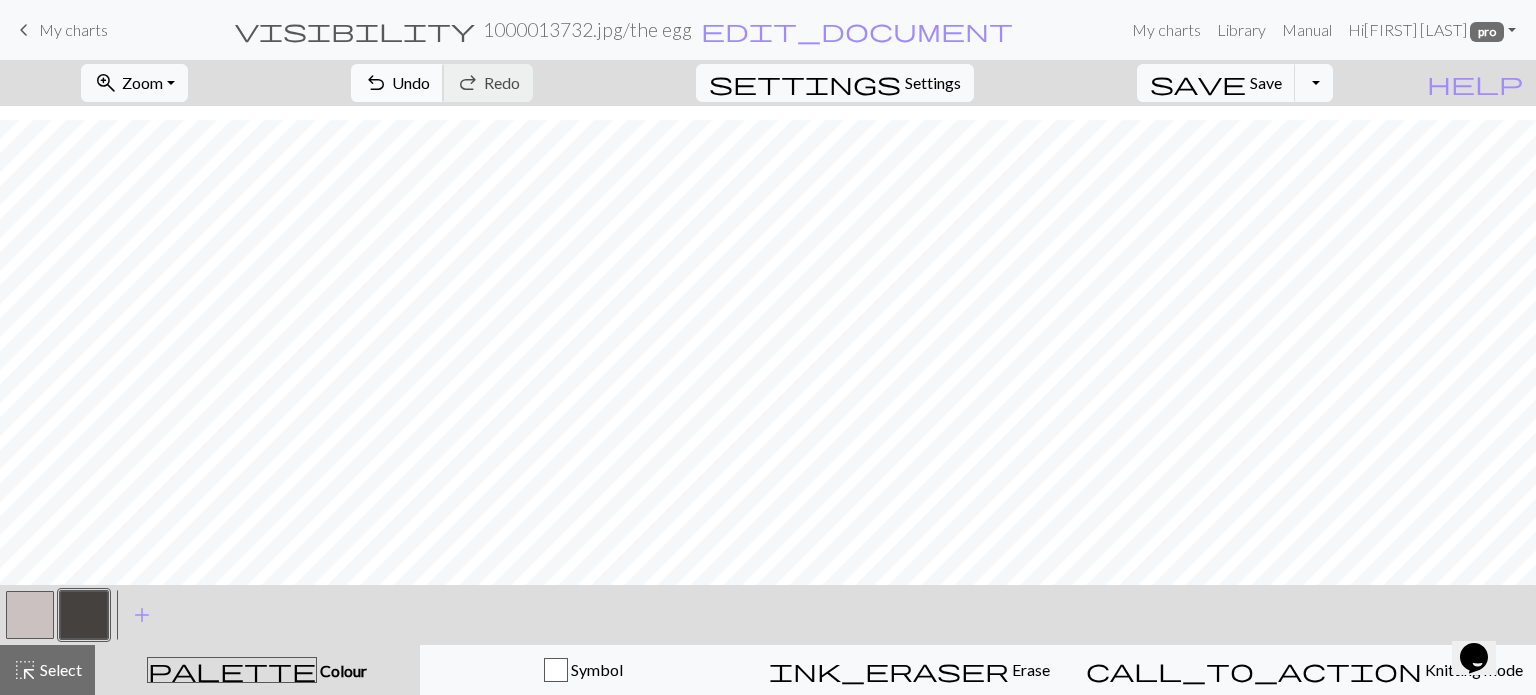 click on "Undo" at bounding box center (411, 82) 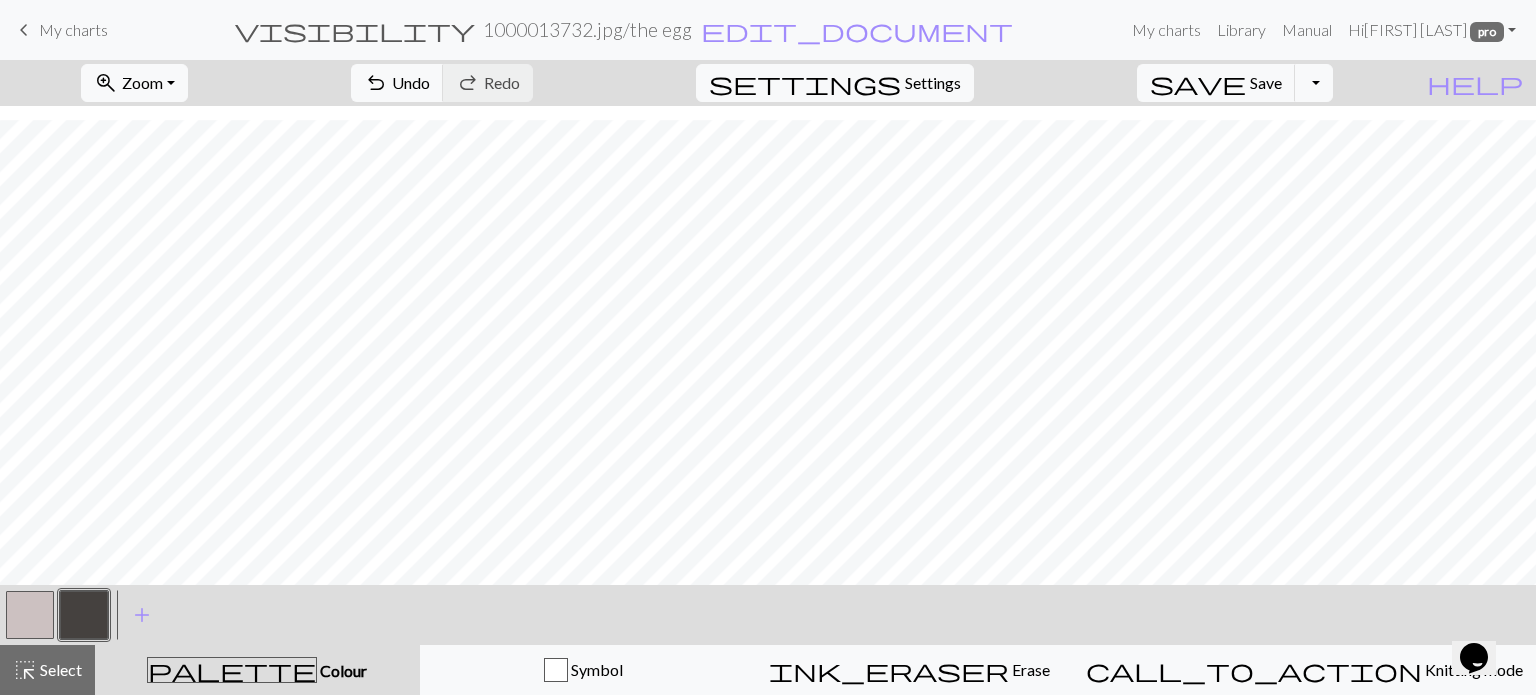drag, startPoint x: 532, startPoint y: 71, endPoint x: 623, endPoint y: 99, distance: 95.2103 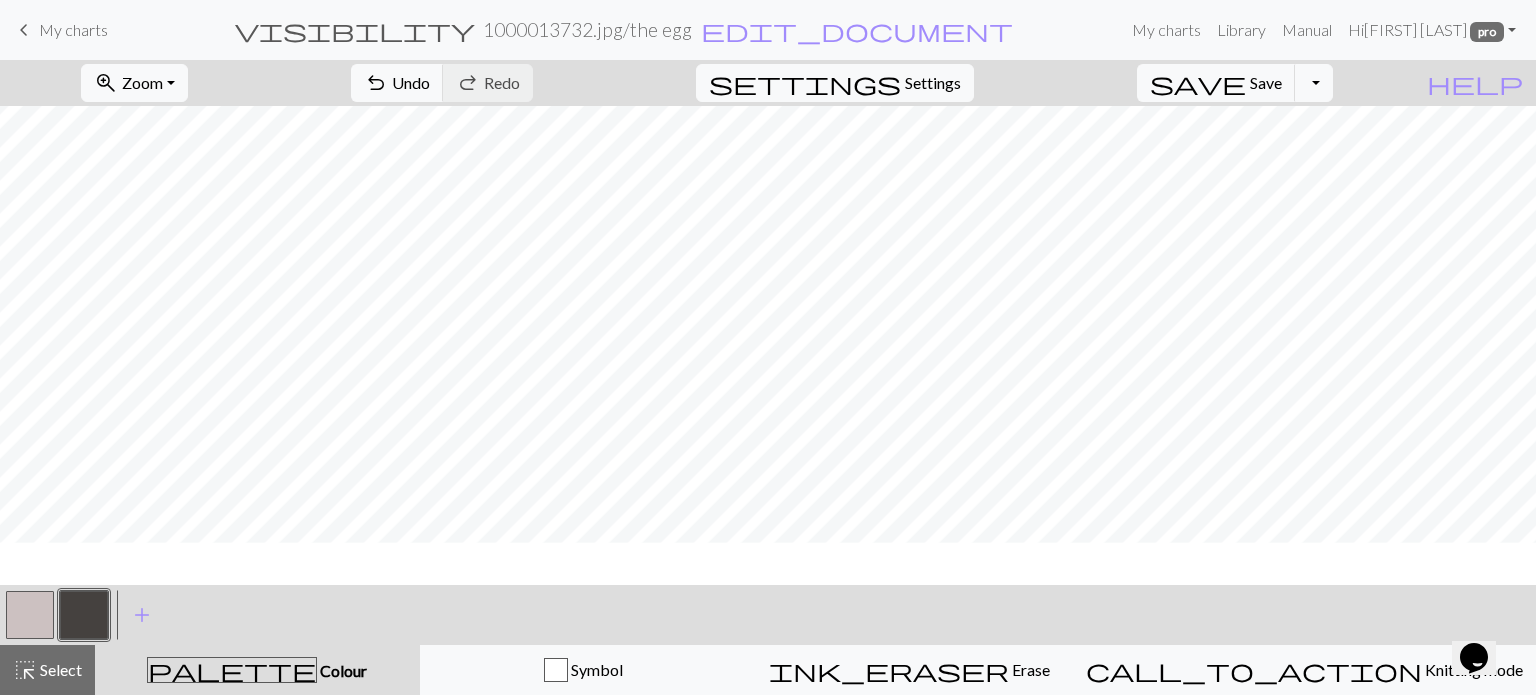 scroll, scrollTop: 135, scrollLeft: 0, axis: vertical 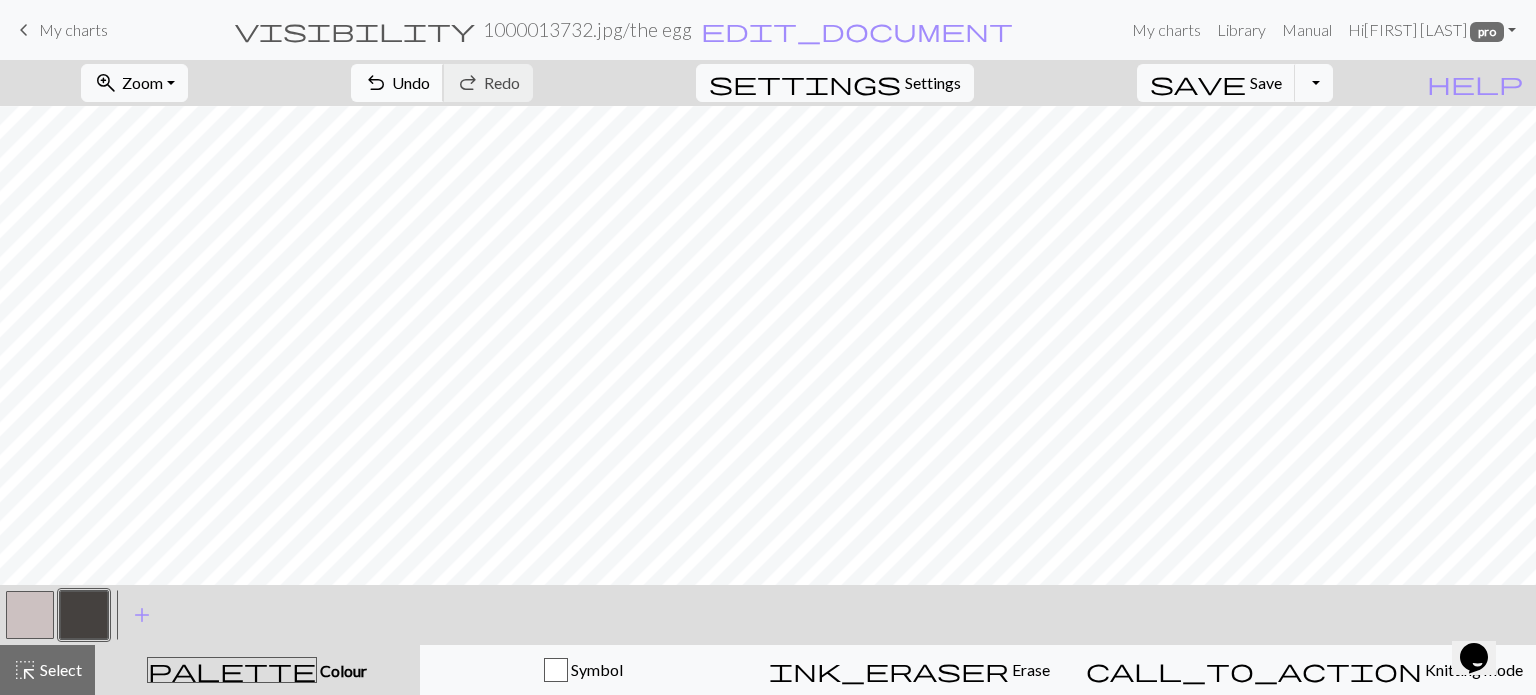 click on "Undo" at bounding box center [411, 82] 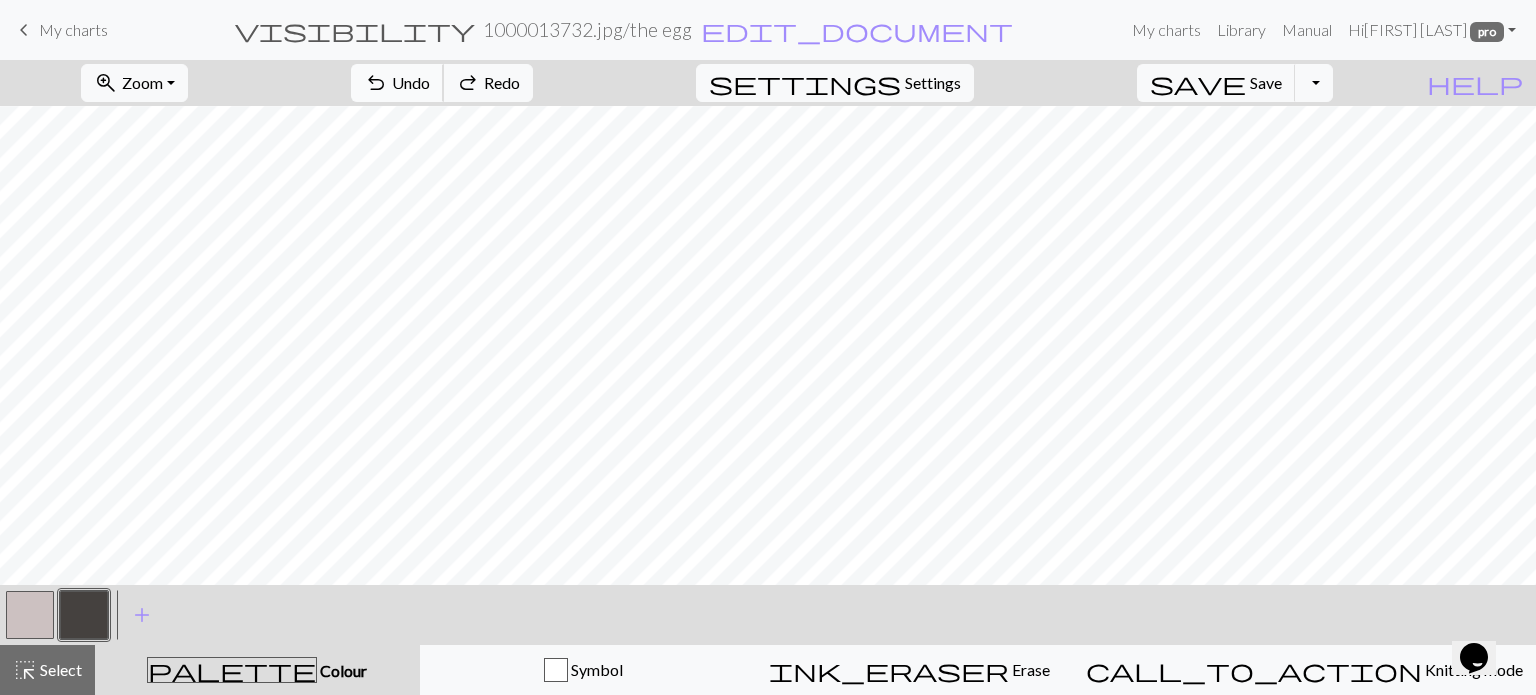 click on "Undo" at bounding box center (411, 82) 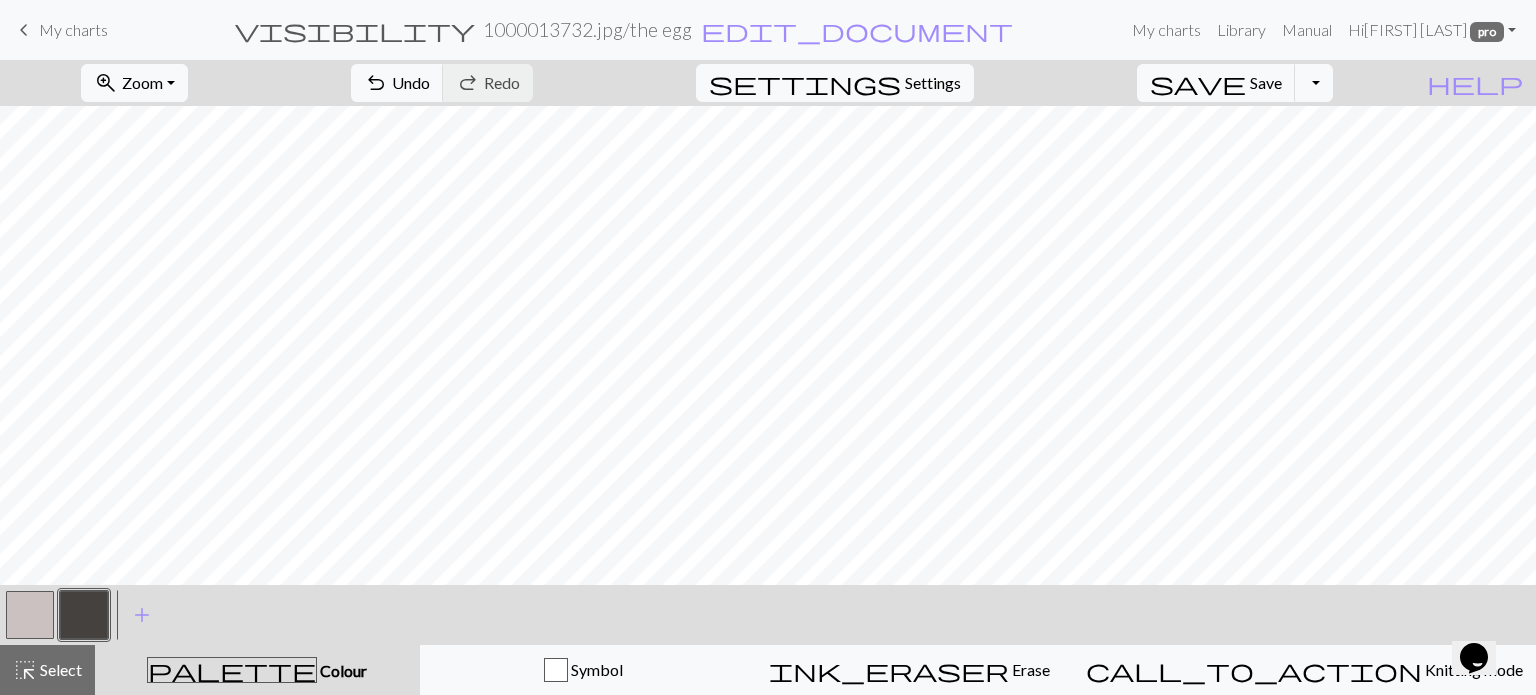 drag, startPoint x: 37, startPoint y: 615, endPoint x: 91, endPoint y: 591, distance: 59.093147 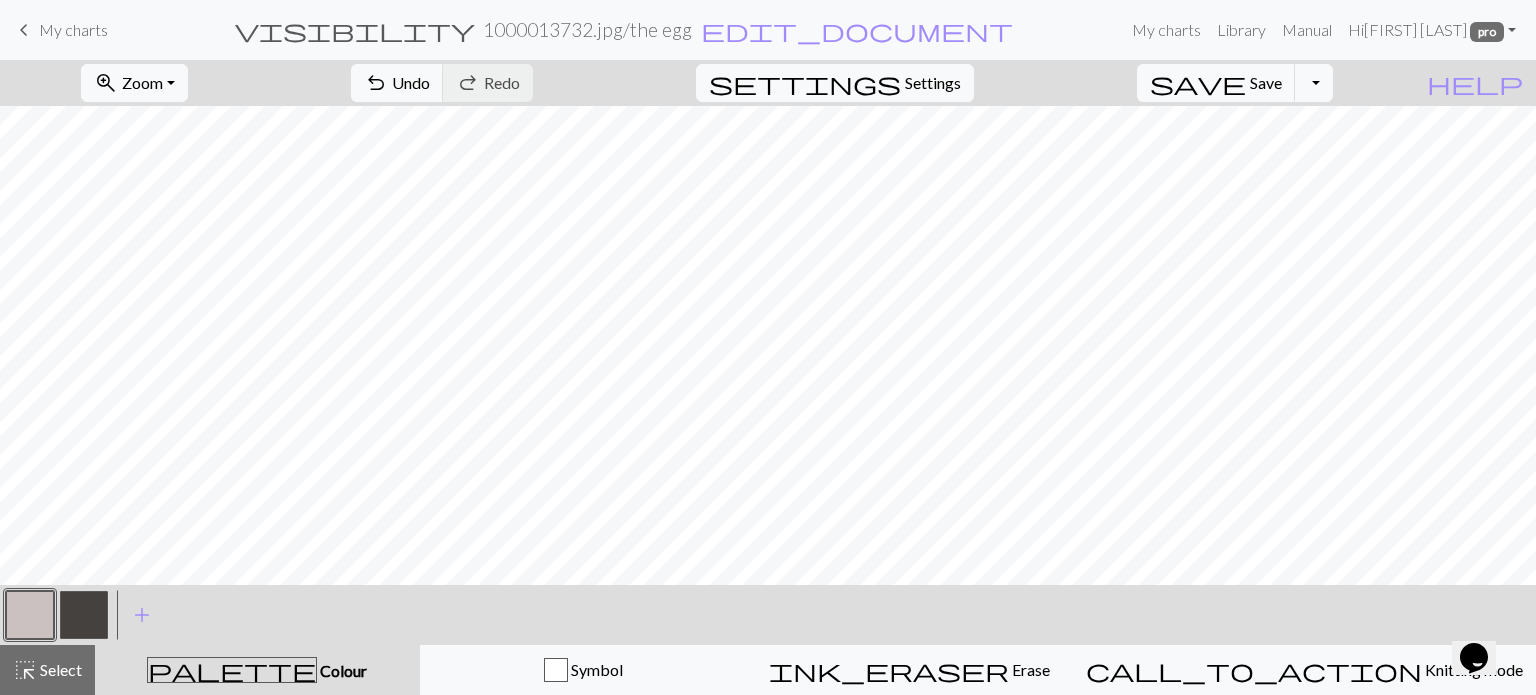 drag, startPoint x: 78, startPoint y: 619, endPoint x: 132, endPoint y: 583, distance: 64.899925 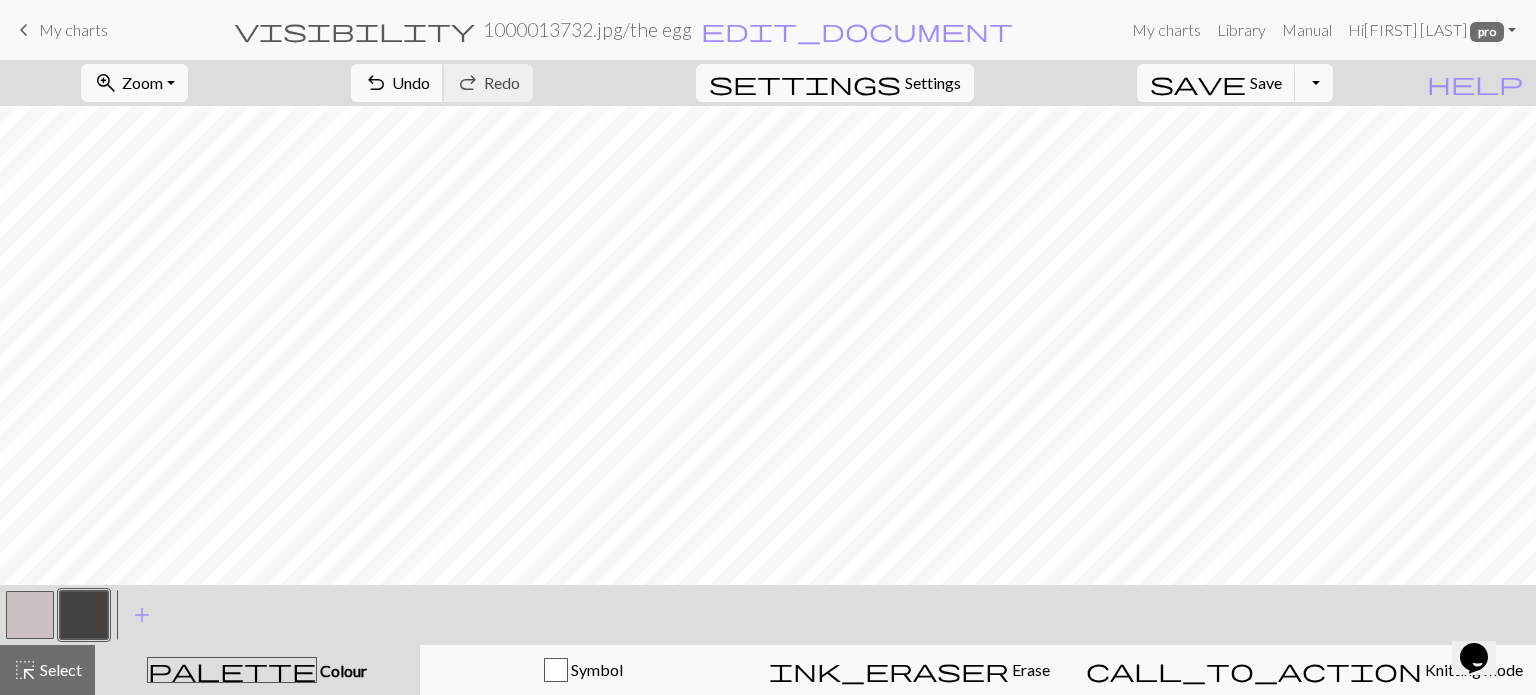 click on "Undo" at bounding box center (411, 82) 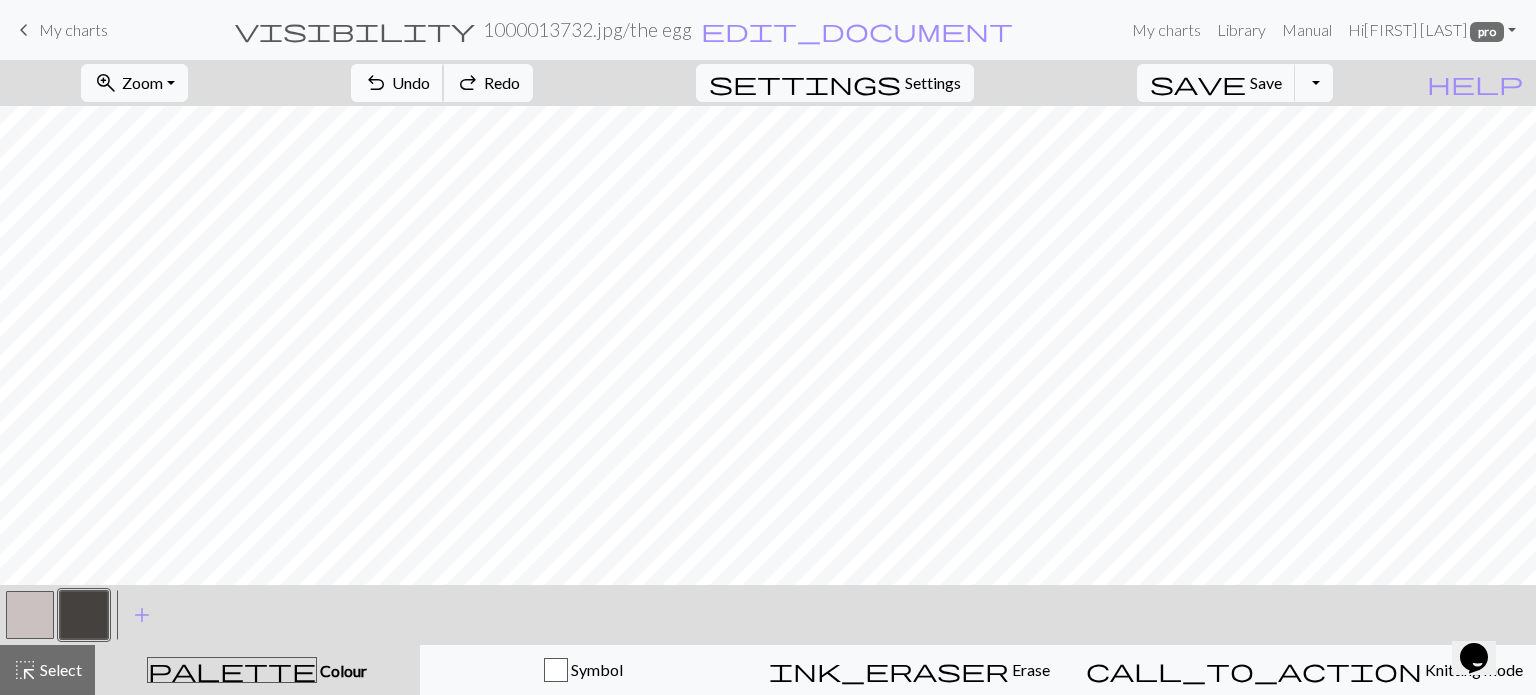 click on "Undo" at bounding box center (411, 82) 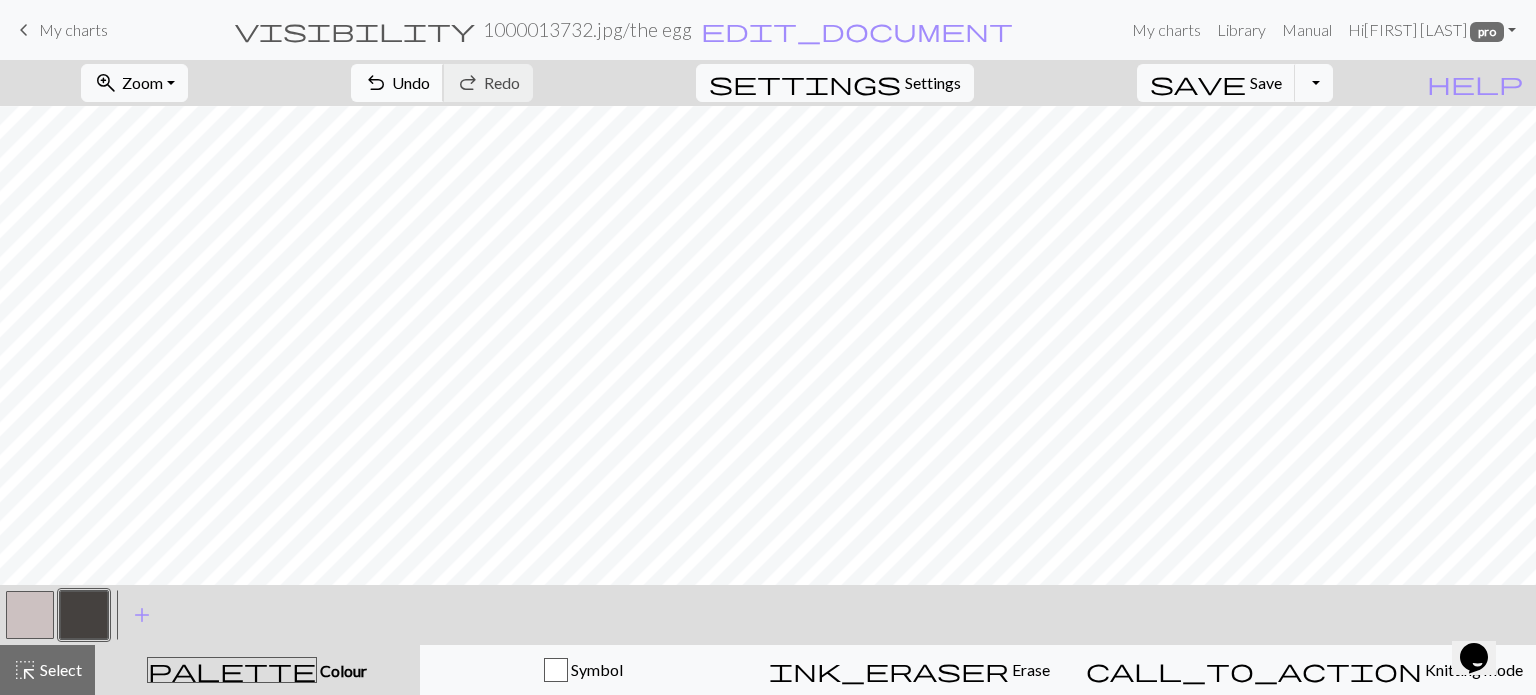 click on "Undo" at bounding box center (411, 82) 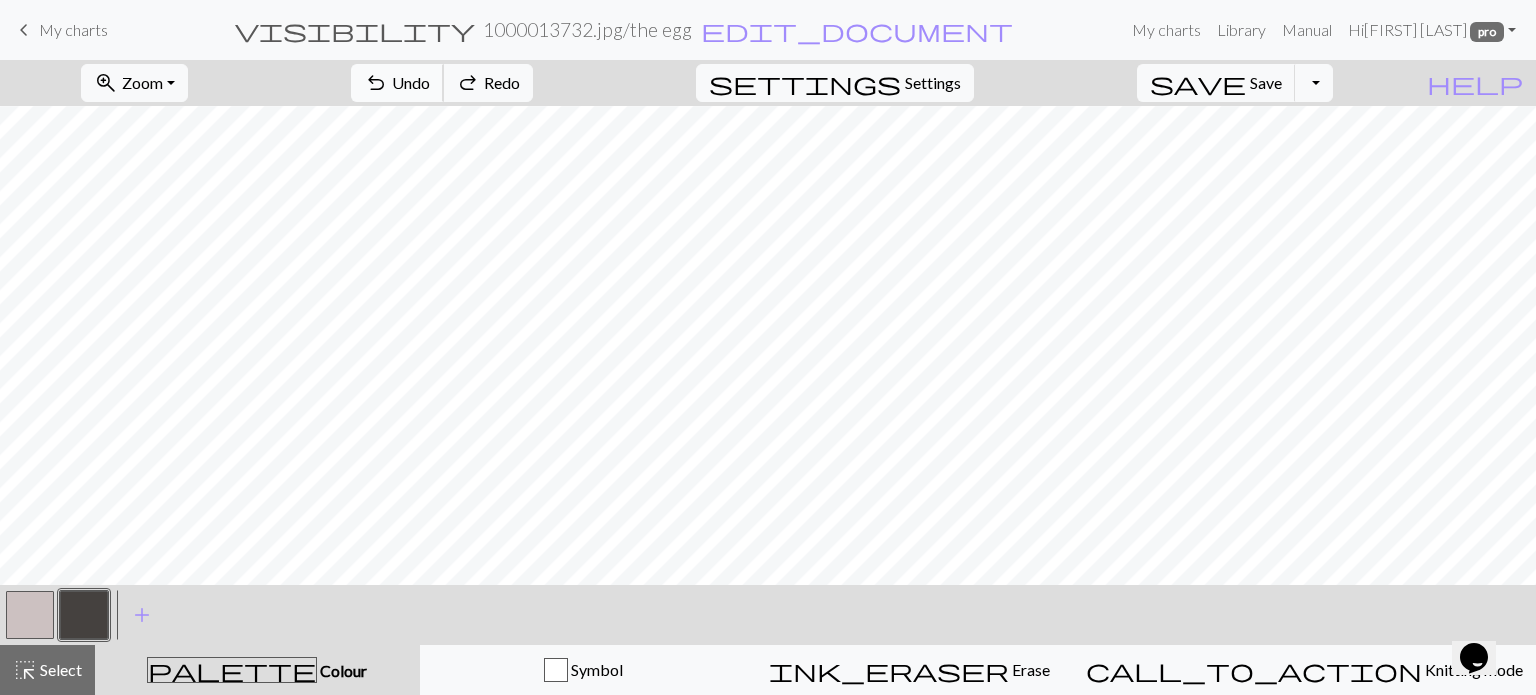 click on "Undo" at bounding box center [411, 82] 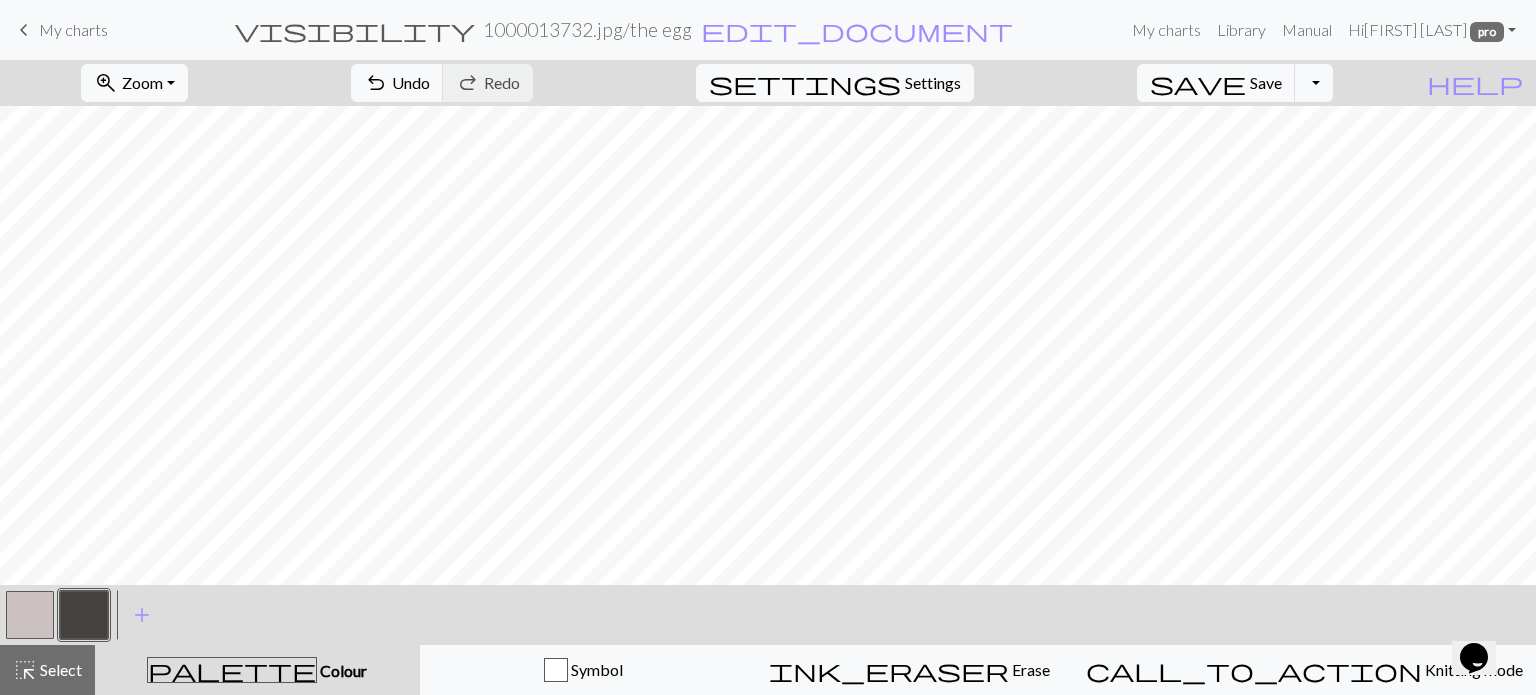 drag, startPoint x: 55, startPoint y: 607, endPoint x: 172, endPoint y: 571, distance: 122.41323 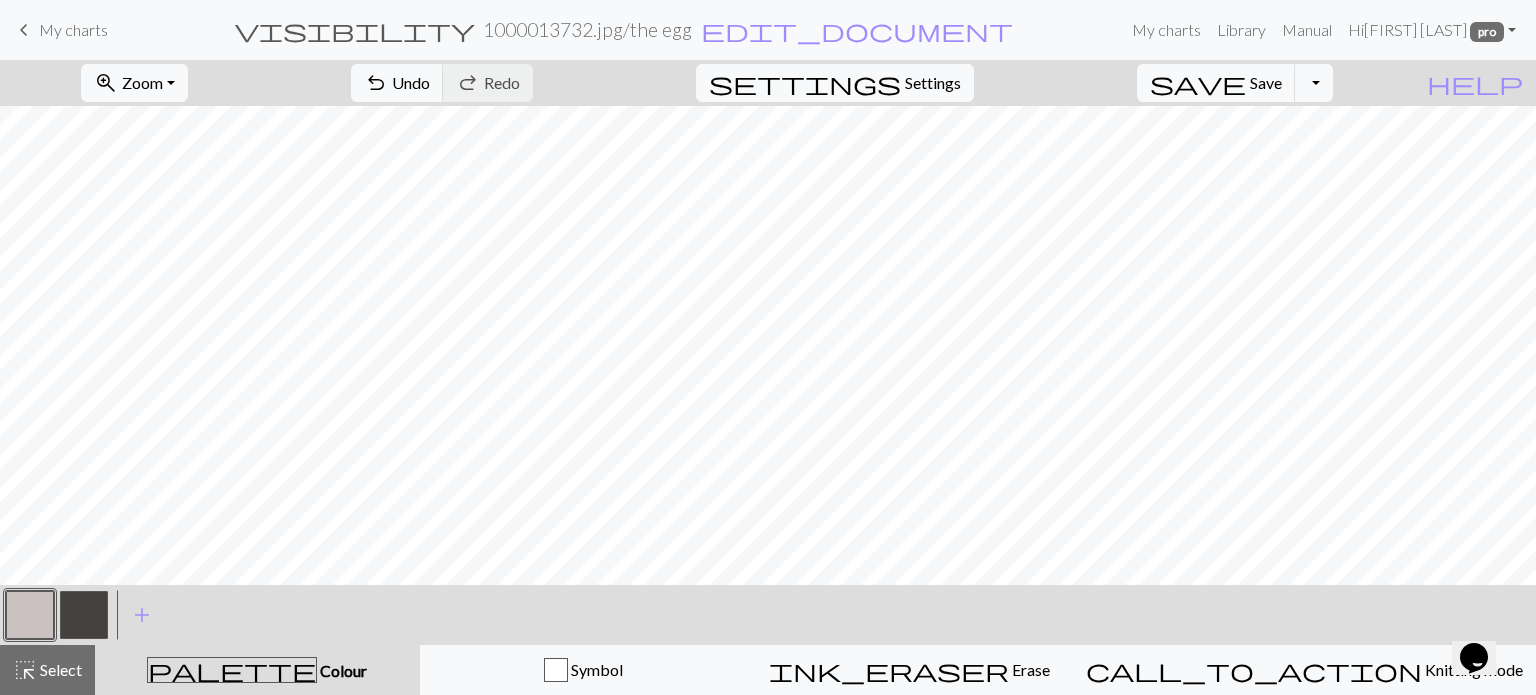 drag, startPoint x: 76, startPoint y: 607, endPoint x: 143, endPoint y: 583, distance: 71.168816 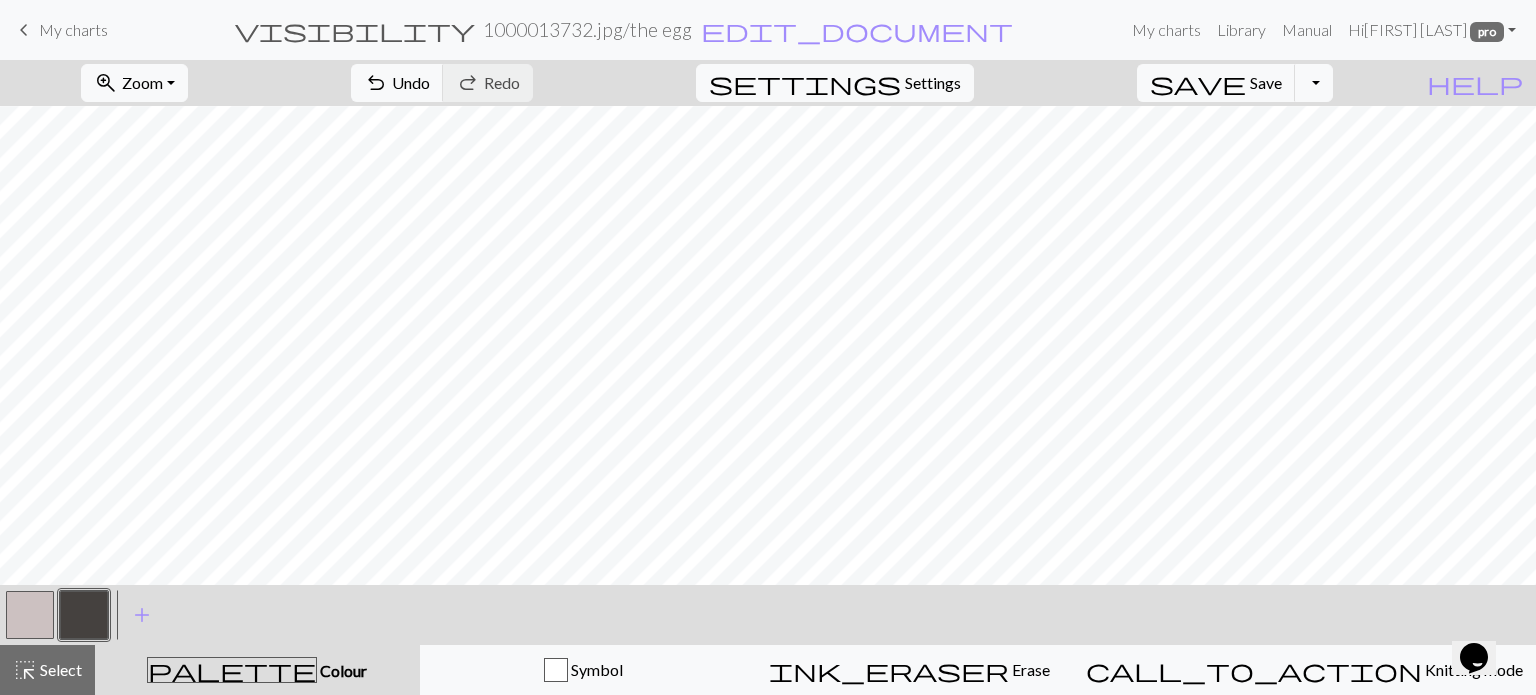 drag, startPoint x: 13, startPoint y: 603, endPoint x: 40, endPoint y: 587, distance: 31.38471 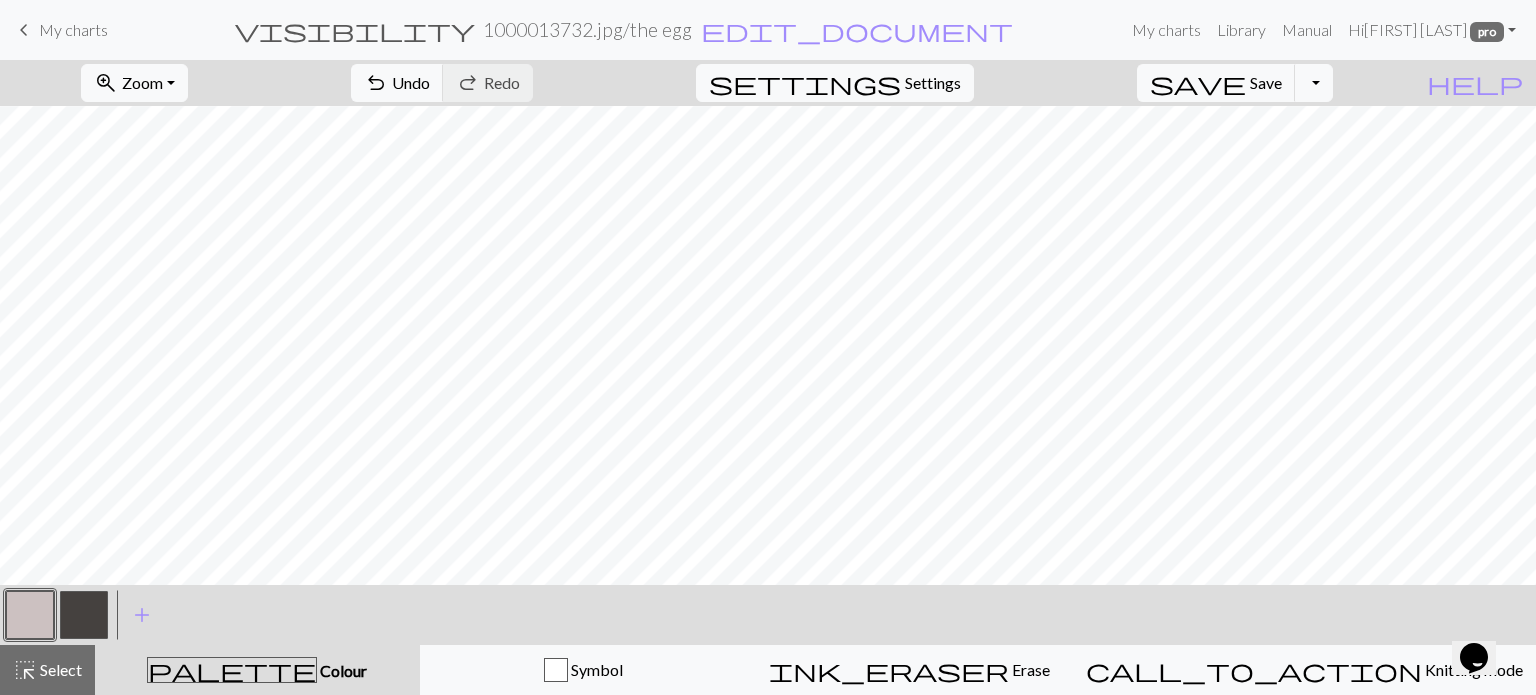drag, startPoint x: 76, startPoint y: 618, endPoint x: 160, endPoint y: 571, distance: 96.25487 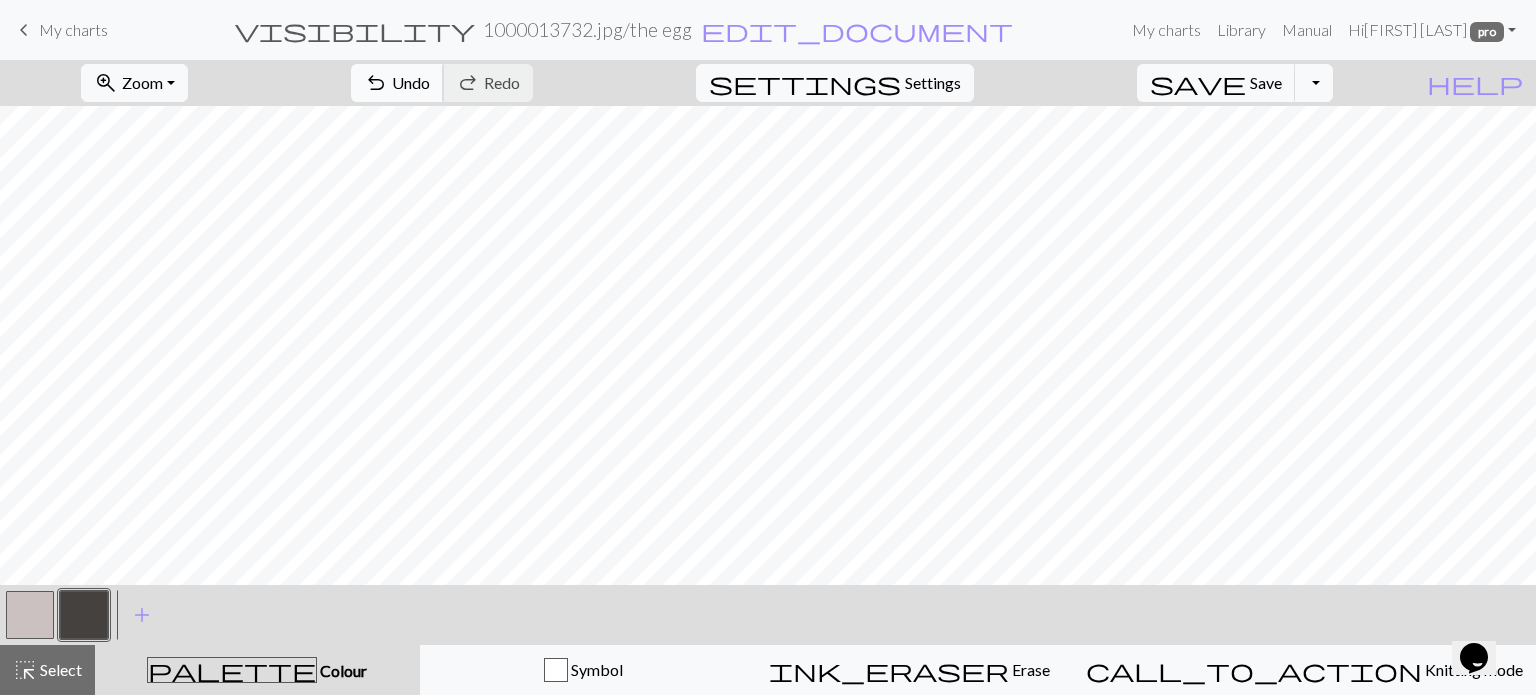 click on "undo" at bounding box center [376, 83] 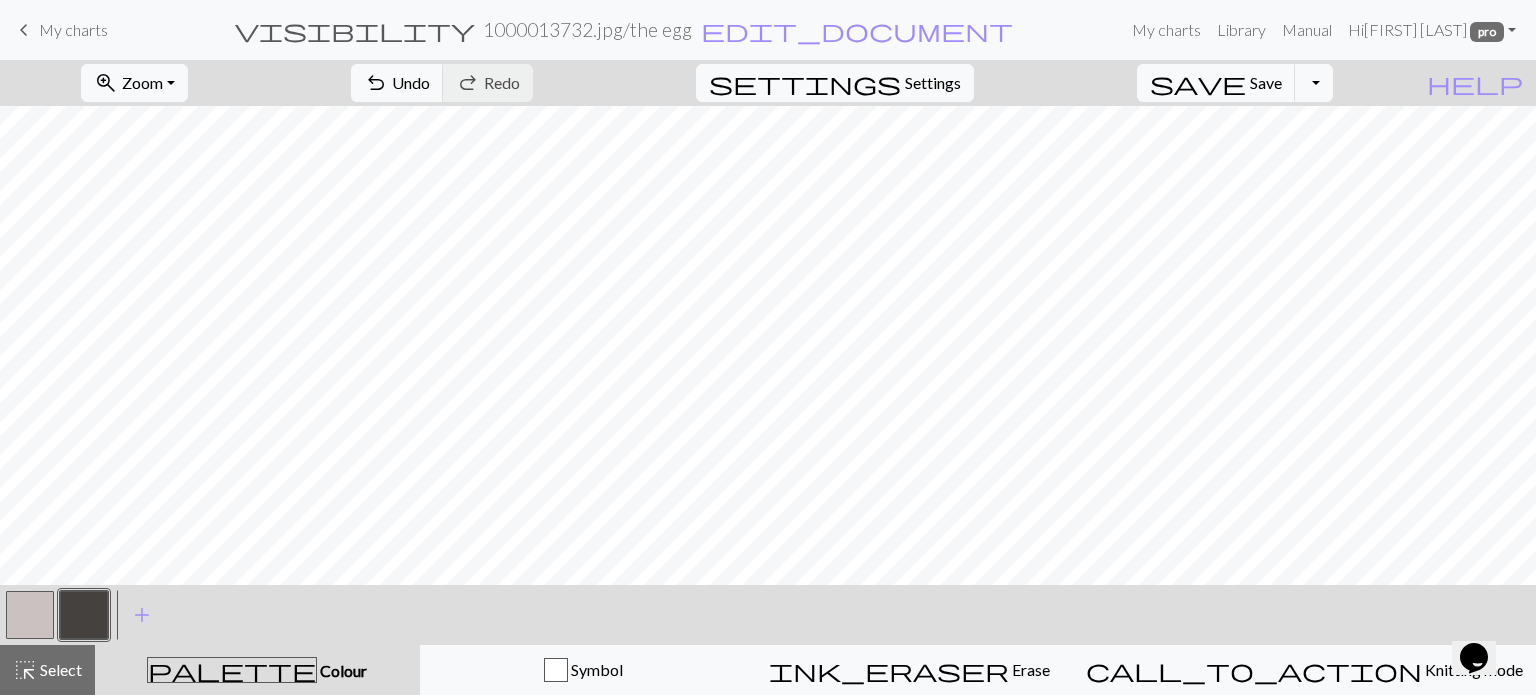 drag, startPoint x: 35, startPoint y: 609, endPoint x: 111, endPoint y: 579, distance: 81.706795 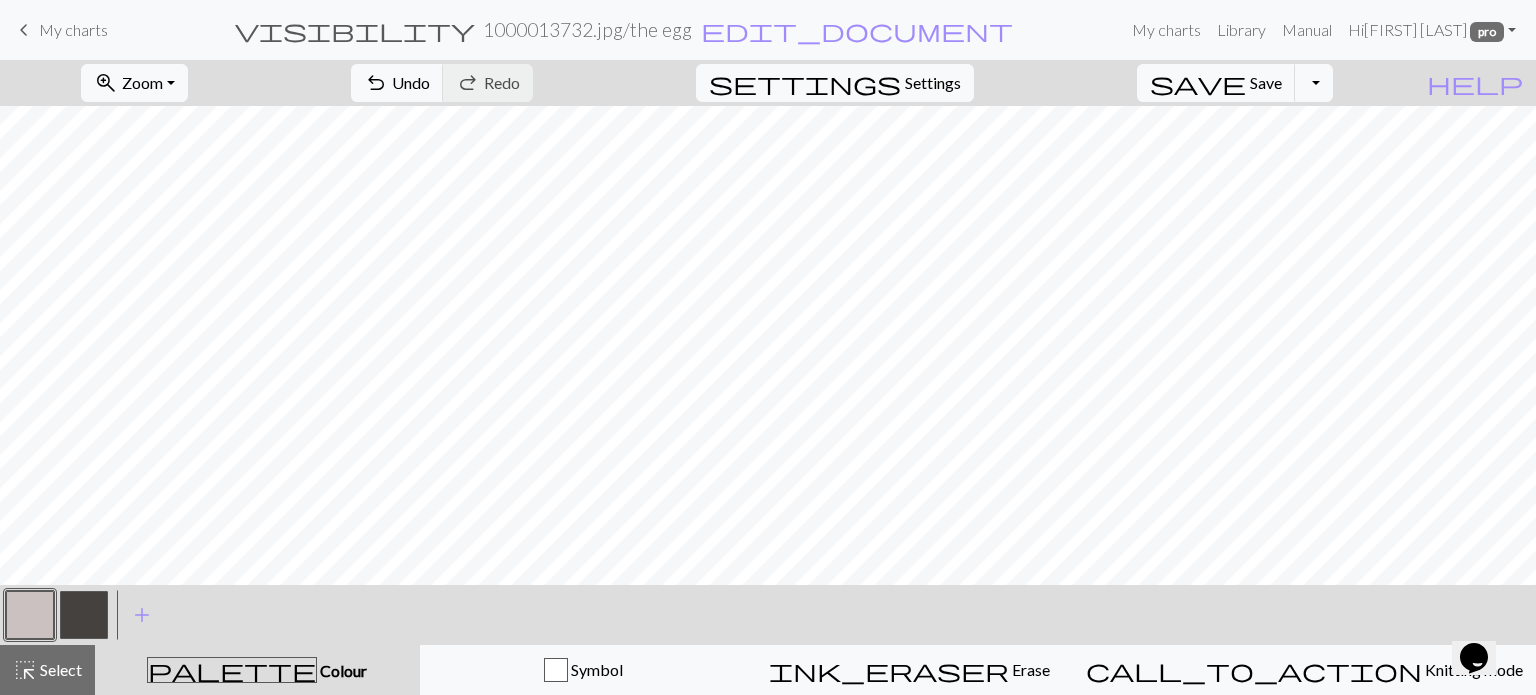 drag, startPoint x: 88, startPoint y: 610, endPoint x: 160, endPoint y: 578, distance: 78.79086 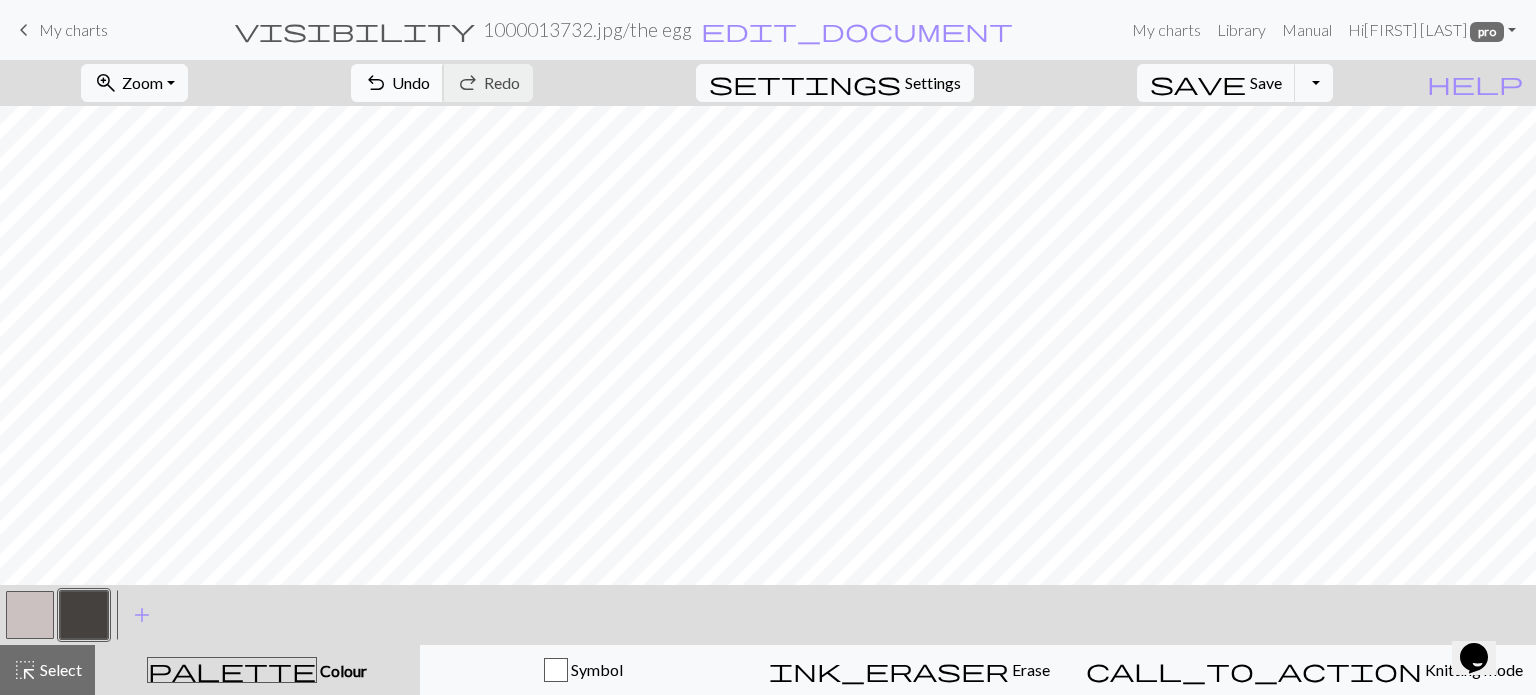 click on "undo" at bounding box center (376, 83) 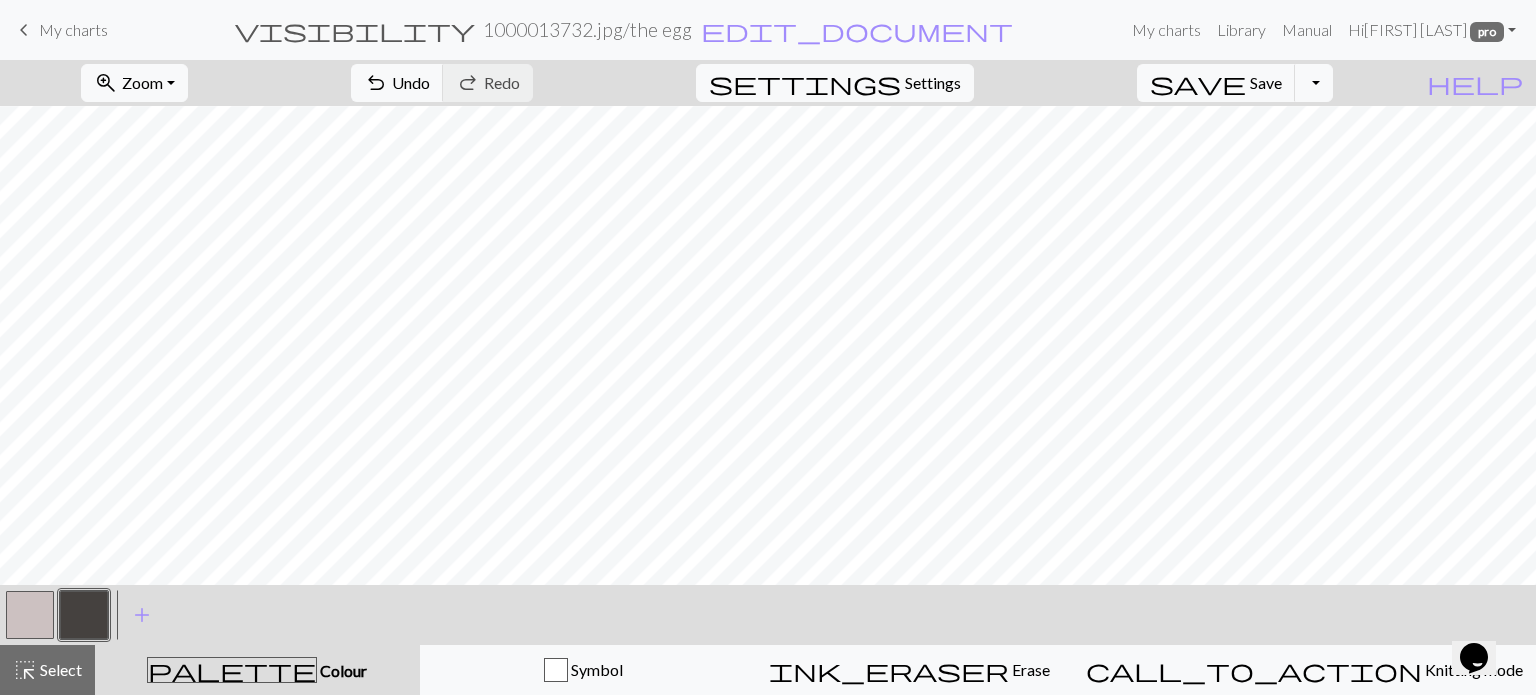 drag, startPoint x: 7, startPoint y: 615, endPoint x: 20, endPoint y: 606, distance: 15.811388 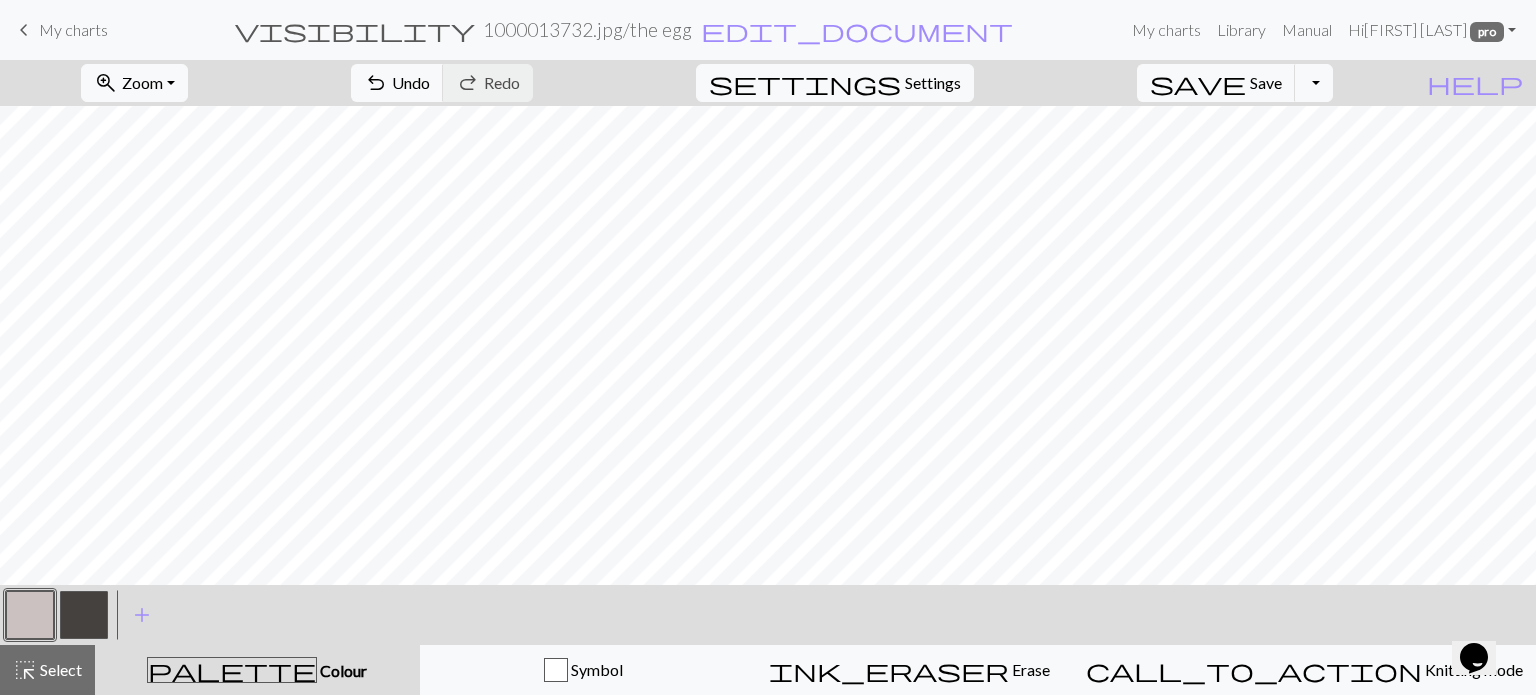 click at bounding box center (84, 615) 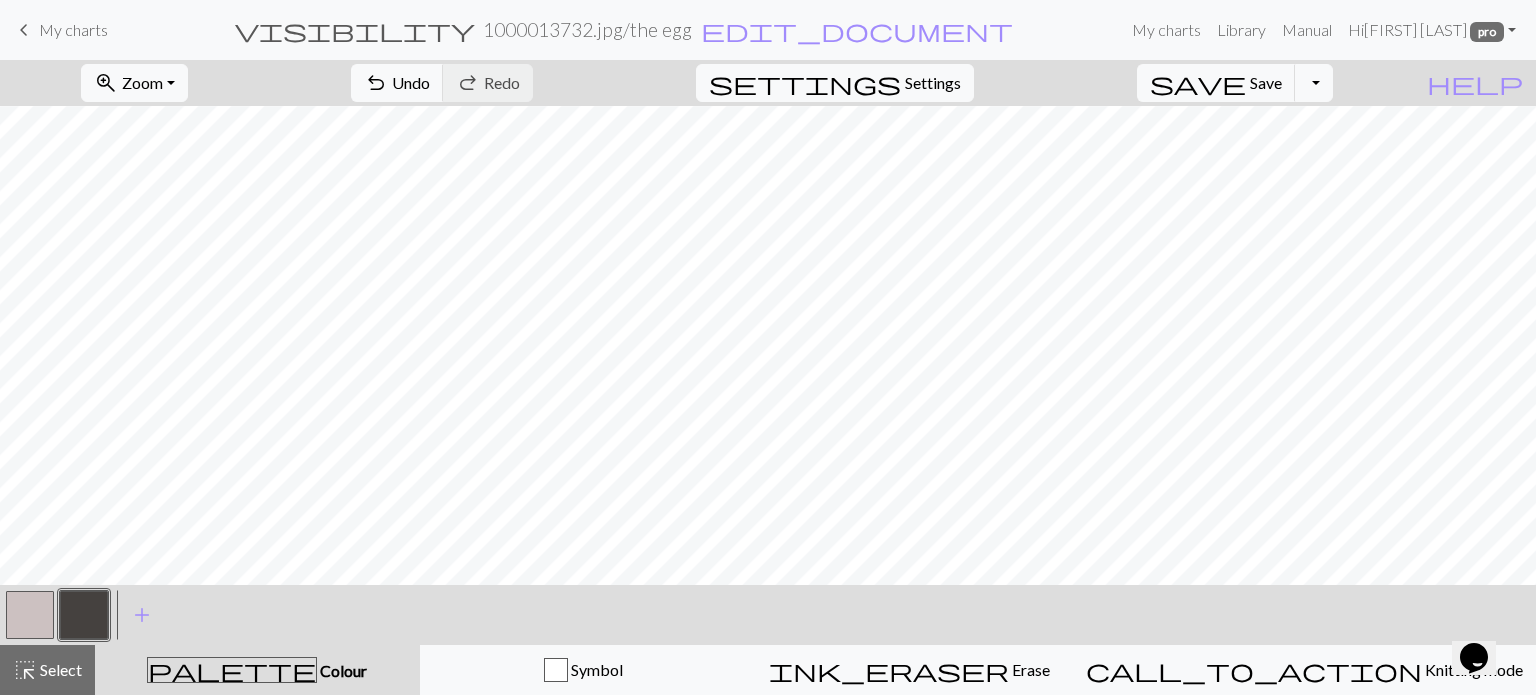 click at bounding box center [30, 615] 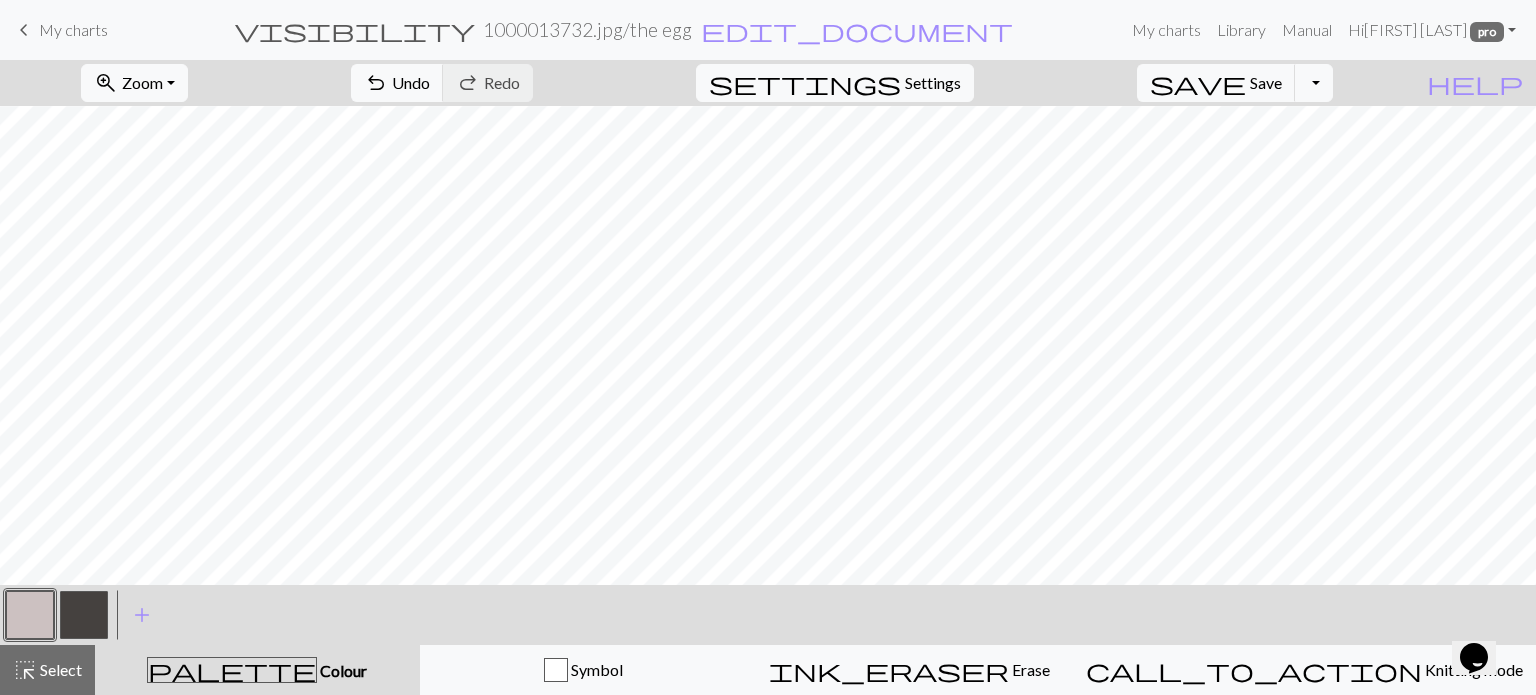 drag, startPoint x: 88, startPoint y: 619, endPoint x: 170, endPoint y: 576, distance: 92.5905 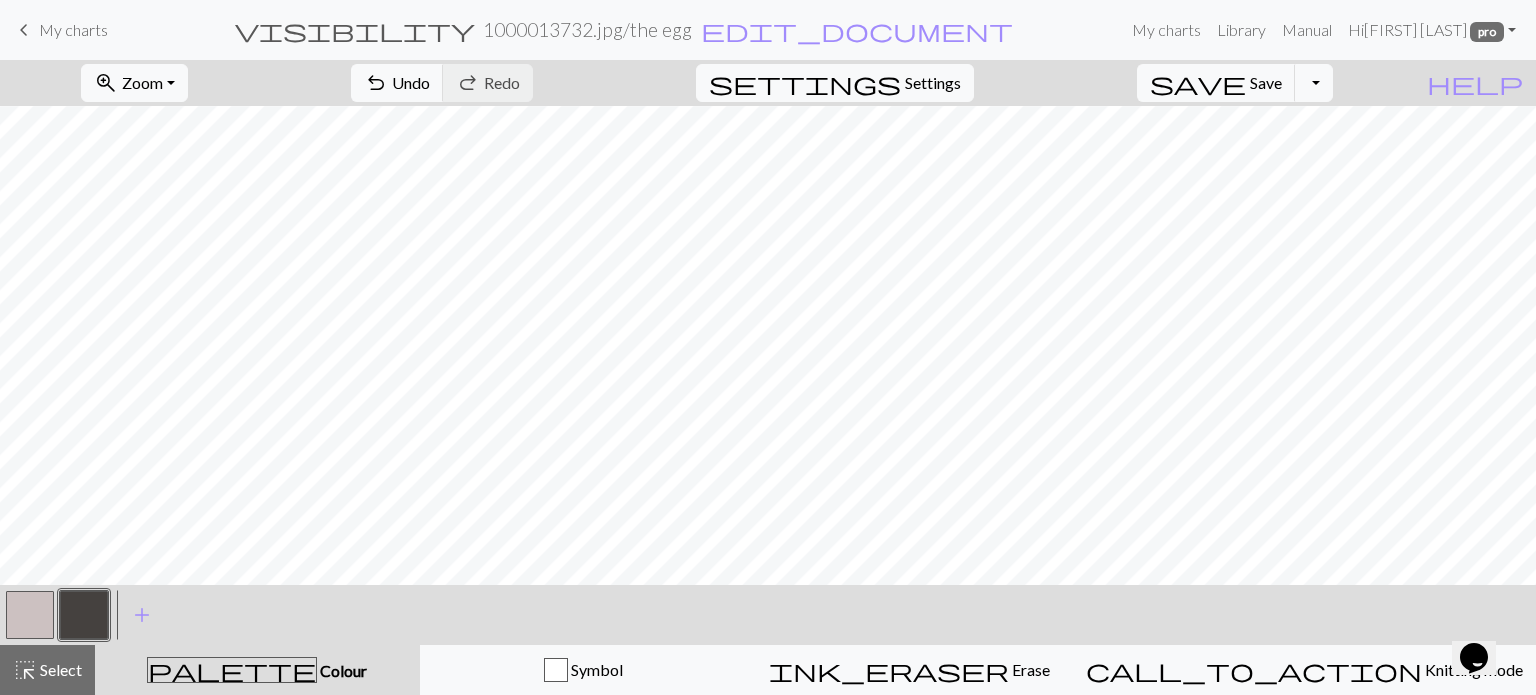 click at bounding box center (30, 615) 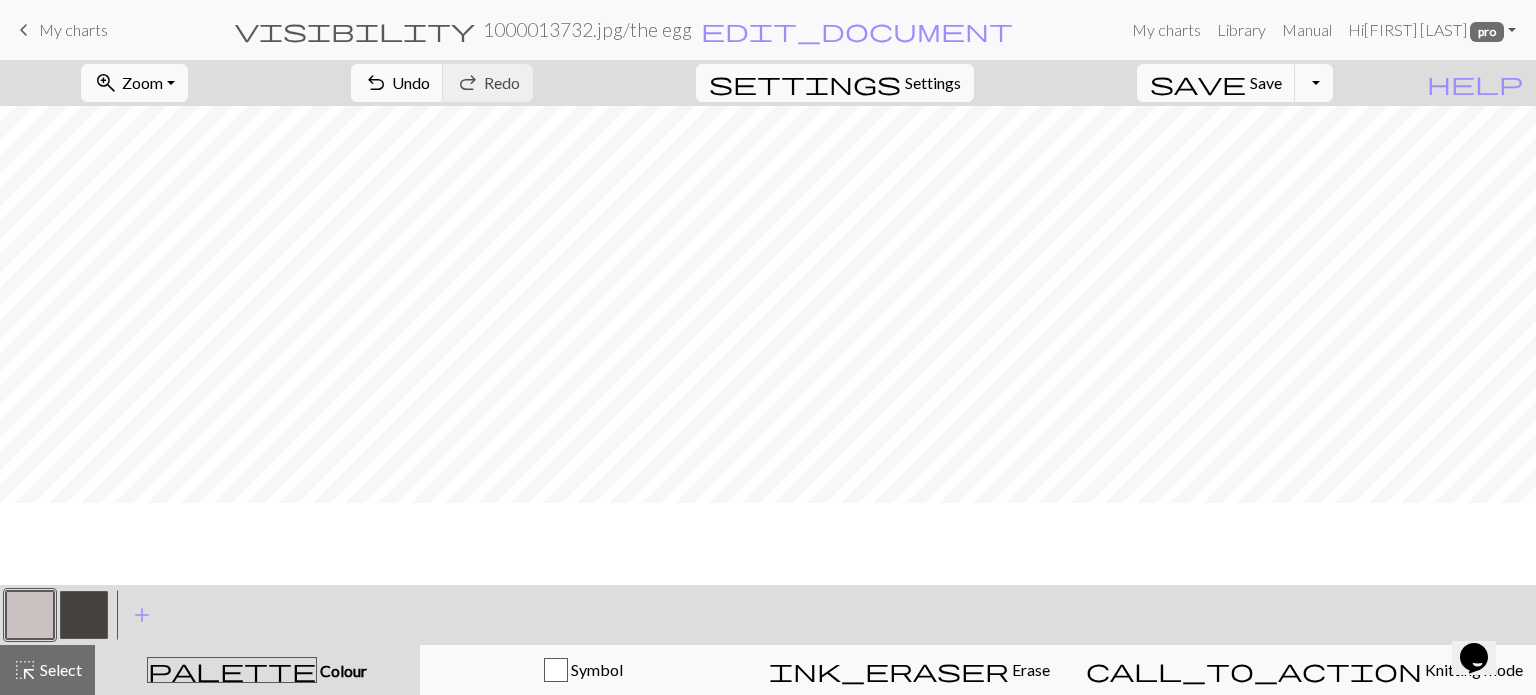 scroll, scrollTop: 35, scrollLeft: 0, axis: vertical 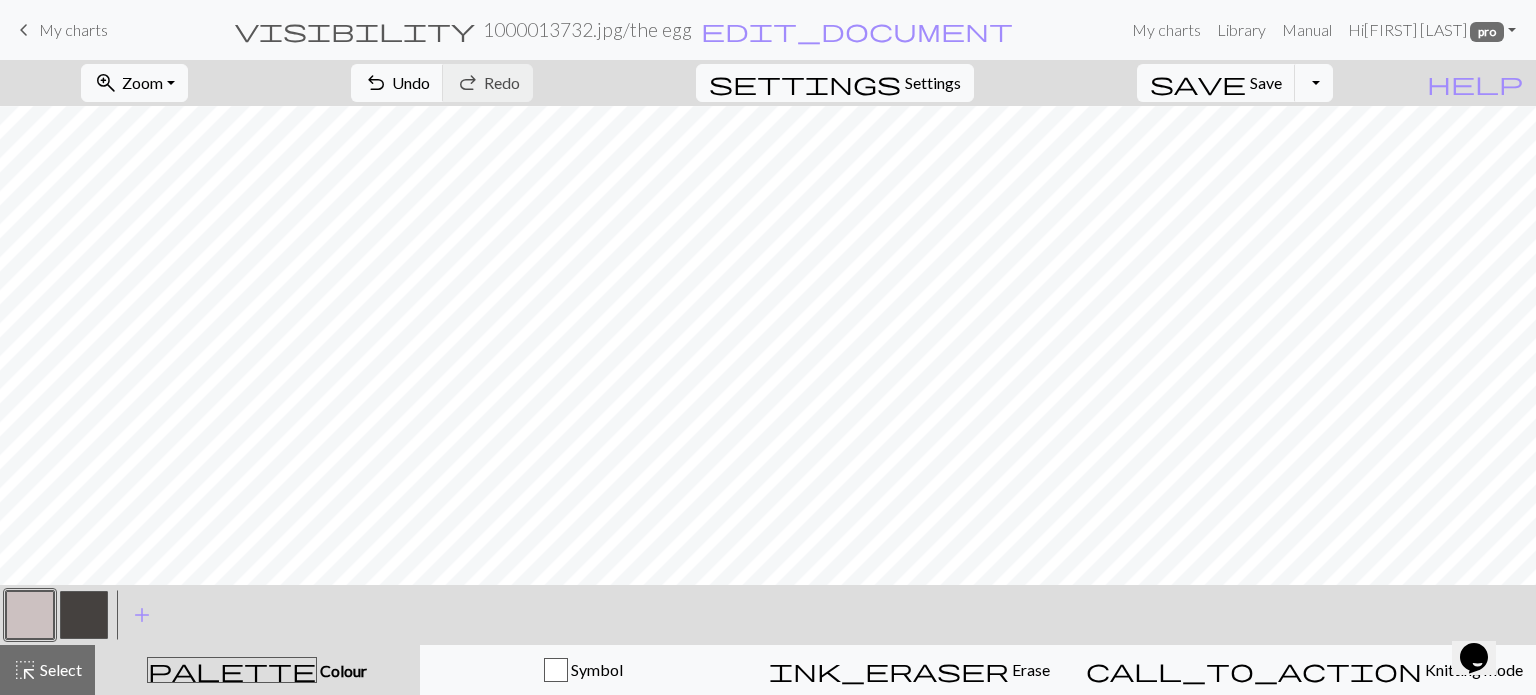 click at bounding box center (30, 615) 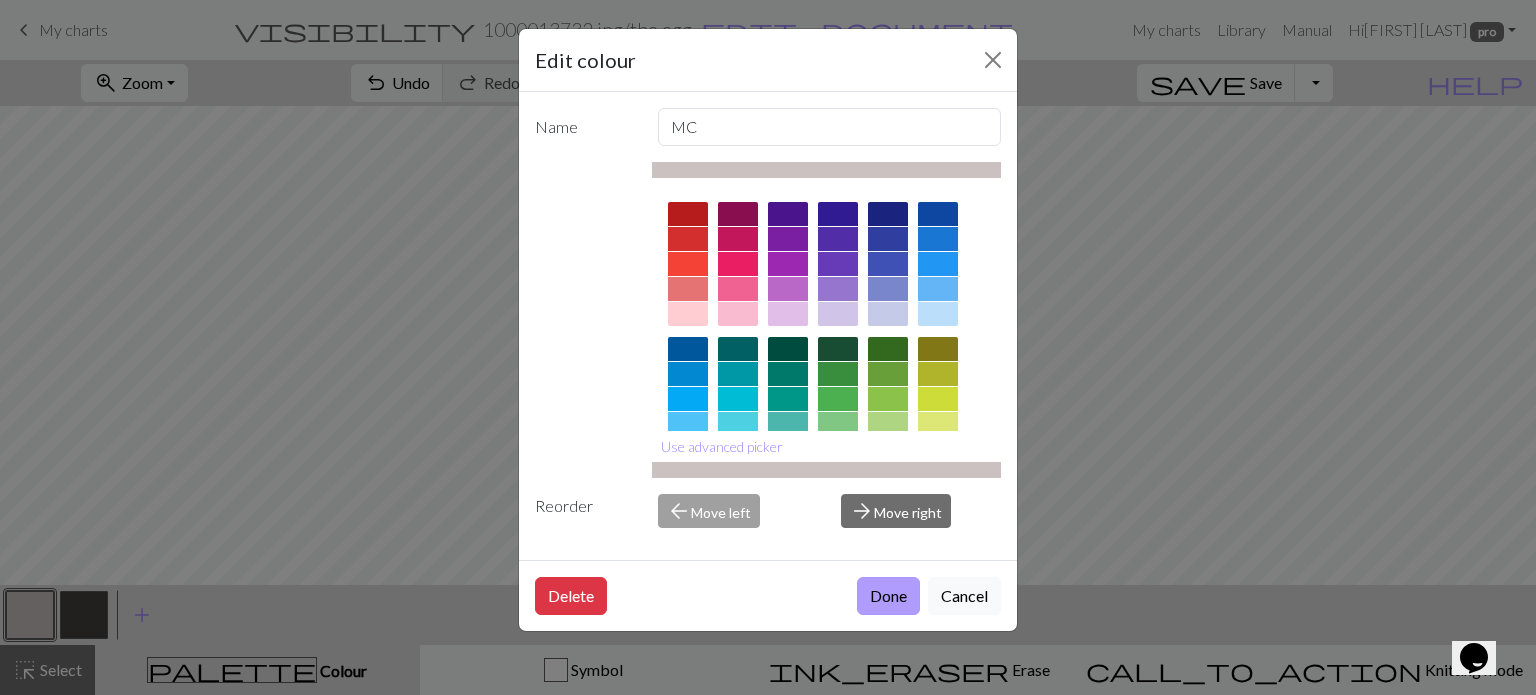 click on "Done" at bounding box center [888, 596] 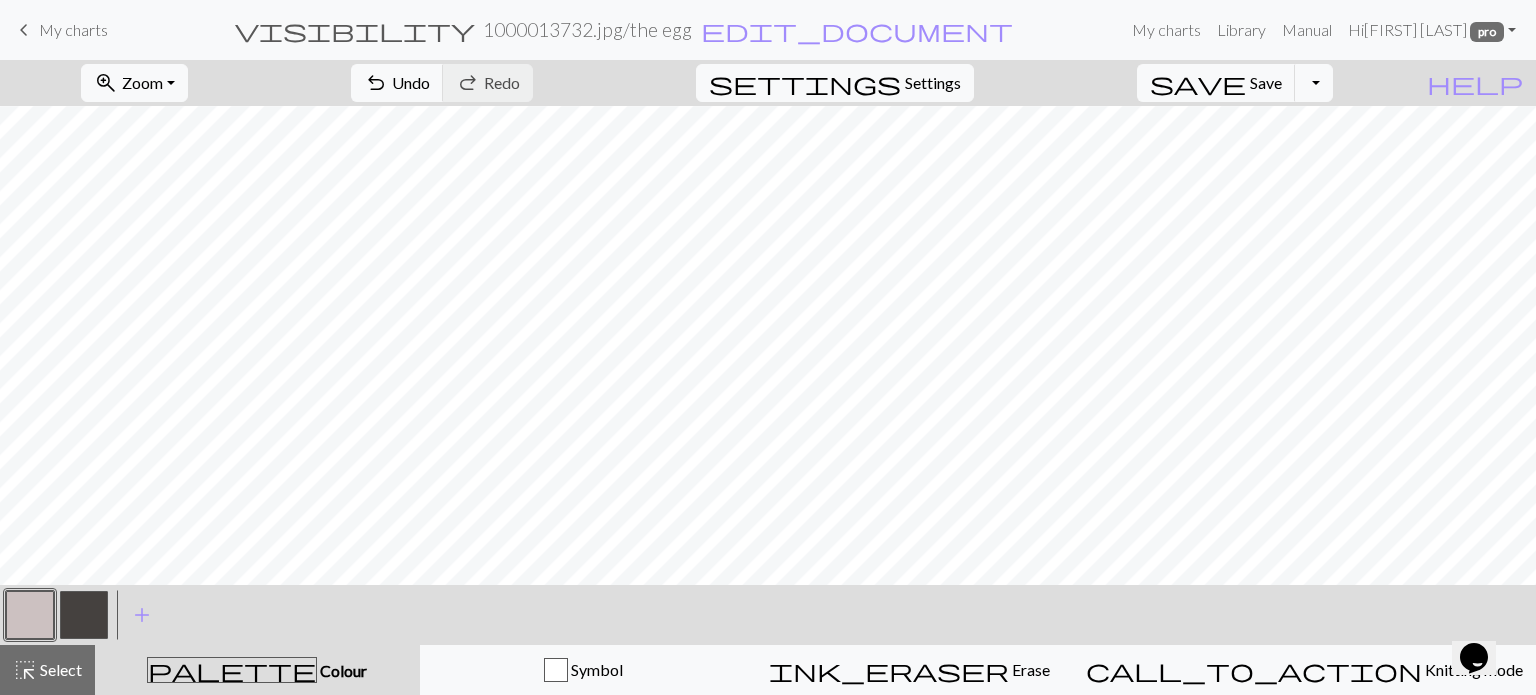 click at bounding box center [84, 615] 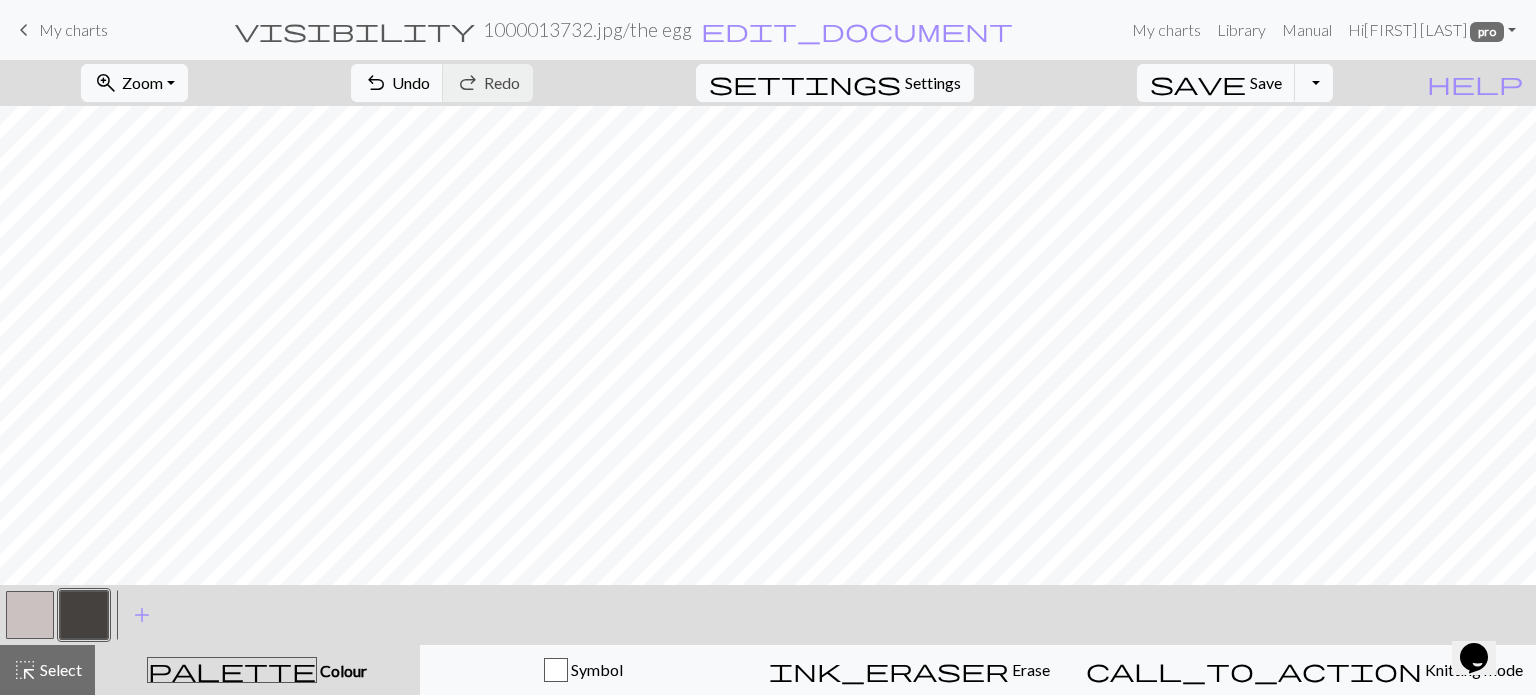 click at bounding box center [30, 615] 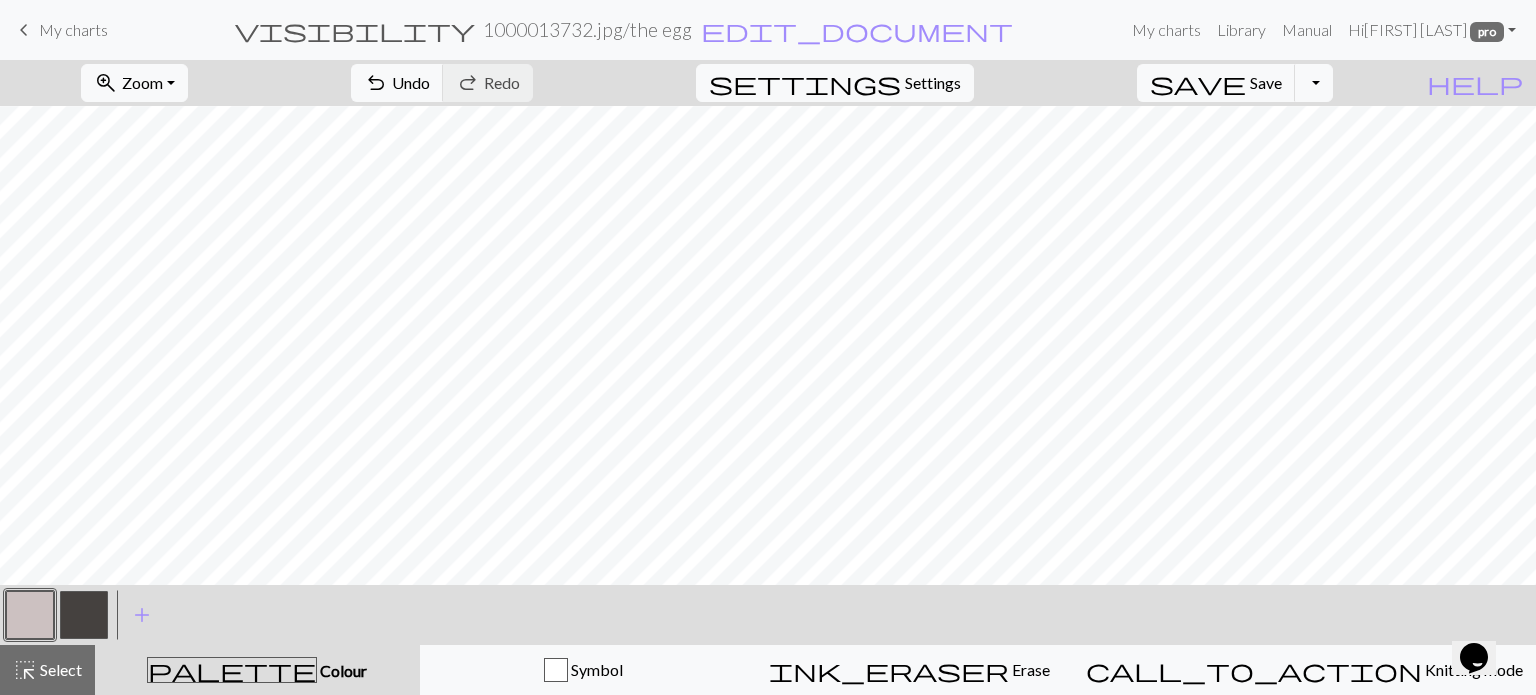 click at bounding box center [30, 615] 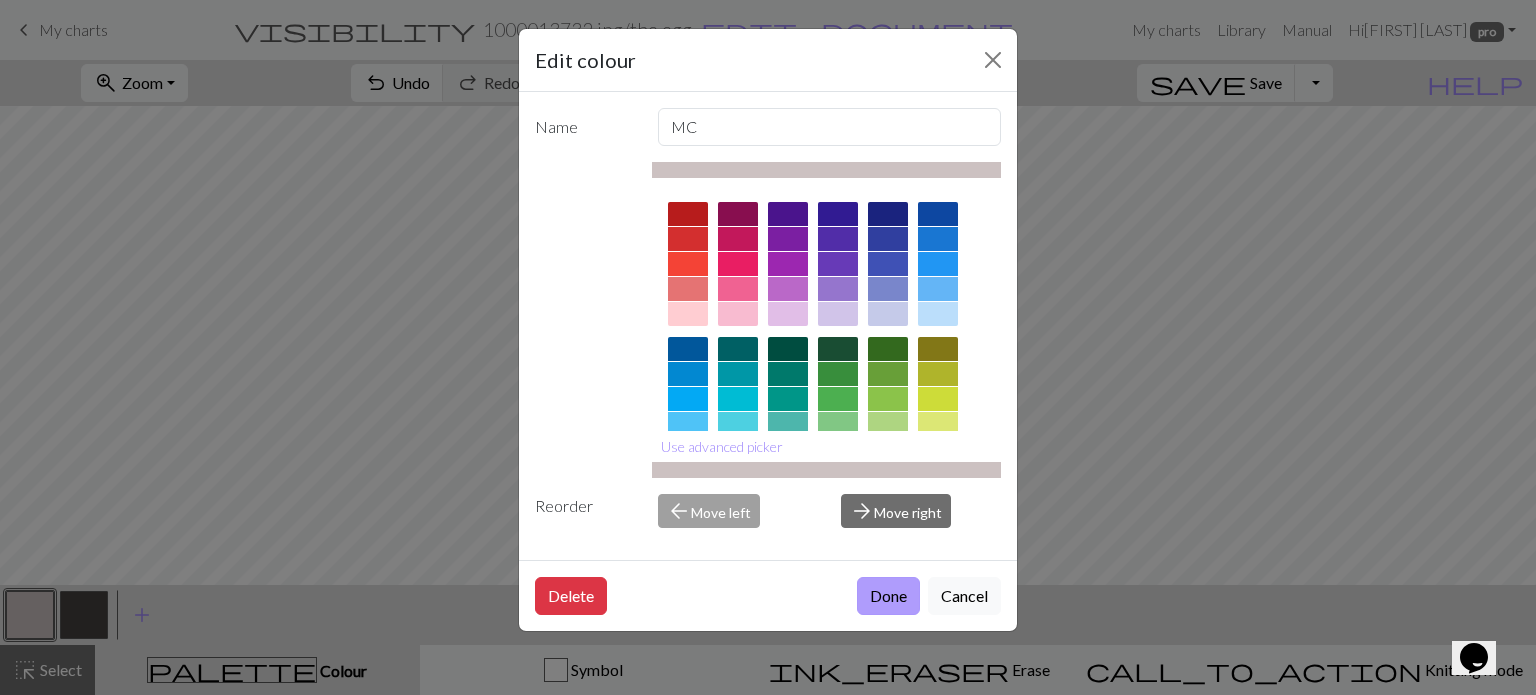 click on "Done" at bounding box center [888, 596] 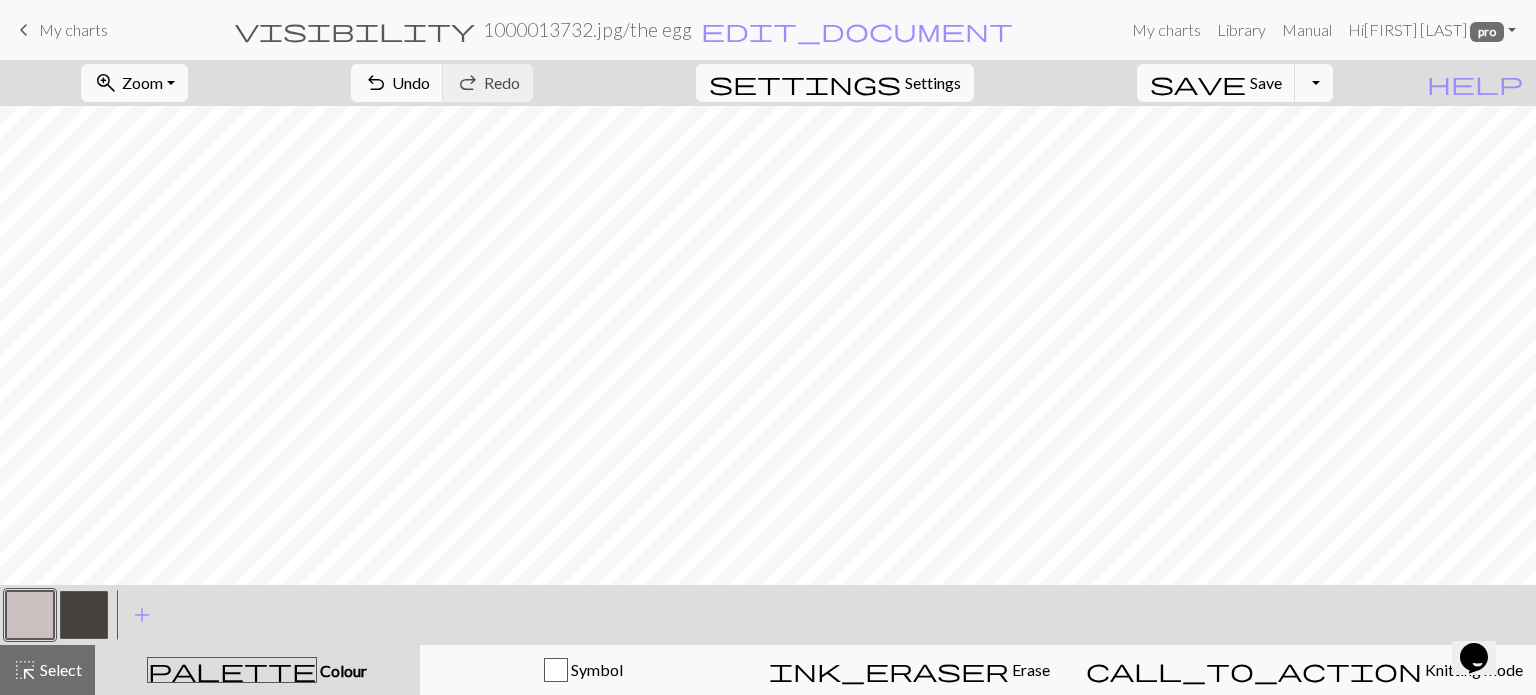 drag, startPoint x: 60, startPoint y: 614, endPoint x: 129, endPoint y: 589, distance: 73.38937 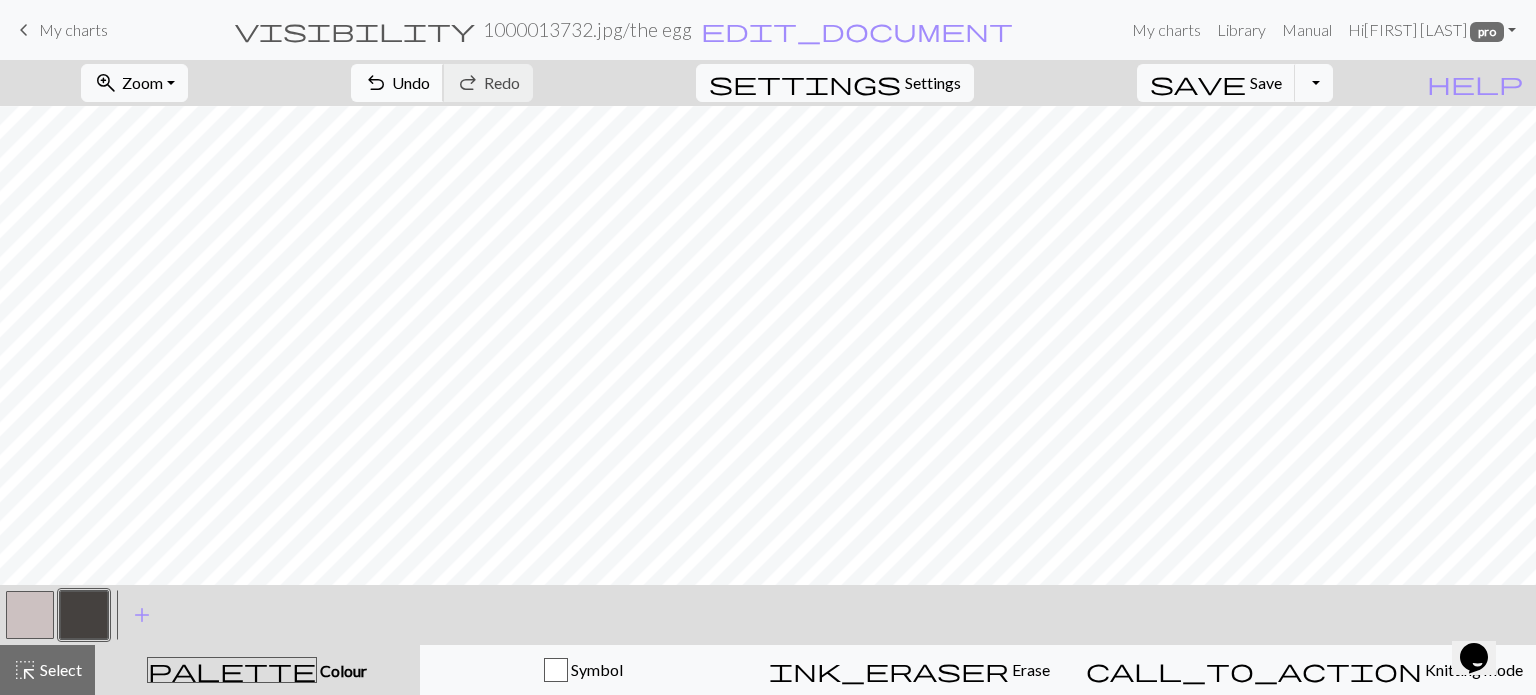 click on "Undo" at bounding box center [411, 82] 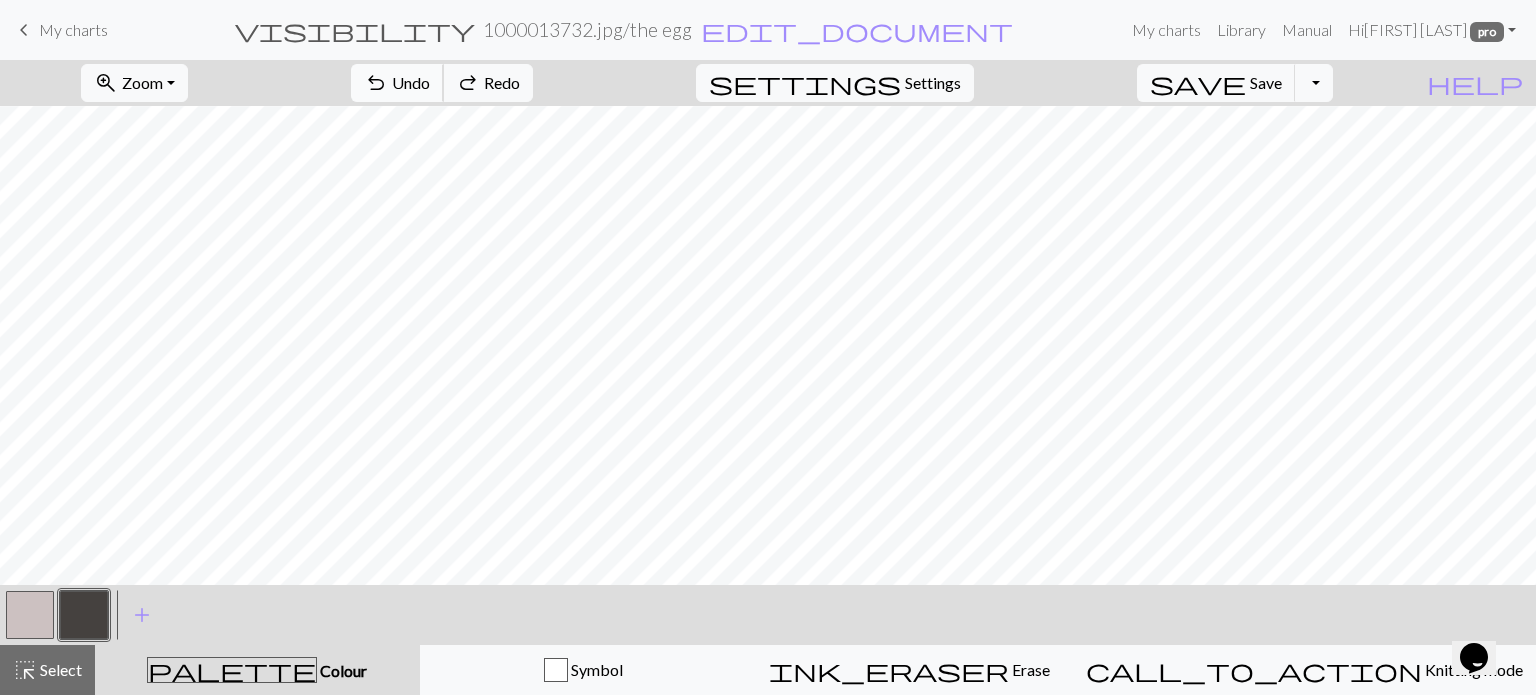 click on "Undo" at bounding box center (411, 82) 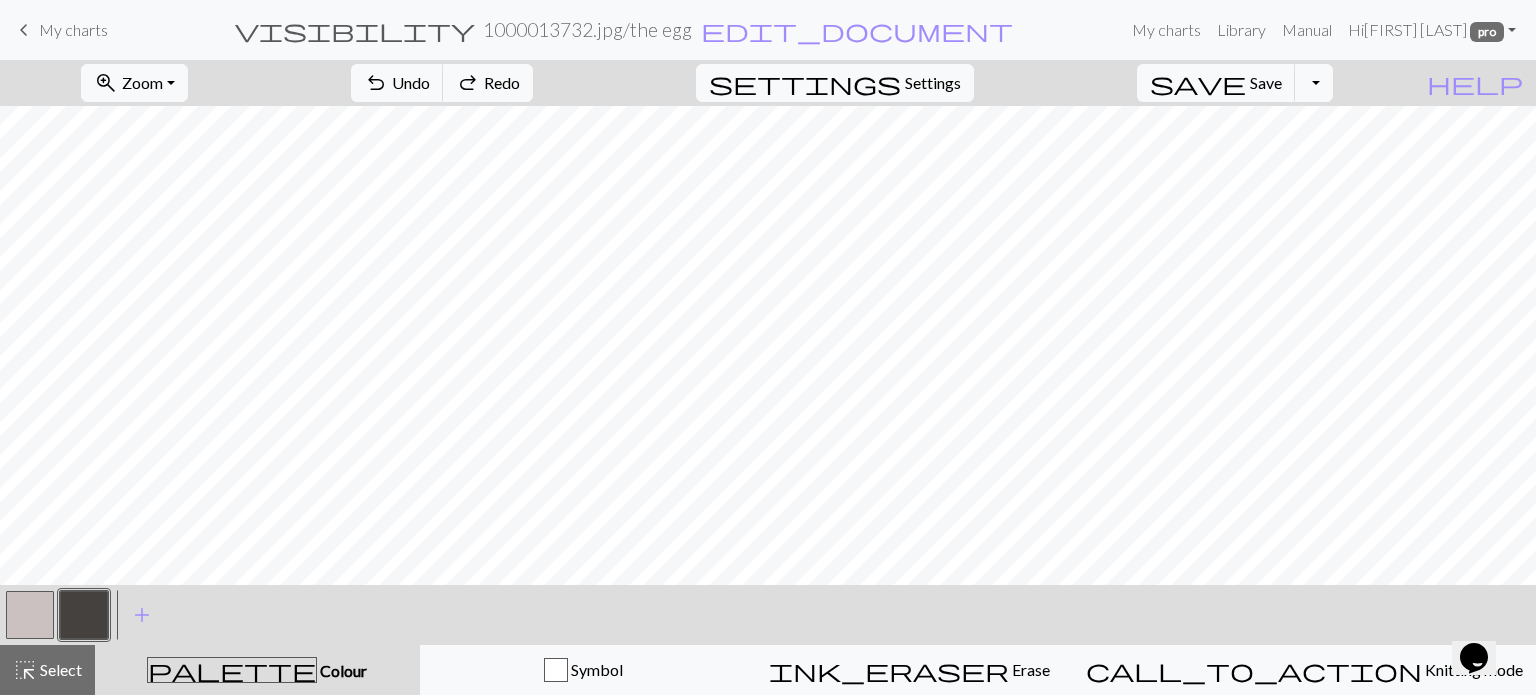 click at bounding box center [30, 615] 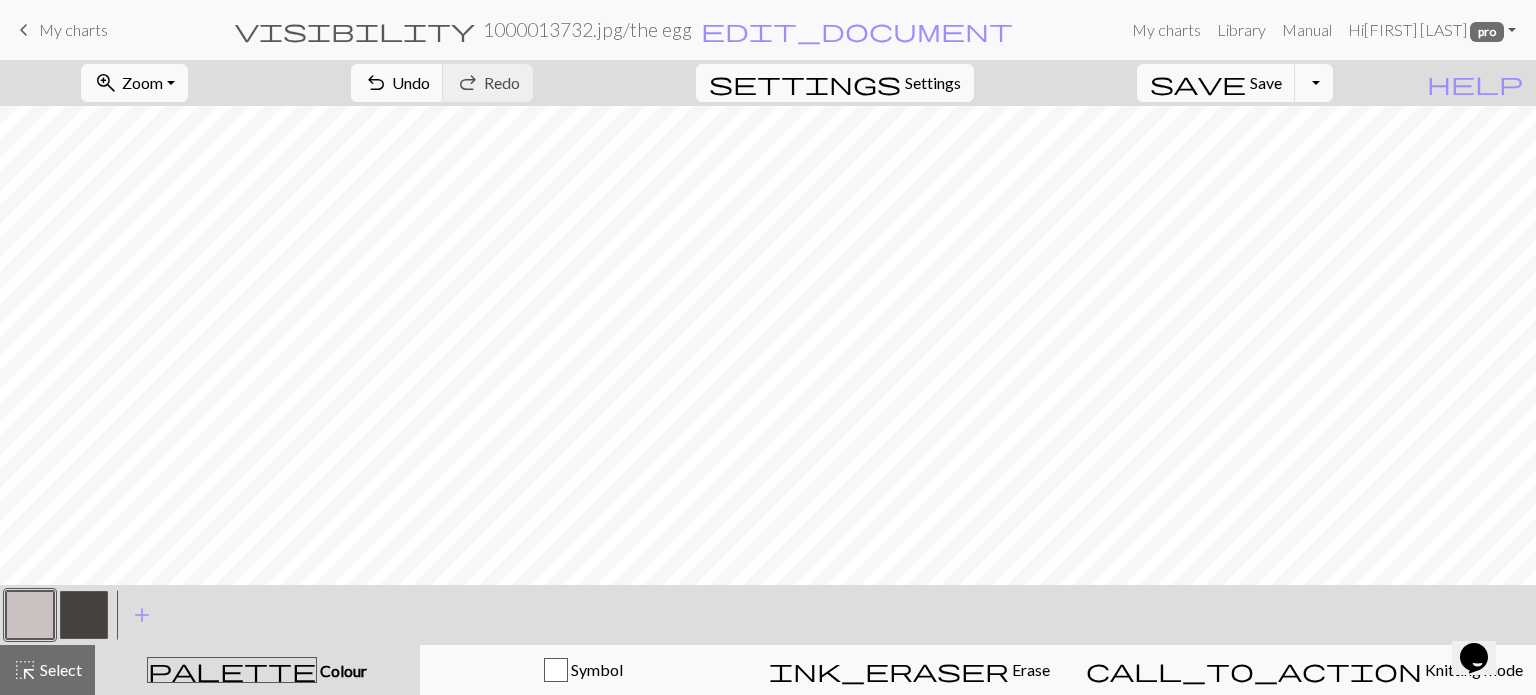 click at bounding box center [84, 615] 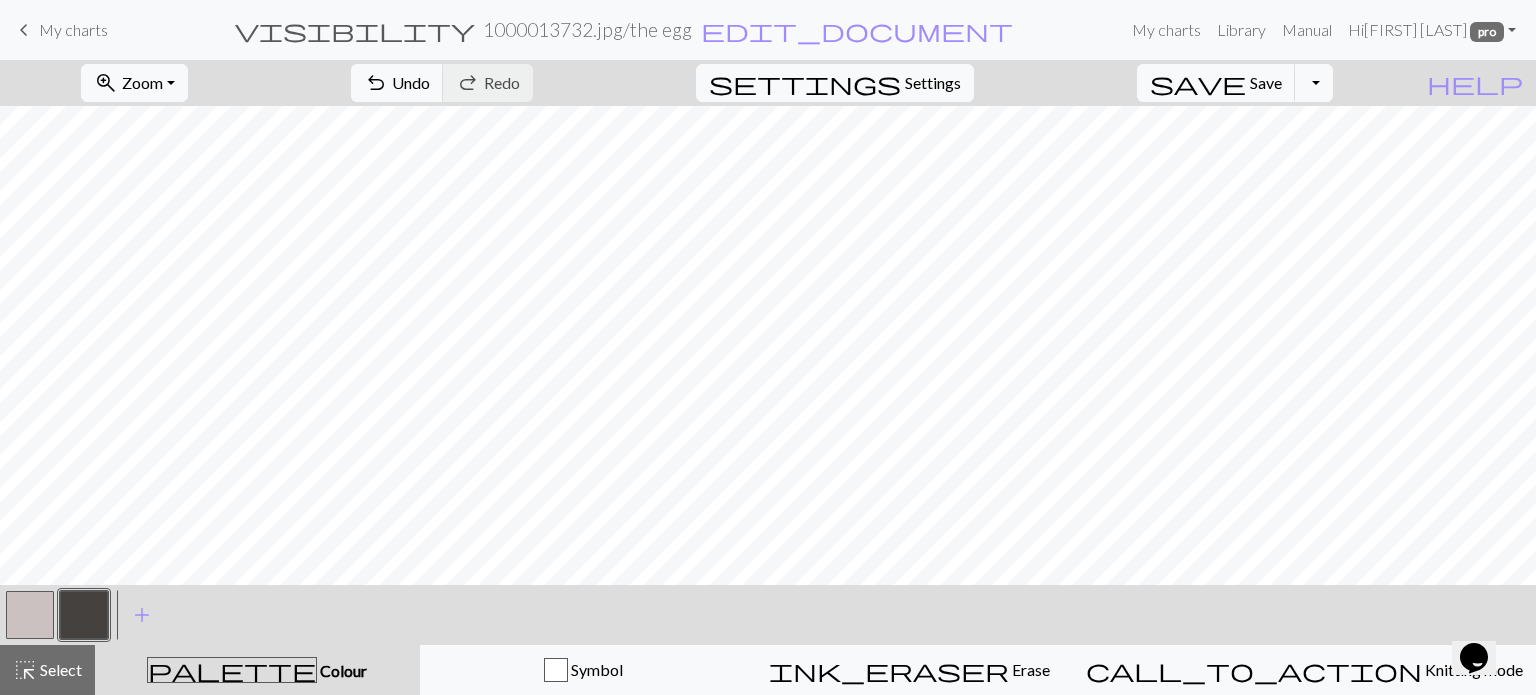 drag, startPoint x: 12, startPoint y: 612, endPoint x: 46, endPoint y: 607, distance: 34.36568 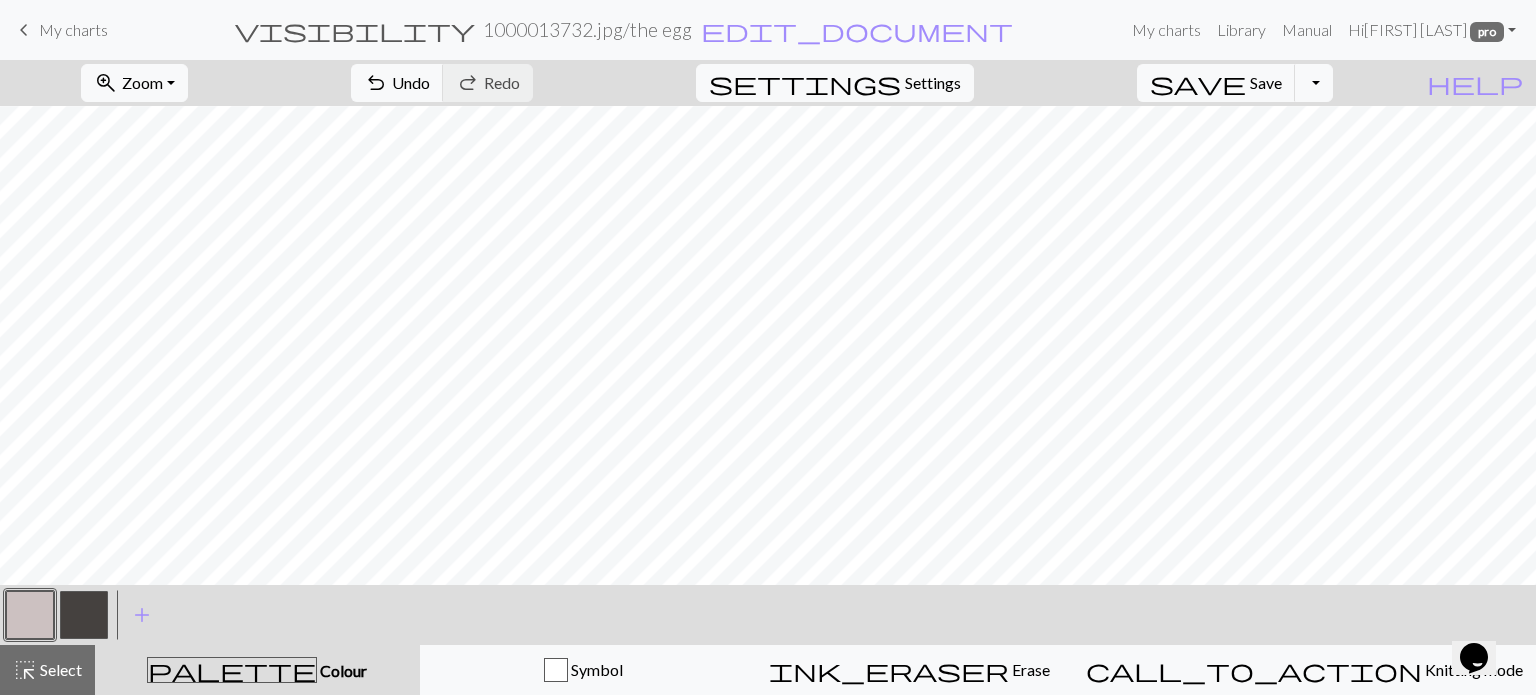 click at bounding box center [84, 615] 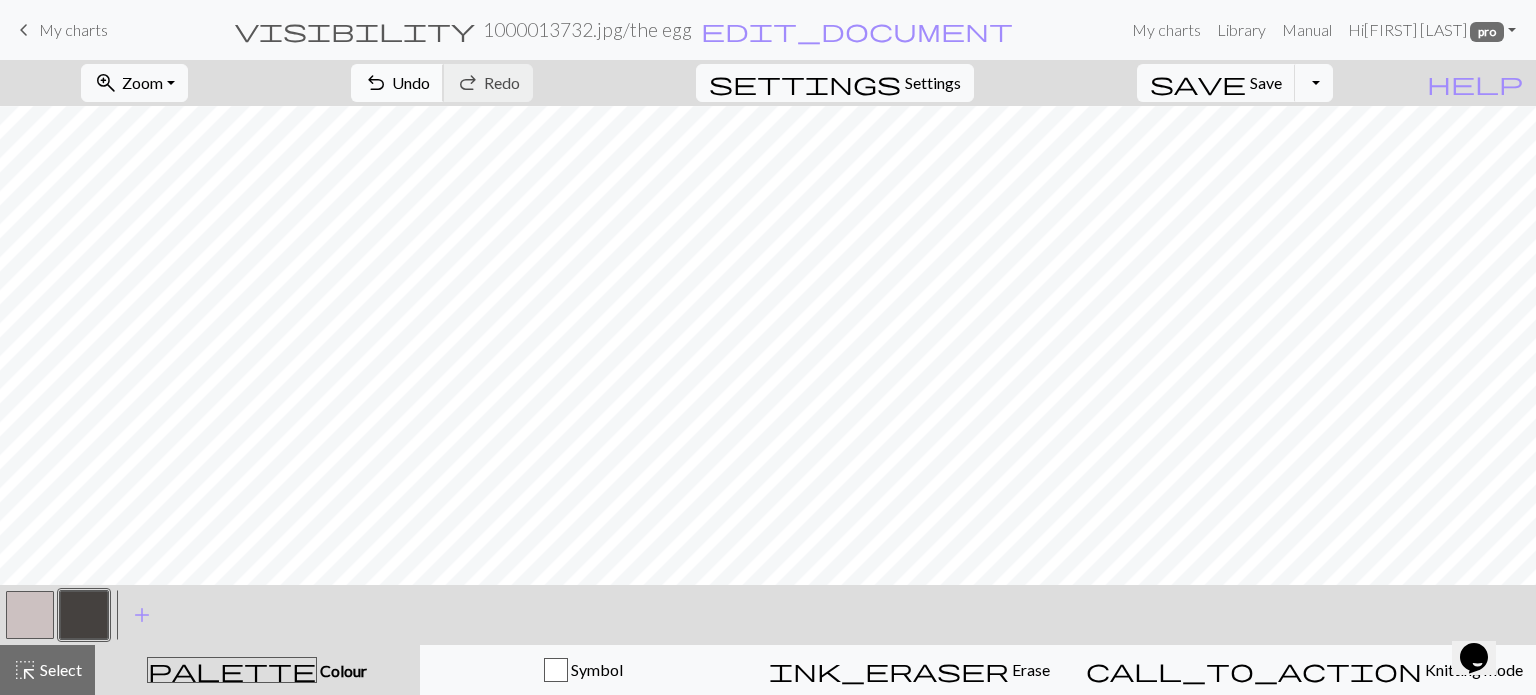 click on "Undo" at bounding box center (411, 82) 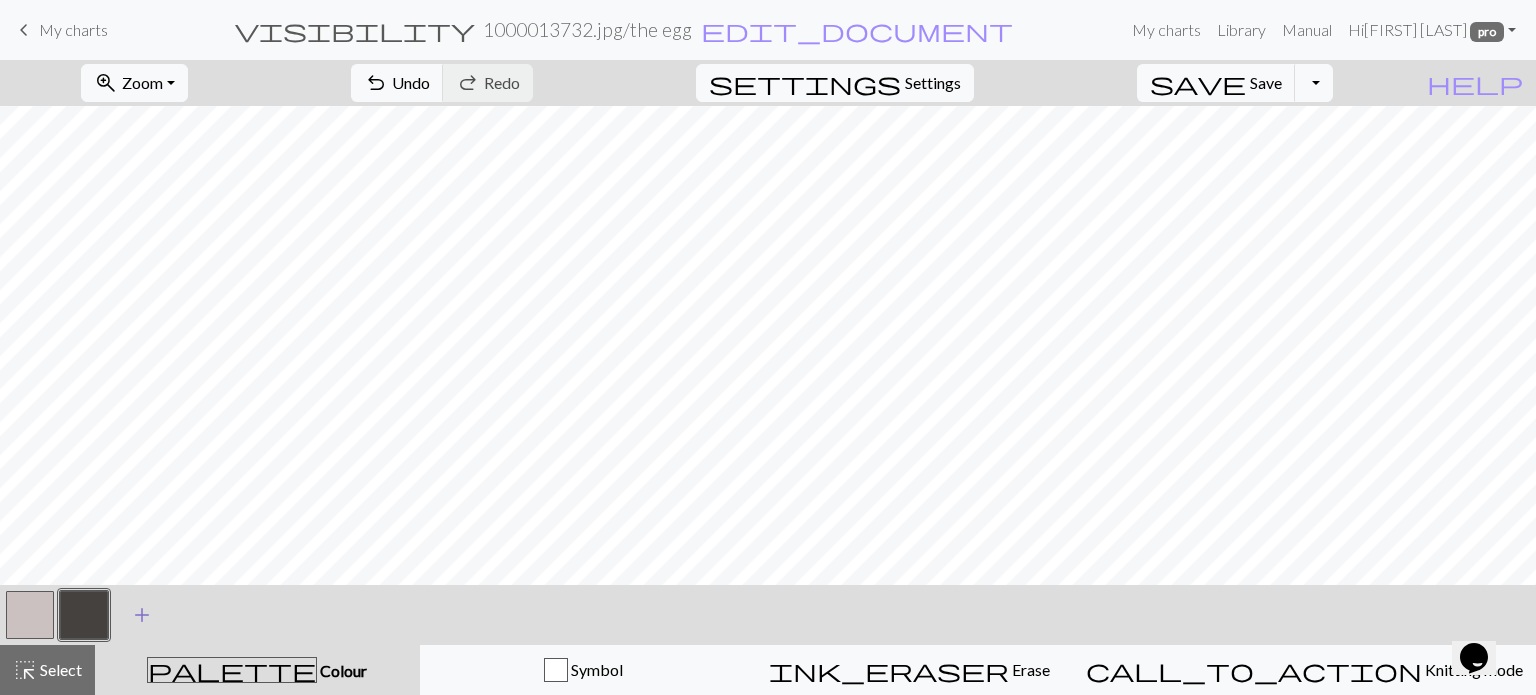 drag, startPoint x: 36, startPoint y: 622, endPoint x: 151, endPoint y: 592, distance: 118.84864 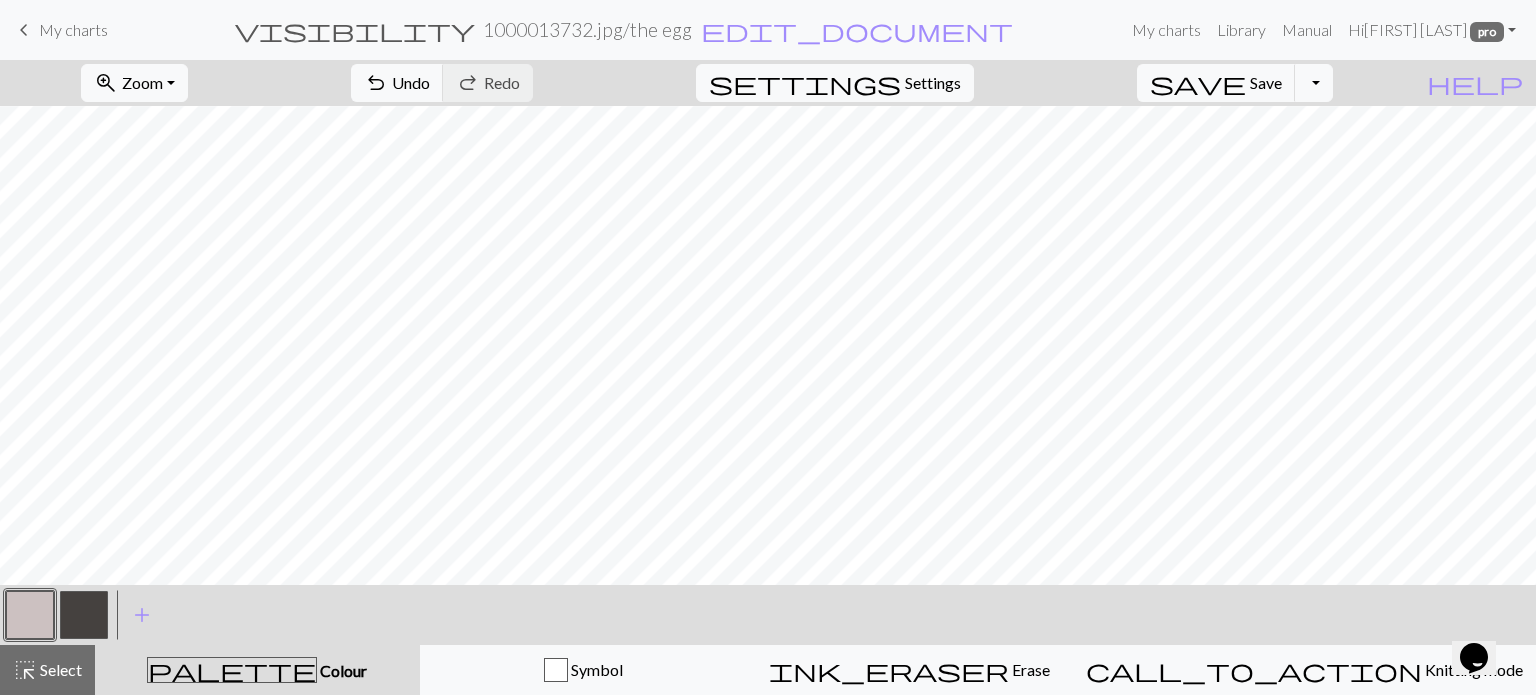 click at bounding box center [84, 615] 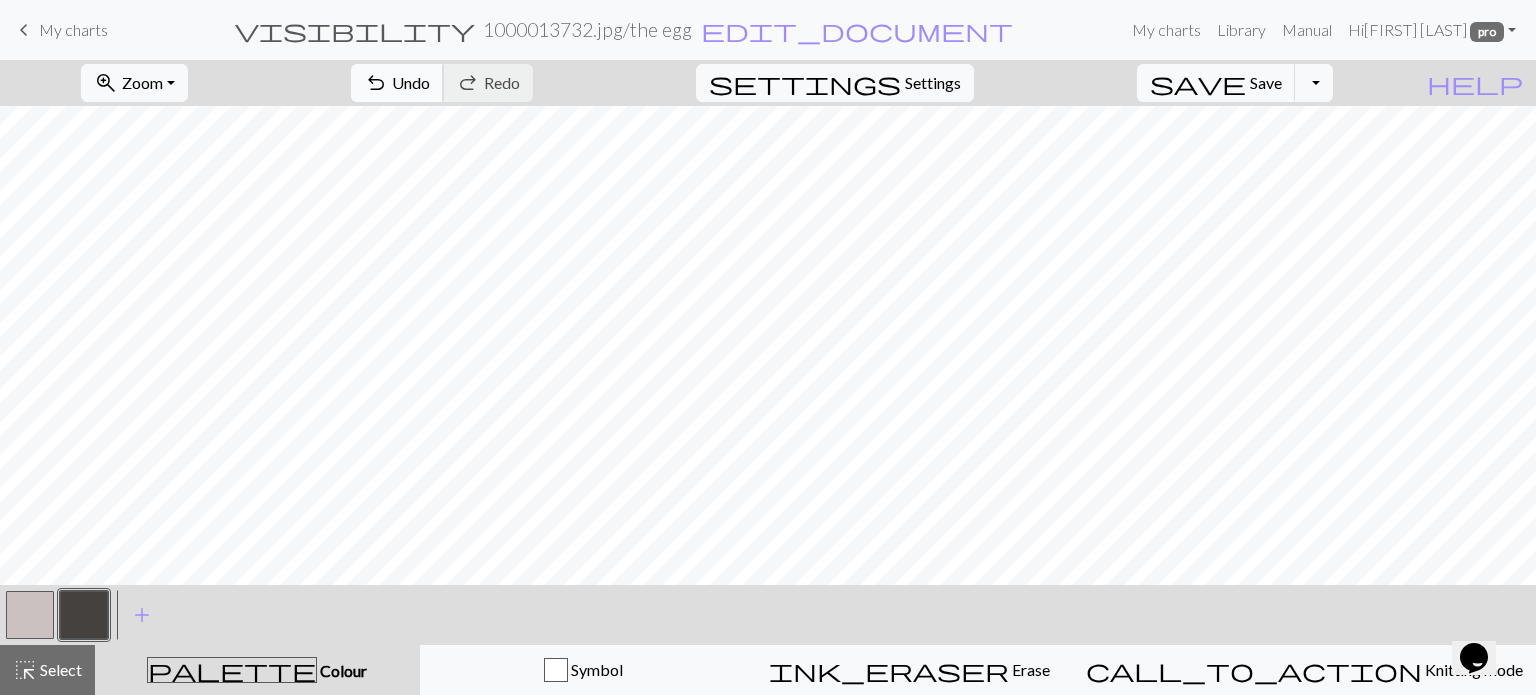 click on "Undo" at bounding box center [411, 82] 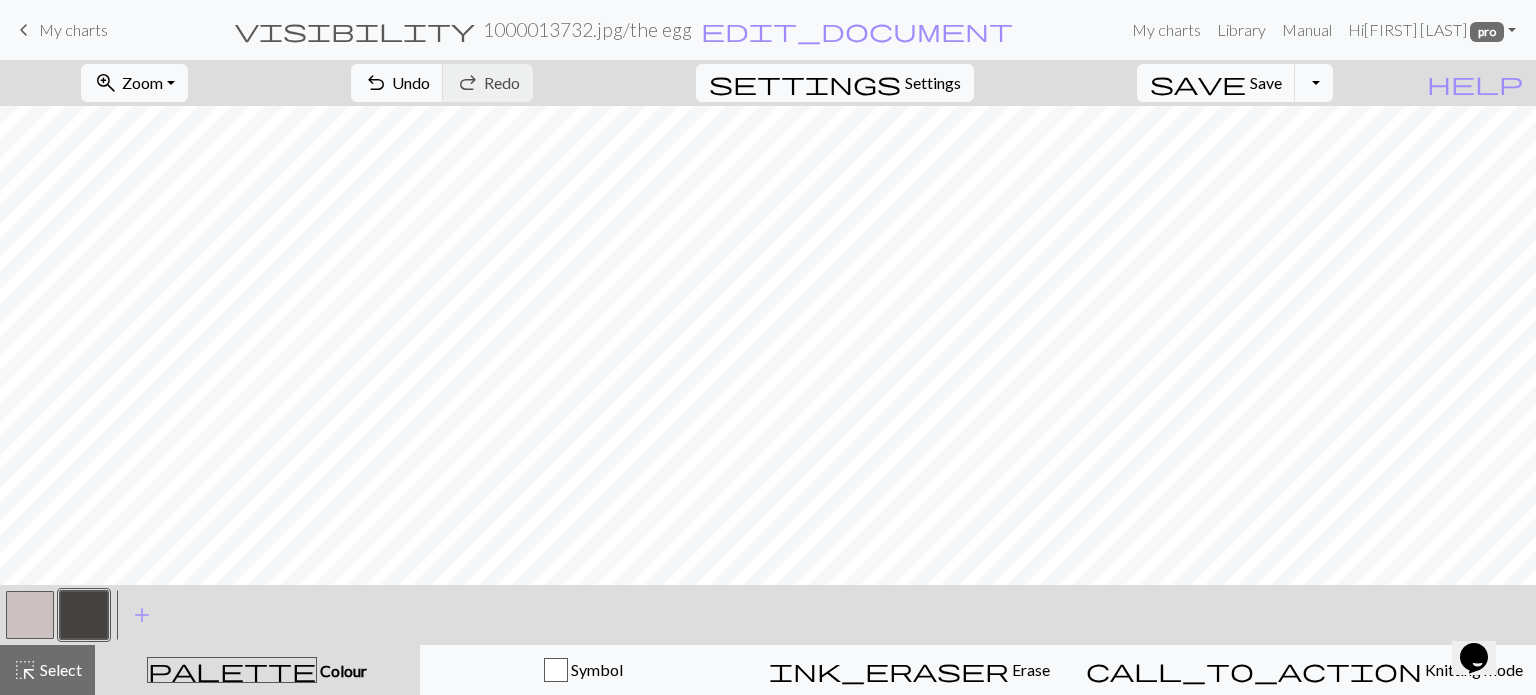 click at bounding box center [30, 615] 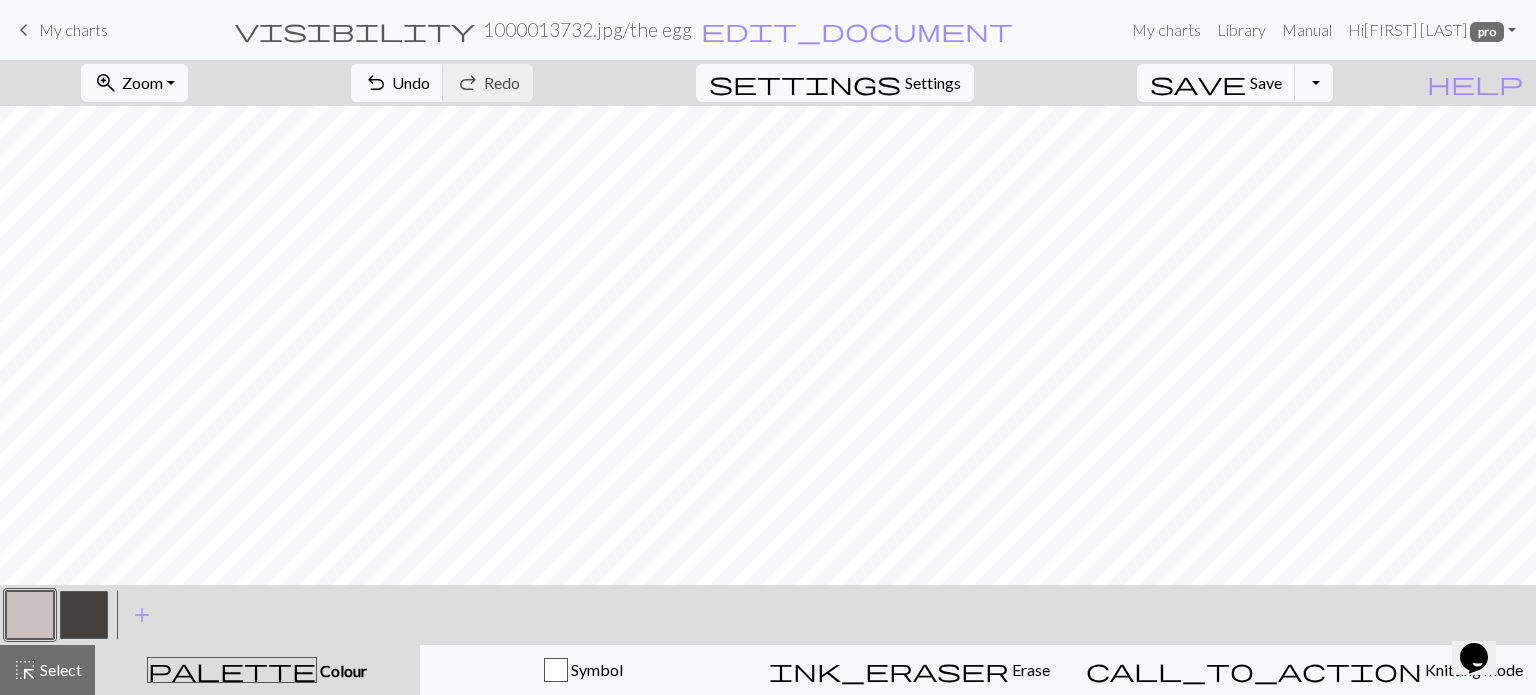 click on "< > add Add a  colour" at bounding box center [768, 615] 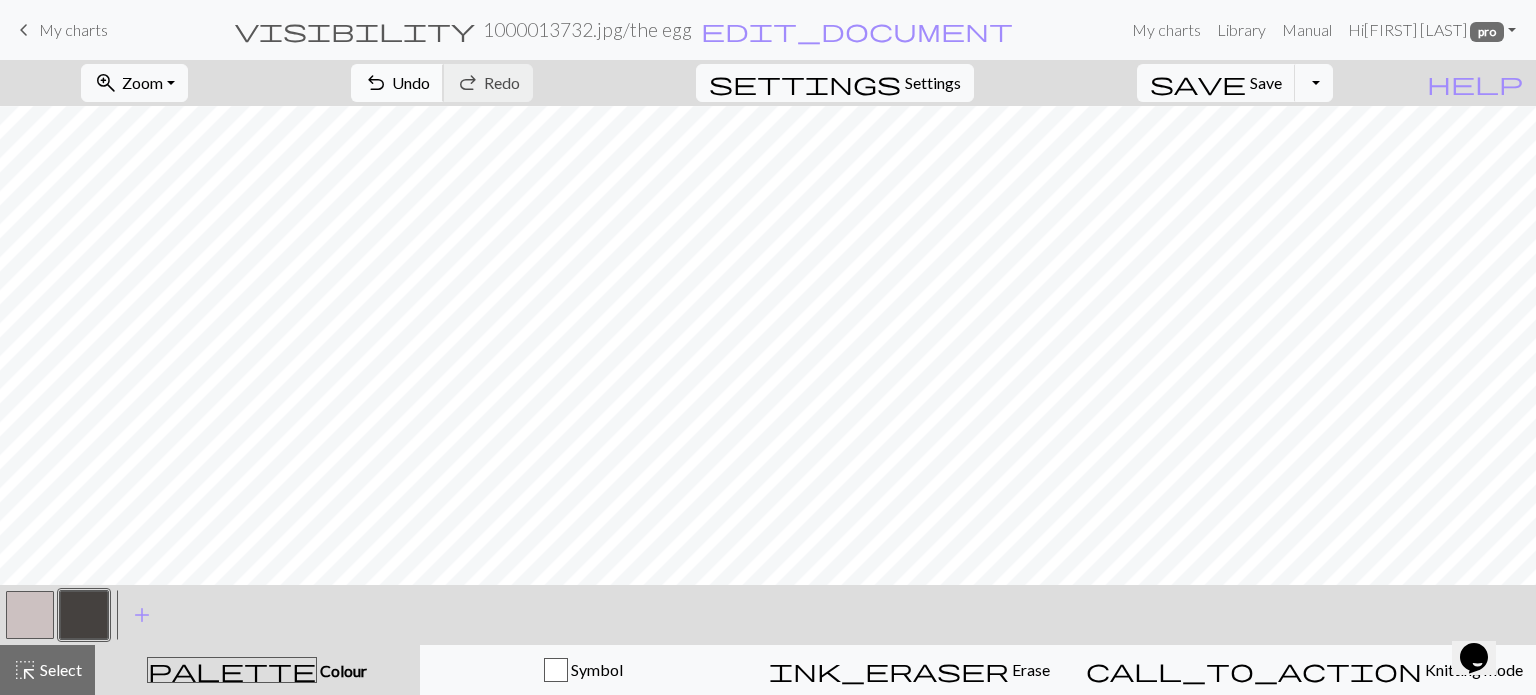 click on "undo" at bounding box center [376, 83] 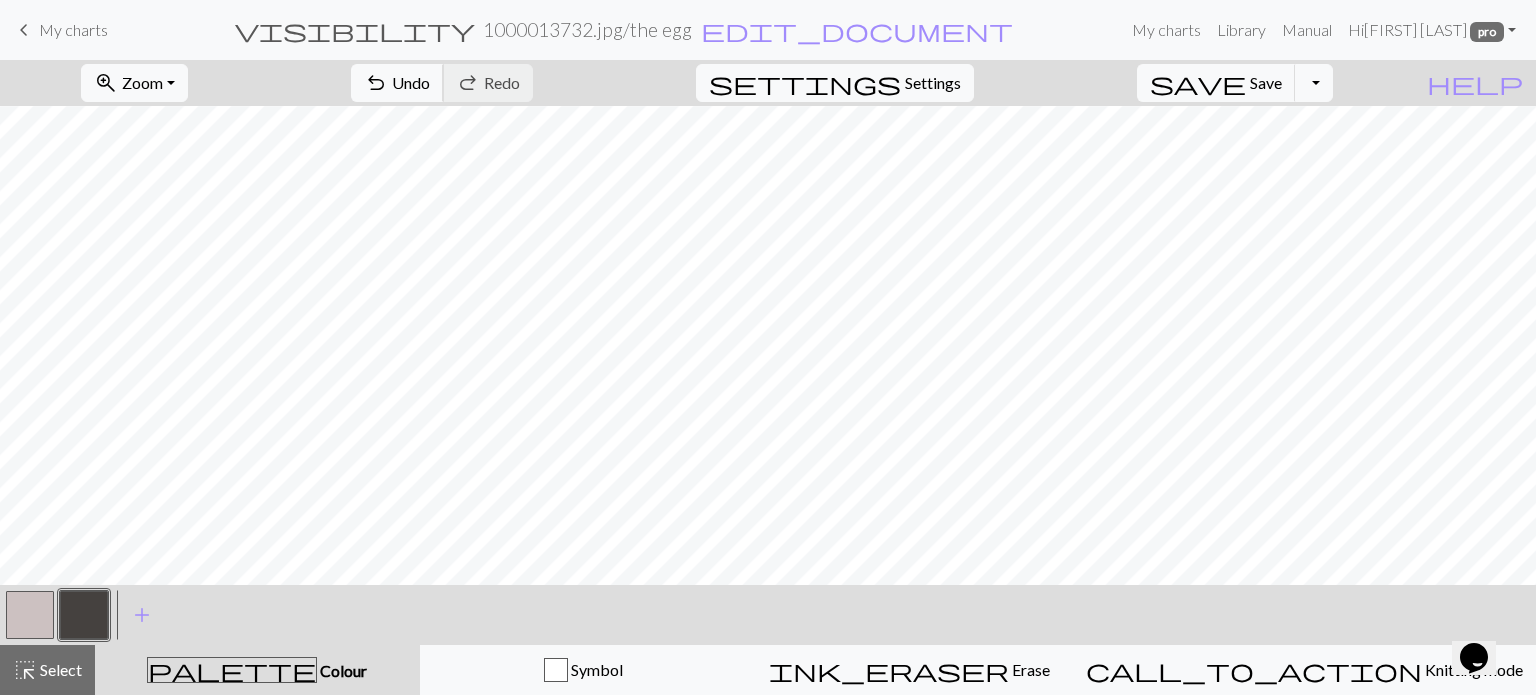 drag, startPoint x: 503, startPoint y: 83, endPoint x: 512, endPoint y: 103, distance: 21.931713 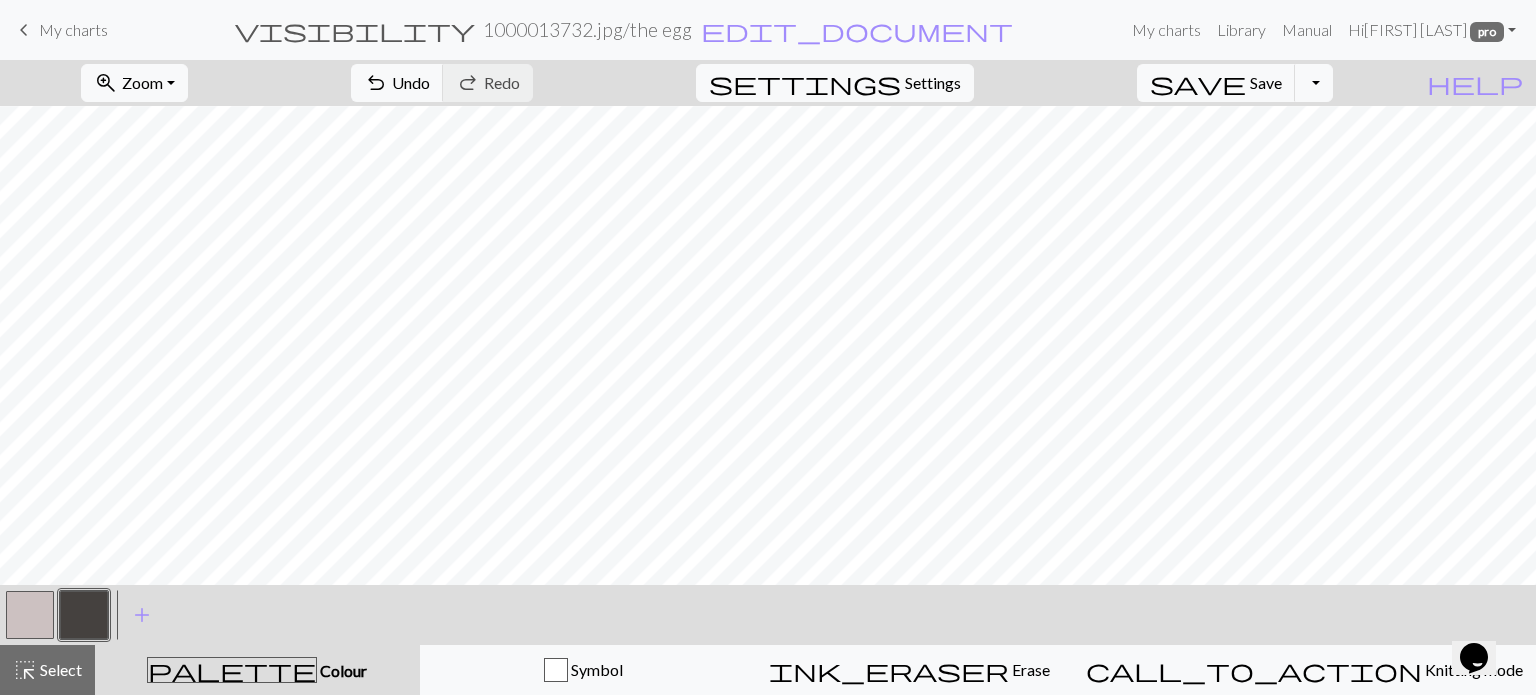 drag, startPoint x: 32, startPoint y: 611, endPoint x: 72, endPoint y: 591, distance: 44.72136 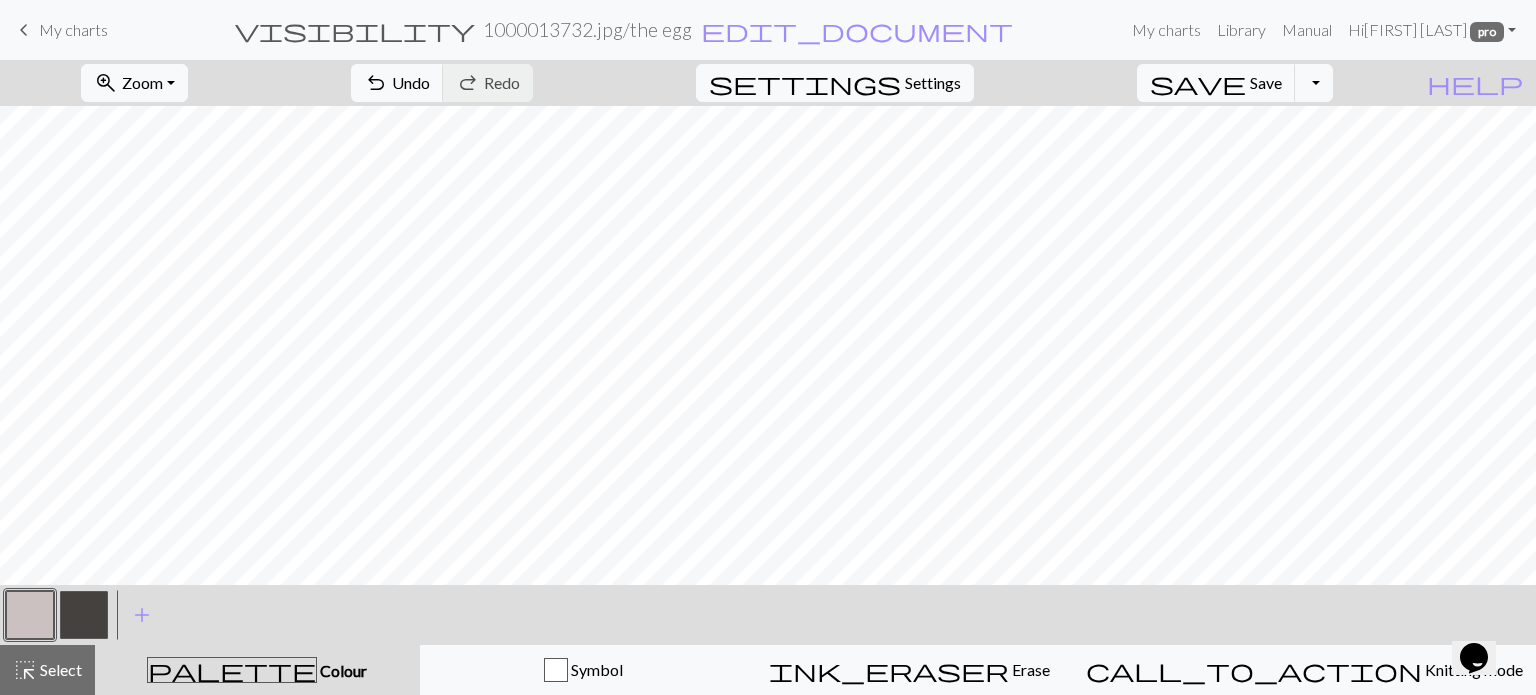 click at bounding box center (84, 615) 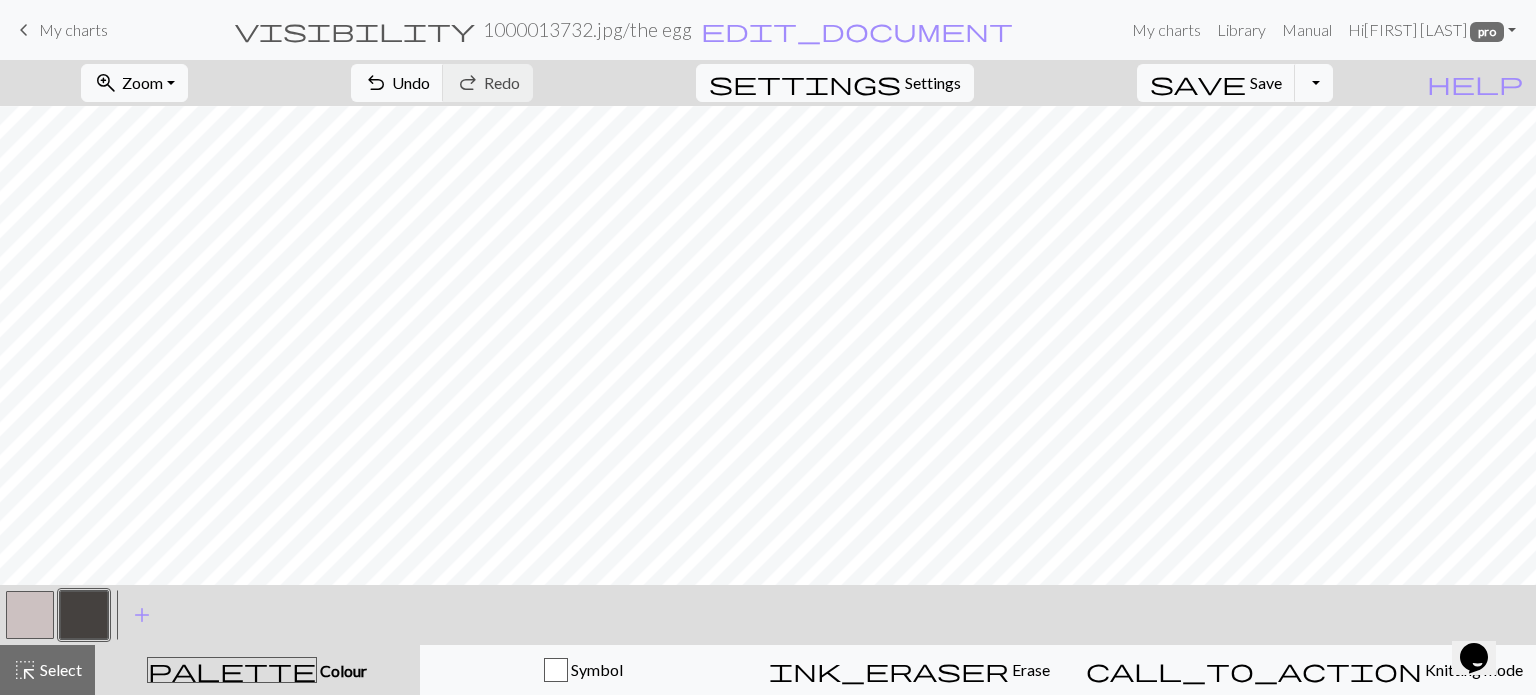 click at bounding box center (84, 615) 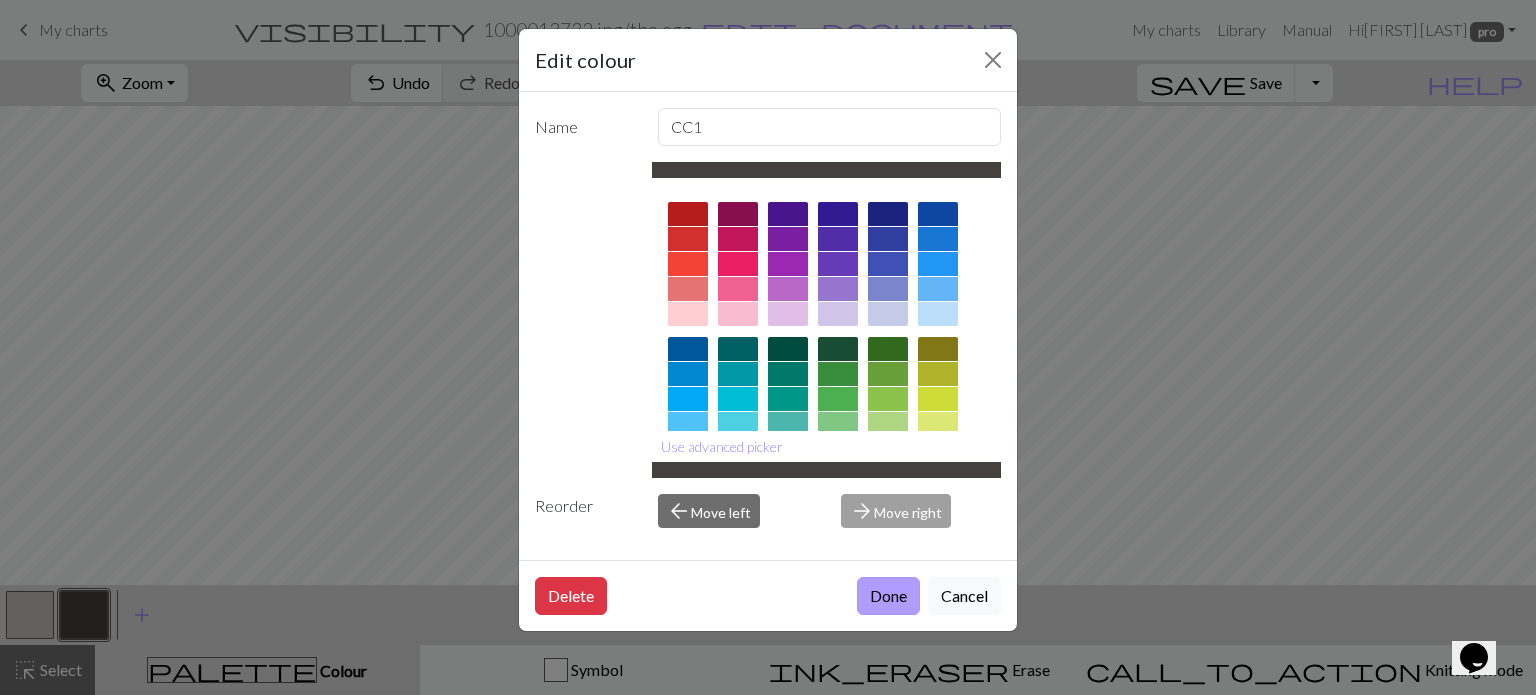 click on "Done" at bounding box center [888, 596] 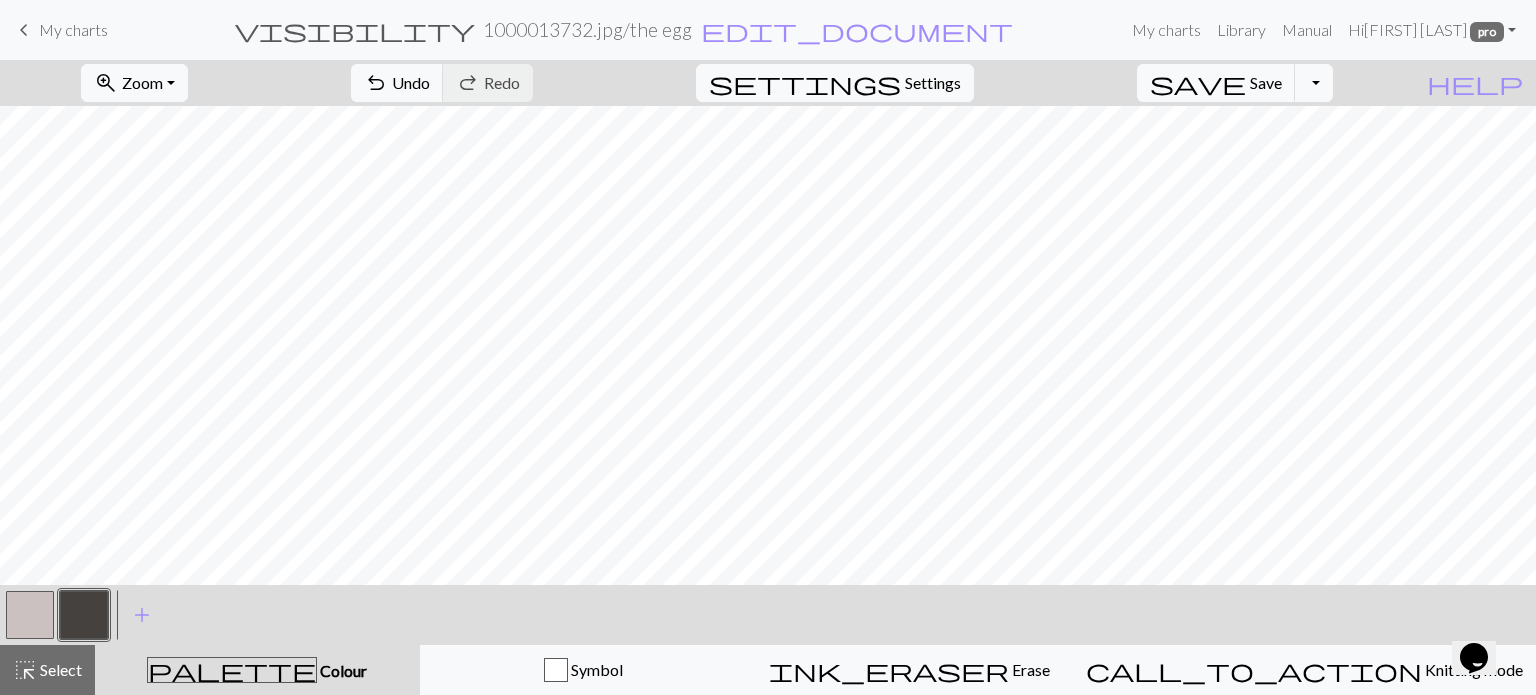 click at bounding box center [84, 615] 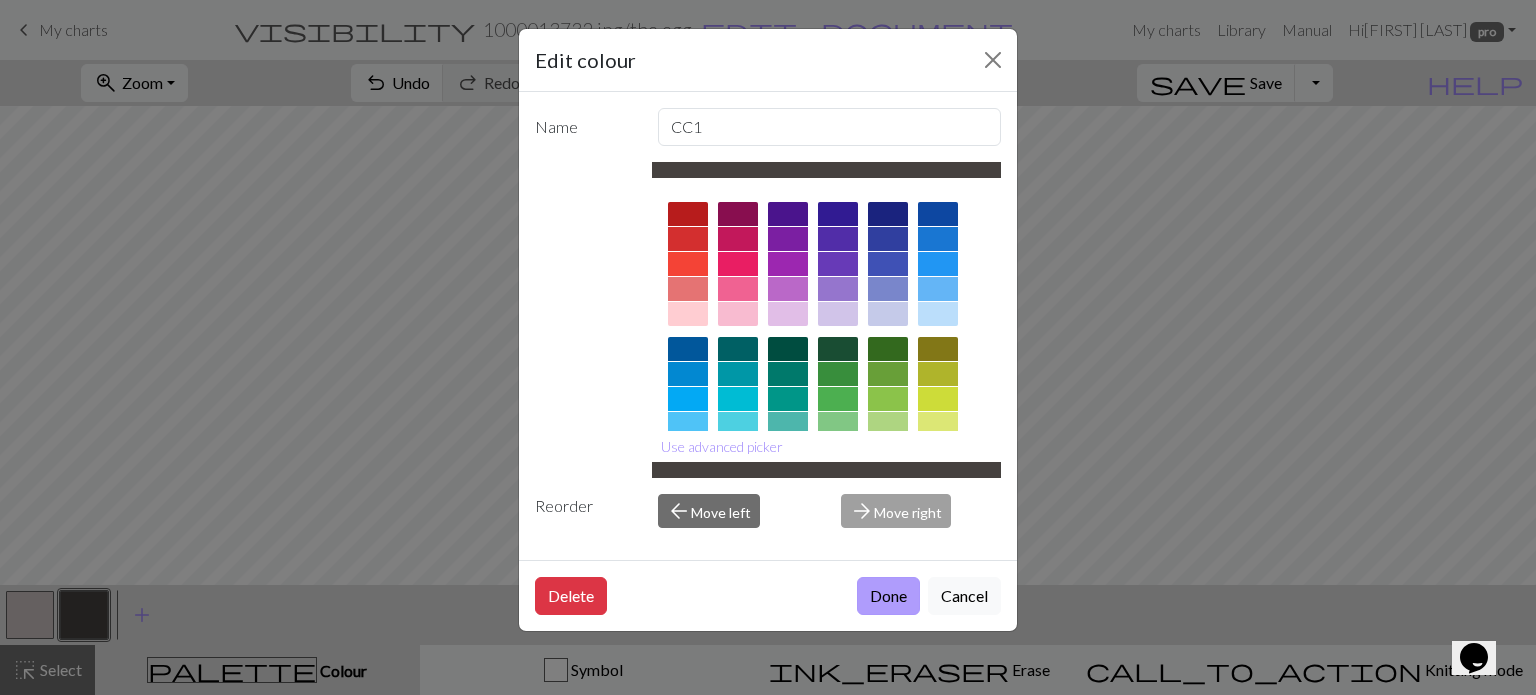 click on "Done" at bounding box center (888, 596) 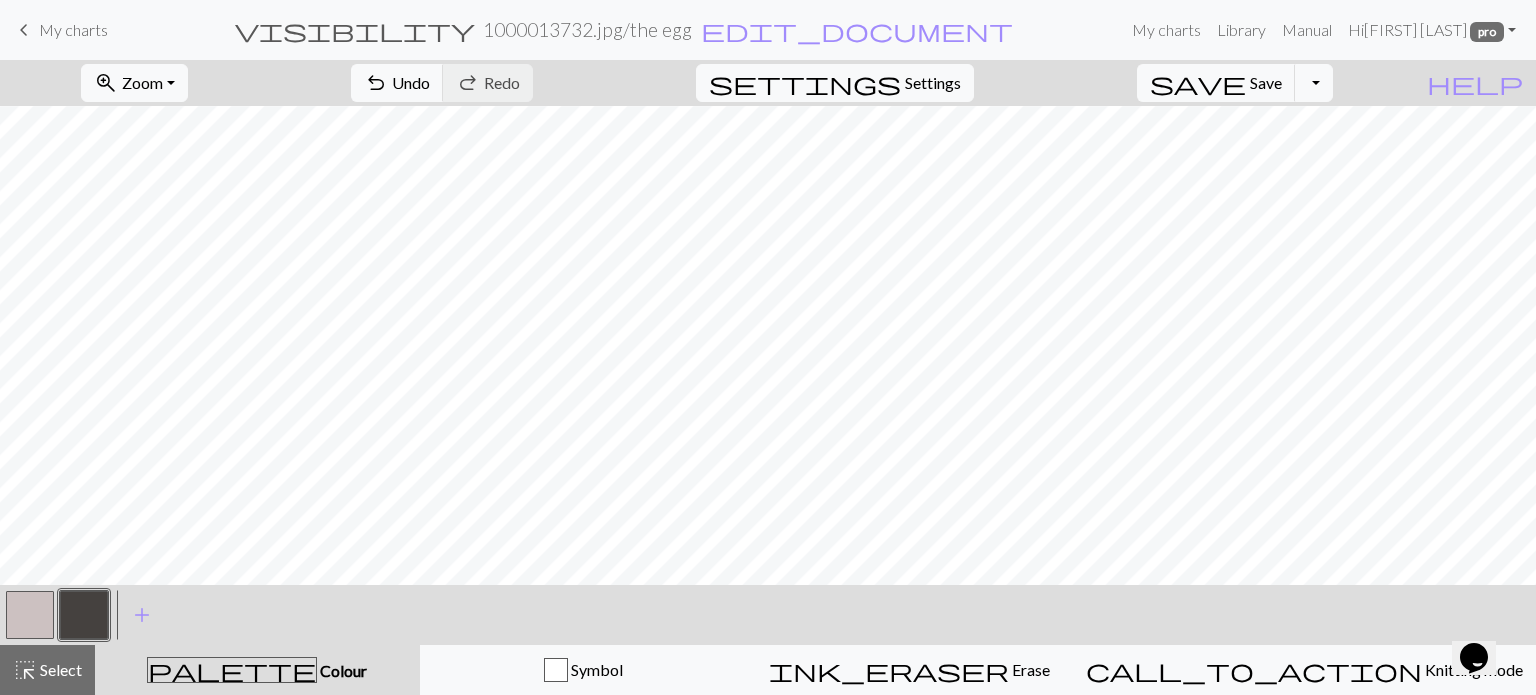 drag, startPoint x: 21, startPoint y: 601, endPoint x: 56, endPoint y: 584, distance: 38.910152 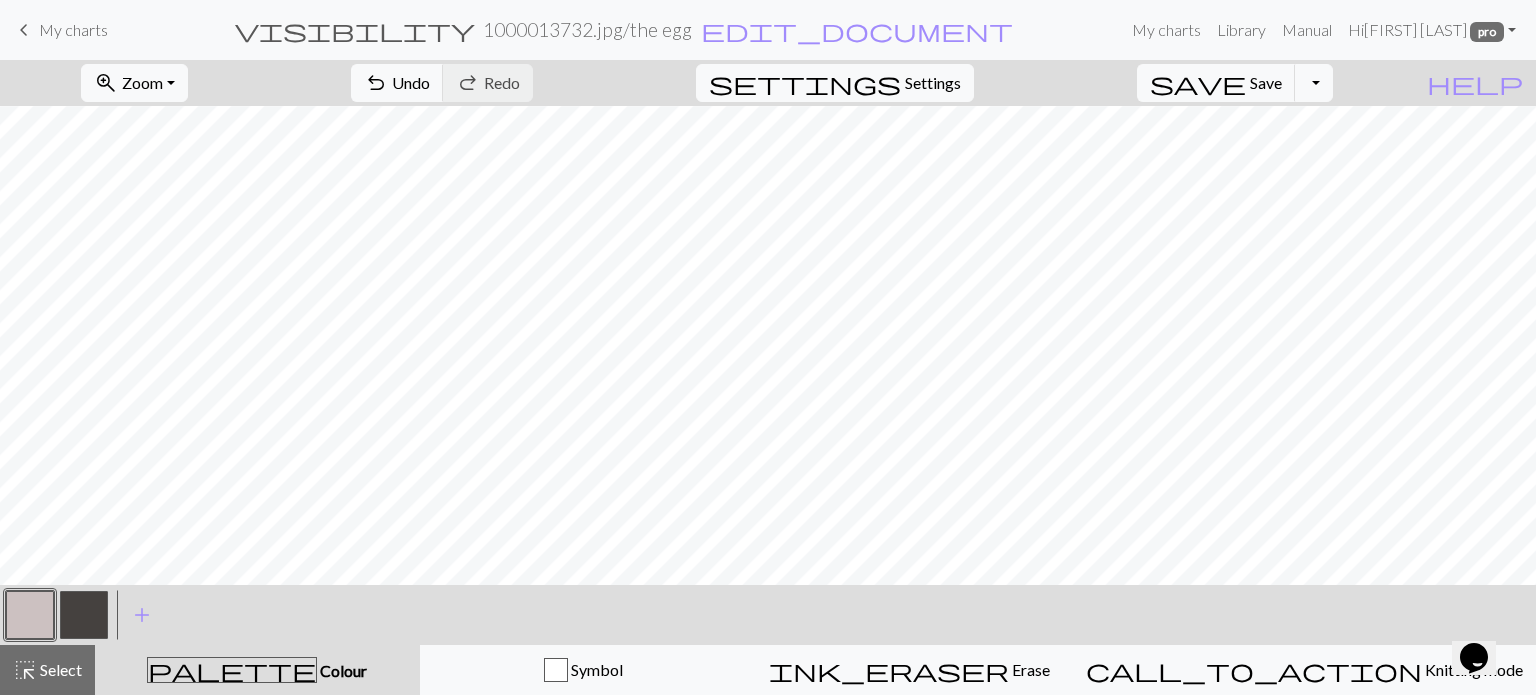 drag, startPoint x: 80, startPoint y: 611, endPoint x: 138, endPoint y: 583, distance: 64.40497 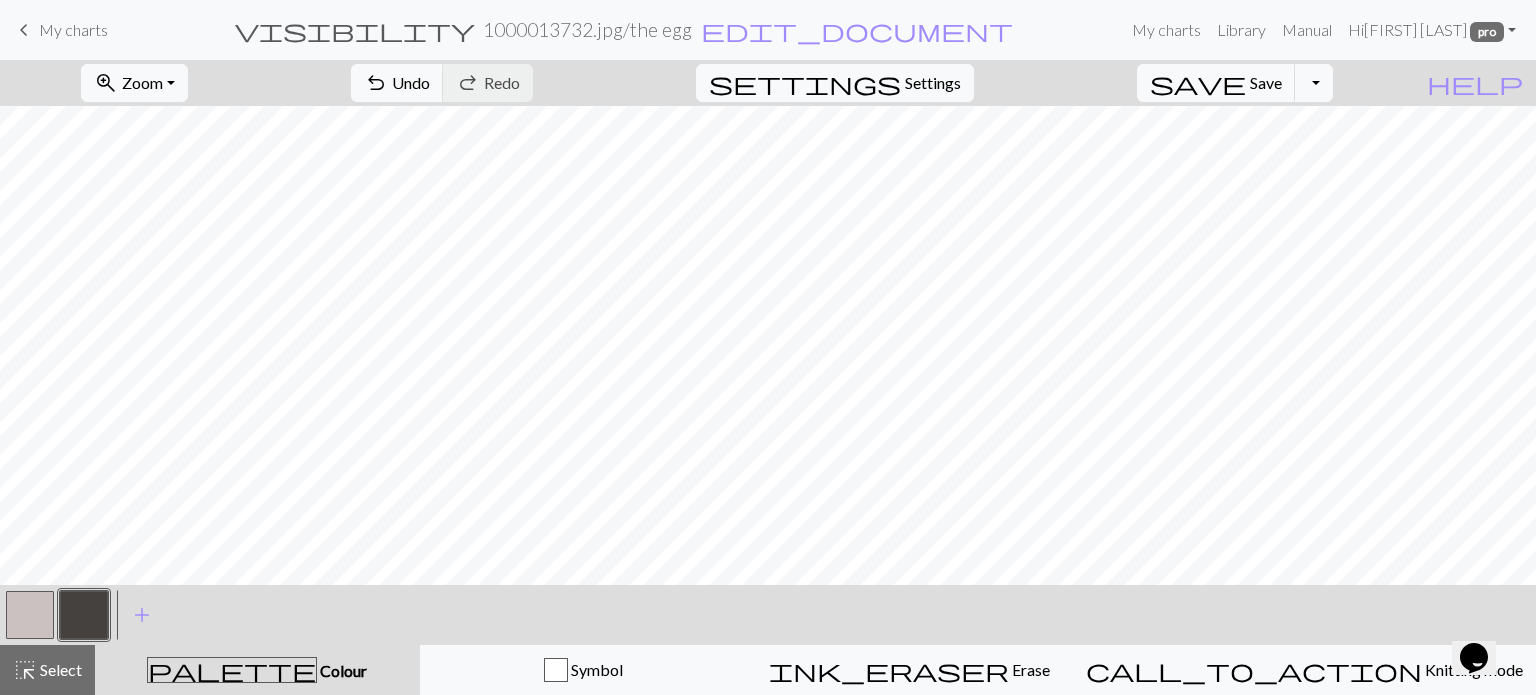 click at bounding box center [30, 615] 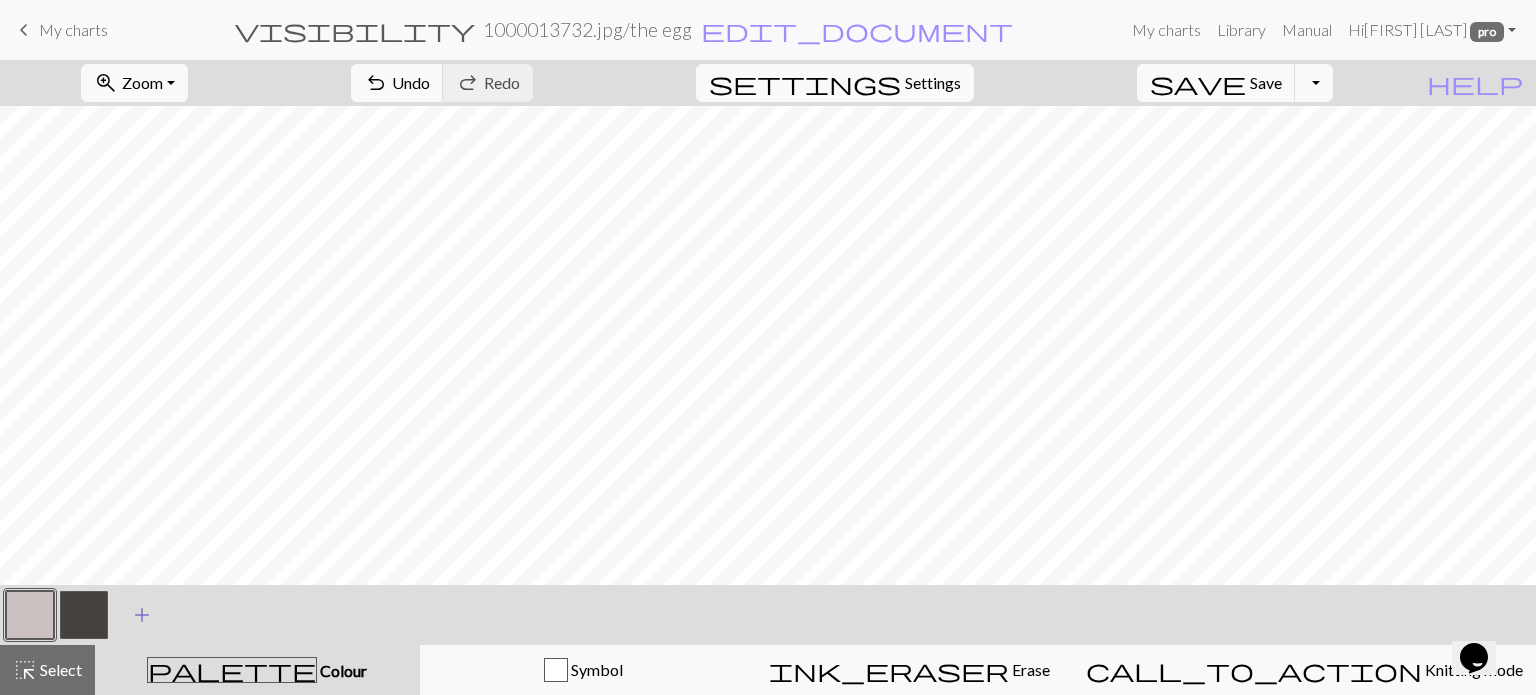 click at bounding box center (84, 615) 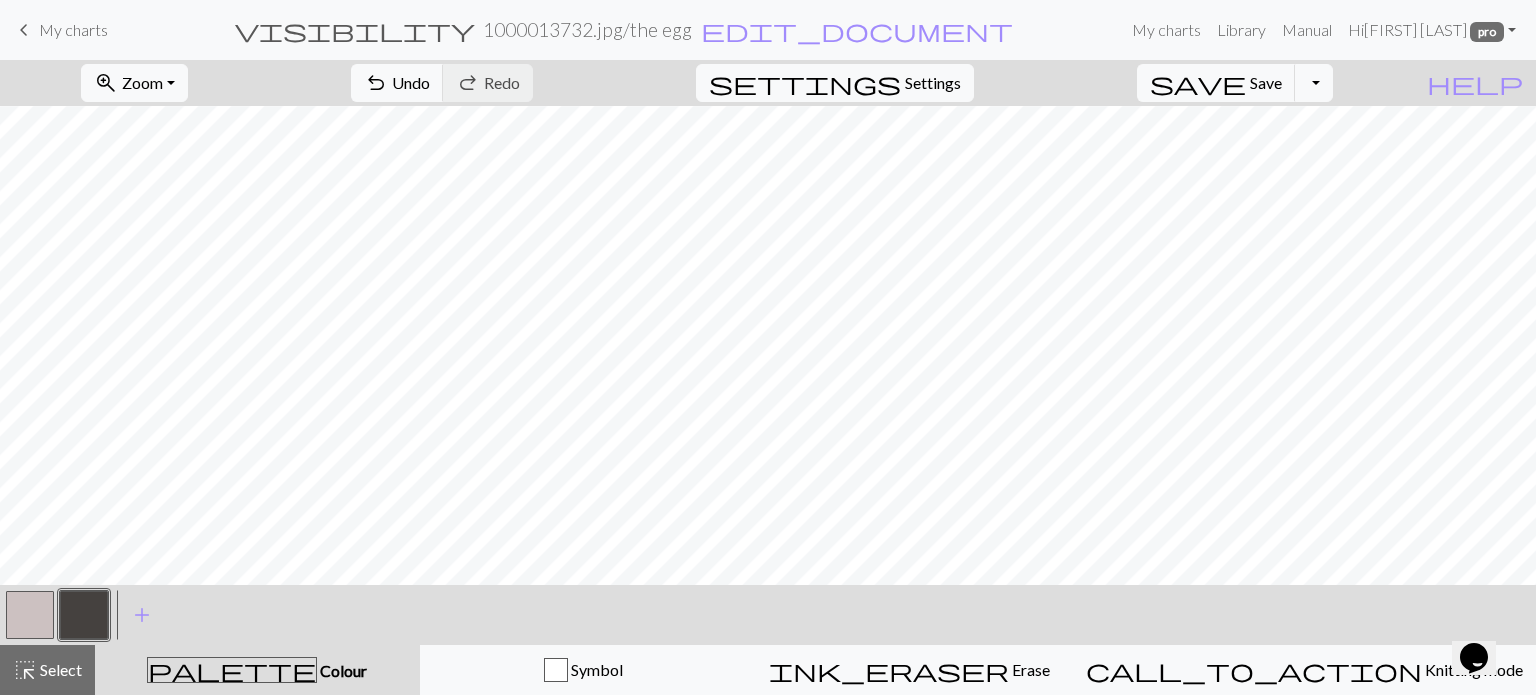 drag, startPoint x: 26, startPoint y: 618, endPoint x: 196, endPoint y: 605, distance: 170.49634 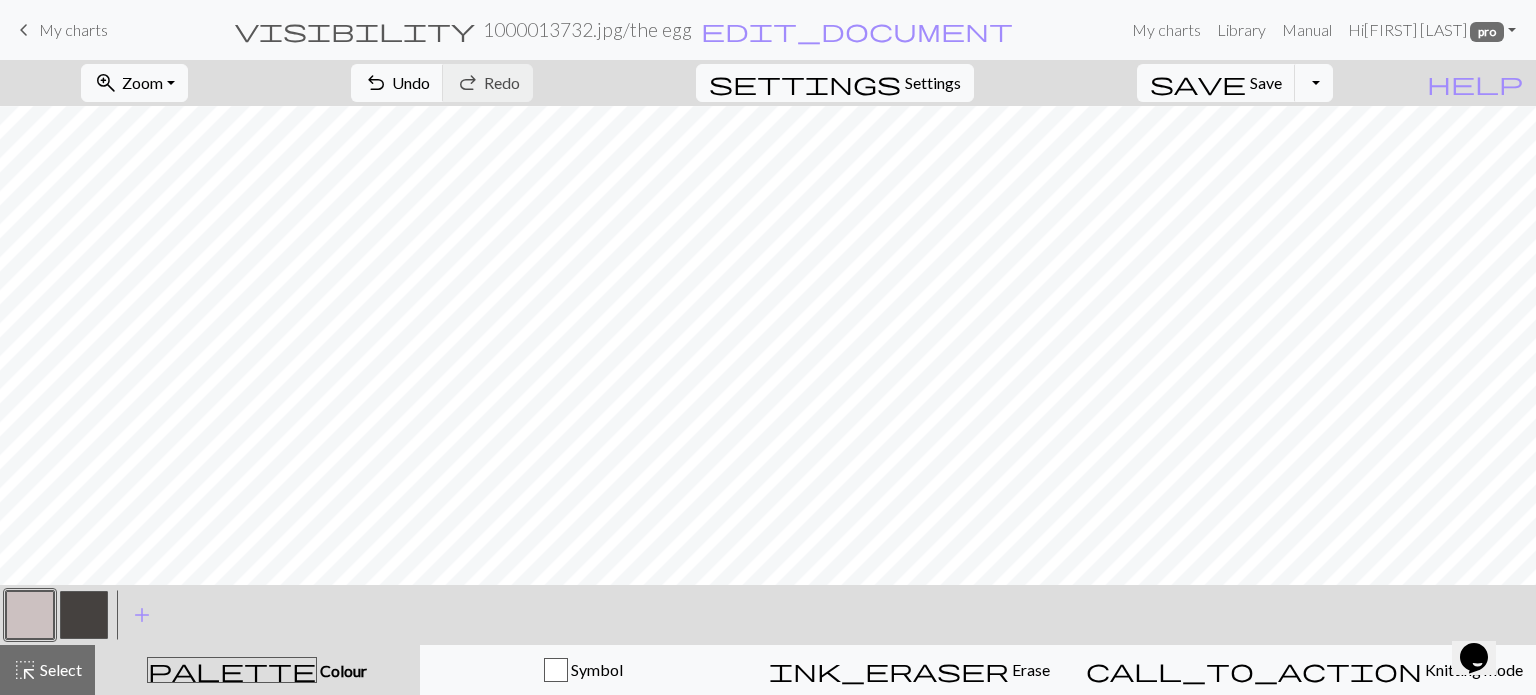 drag, startPoint x: 88, startPoint y: 607, endPoint x: 125, endPoint y: 575, distance: 48.9183 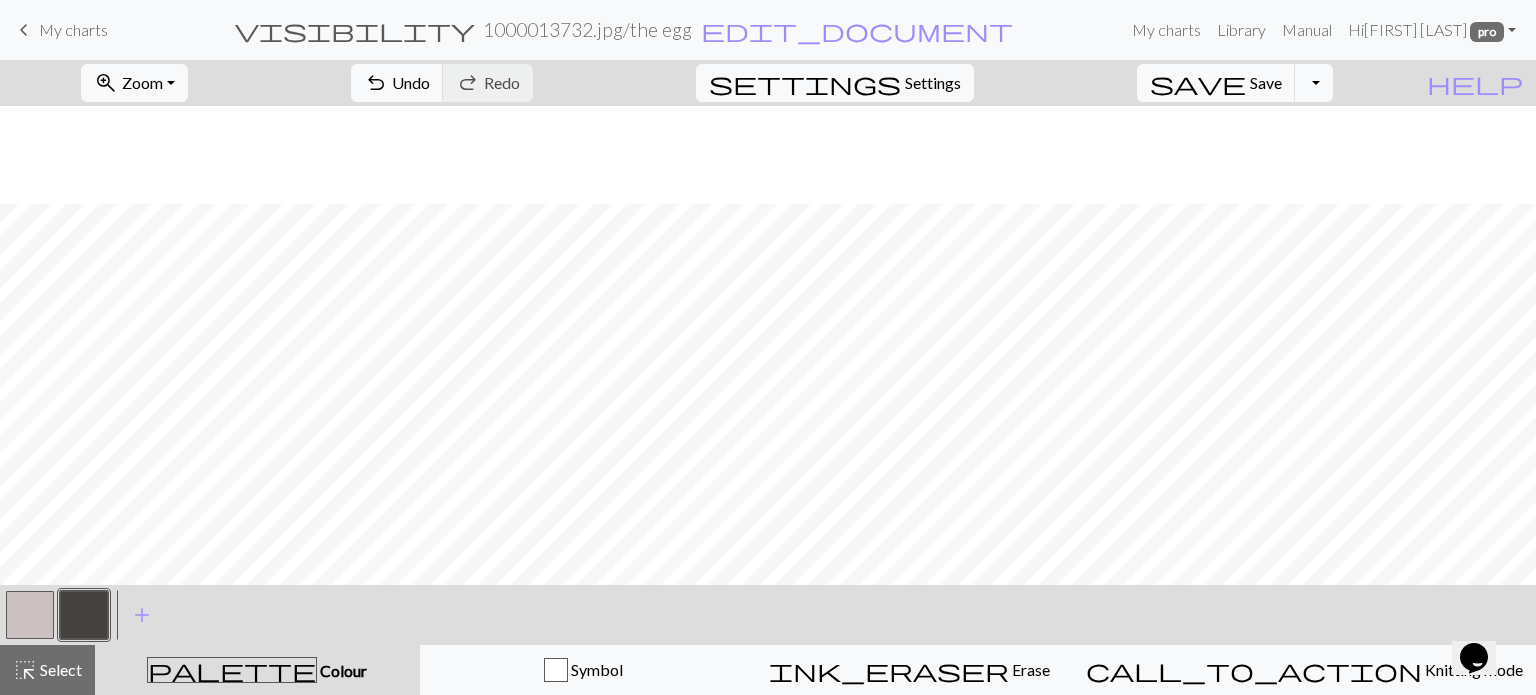 scroll, scrollTop: 135, scrollLeft: 0, axis: vertical 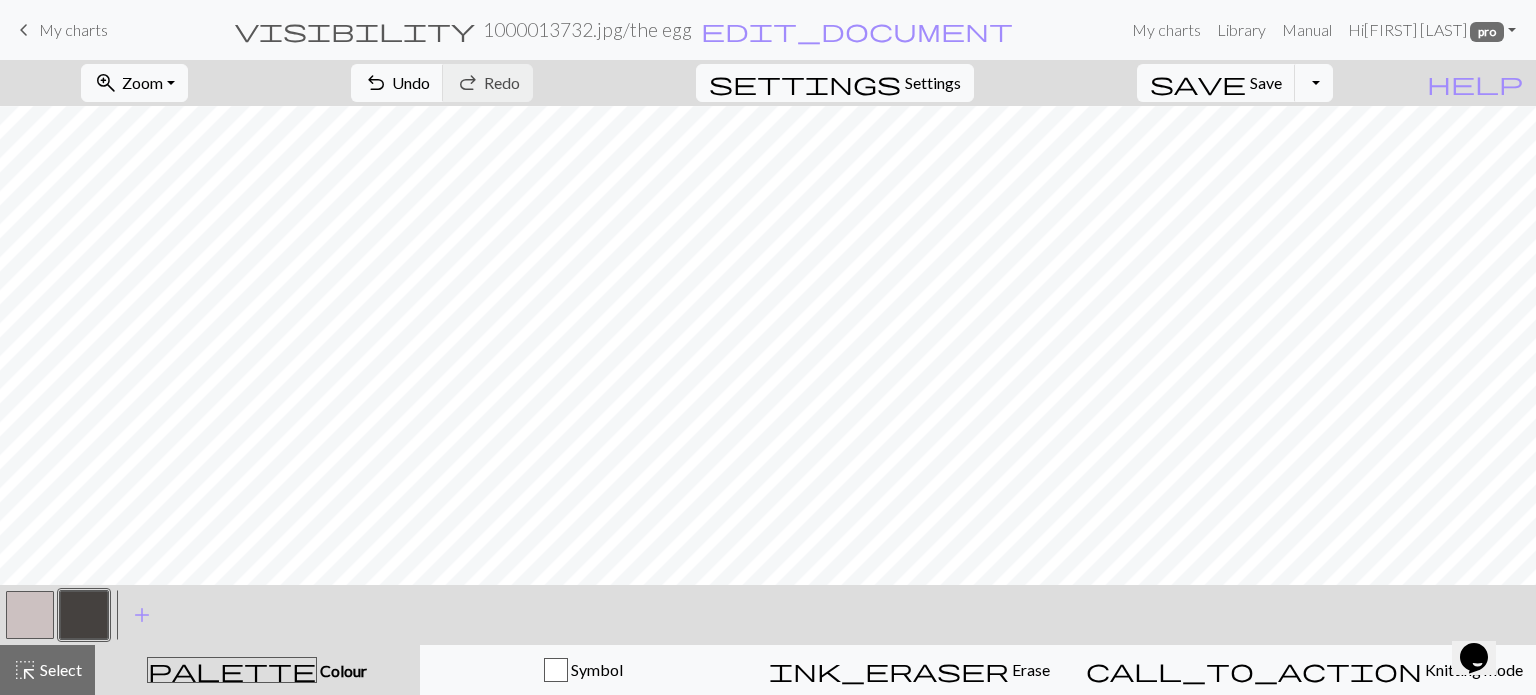 drag, startPoint x: 31, startPoint y: 615, endPoint x: 53, endPoint y: 607, distance: 23.409399 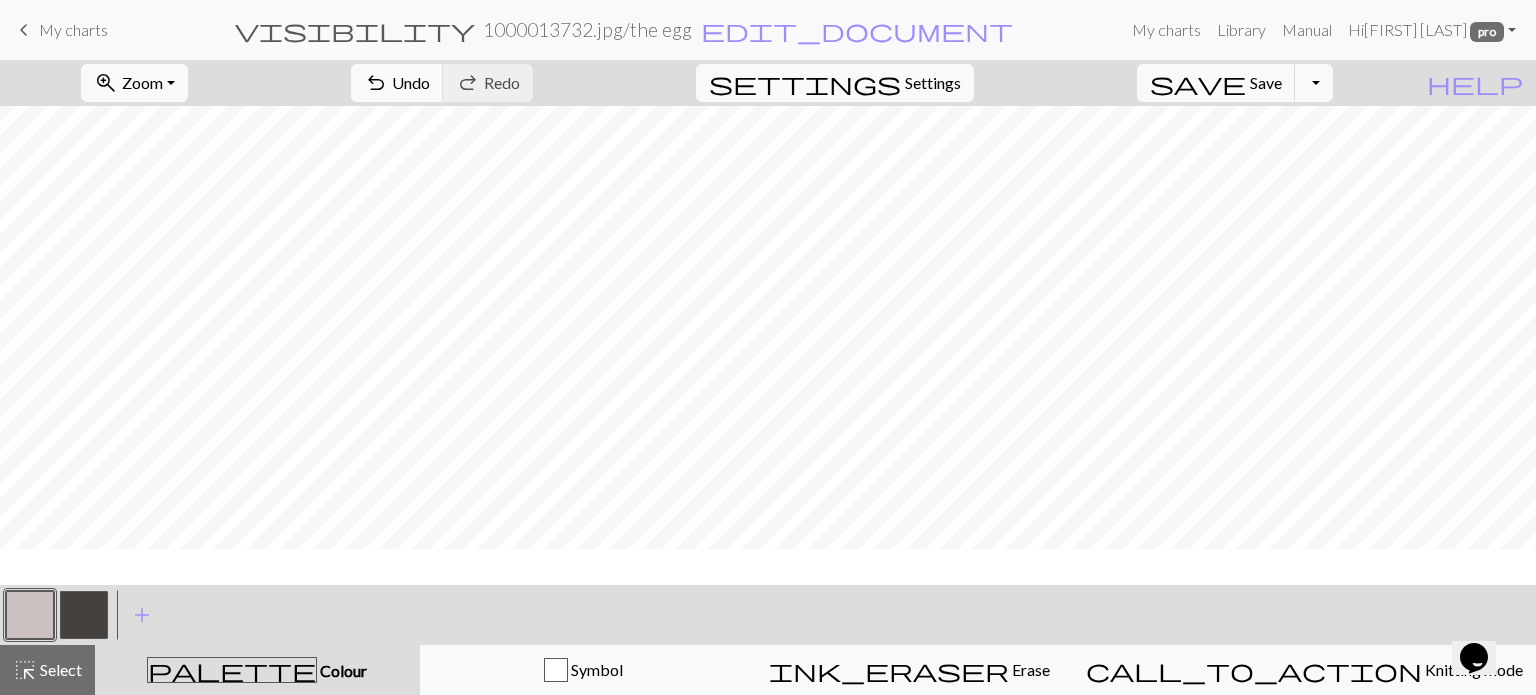 scroll, scrollTop: 35, scrollLeft: 0, axis: vertical 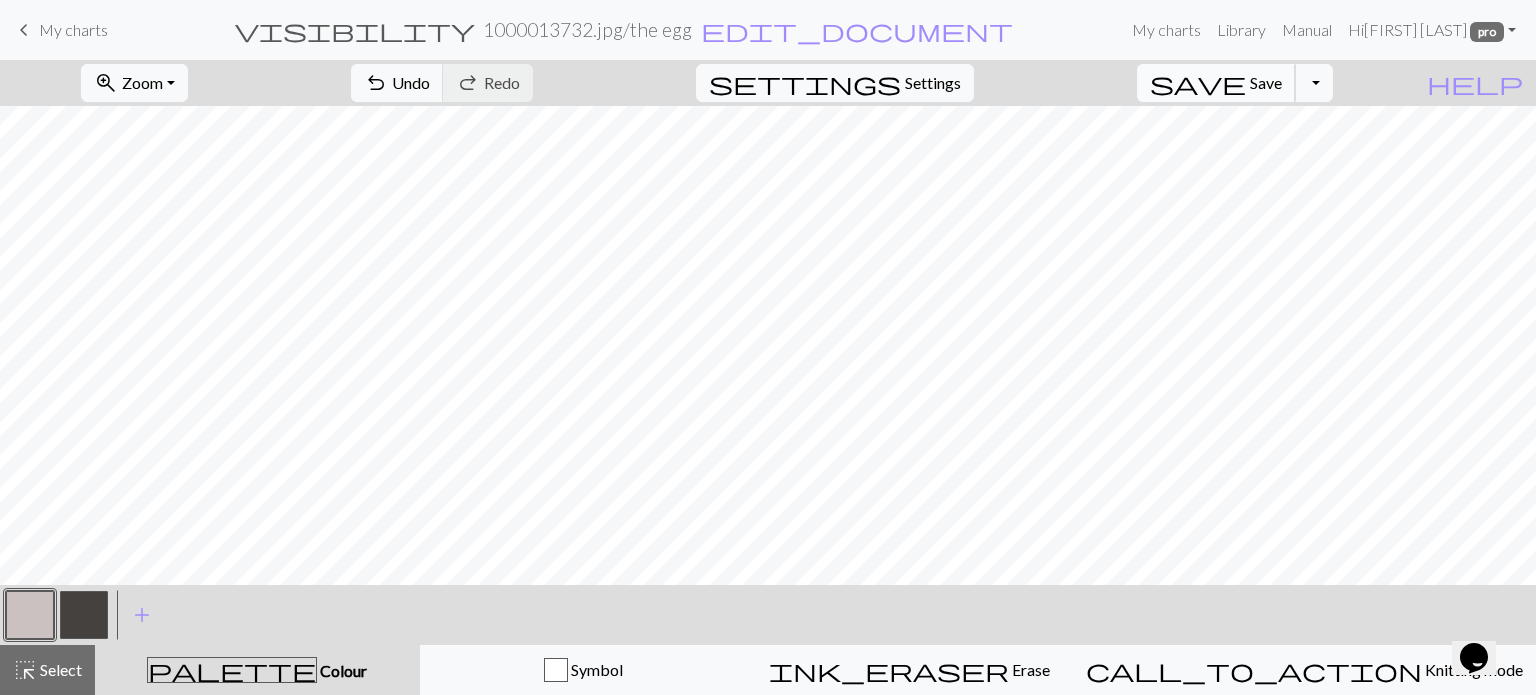 click on "Save" at bounding box center (1266, 82) 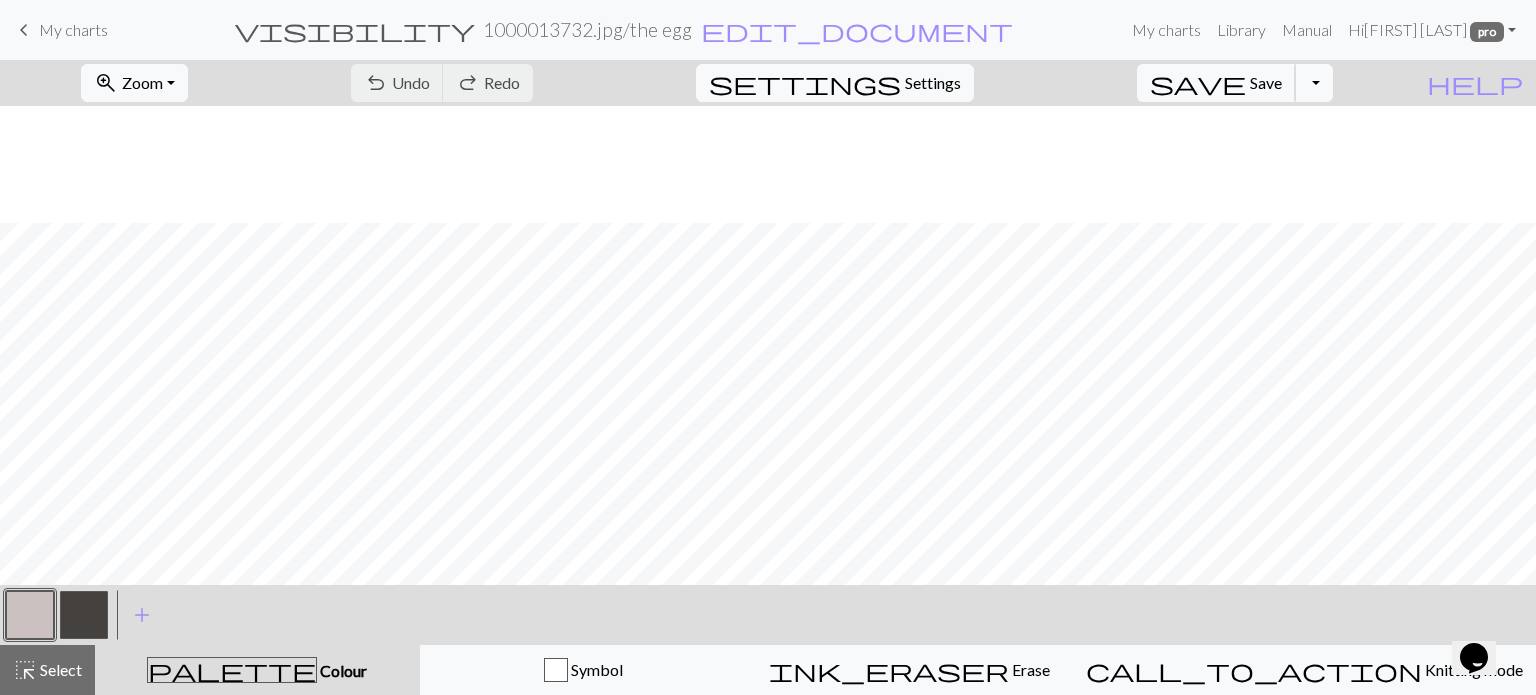 scroll, scrollTop: 235, scrollLeft: 0, axis: vertical 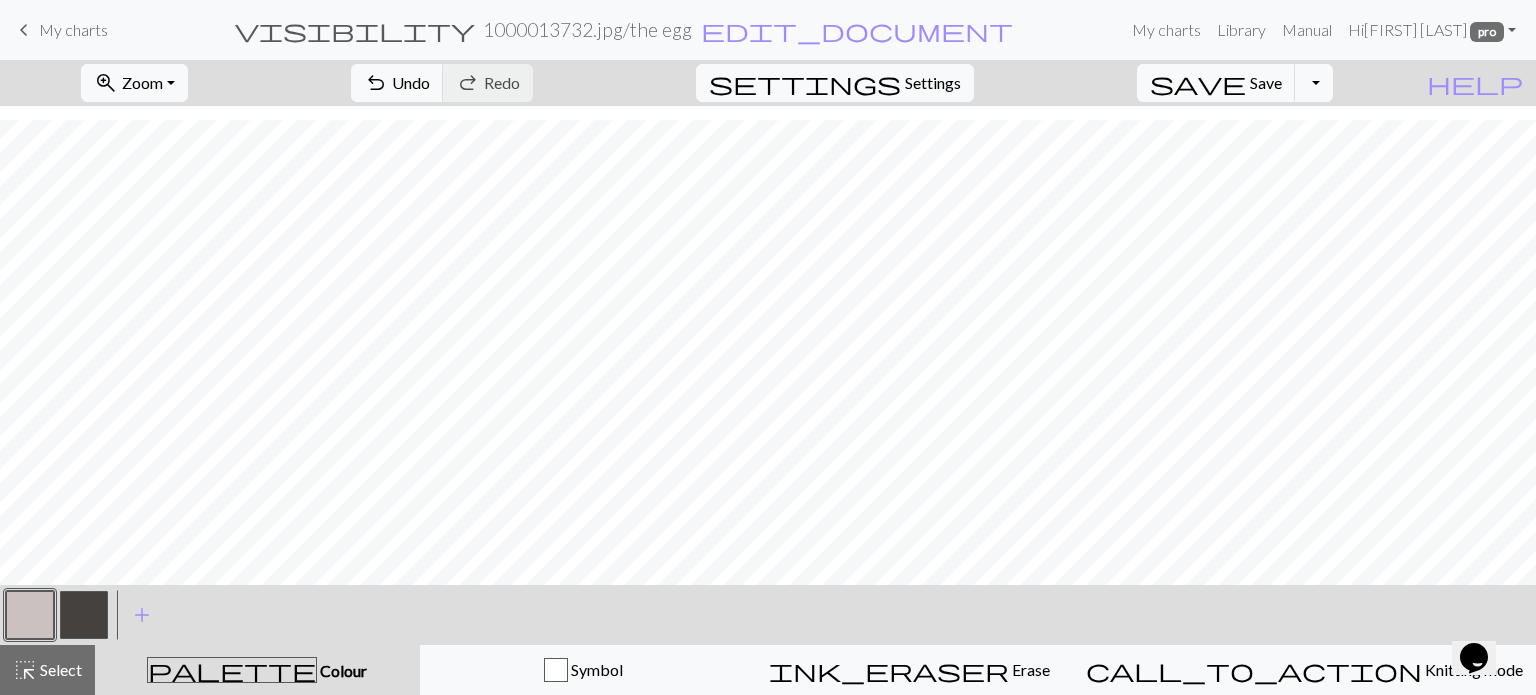click at bounding box center [30, 615] 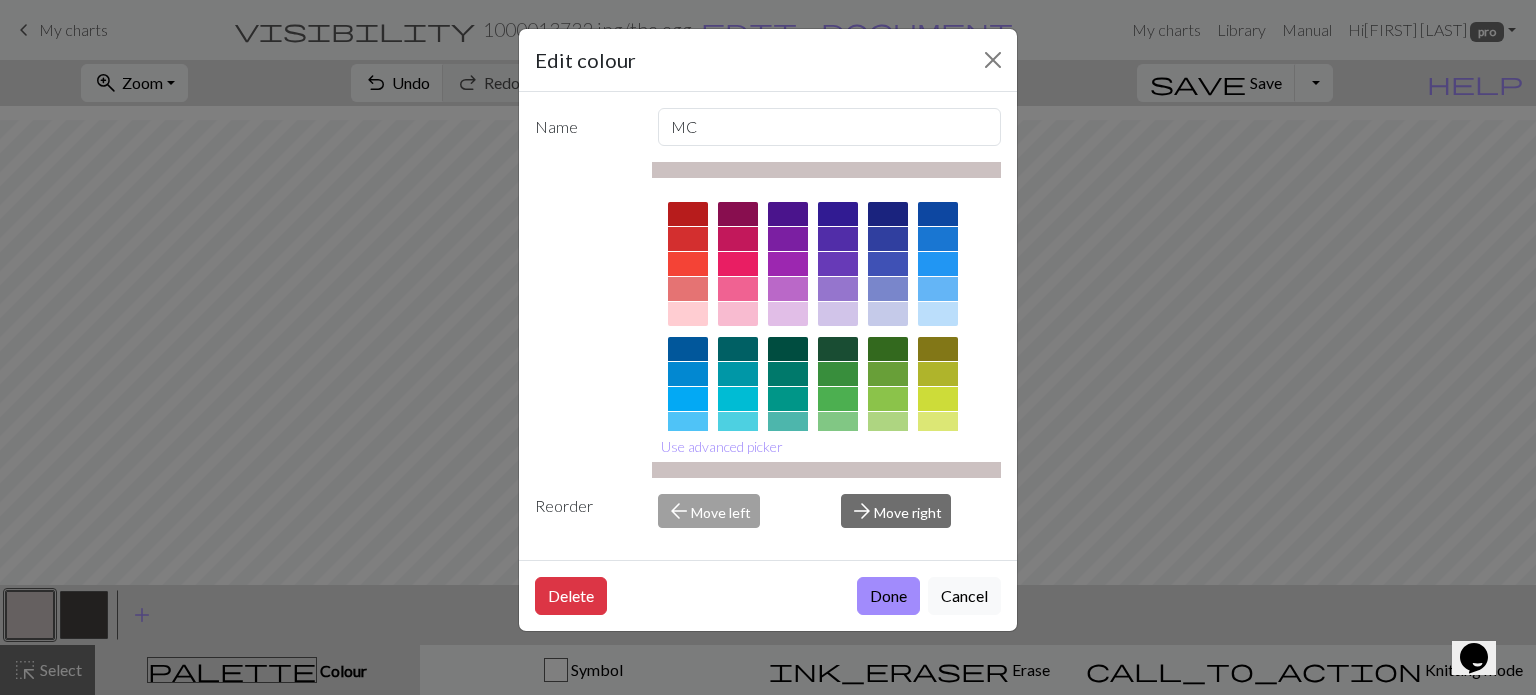 click on "Done" at bounding box center [888, 596] 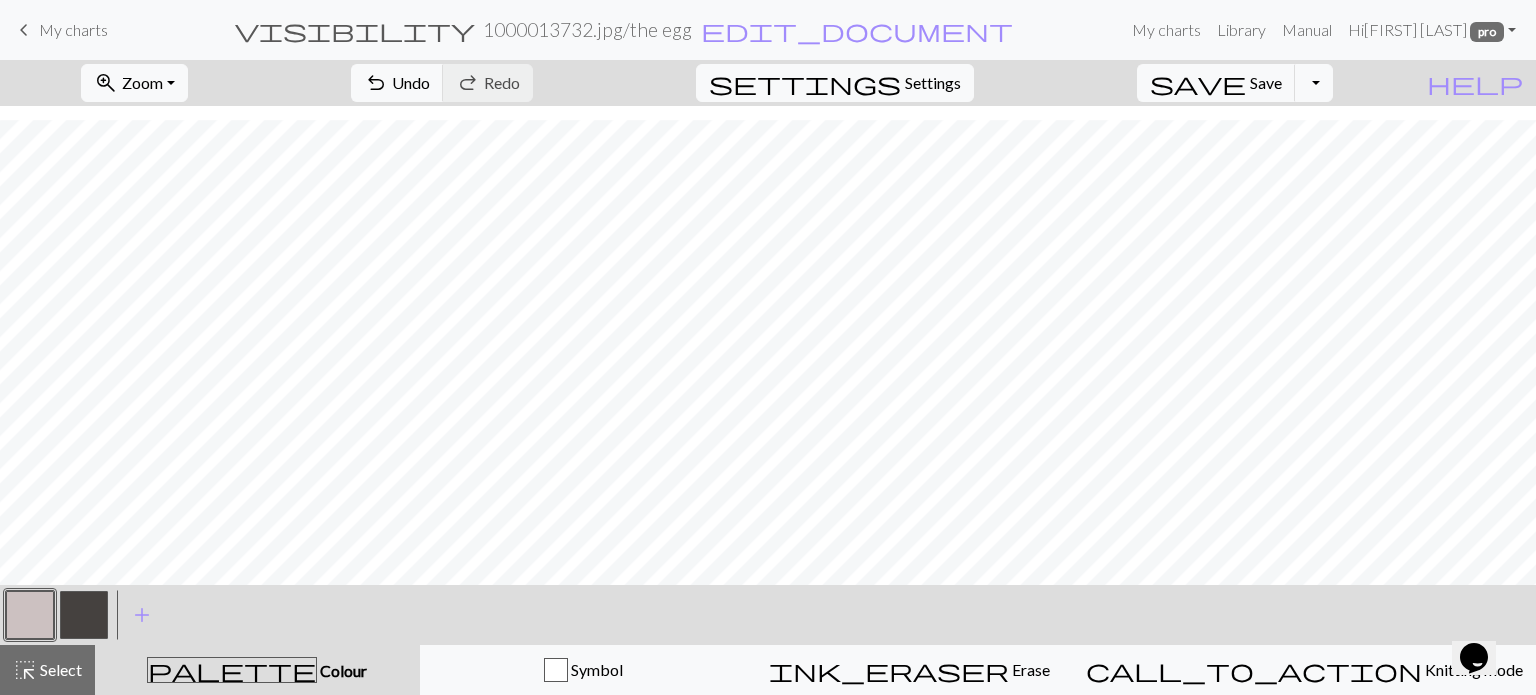 click at bounding box center (84, 615) 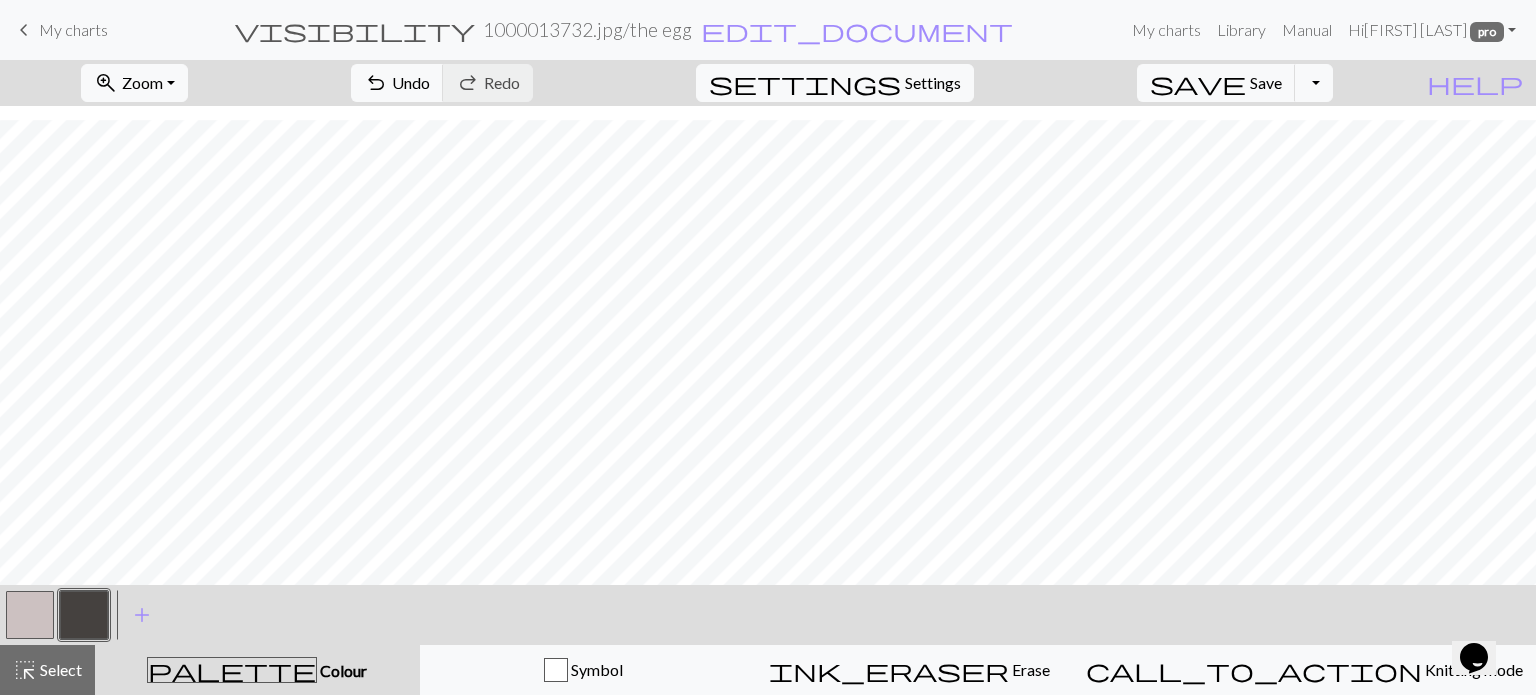 click at bounding box center [30, 615] 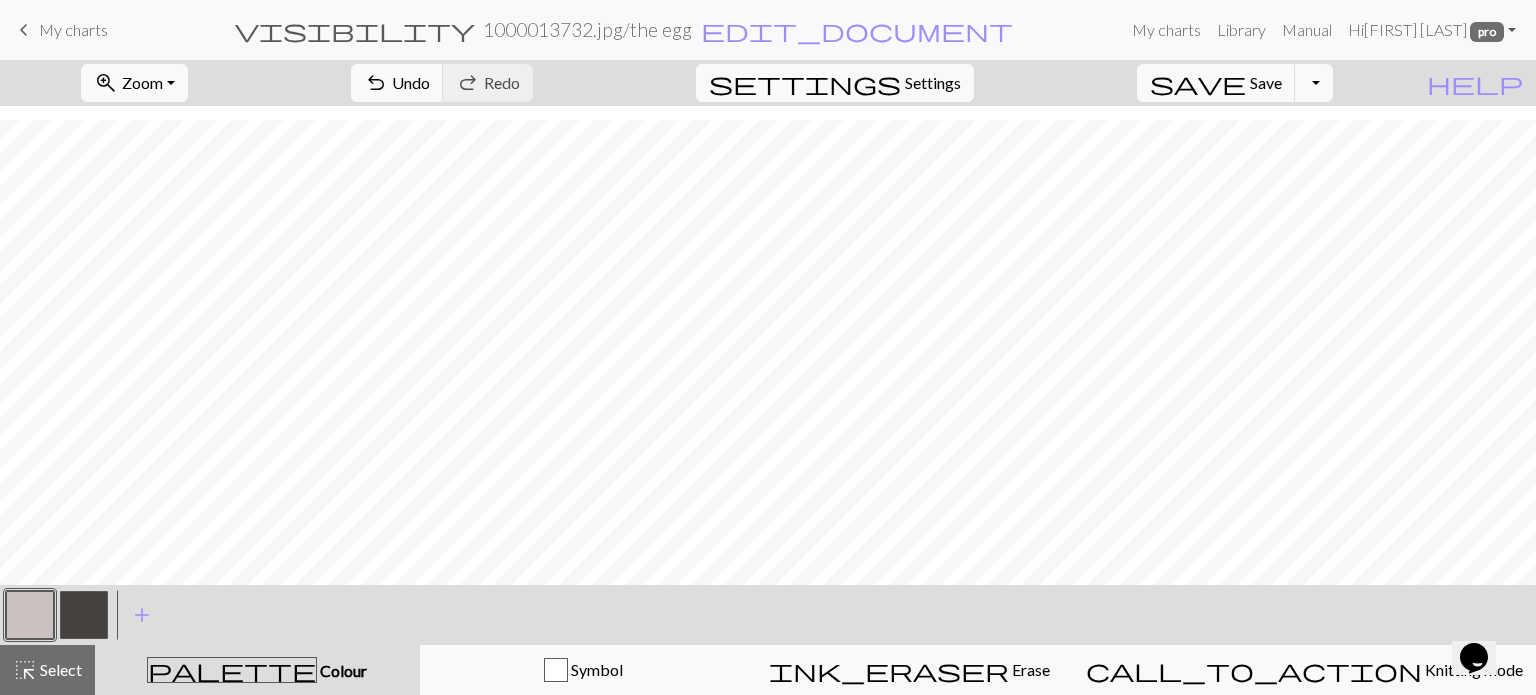 click at bounding box center (30, 615) 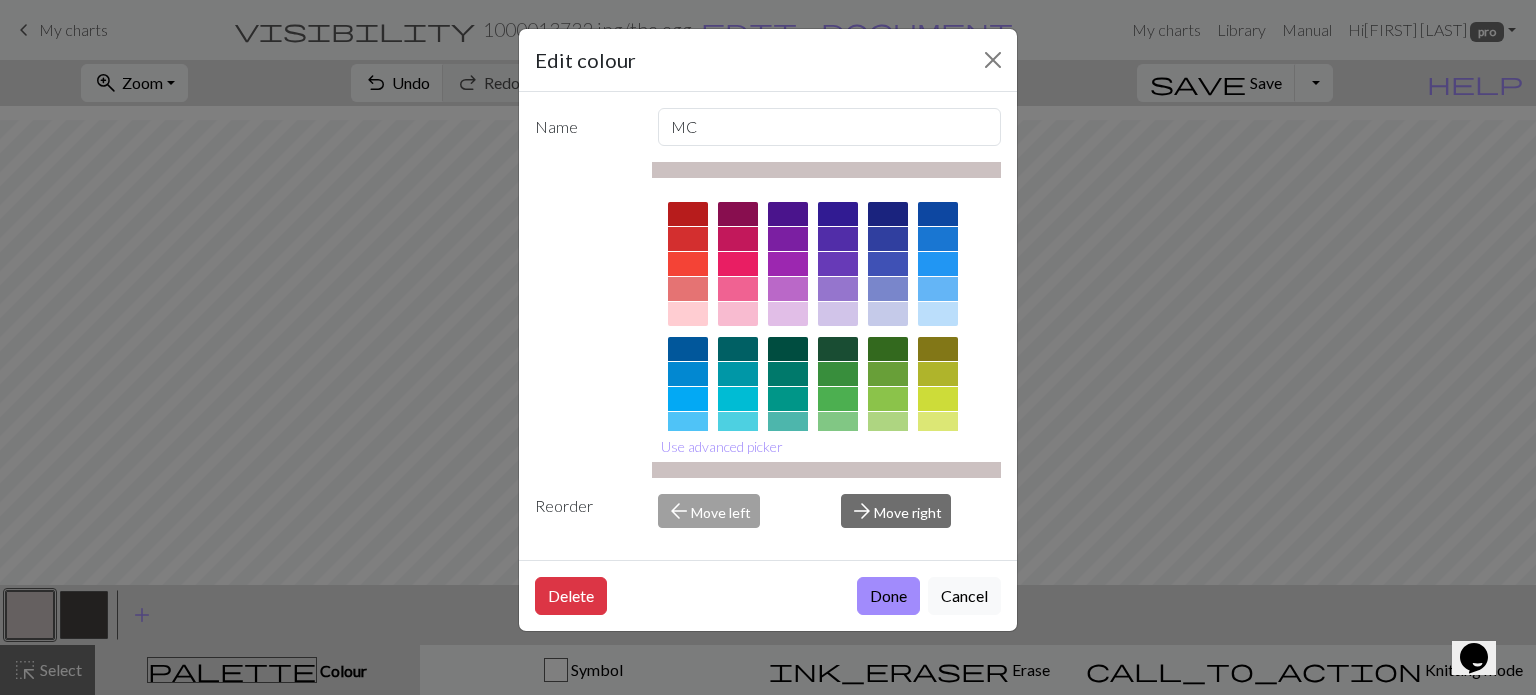drag, startPoint x: 872, startPoint y: 591, endPoint x: 882, endPoint y: 582, distance: 13.453624 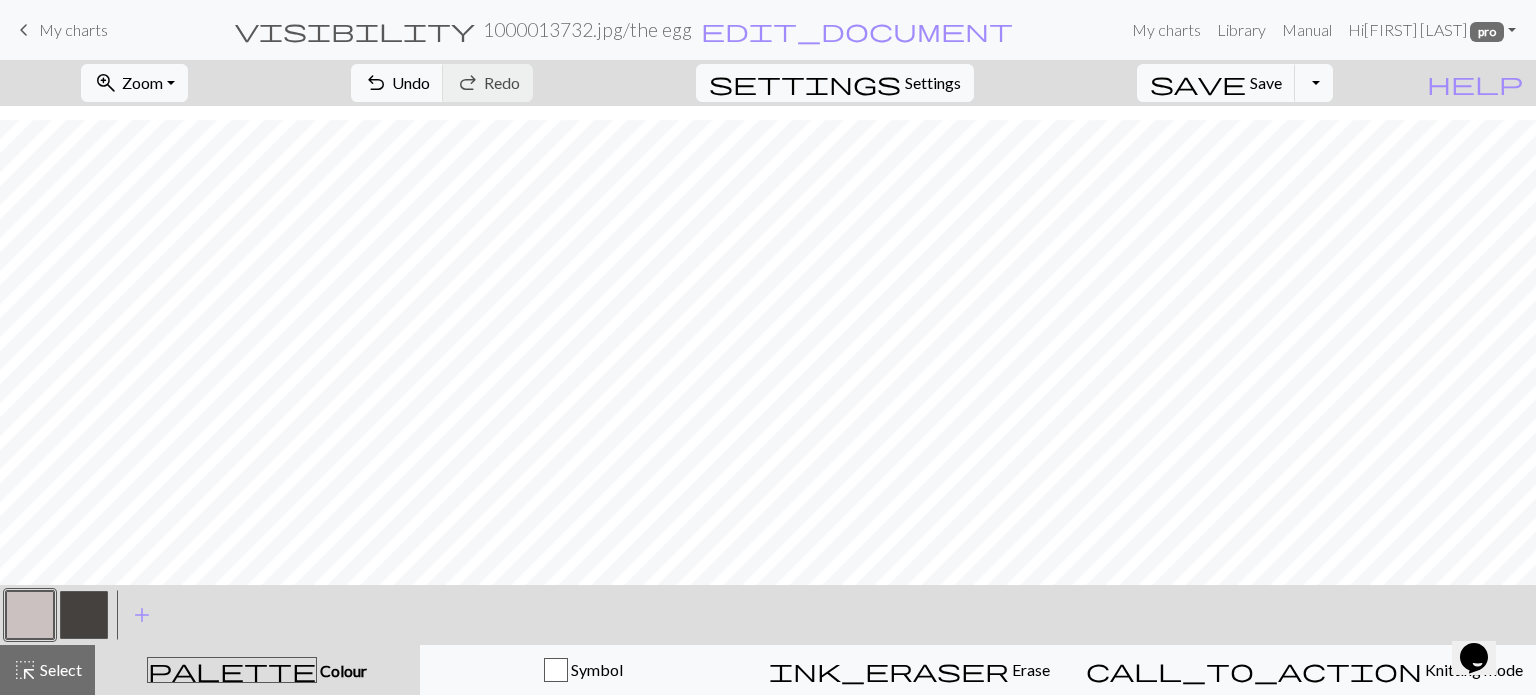 click at bounding box center [84, 615] 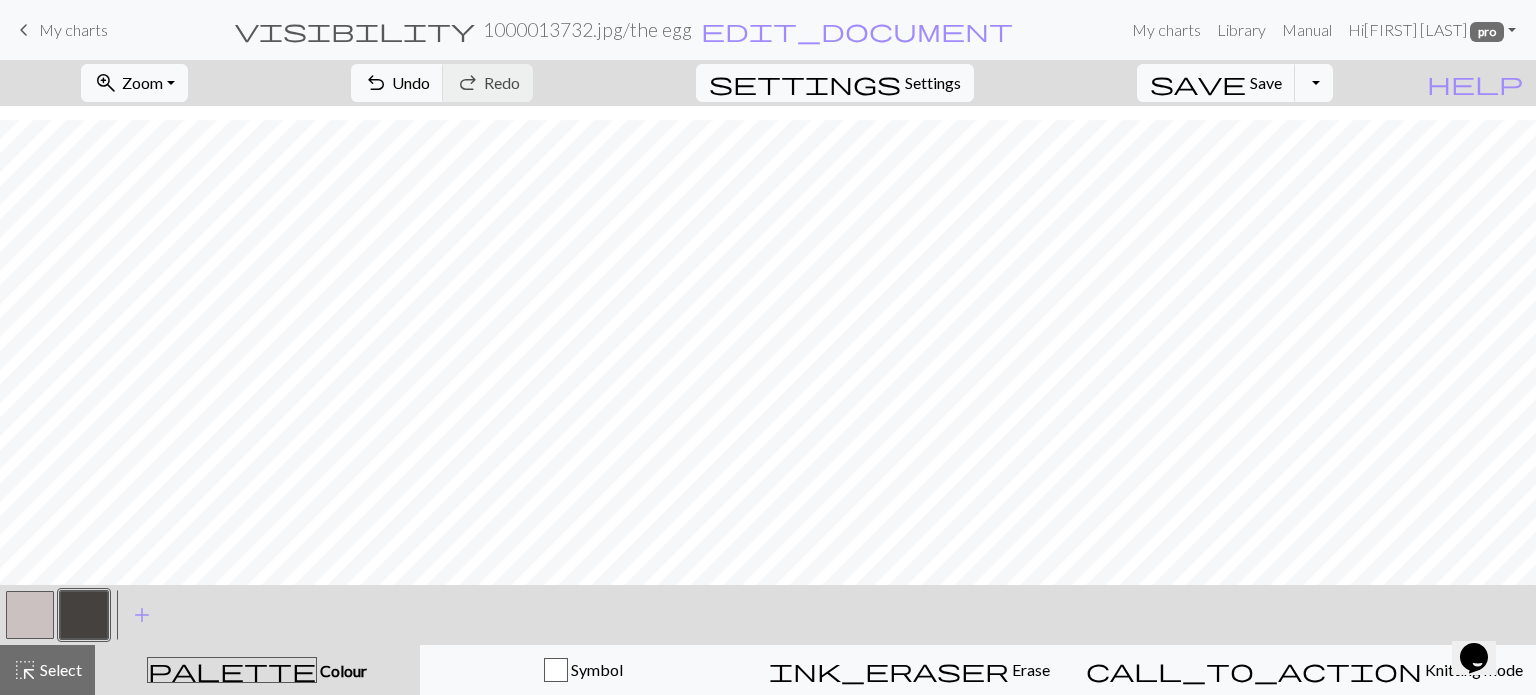 drag, startPoint x: 30, startPoint y: 608, endPoint x: 52, endPoint y: 599, distance: 23.769728 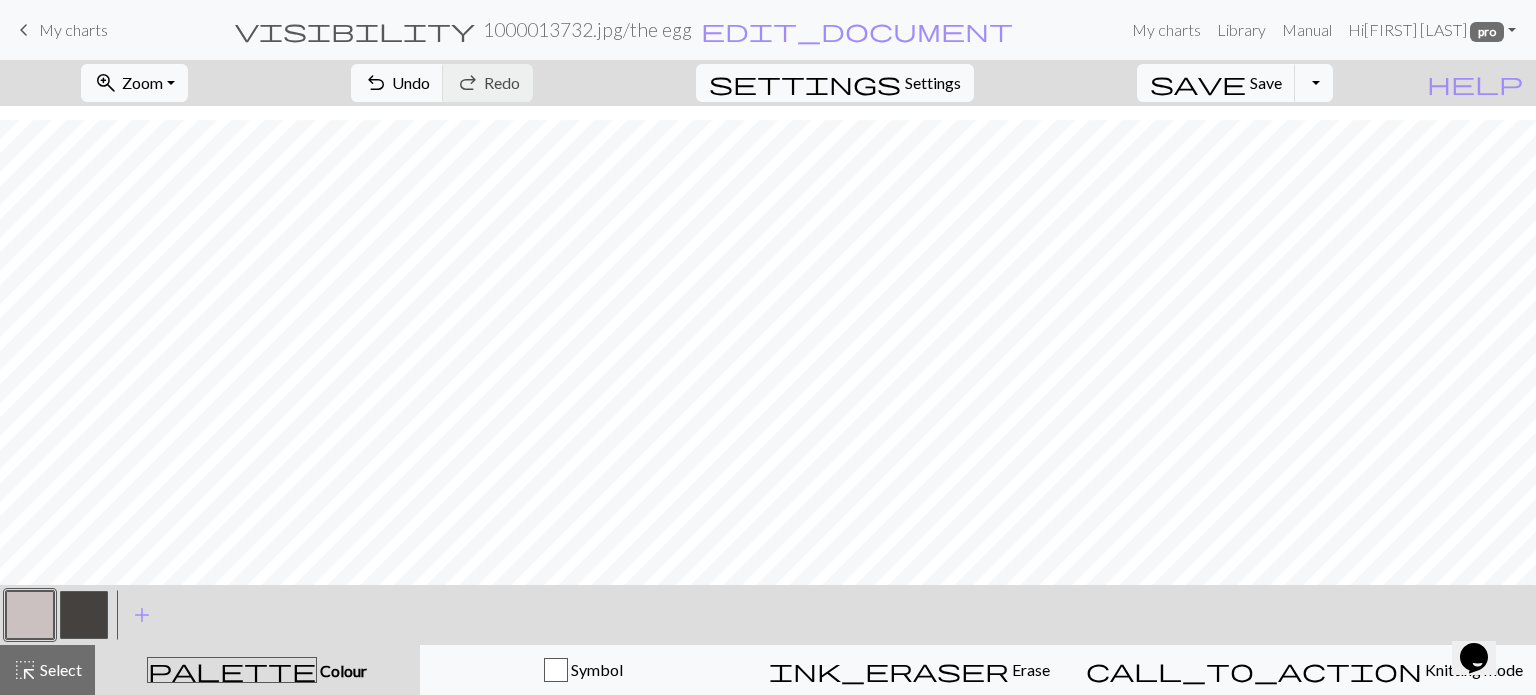 click at bounding box center [84, 615] 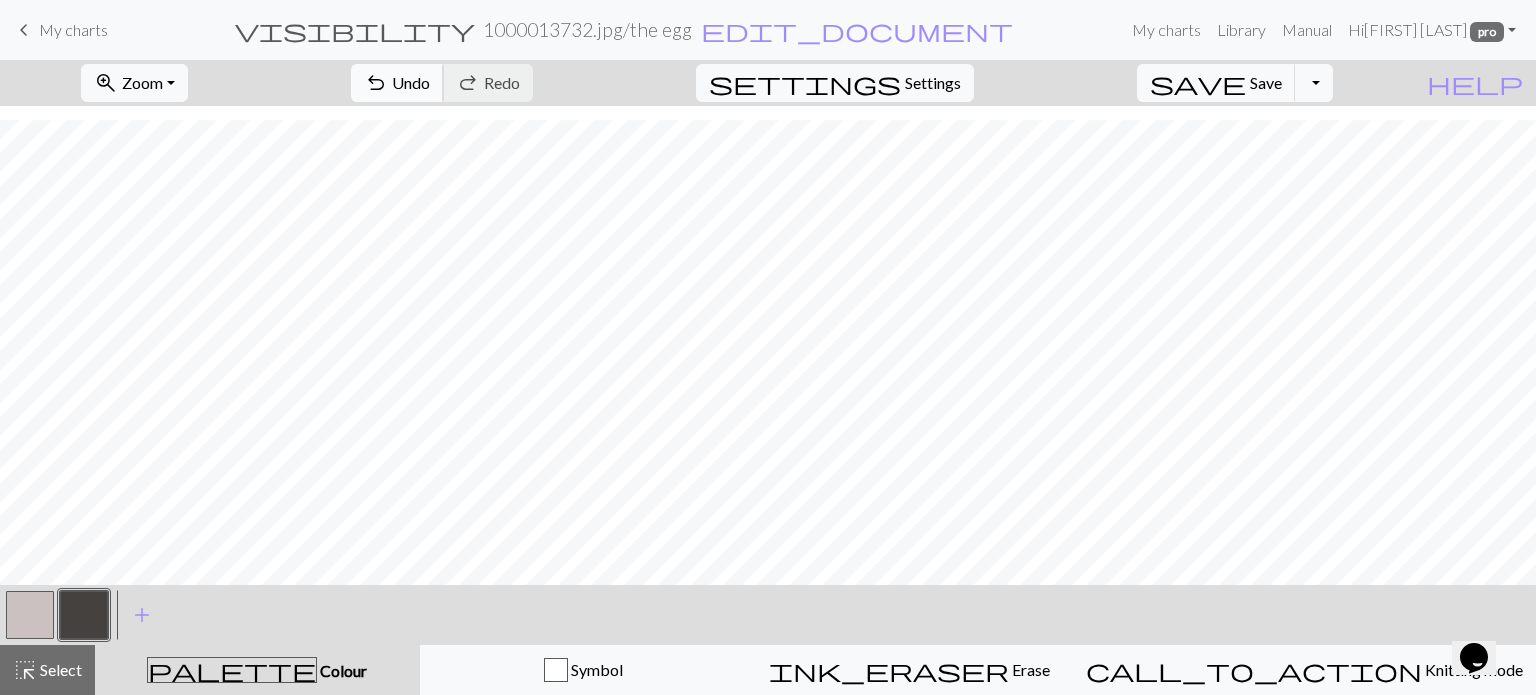click on "Undo" at bounding box center (411, 82) 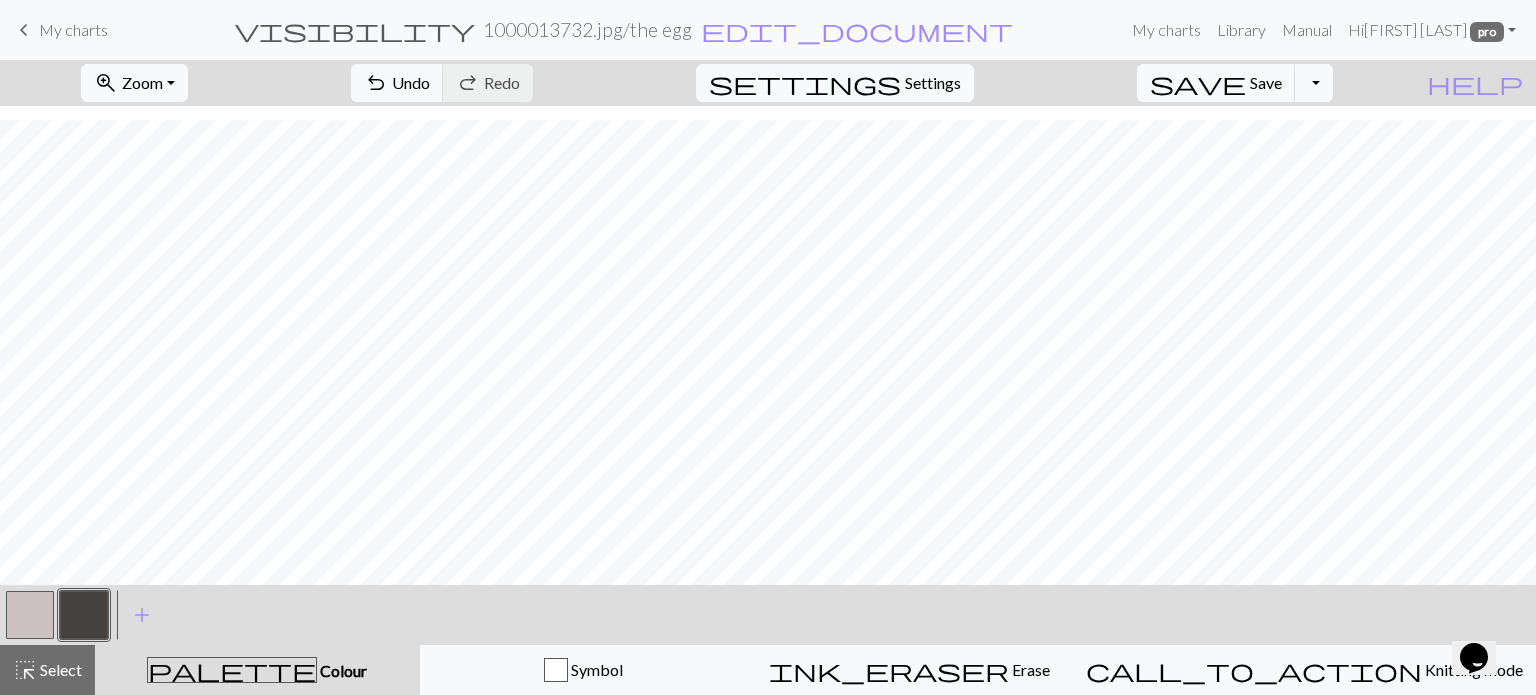 drag, startPoint x: 30, startPoint y: 607, endPoint x: 539, endPoint y: 581, distance: 509.6636 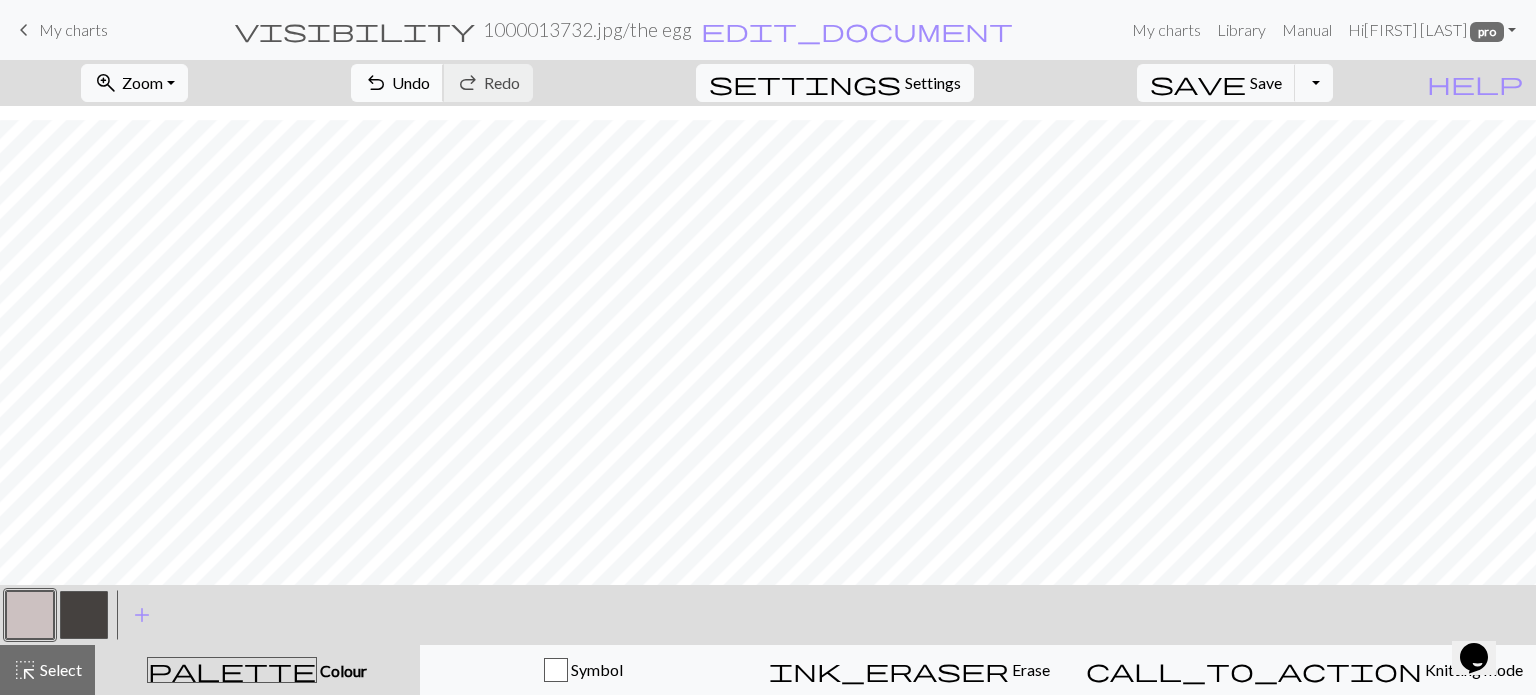 click on "undo" at bounding box center [376, 83] 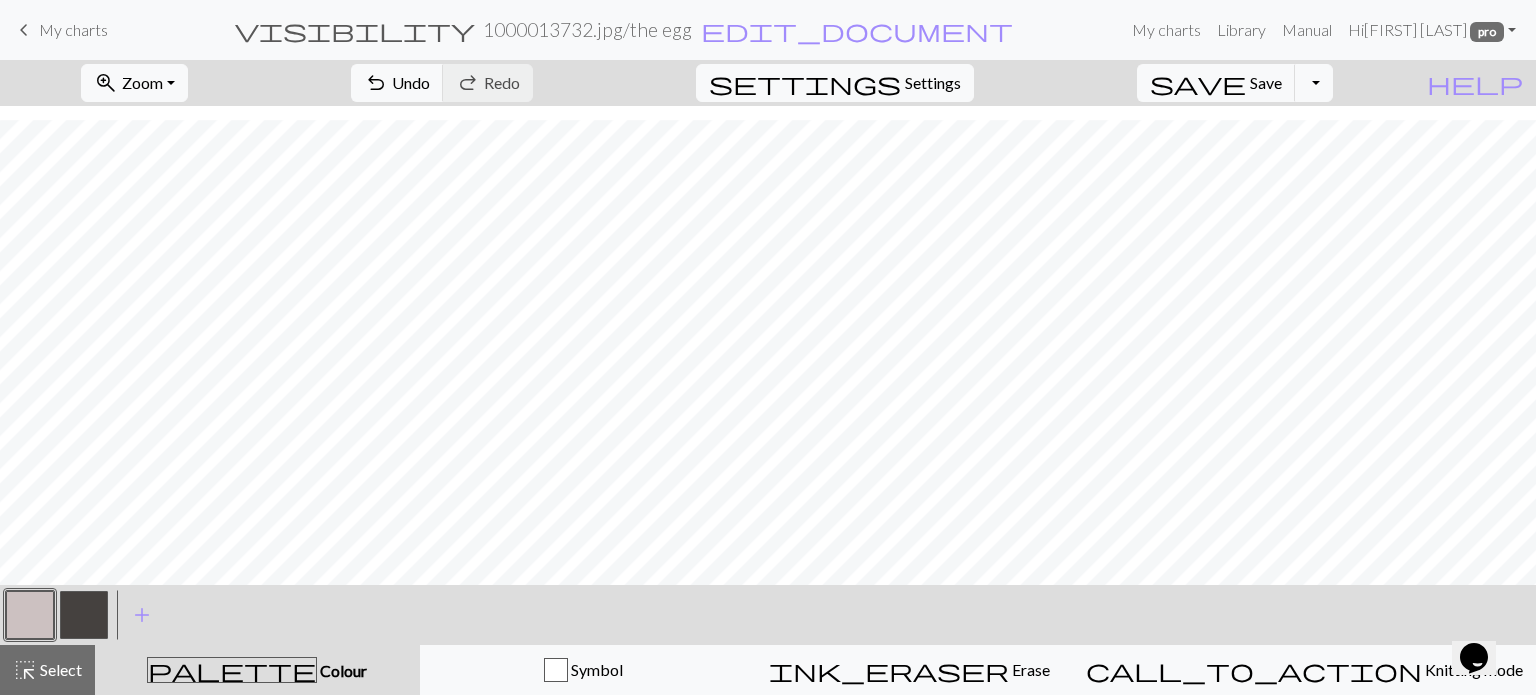 click at bounding box center [84, 615] 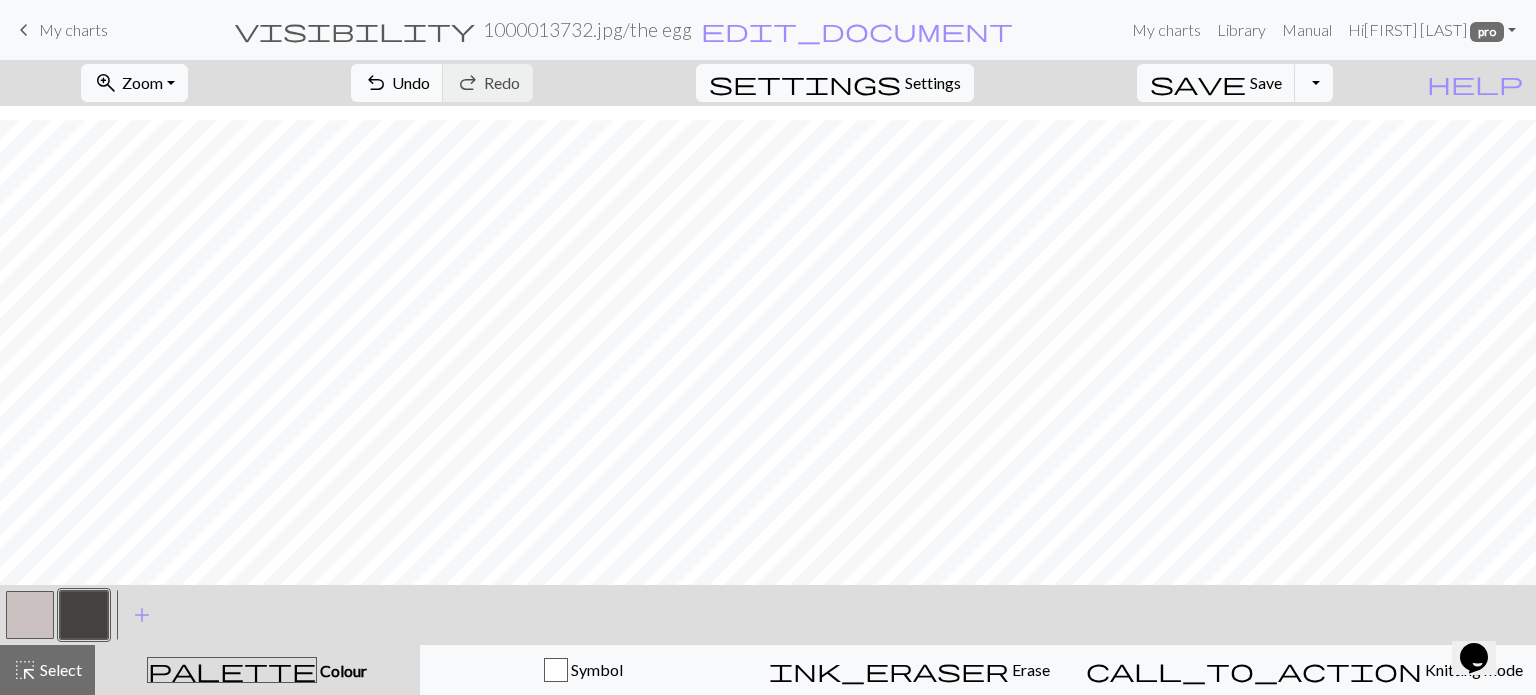 click at bounding box center (30, 615) 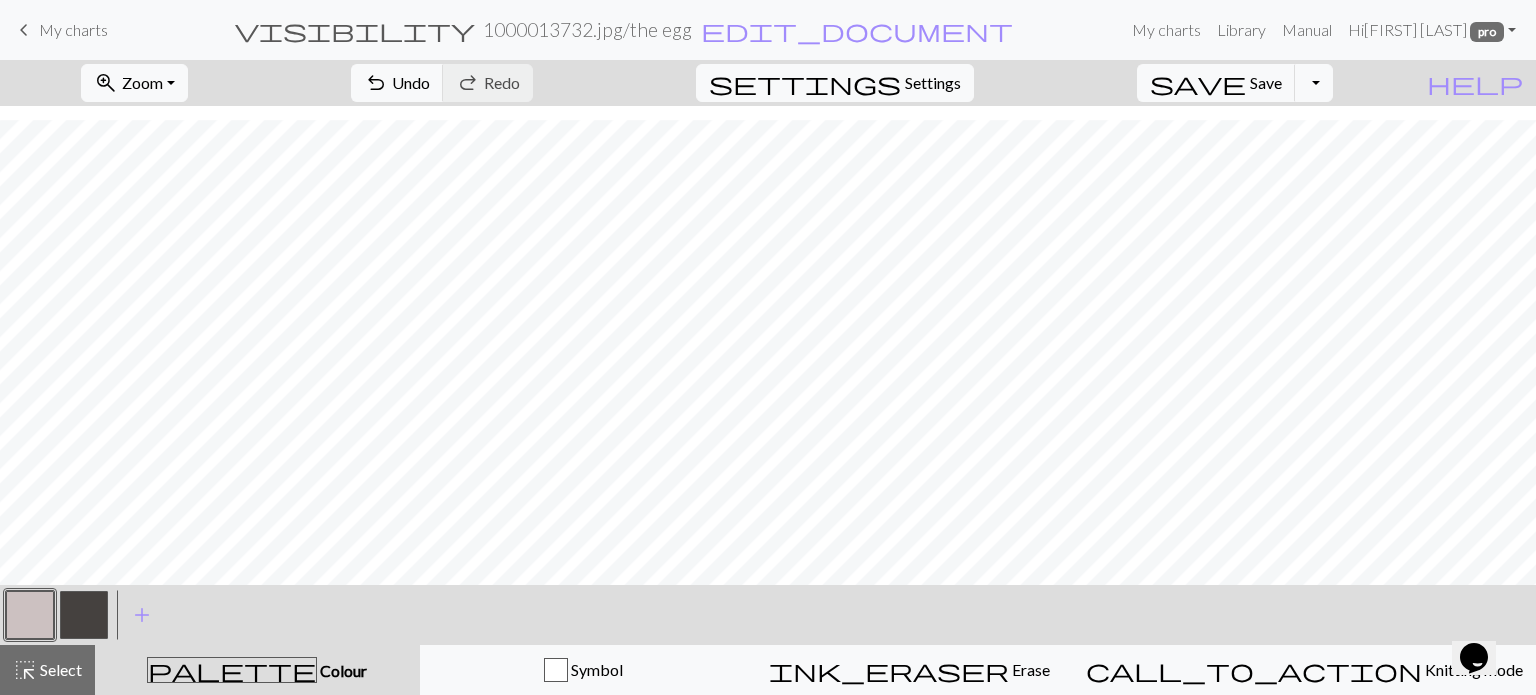 drag, startPoint x: 89, startPoint y: 622, endPoint x: 531, endPoint y: 574, distance: 444.5987 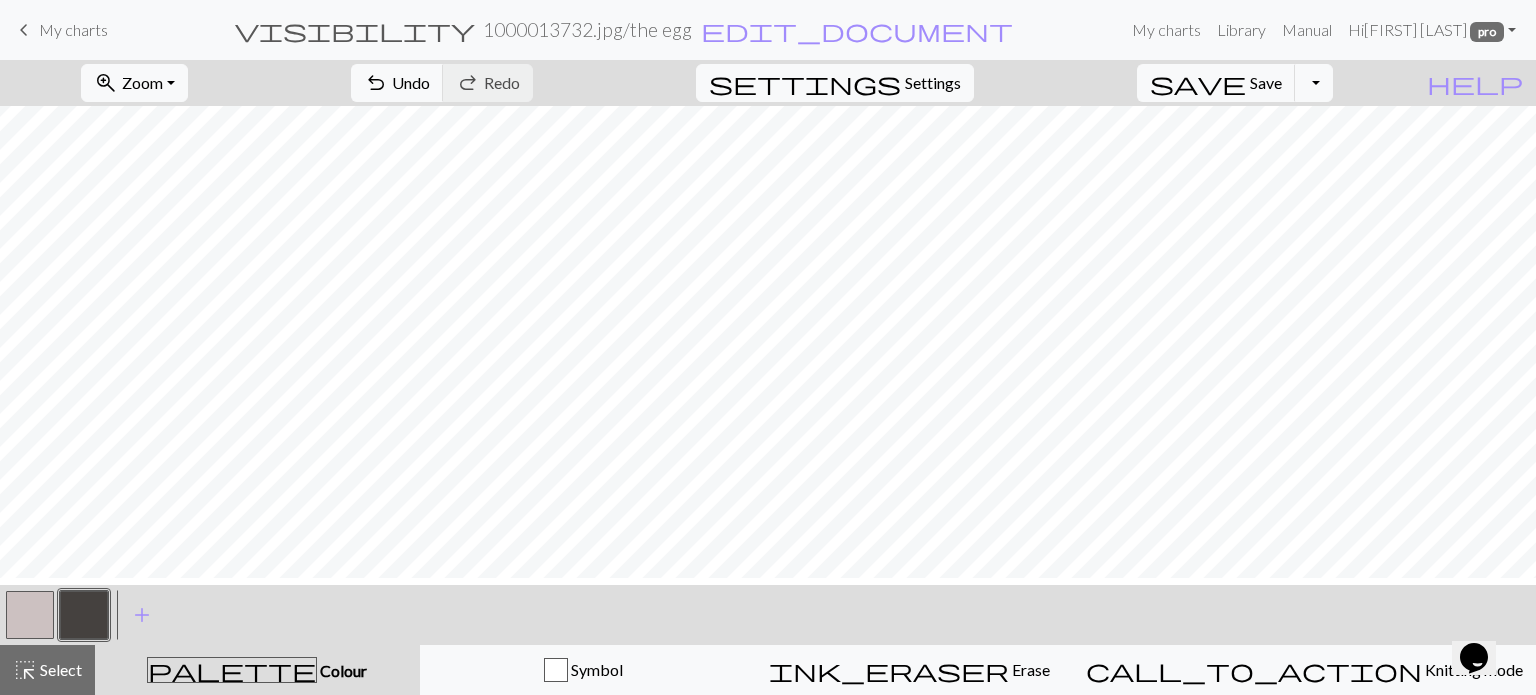 scroll, scrollTop: 0, scrollLeft: 0, axis: both 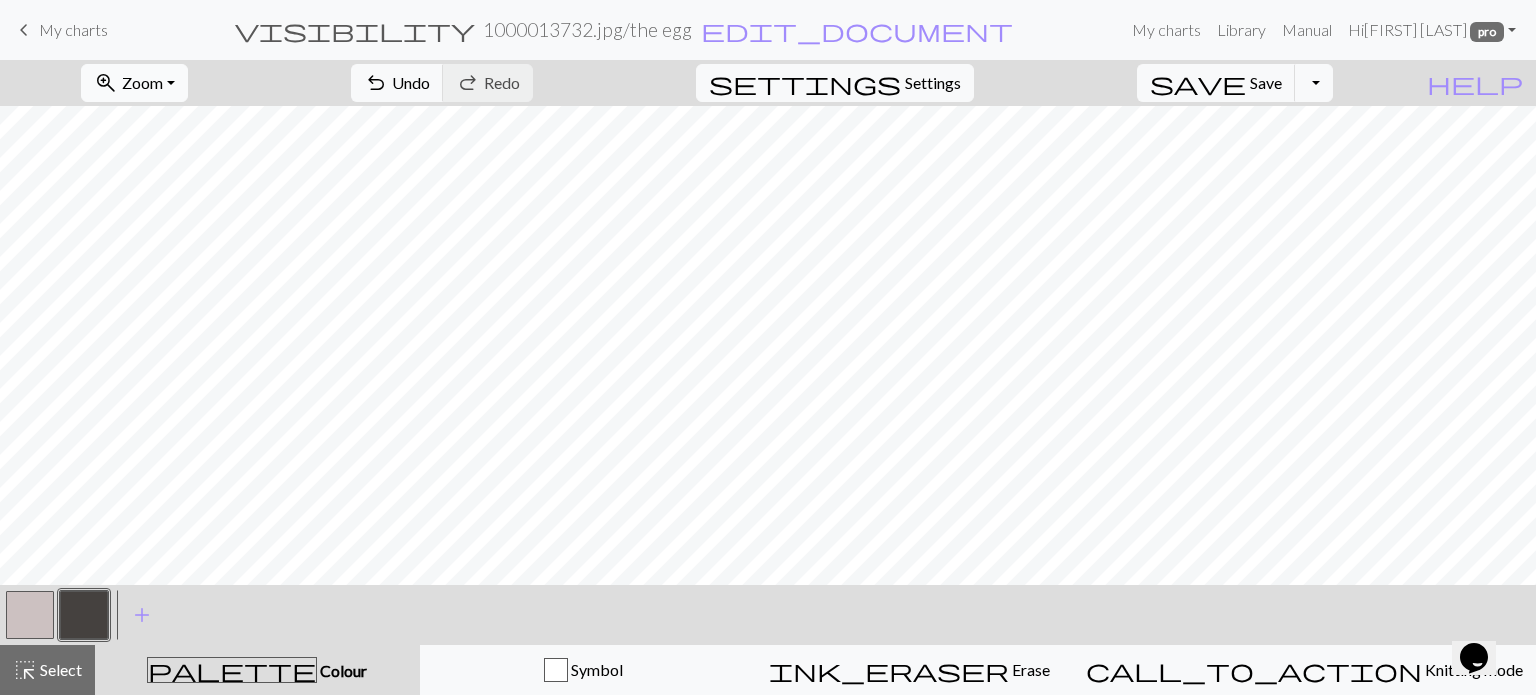 click on "zoom_in" at bounding box center (106, 83) 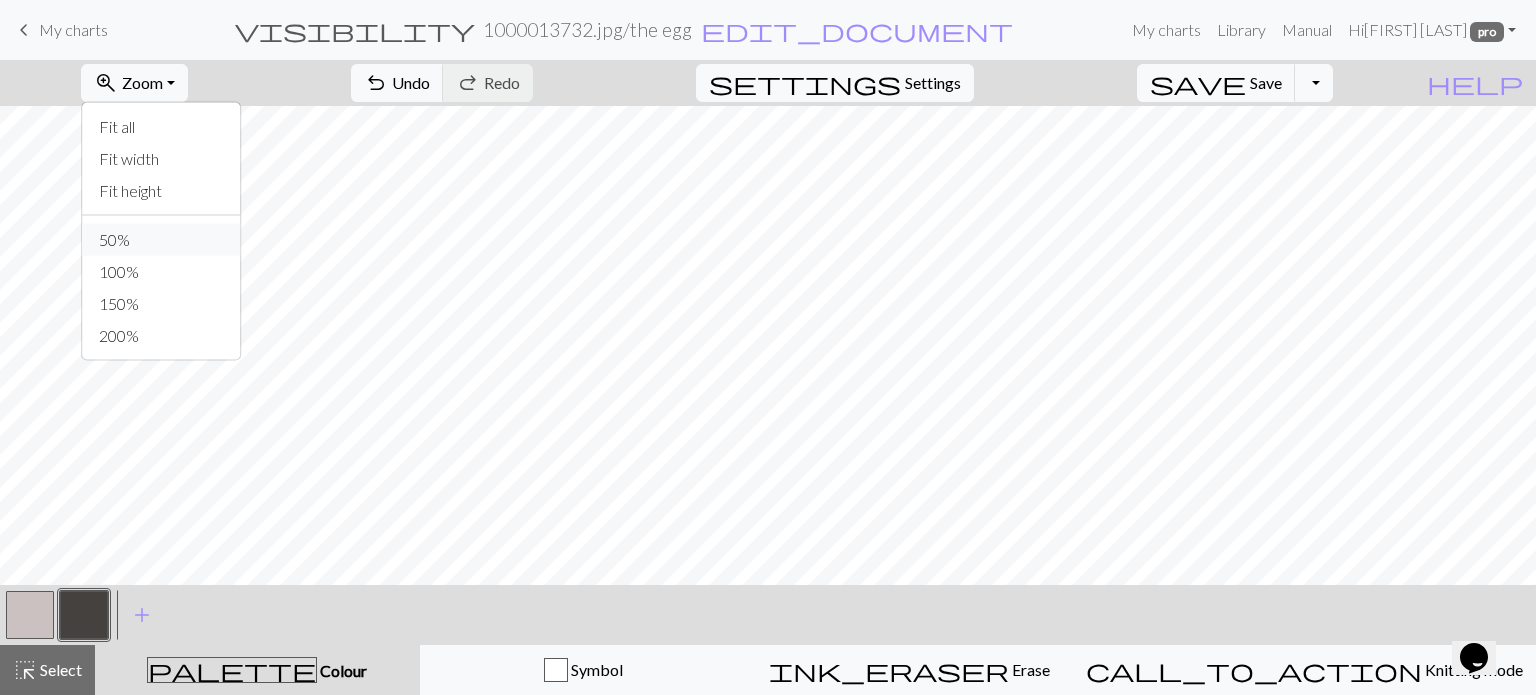 click on "50%" at bounding box center (162, 240) 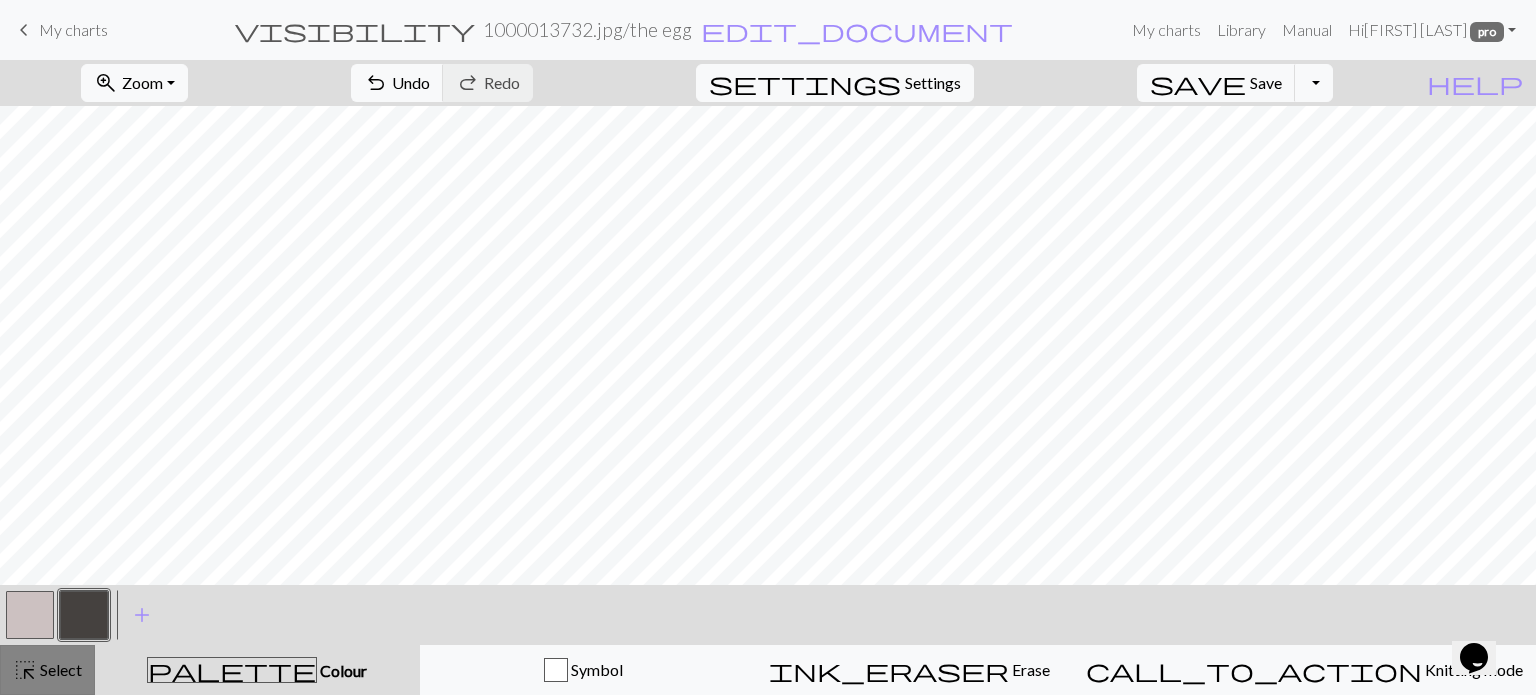 click on "highlight_alt" at bounding box center (25, 670) 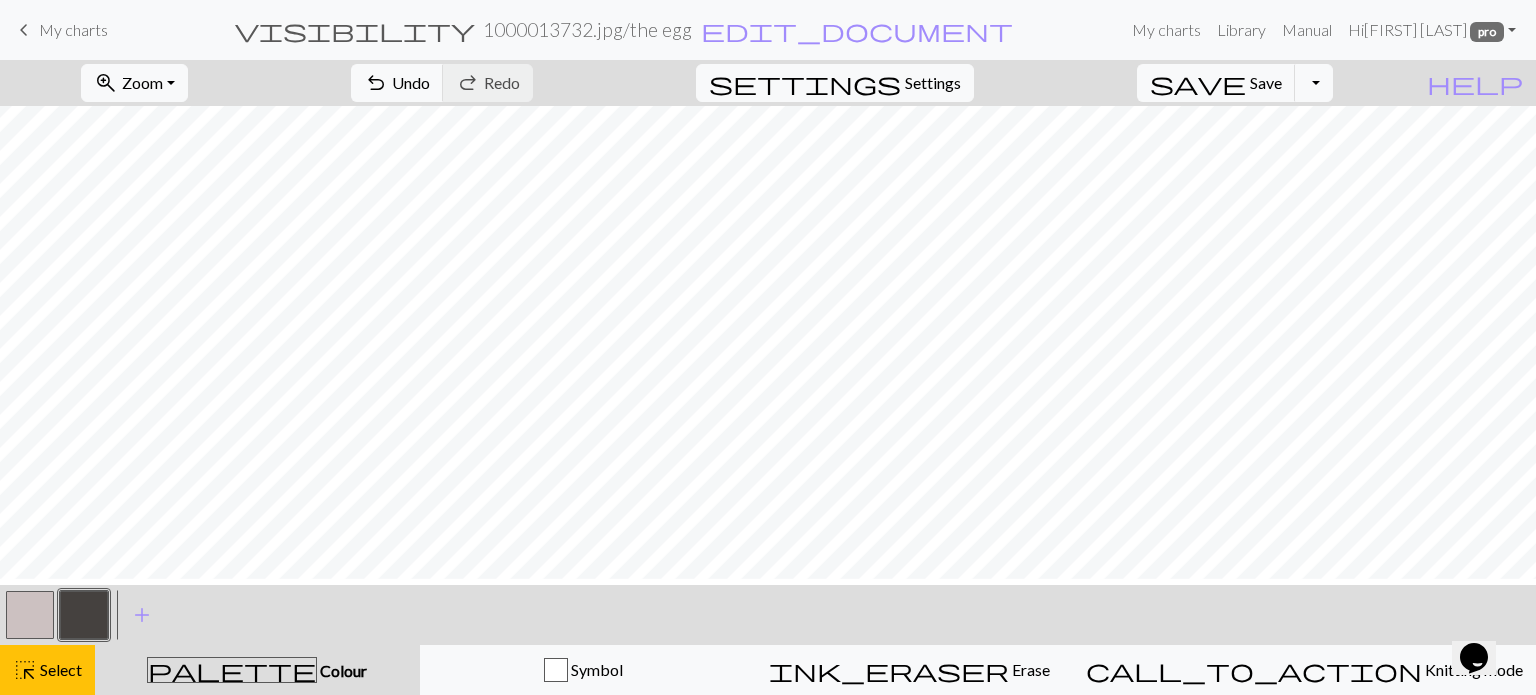 scroll, scrollTop: 0, scrollLeft: 0, axis: both 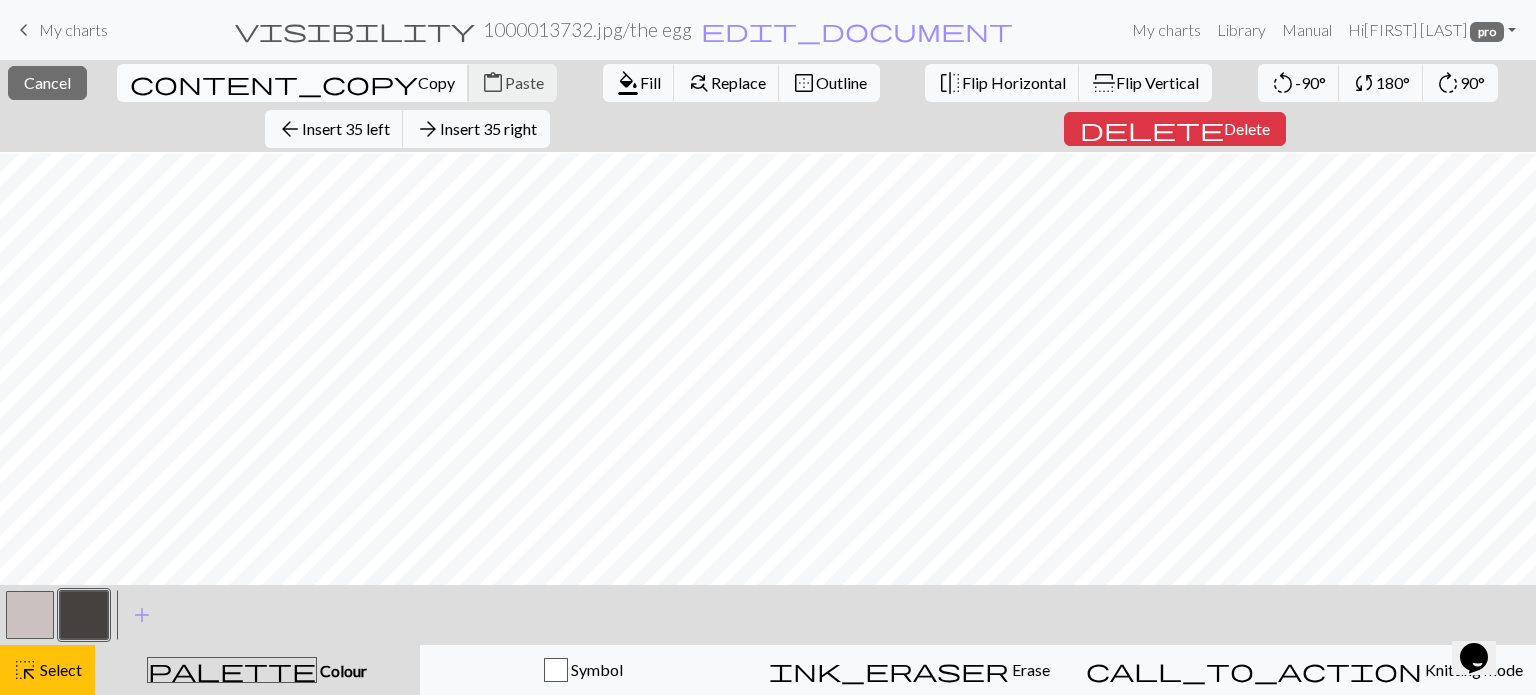 click on "Copy" at bounding box center [436, 82] 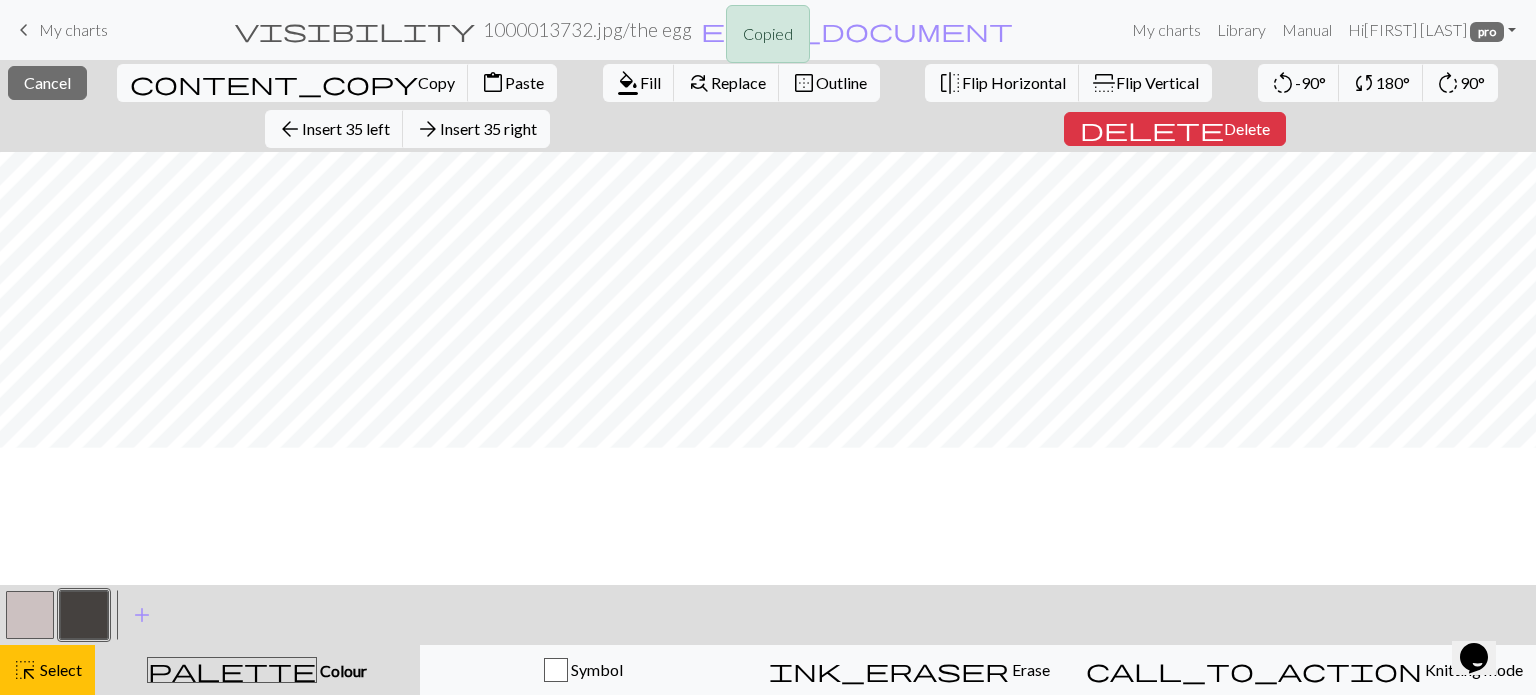 scroll, scrollTop: 0, scrollLeft: 0, axis: both 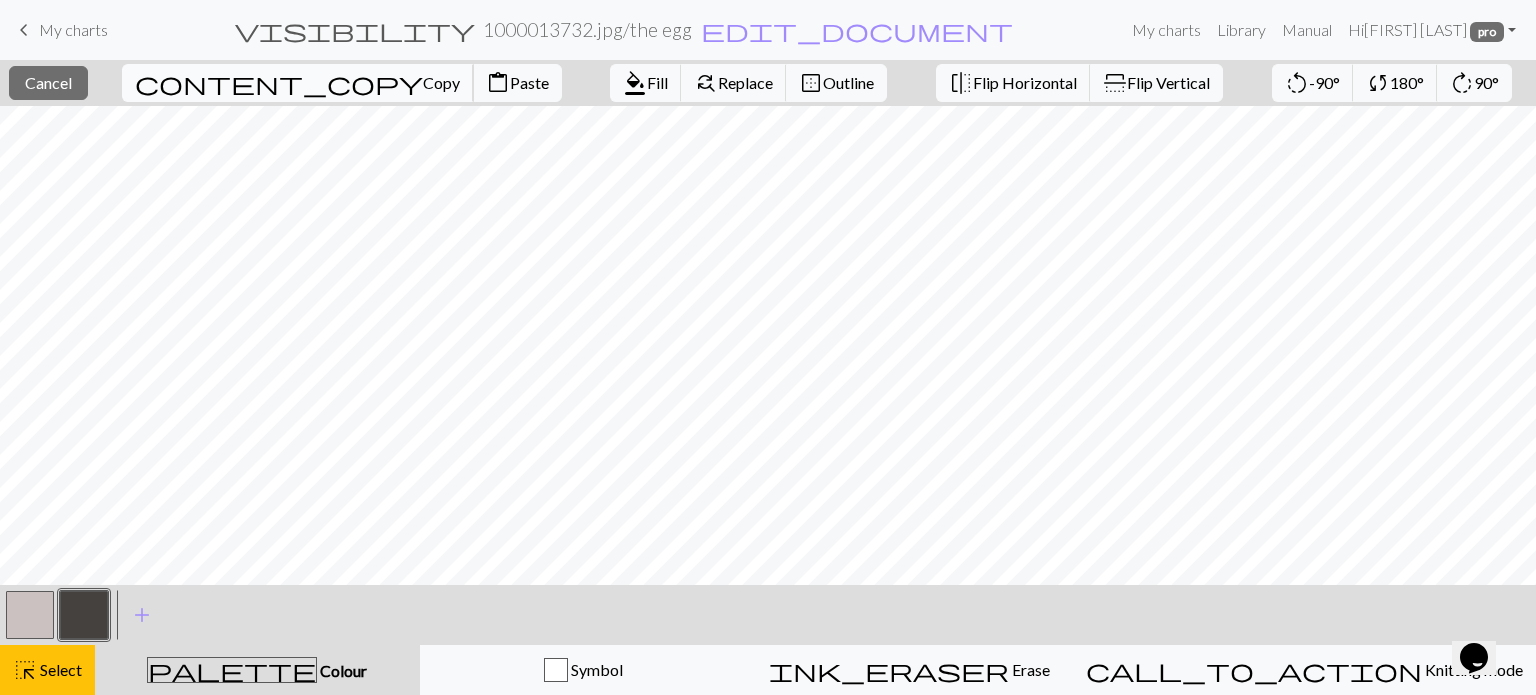click on "Copy" at bounding box center (441, 82) 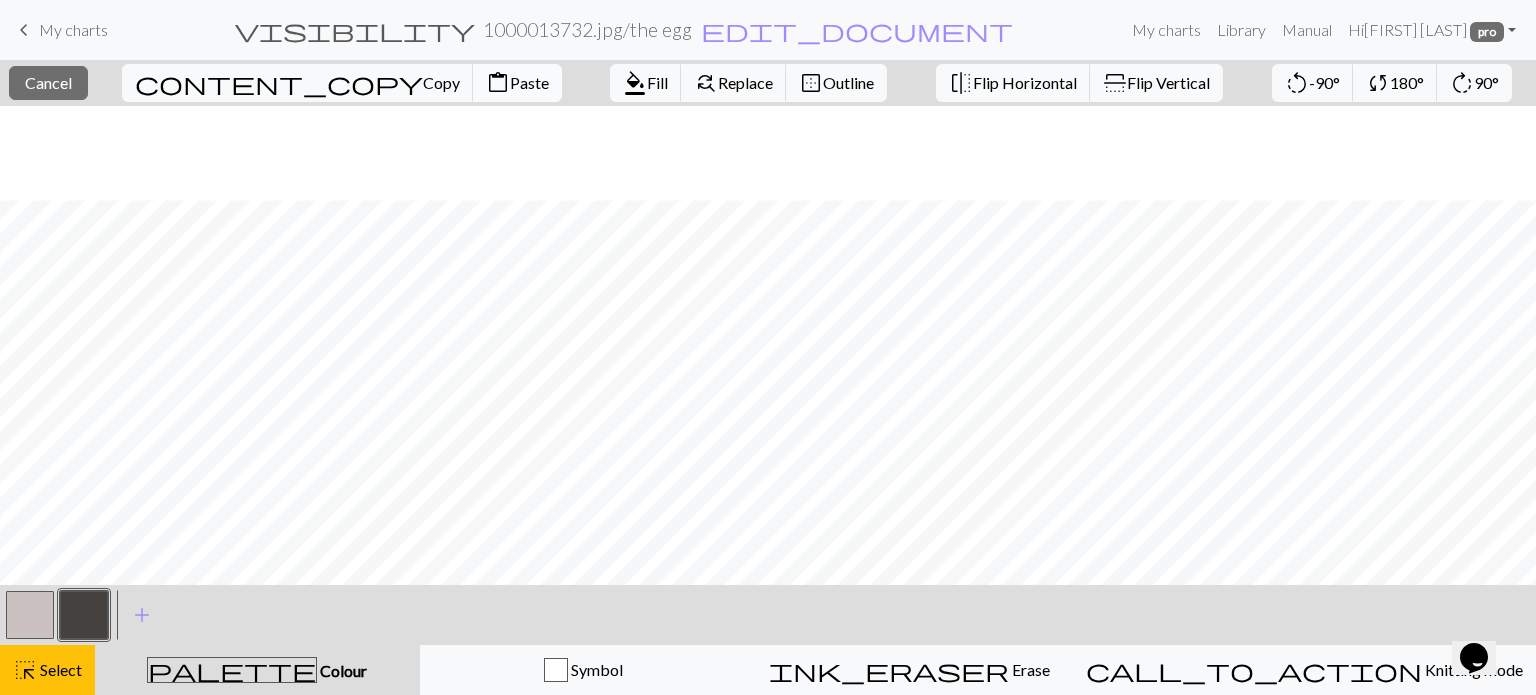 scroll, scrollTop: 235, scrollLeft: 0, axis: vertical 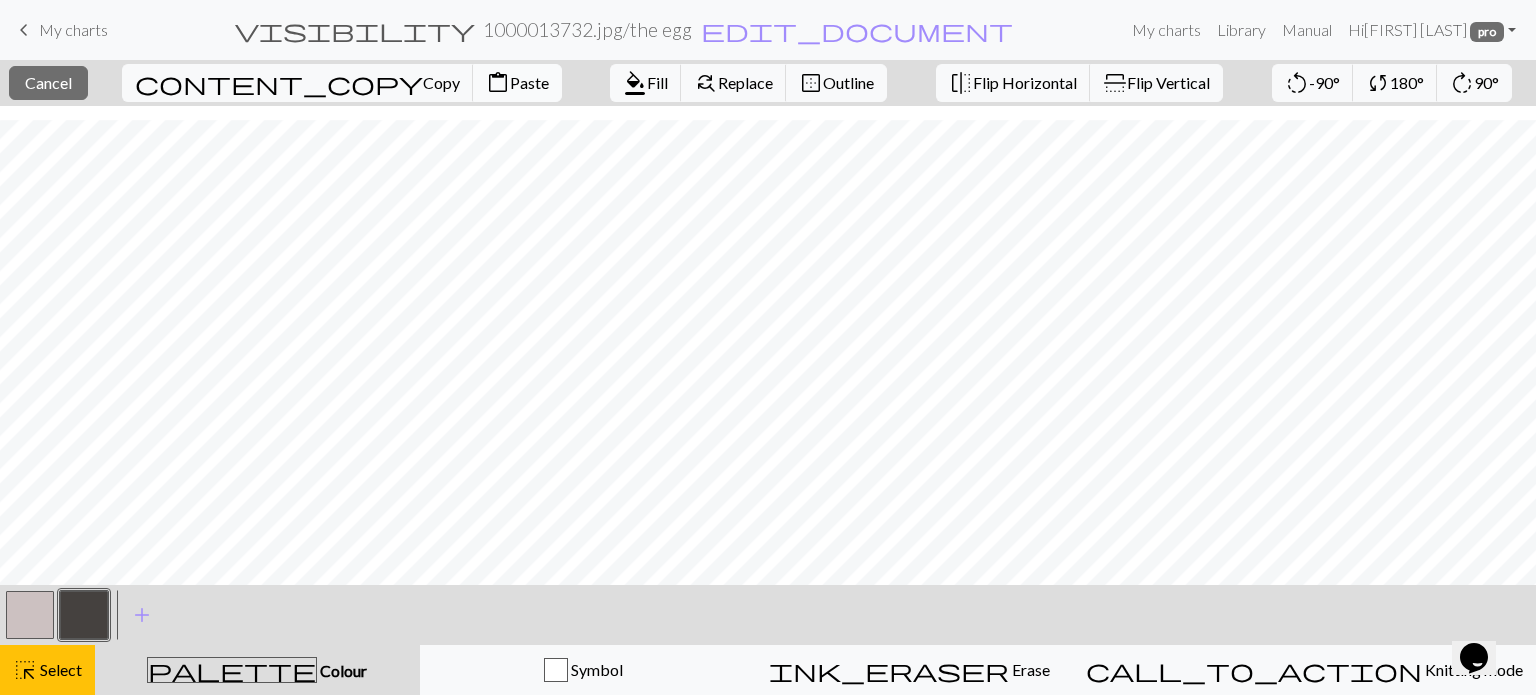 click on "Paste" at bounding box center [529, 82] 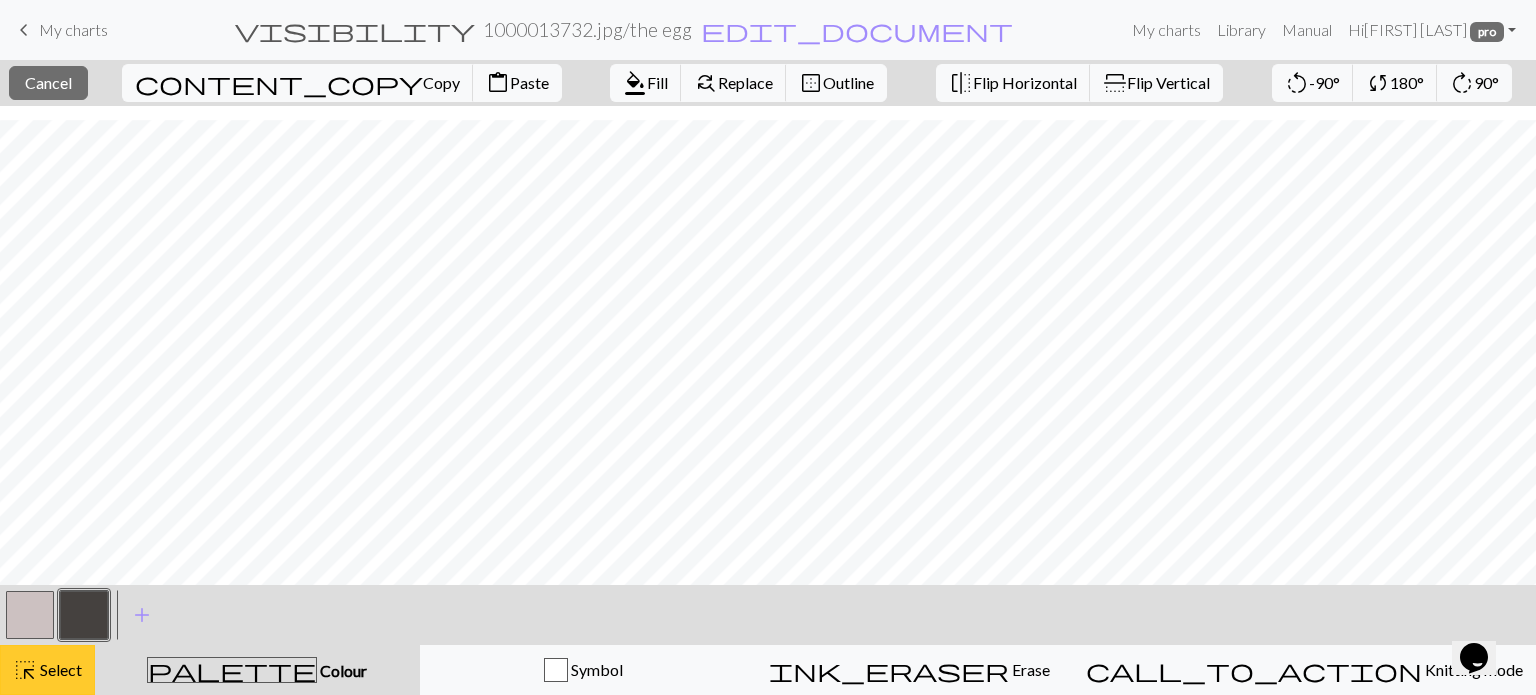 click on "Select" at bounding box center [59, 669] 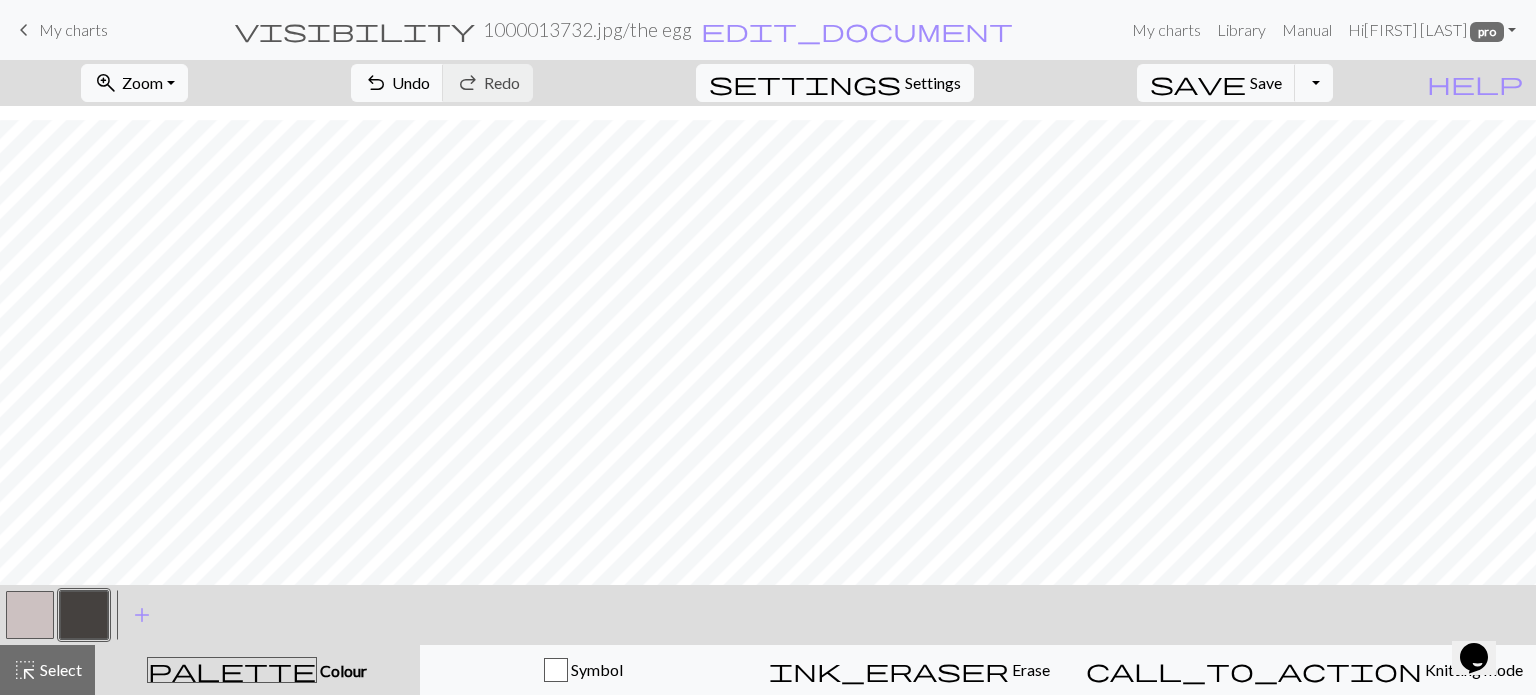 click at bounding box center (30, 615) 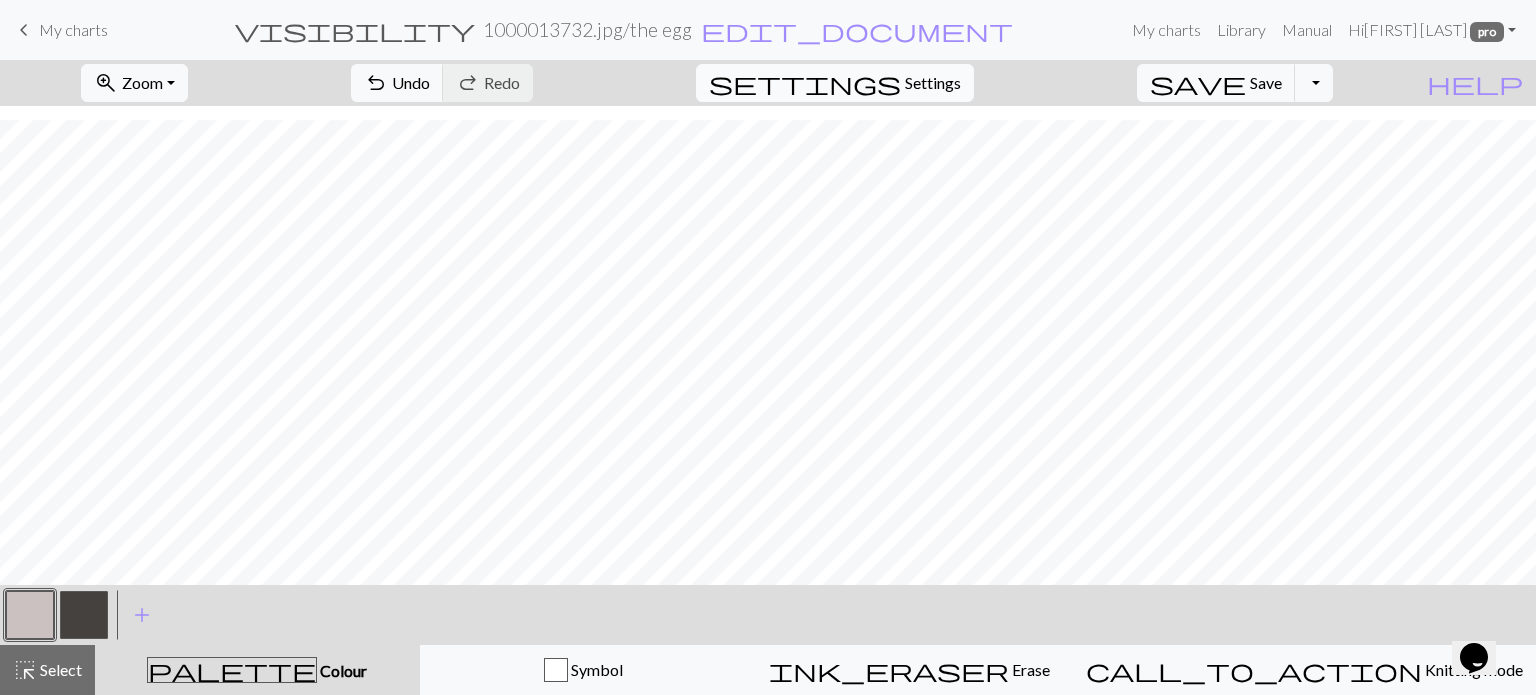 click on "Settings" at bounding box center [933, 83] 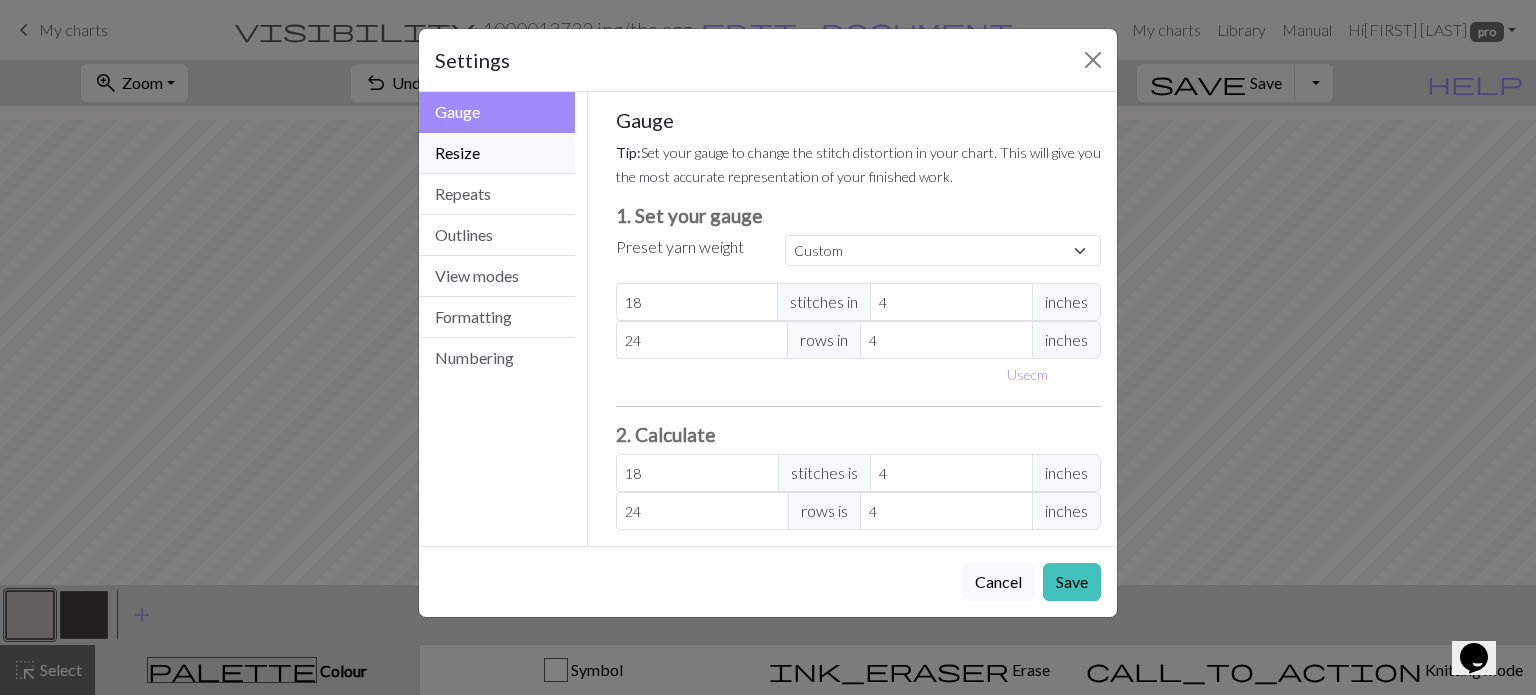 click on "Resize" at bounding box center (497, 153) 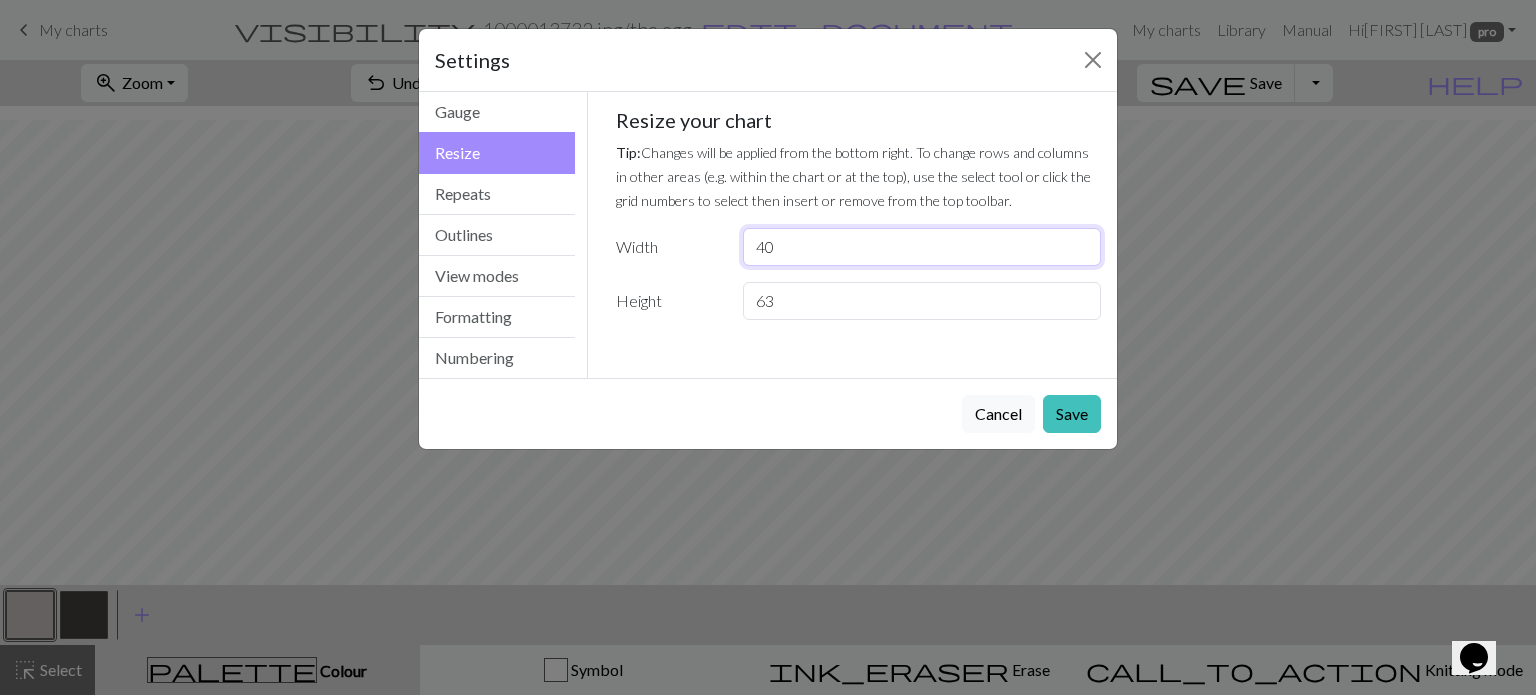 drag, startPoint x: 780, startPoint y: 247, endPoint x: 752, endPoint y: 253, distance: 28.635643 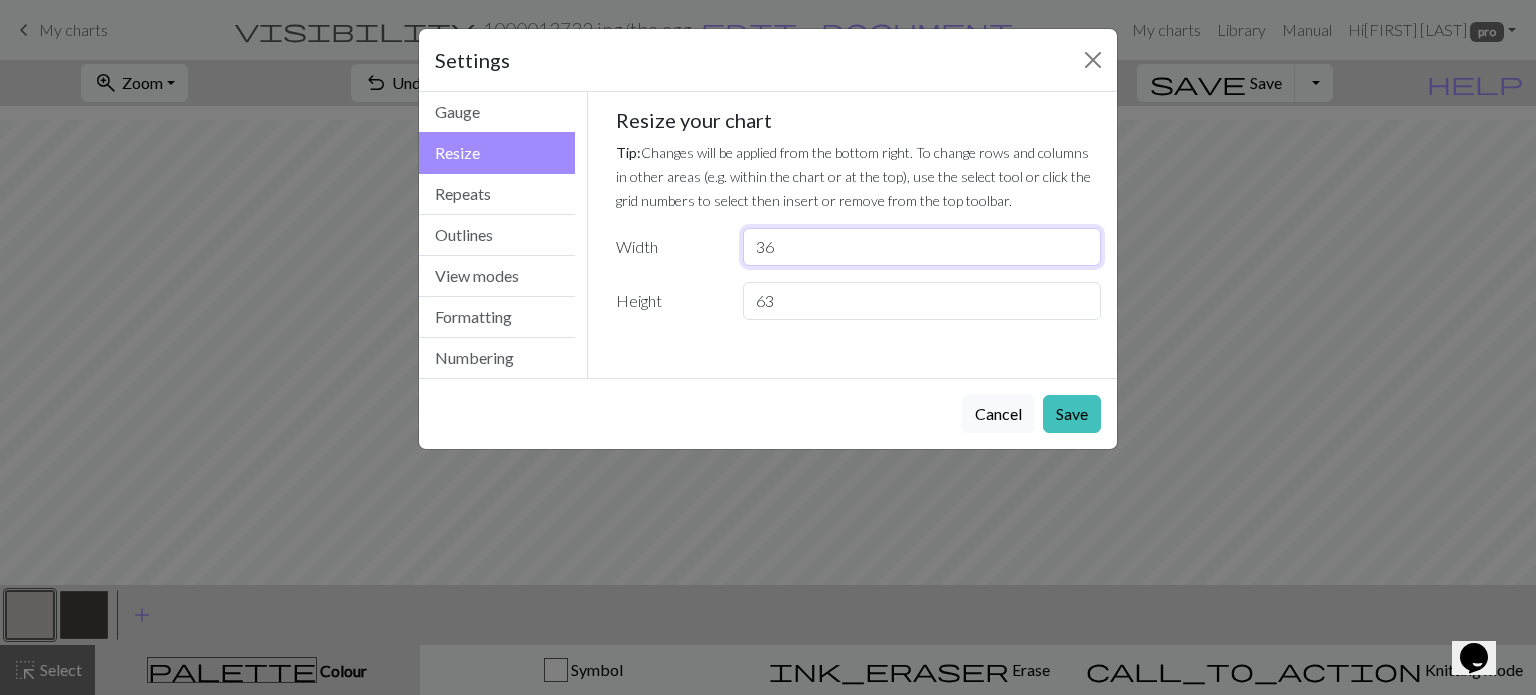 type on "36" 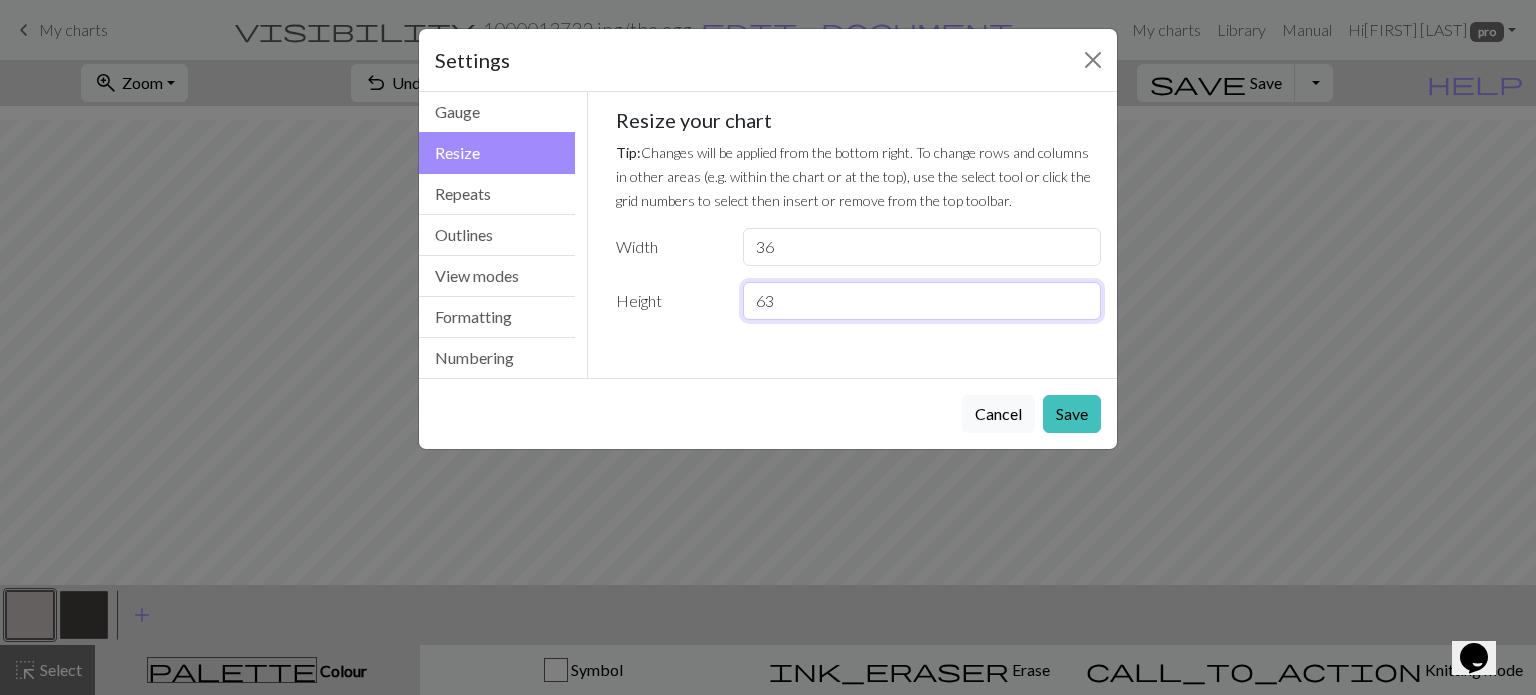 click on "63" at bounding box center [922, 301] 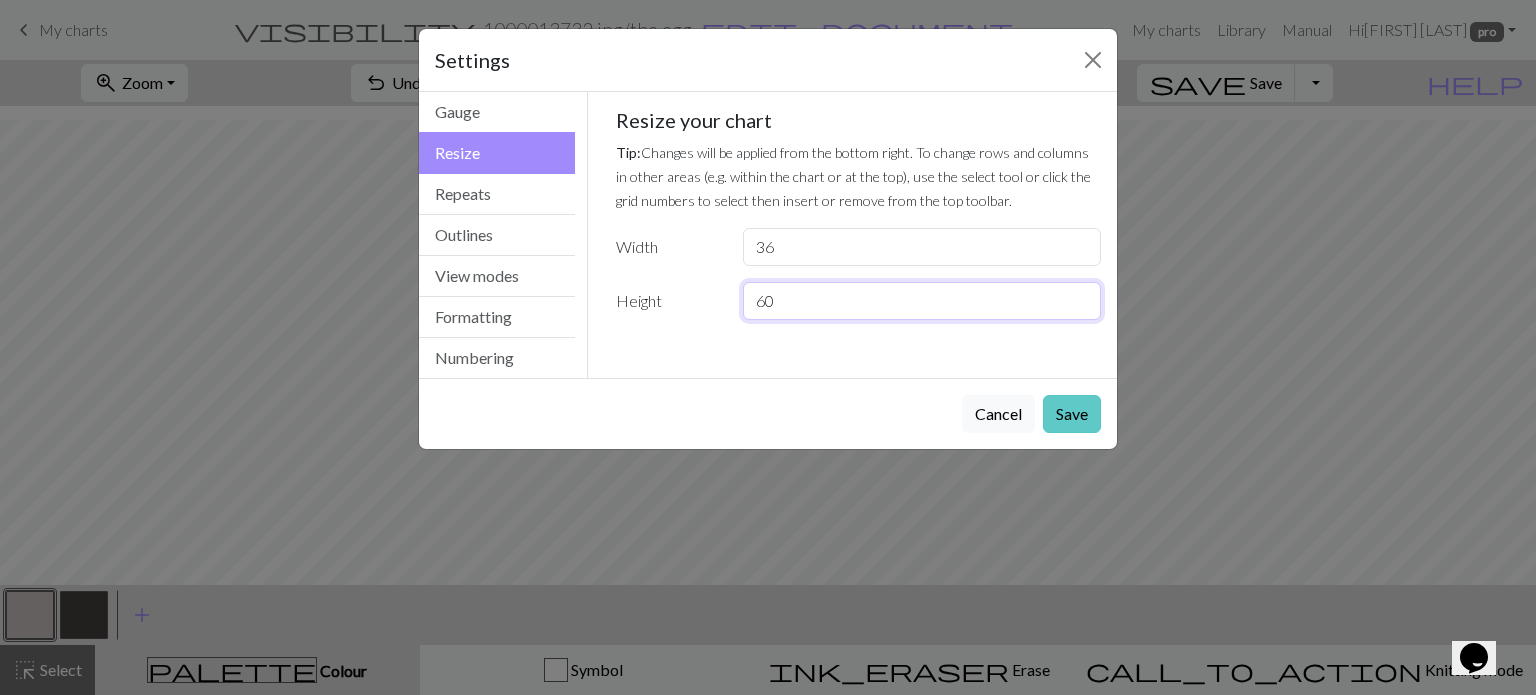 type on "60" 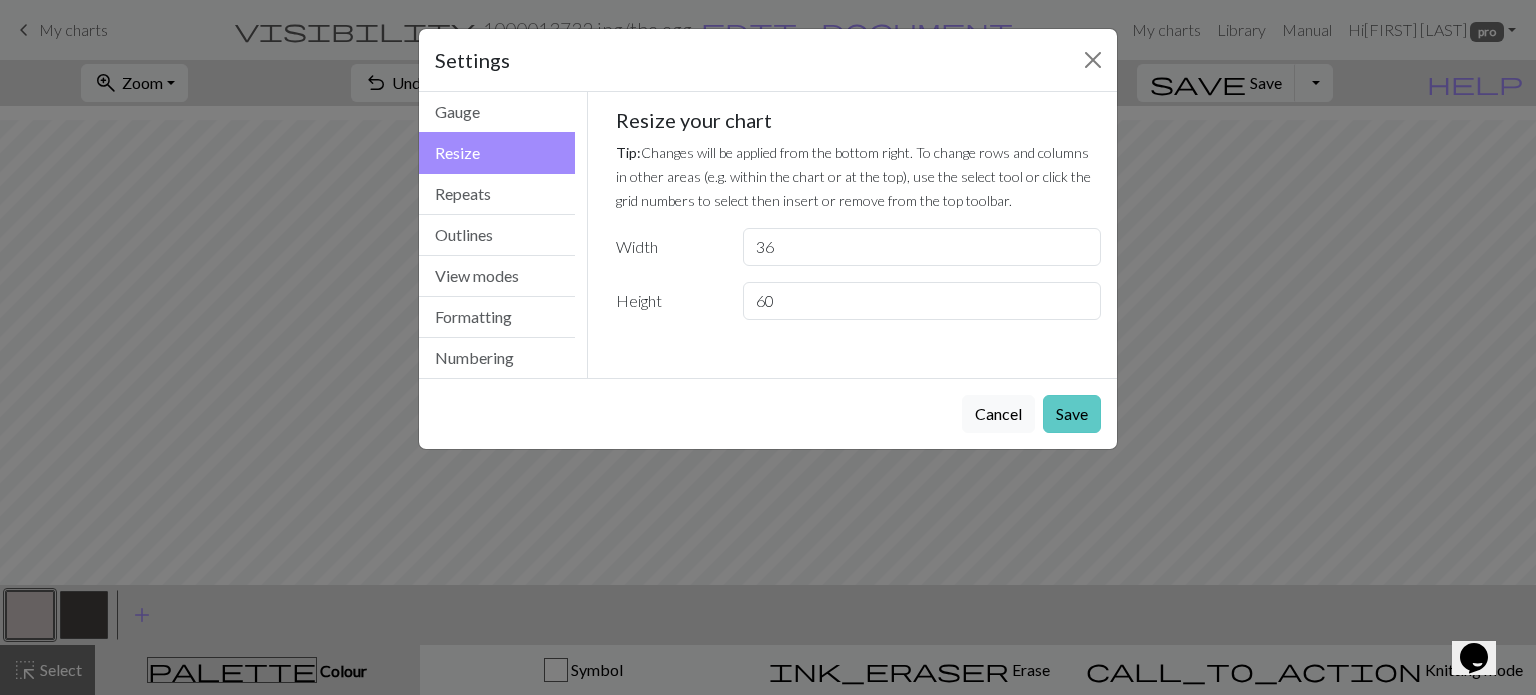 click on "Save" at bounding box center [1072, 414] 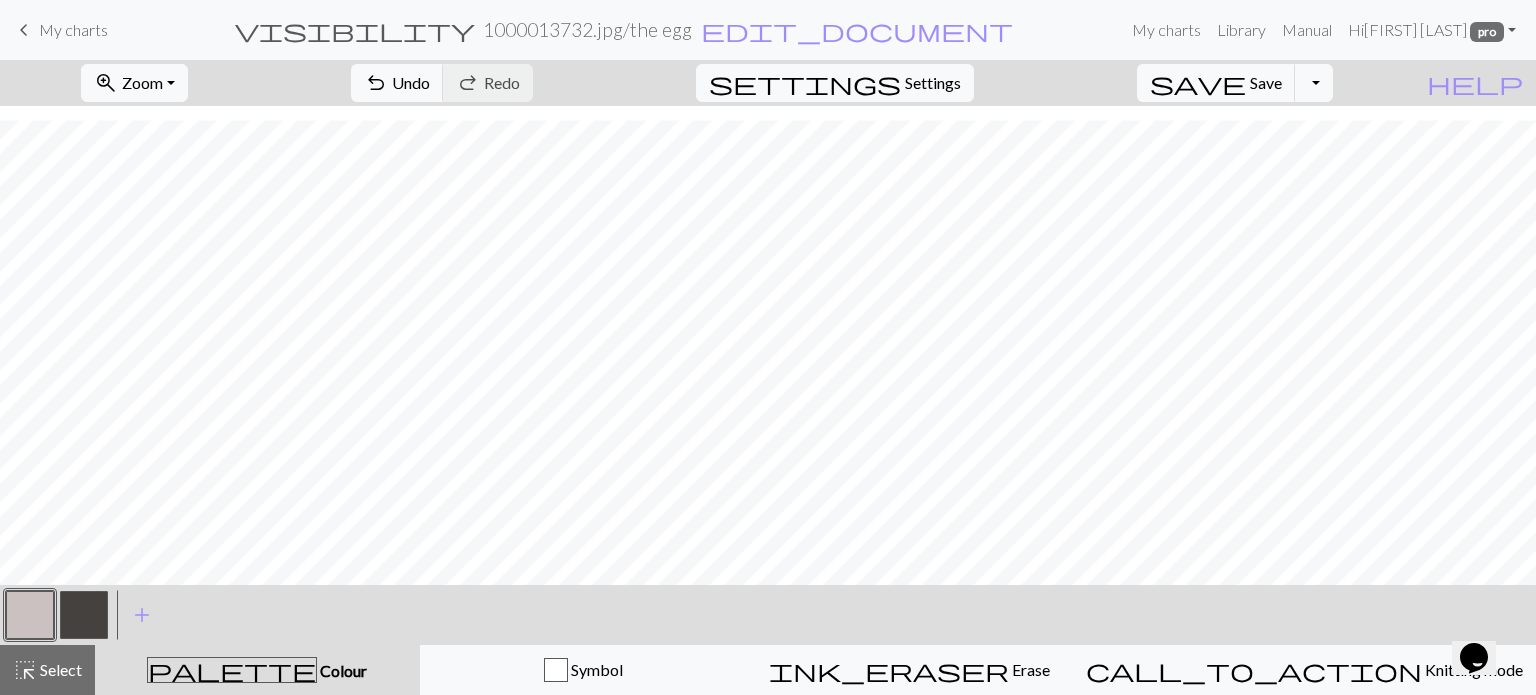 scroll, scrollTop: 205, scrollLeft: 0, axis: vertical 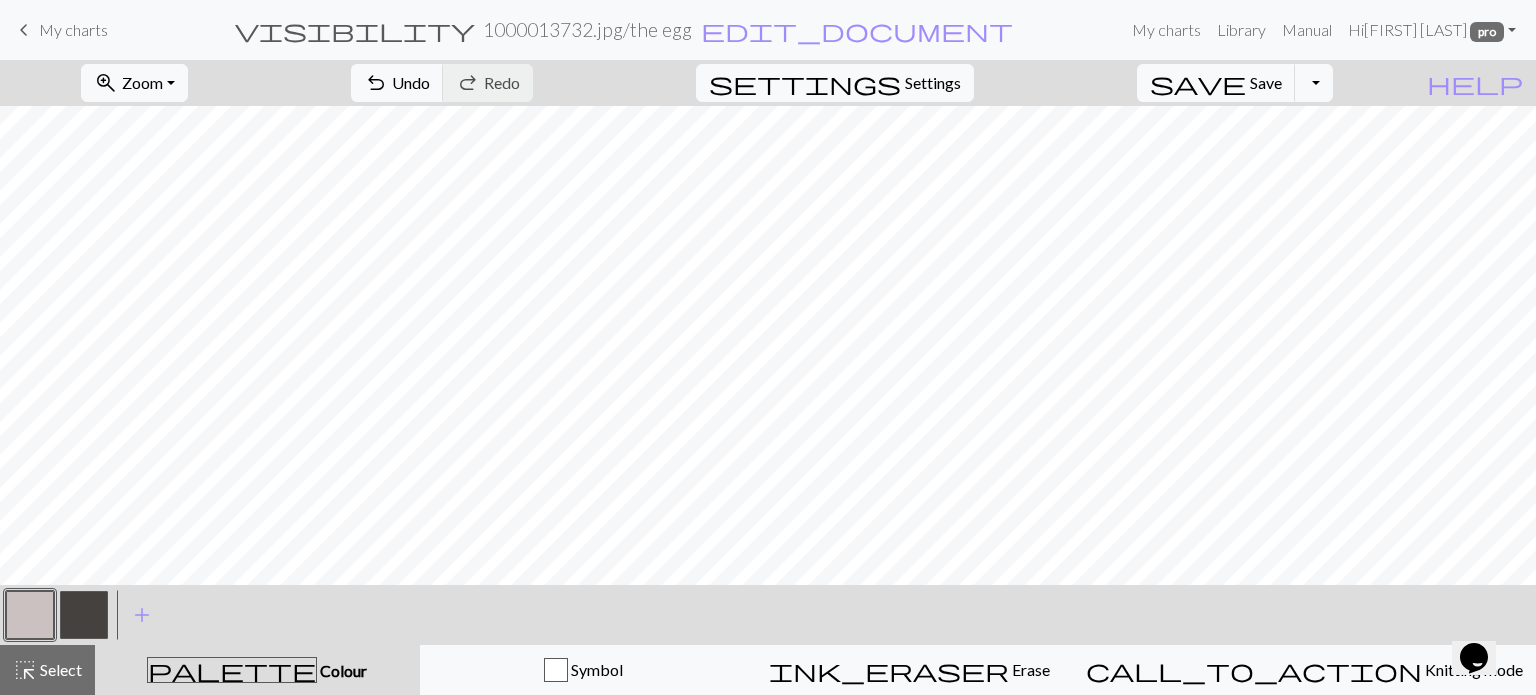 click at bounding box center (30, 615) 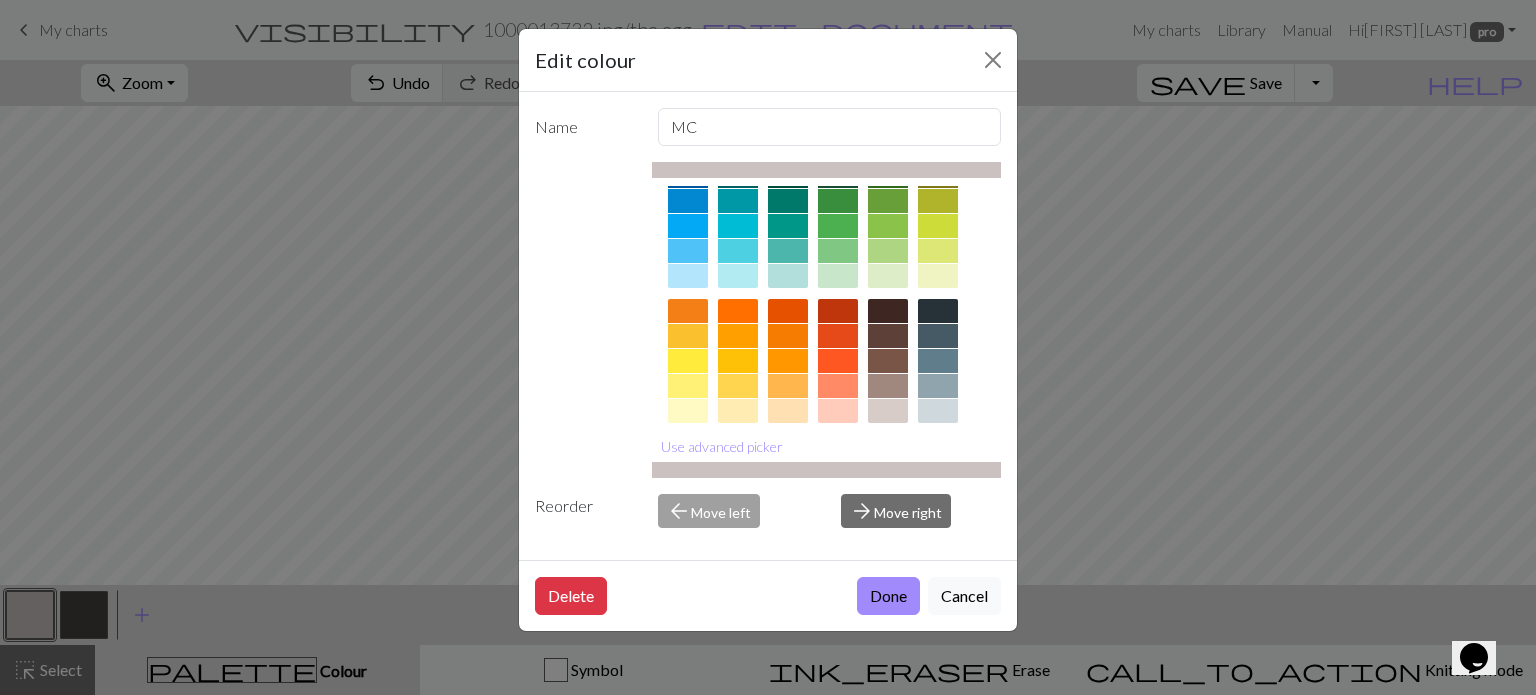 scroll, scrollTop: 100, scrollLeft: 0, axis: vertical 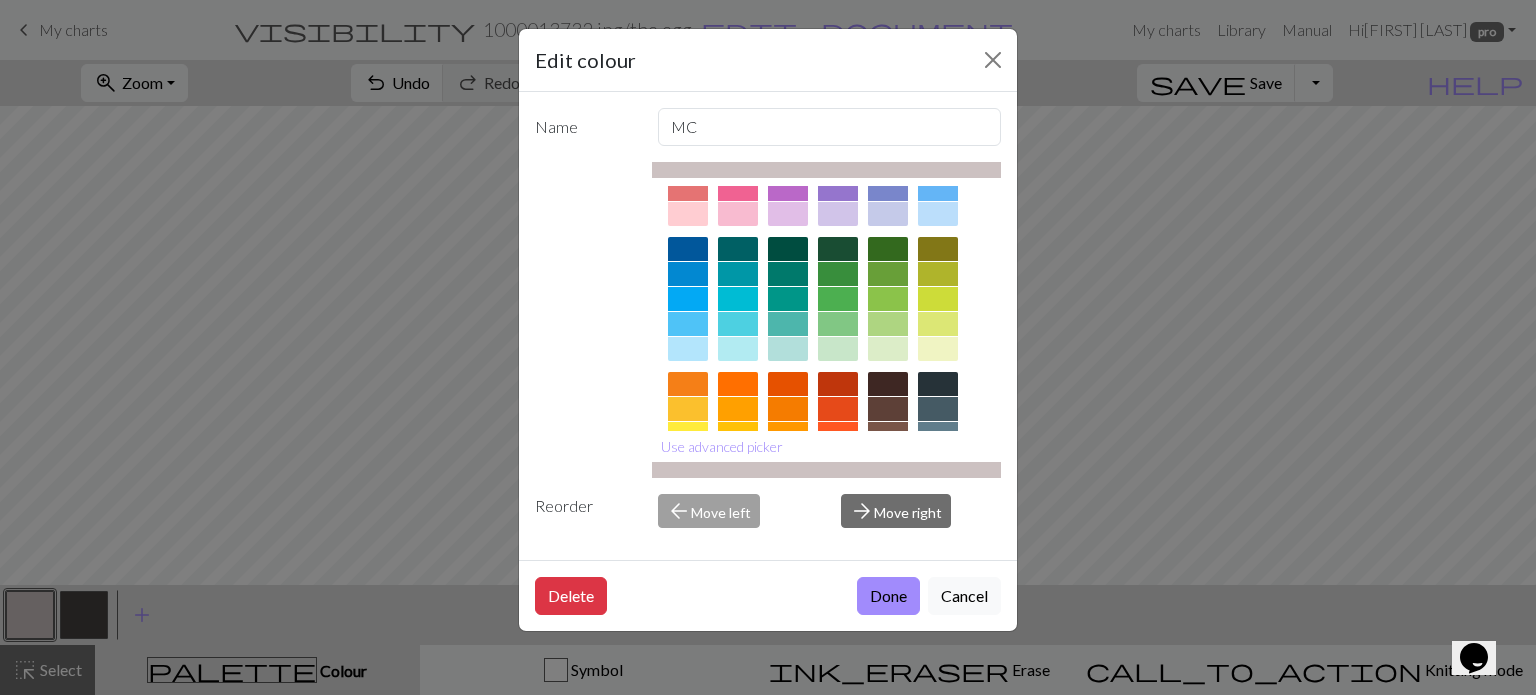 click at bounding box center [688, 274] 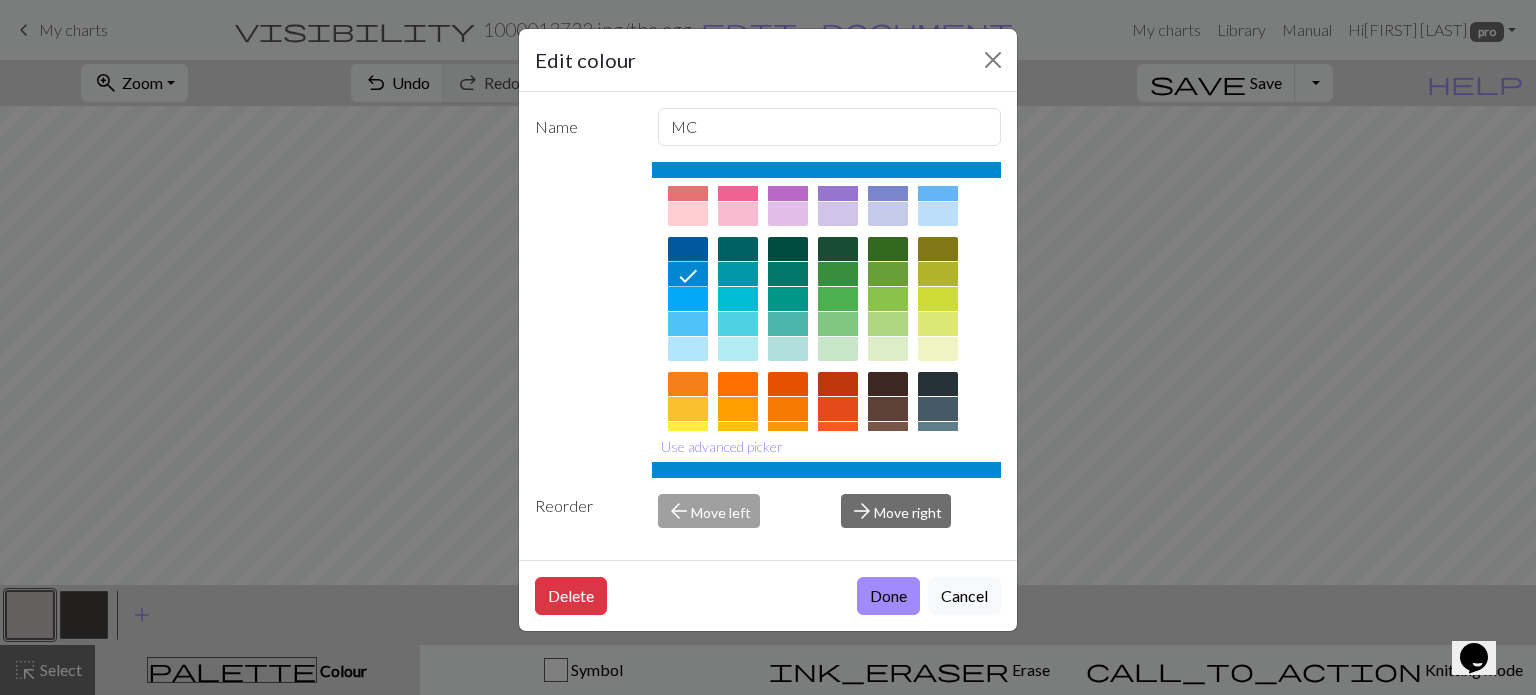 click at bounding box center [688, 249] 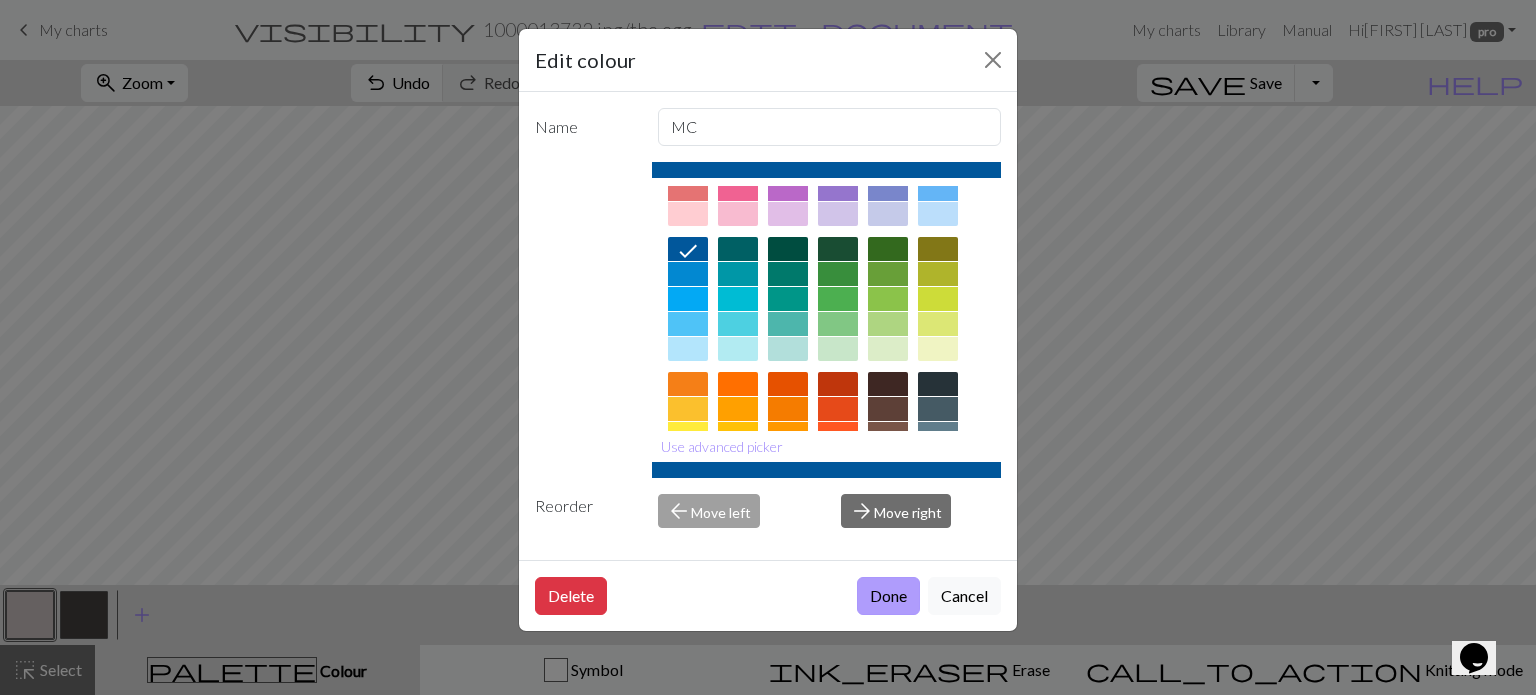 click on "Done" at bounding box center (888, 596) 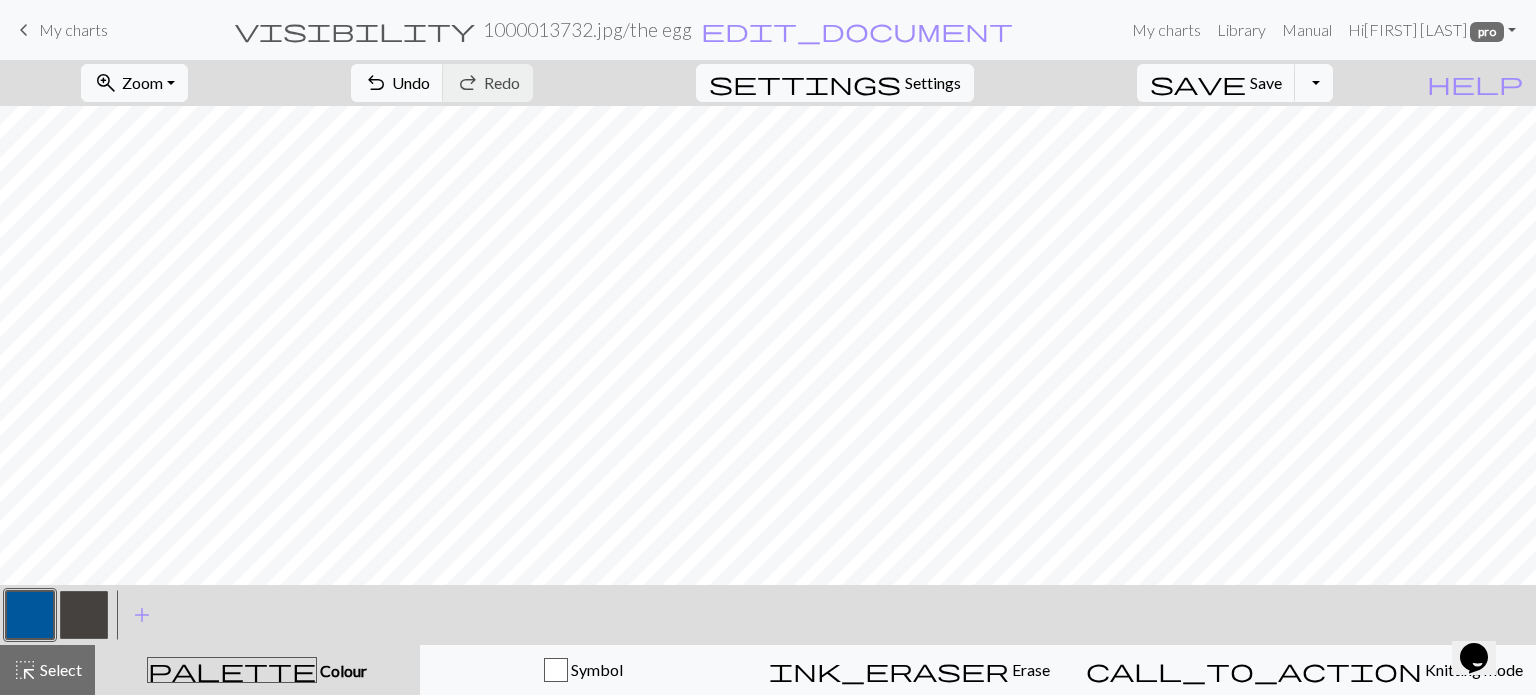 click at bounding box center [84, 615] 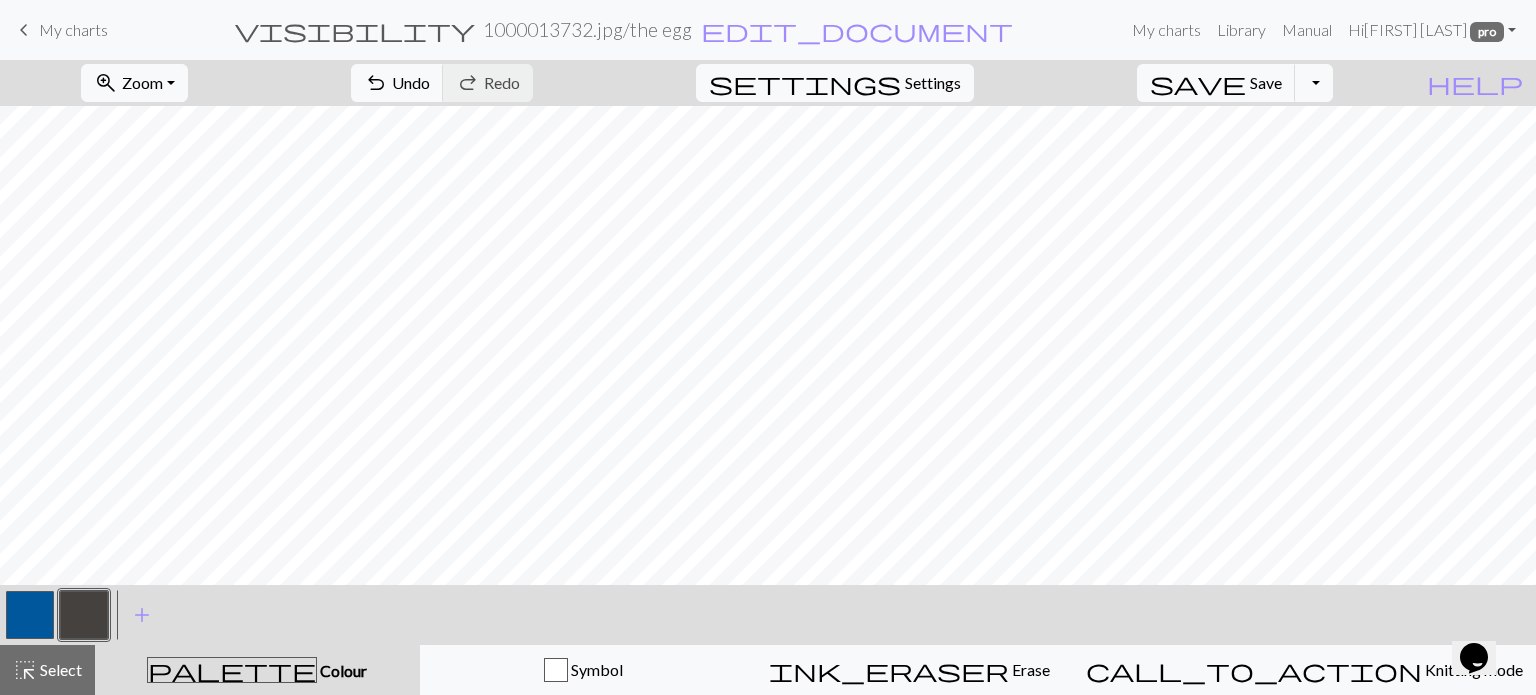 click at bounding box center [84, 615] 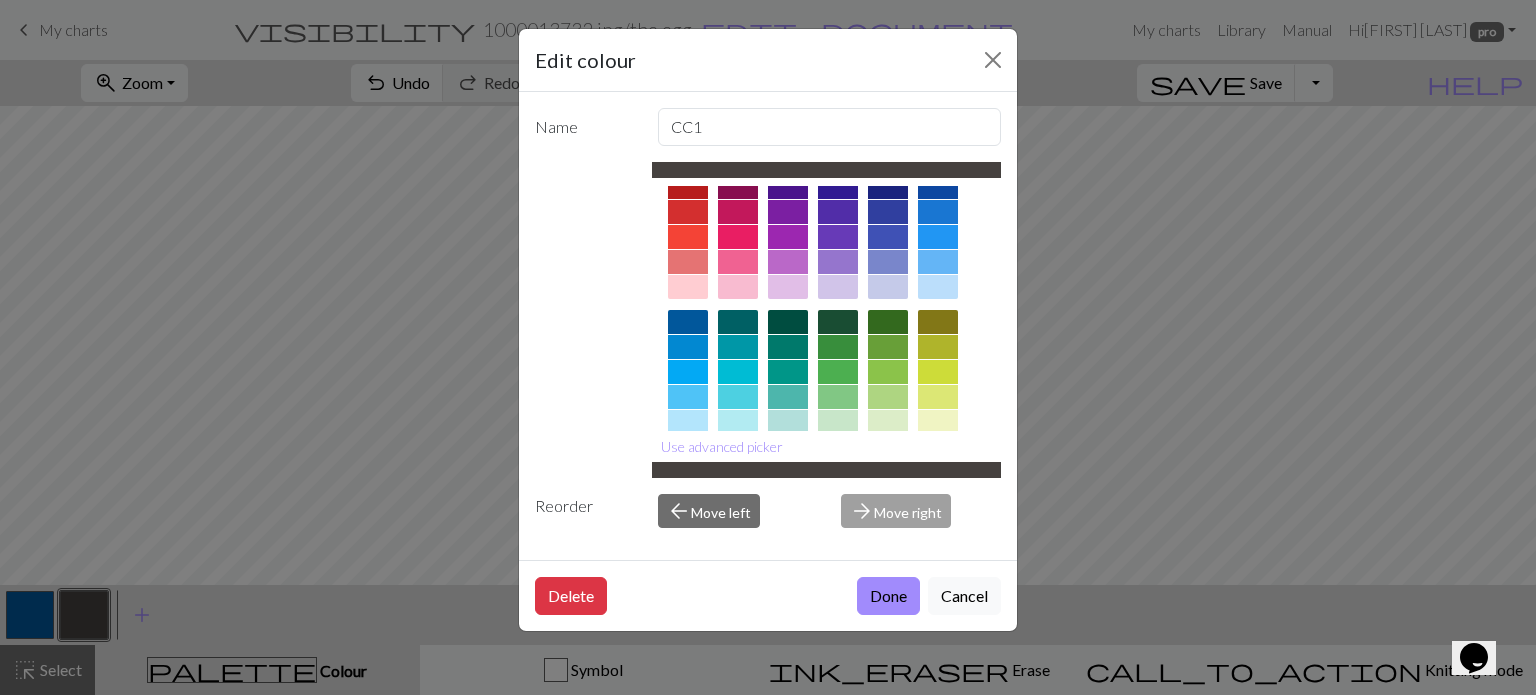 scroll, scrollTop: 0, scrollLeft: 0, axis: both 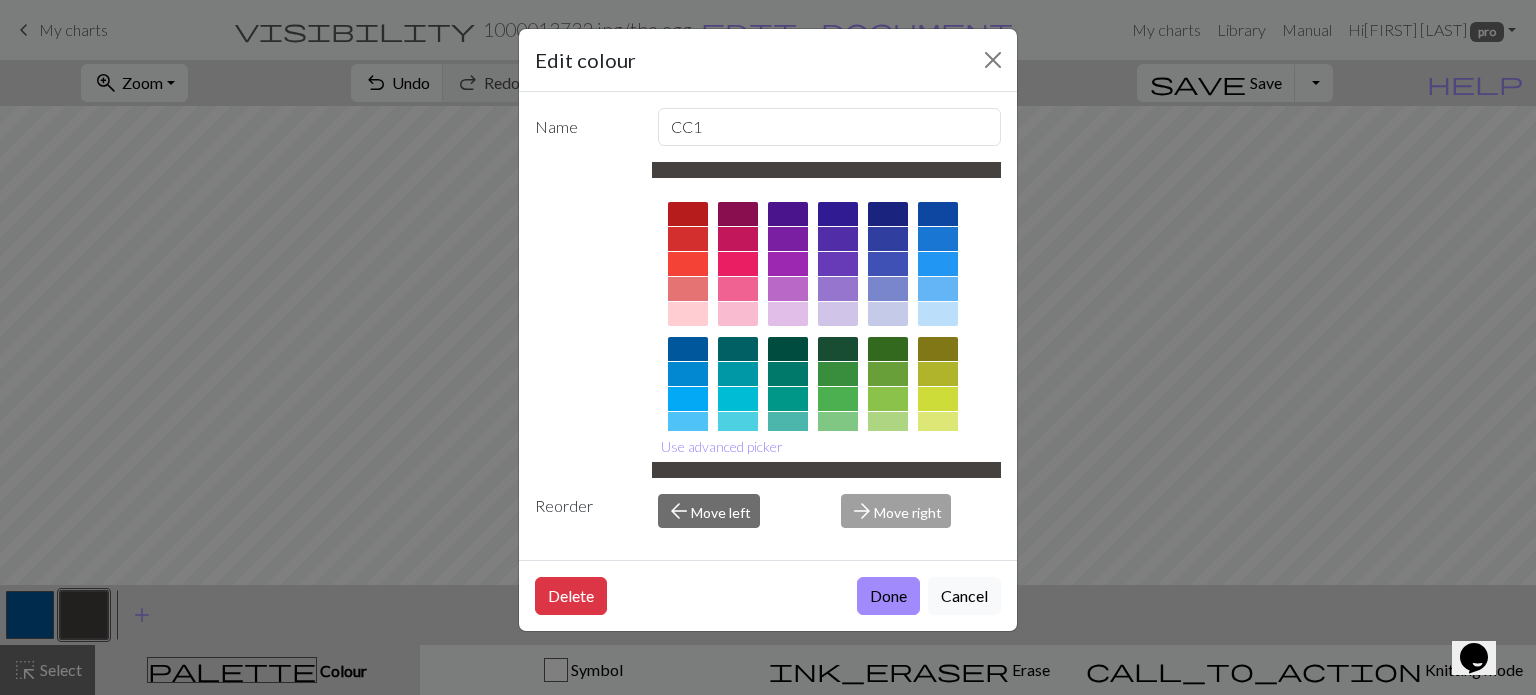click at bounding box center [738, 239] 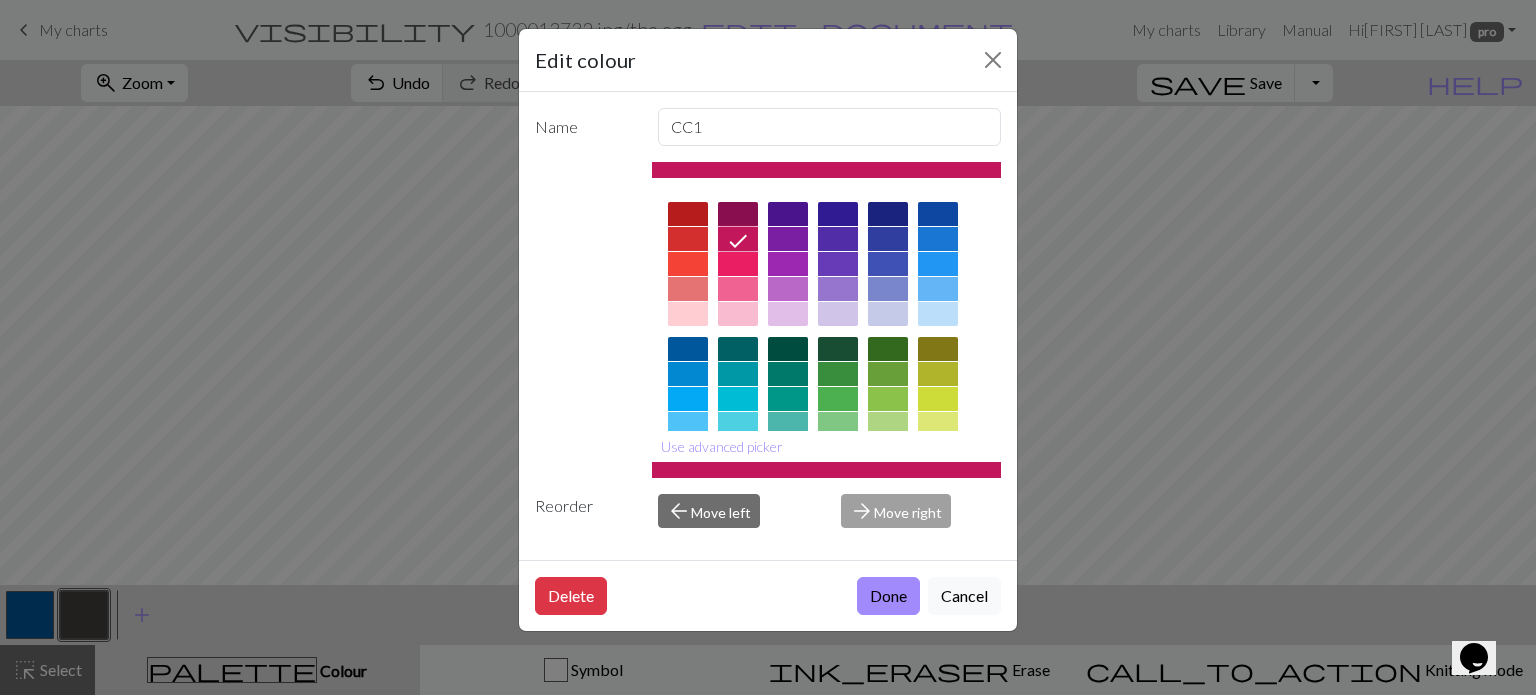 click at bounding box center (738, 264) 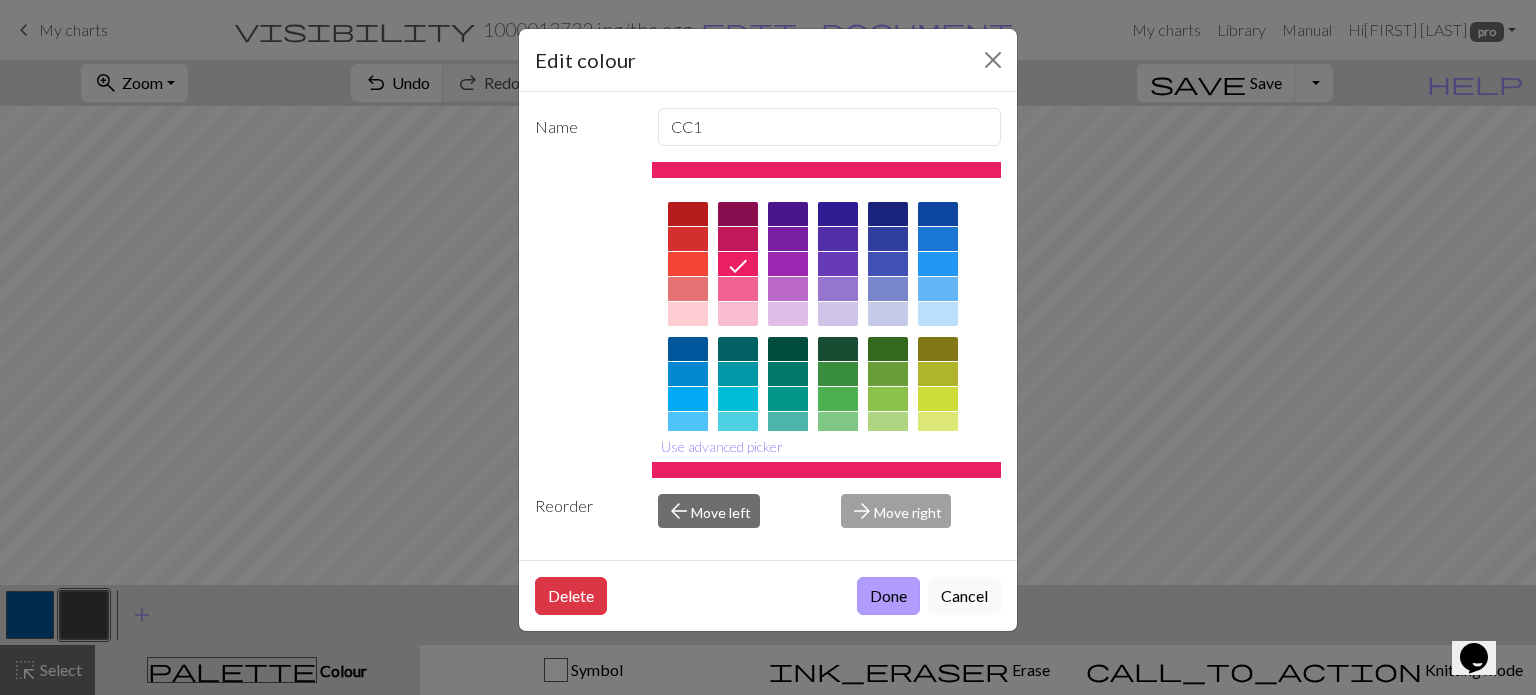 click on "Done" at bounding box center (888, 596) 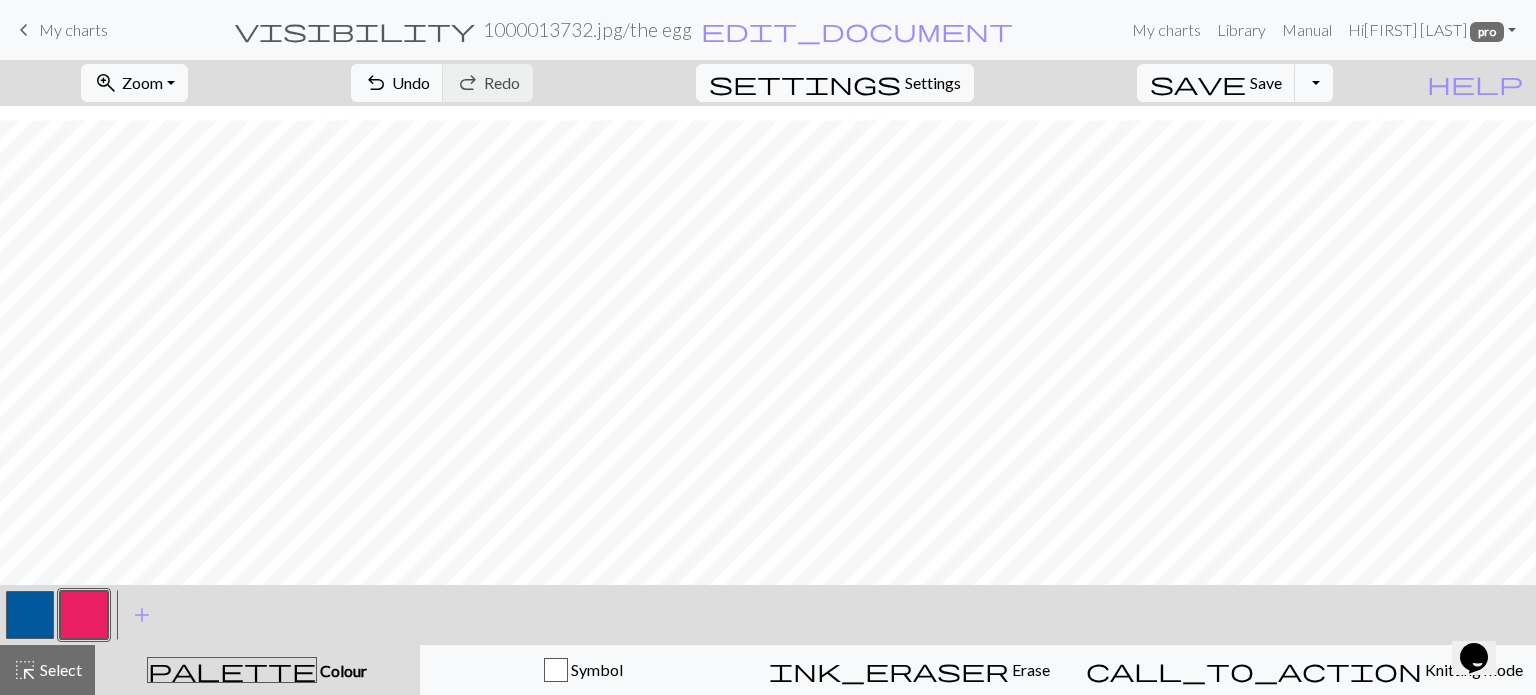 scroll, scrollTop: 205, scrollLeft: 0, axis: vertical 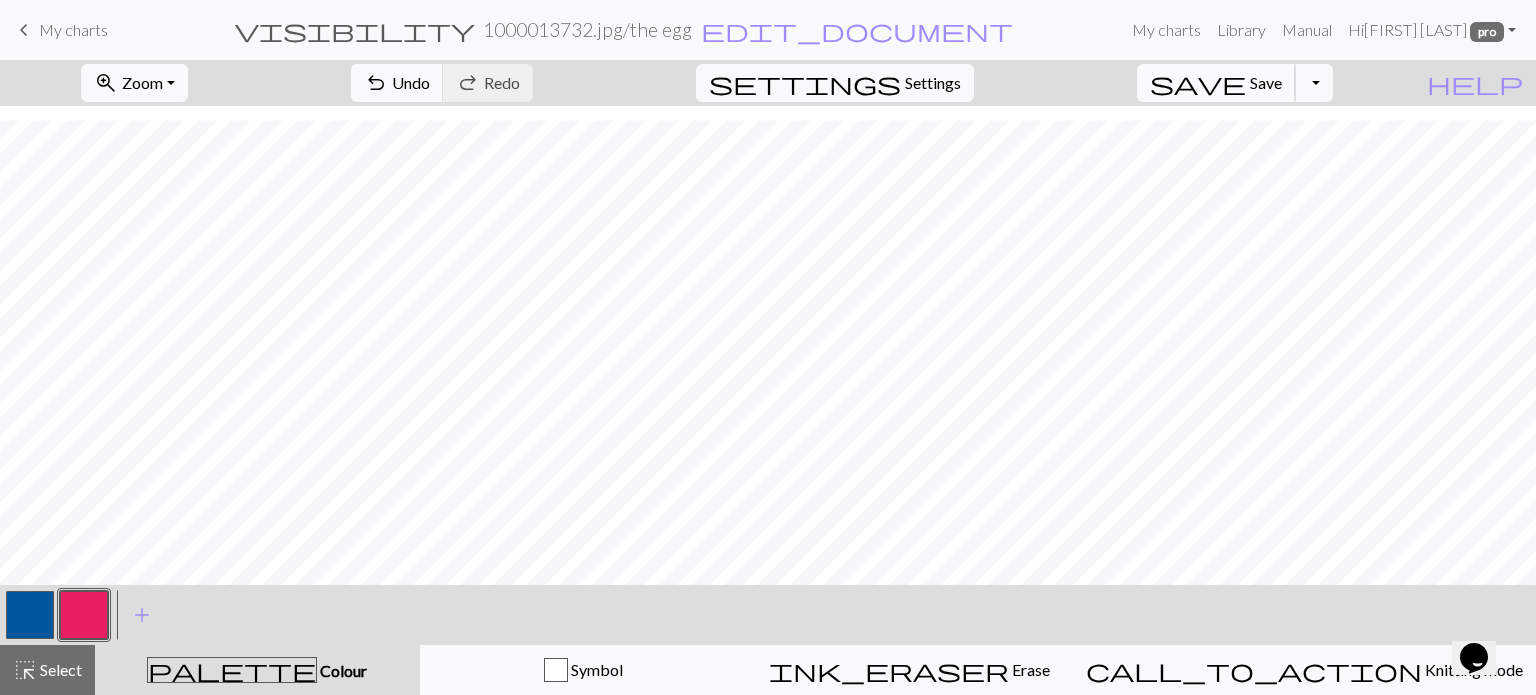 click on "Save" at bounding box center [1266, 82] 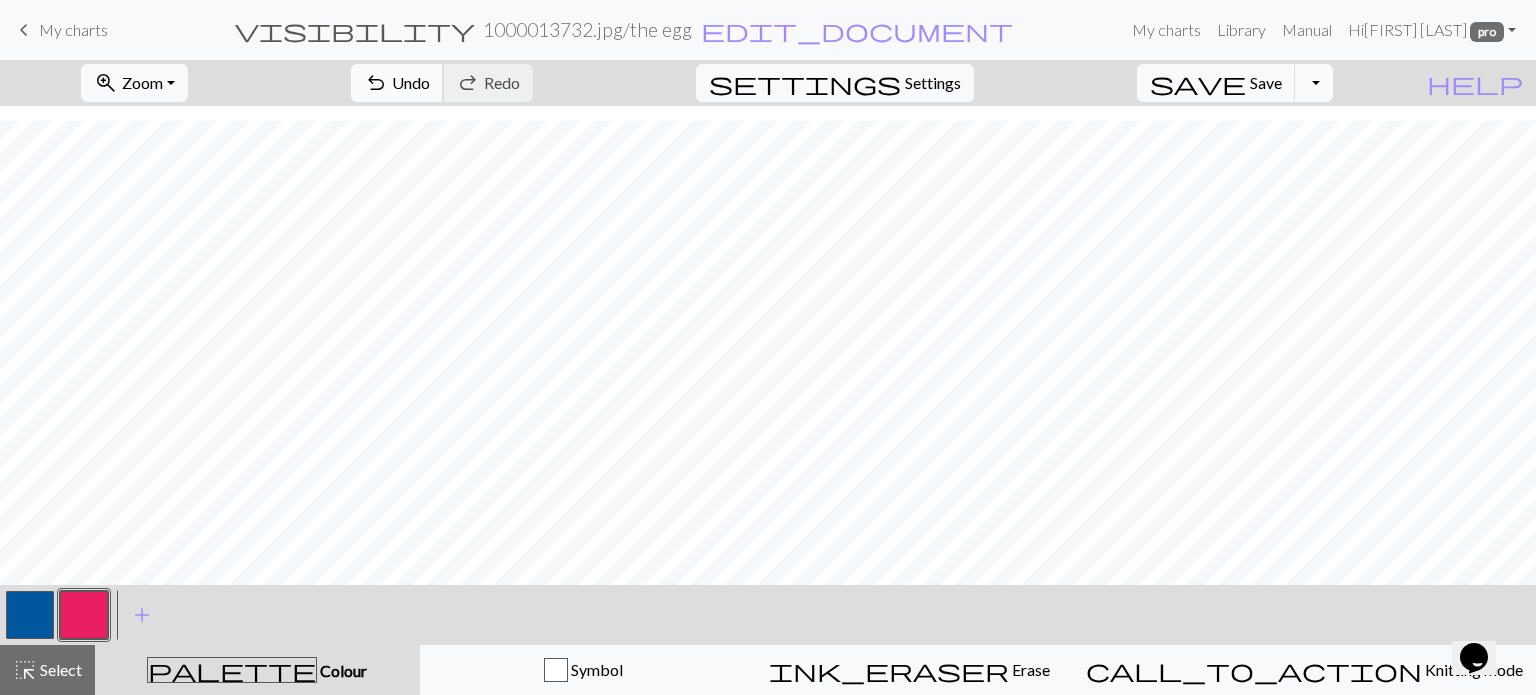click on "Undo" at bounding box center (411, 82) 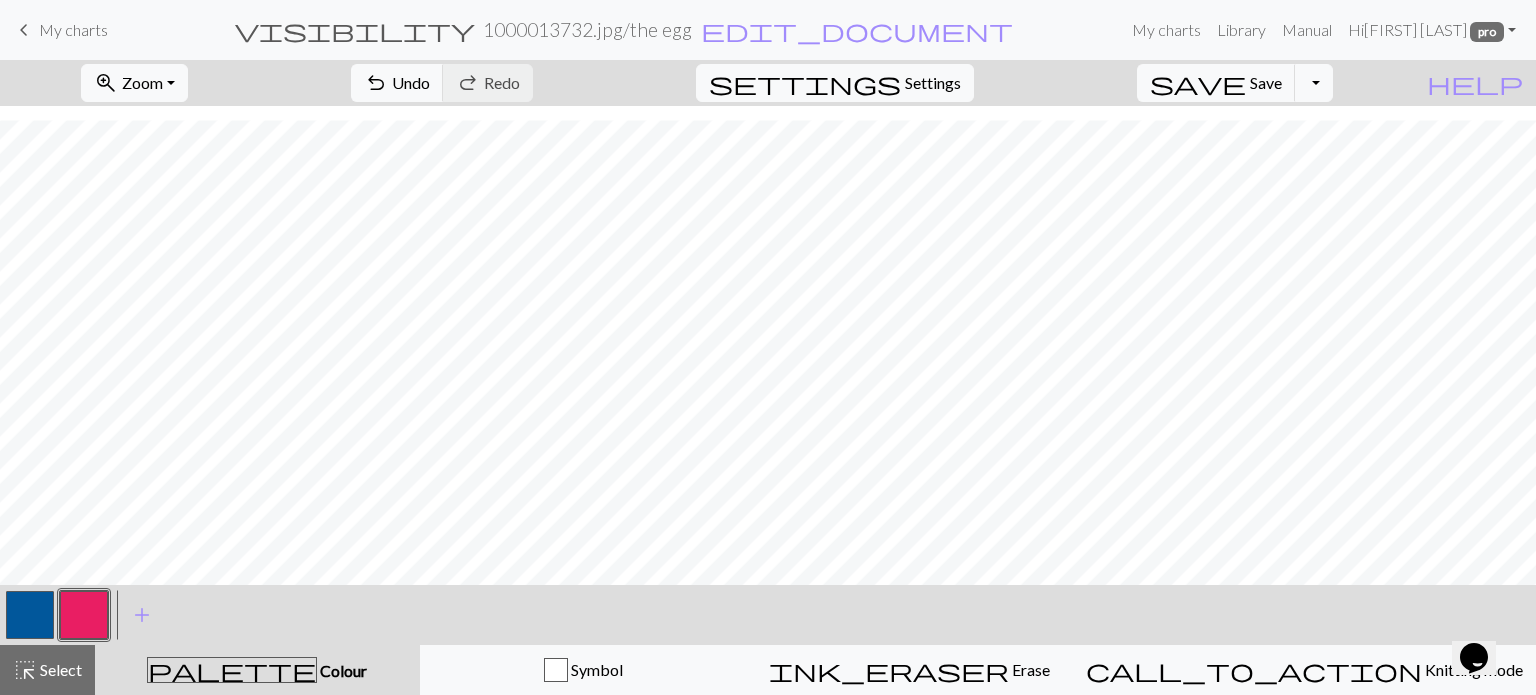 click at bounding box center (30, 615) 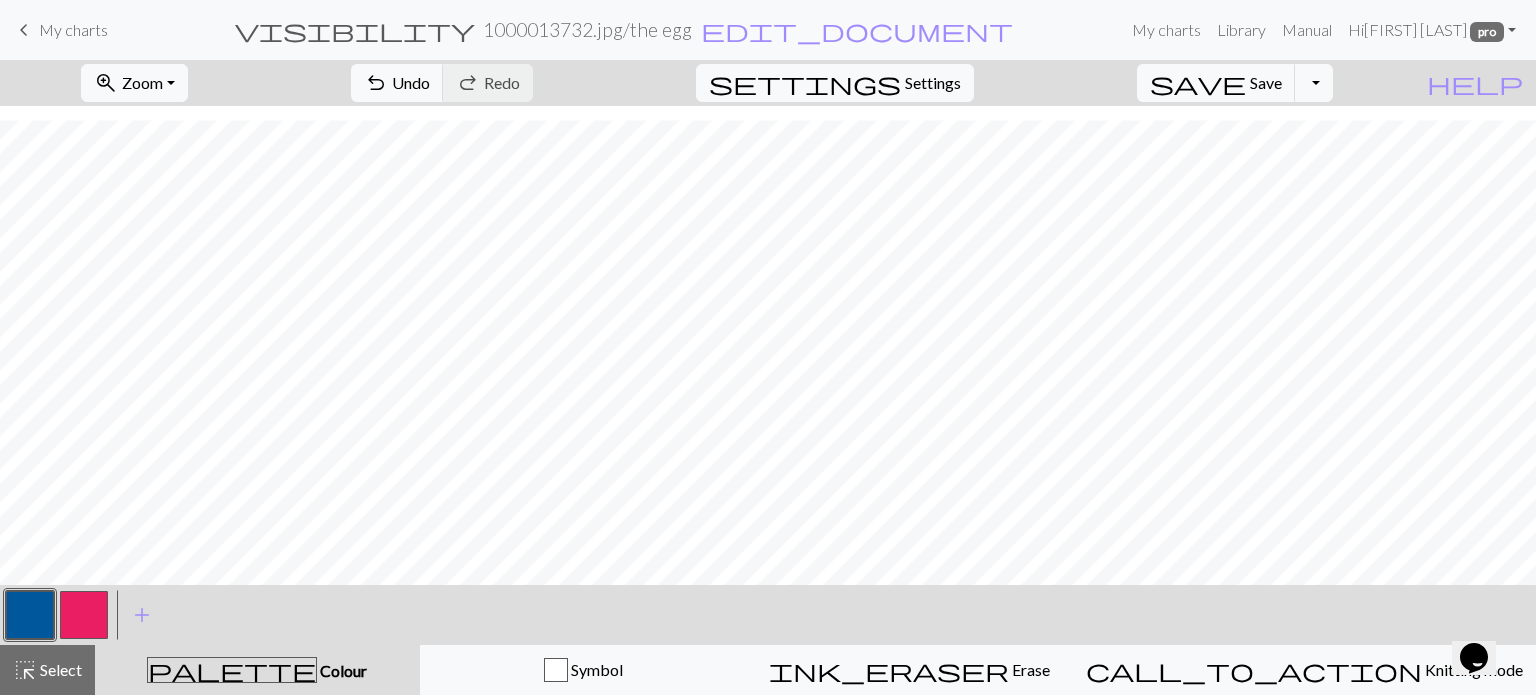 drag, startPoint x: 92, startPoint y: 615, endPoint x: 331, endPoint y: 583, distance: 241.13274 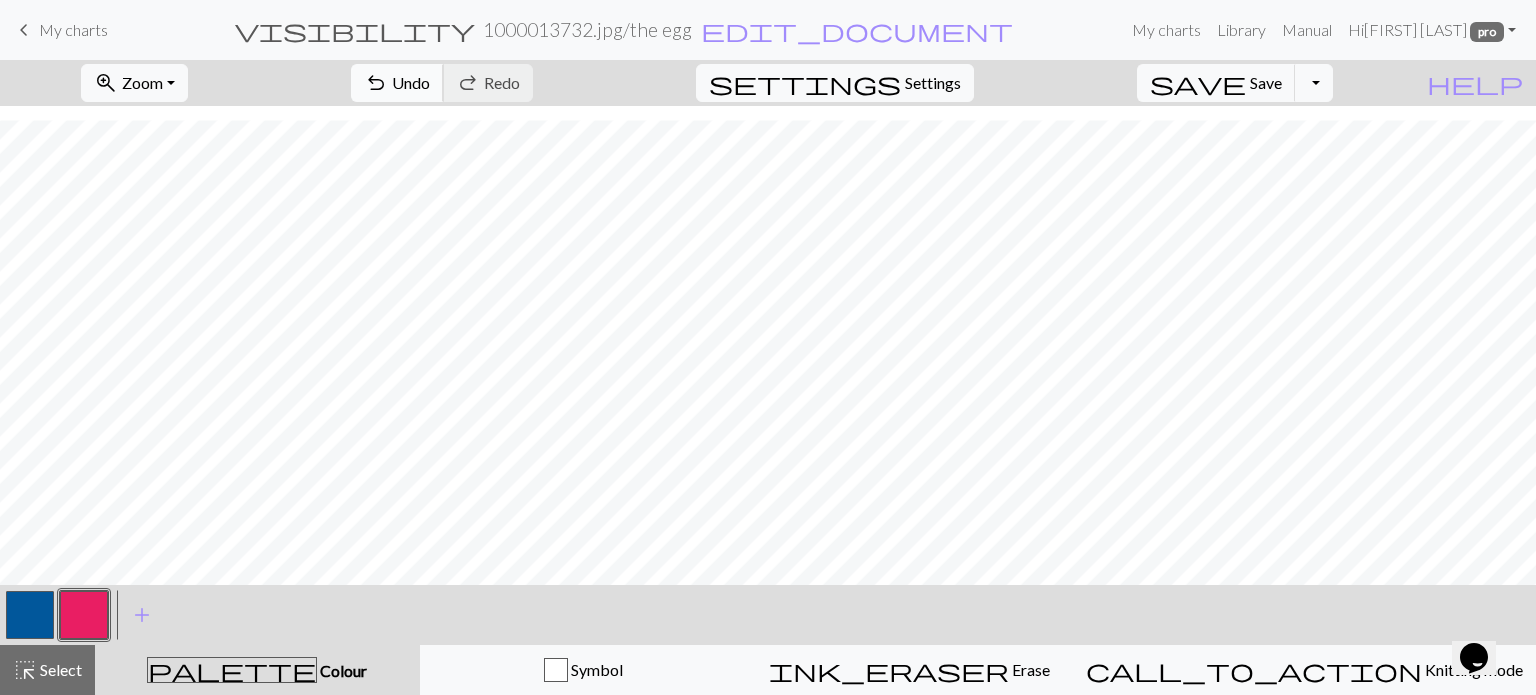 click on "undo" at bounding box center (376, 83) 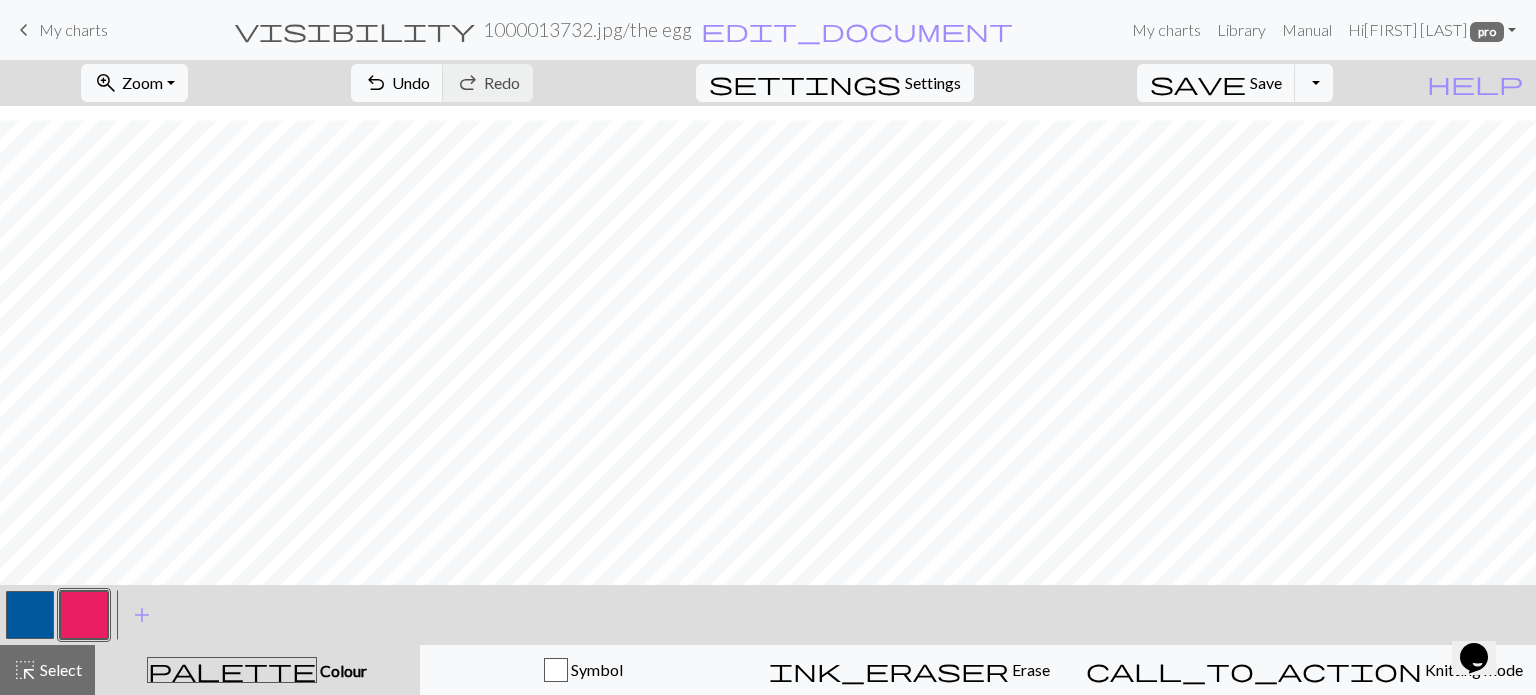 drag, startPoint x: 11, startPoint y: 604, endPoint x: 224, endPoint y: 597, distance: 213.11499 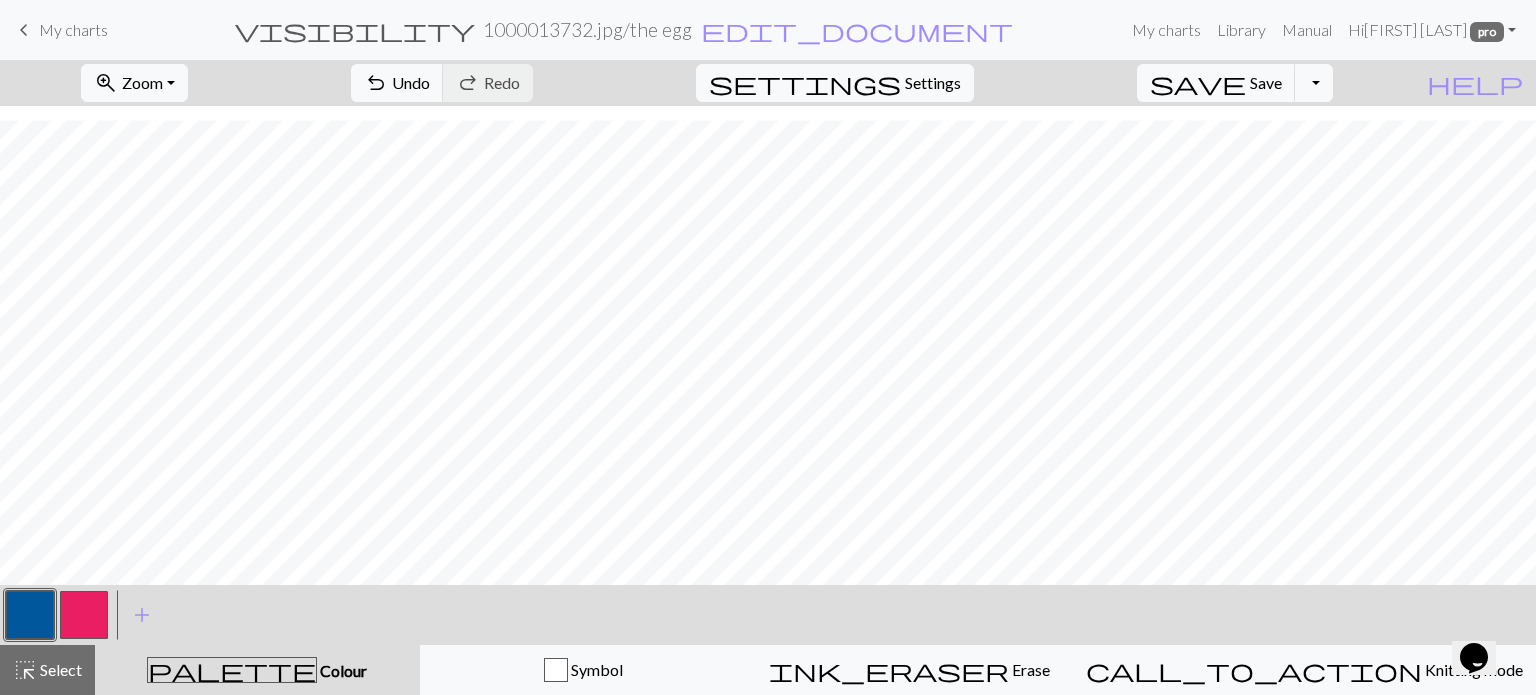 click at bounding box center [30, 615] 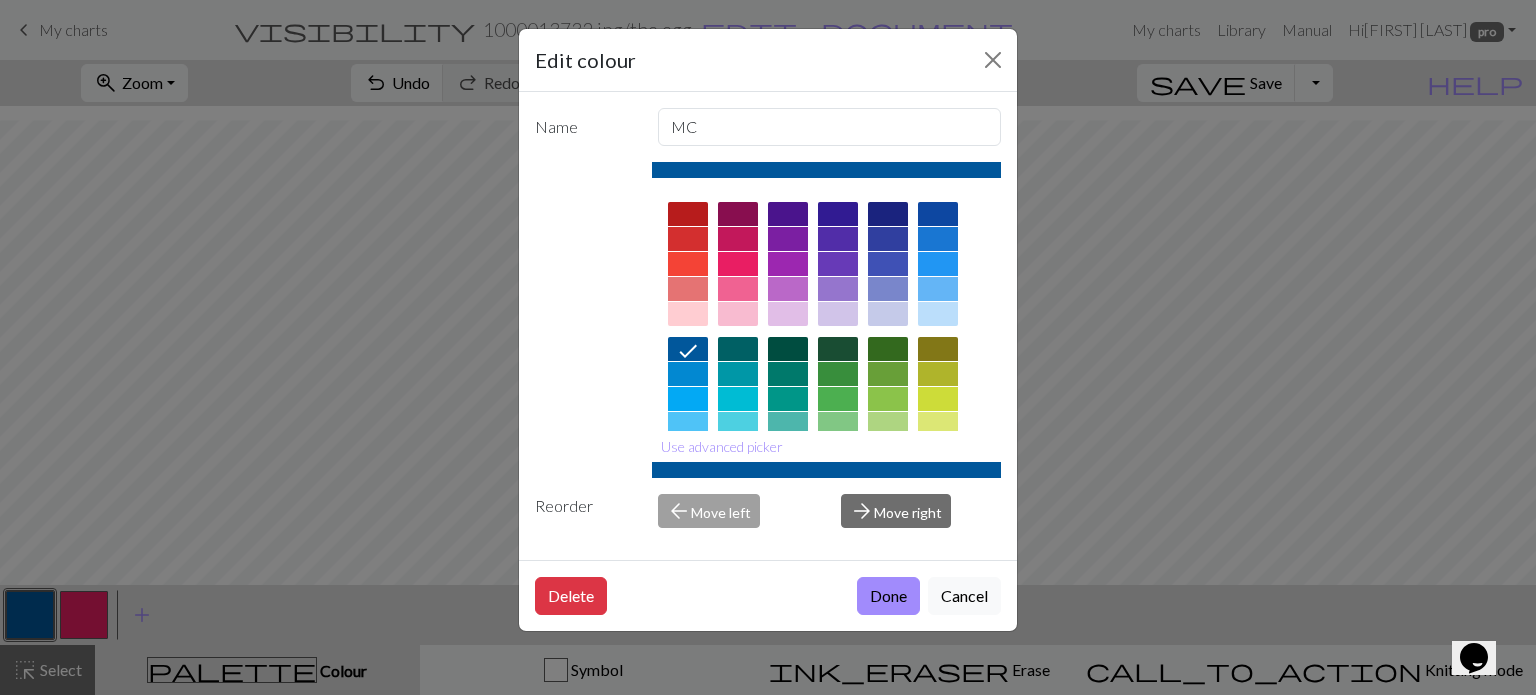 click on "Done" at bounding box center (888, 596) 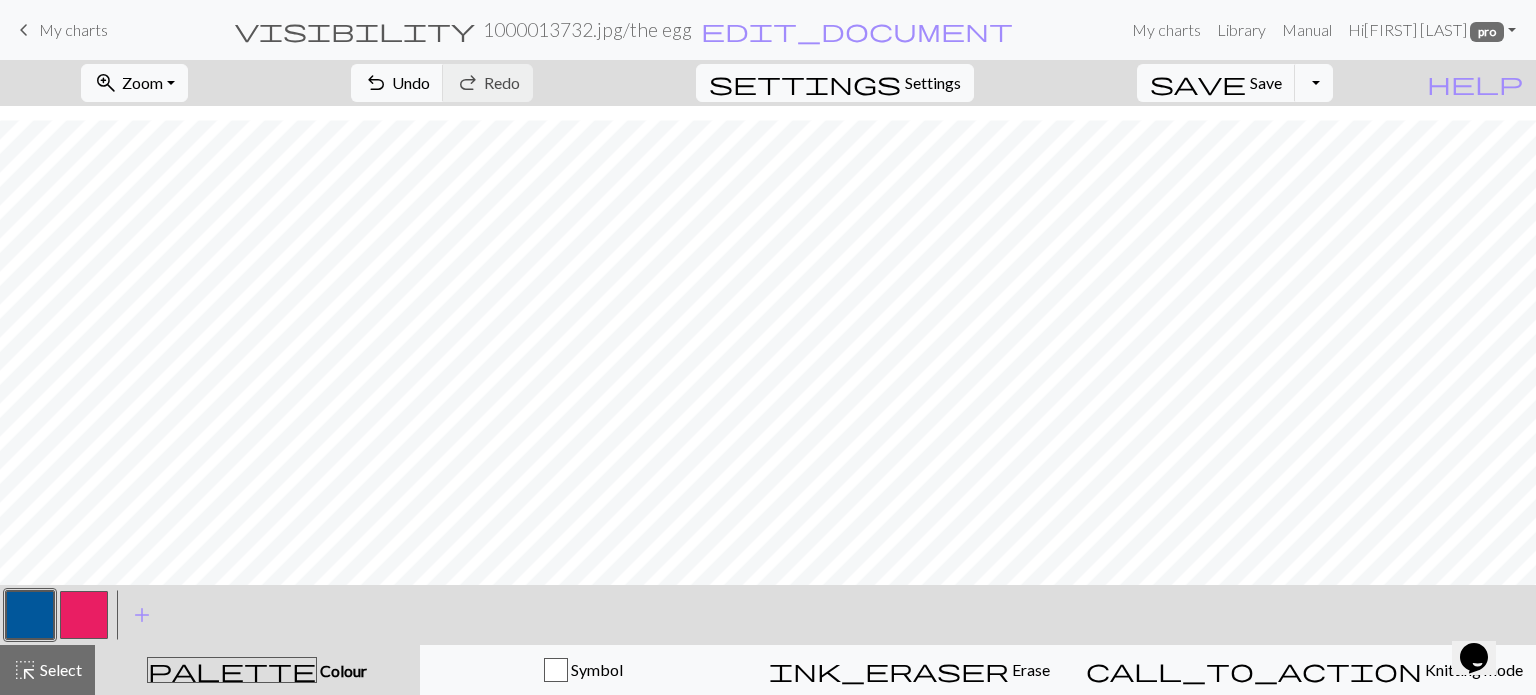 drag, startPoint x: 78, startPoint y: 604, endPoint x: 174, endPoint y: 582, distance: 98.48858 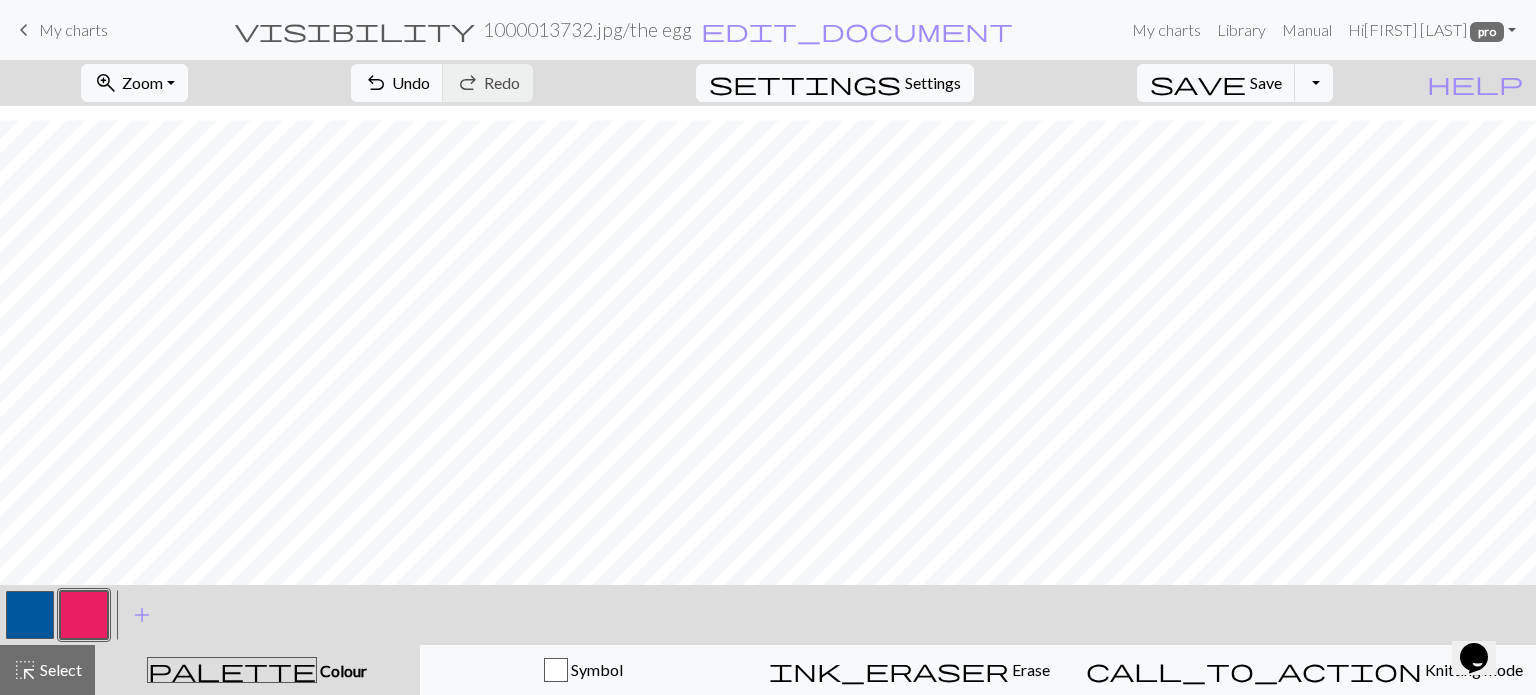 drag, startPoint x: 36, startPoint y: 617, endPoint x: 288, endPoint y: 571, distance: 256.164 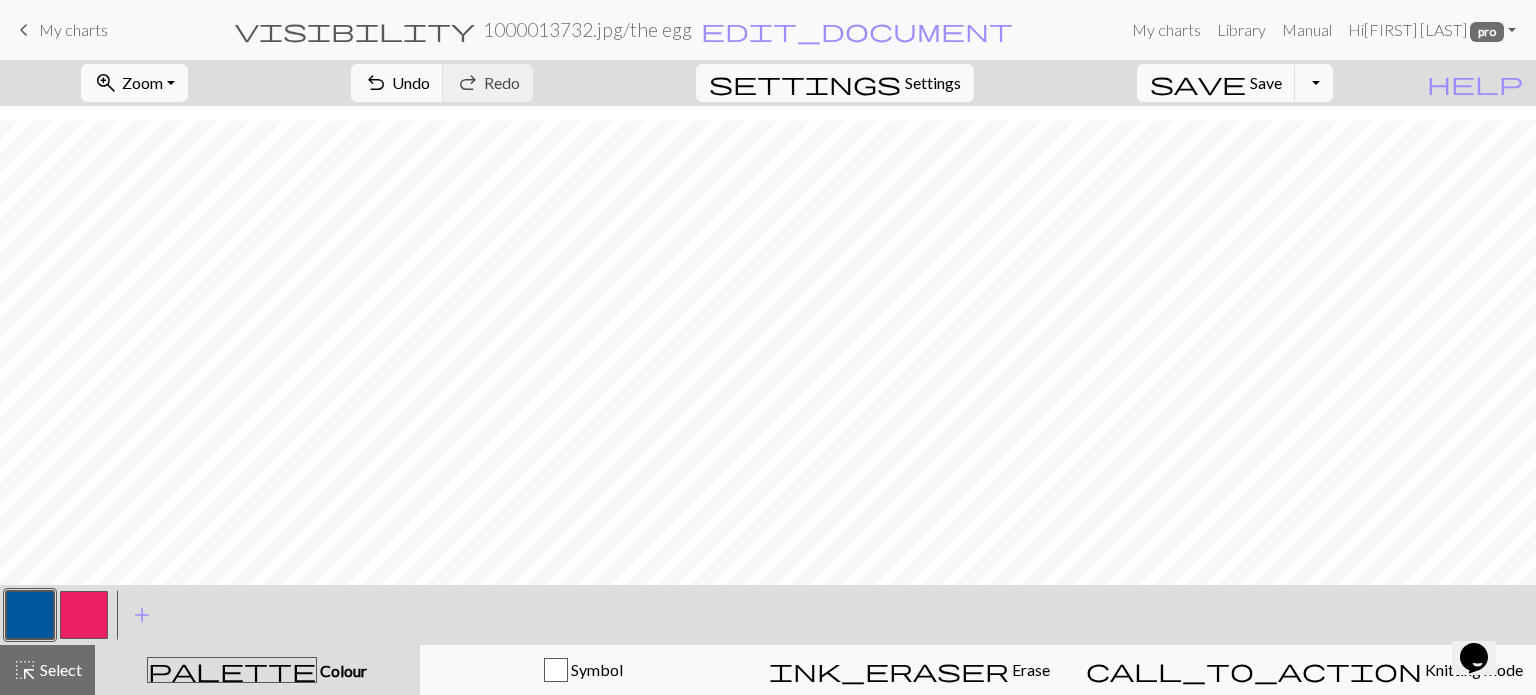 click at bounding box center [84, 615] 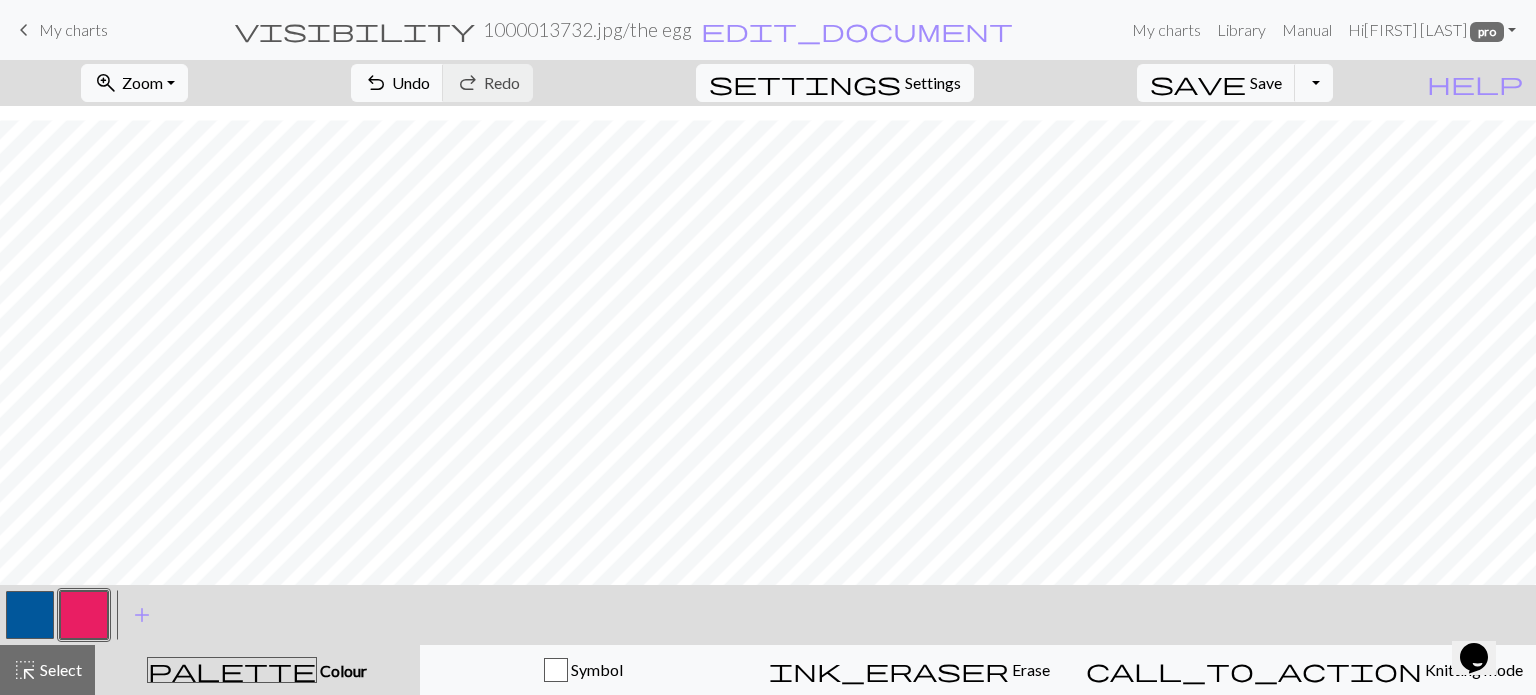click on "undo Undo Undo redo Redo Redo" at bounding box center [442, 83] 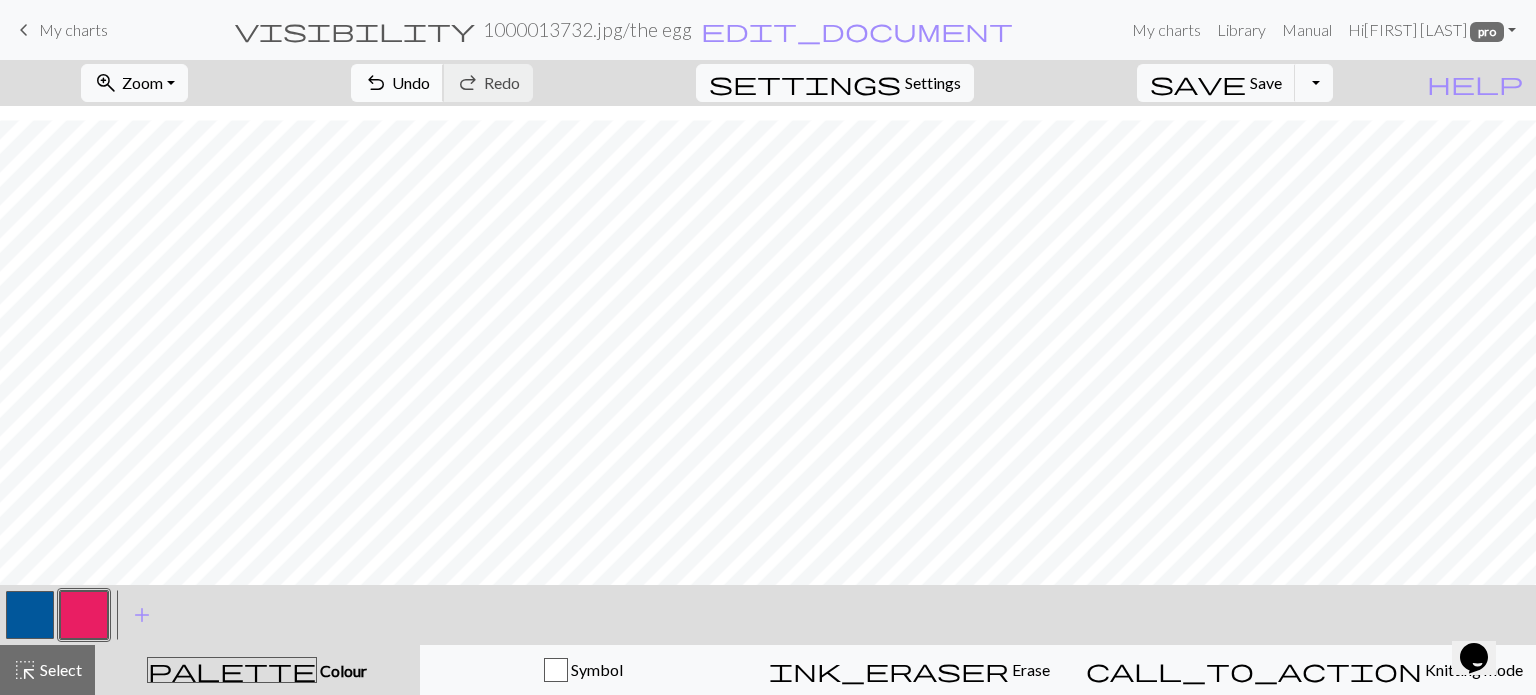 click on "Undo" at bounding box center [411, 82] 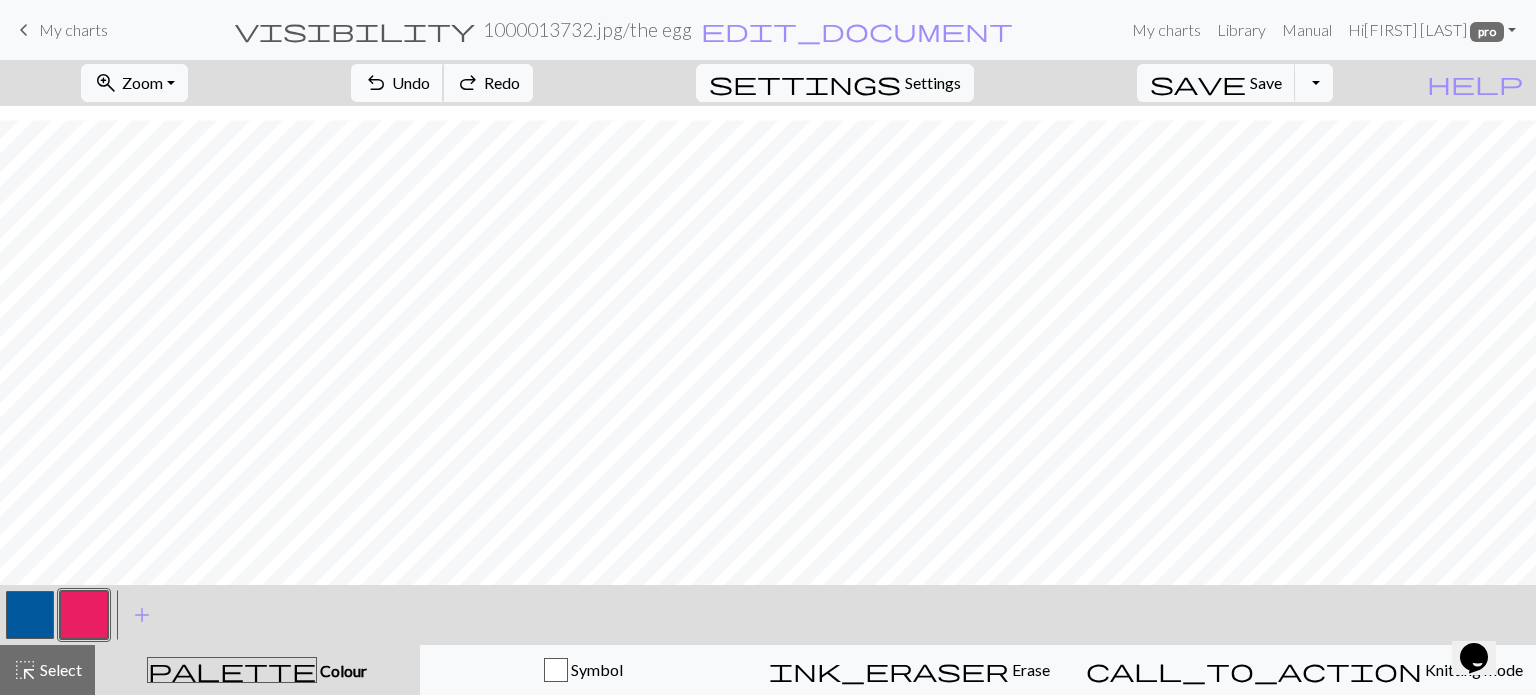 click on "Undo" at bounding box center (411, 82) 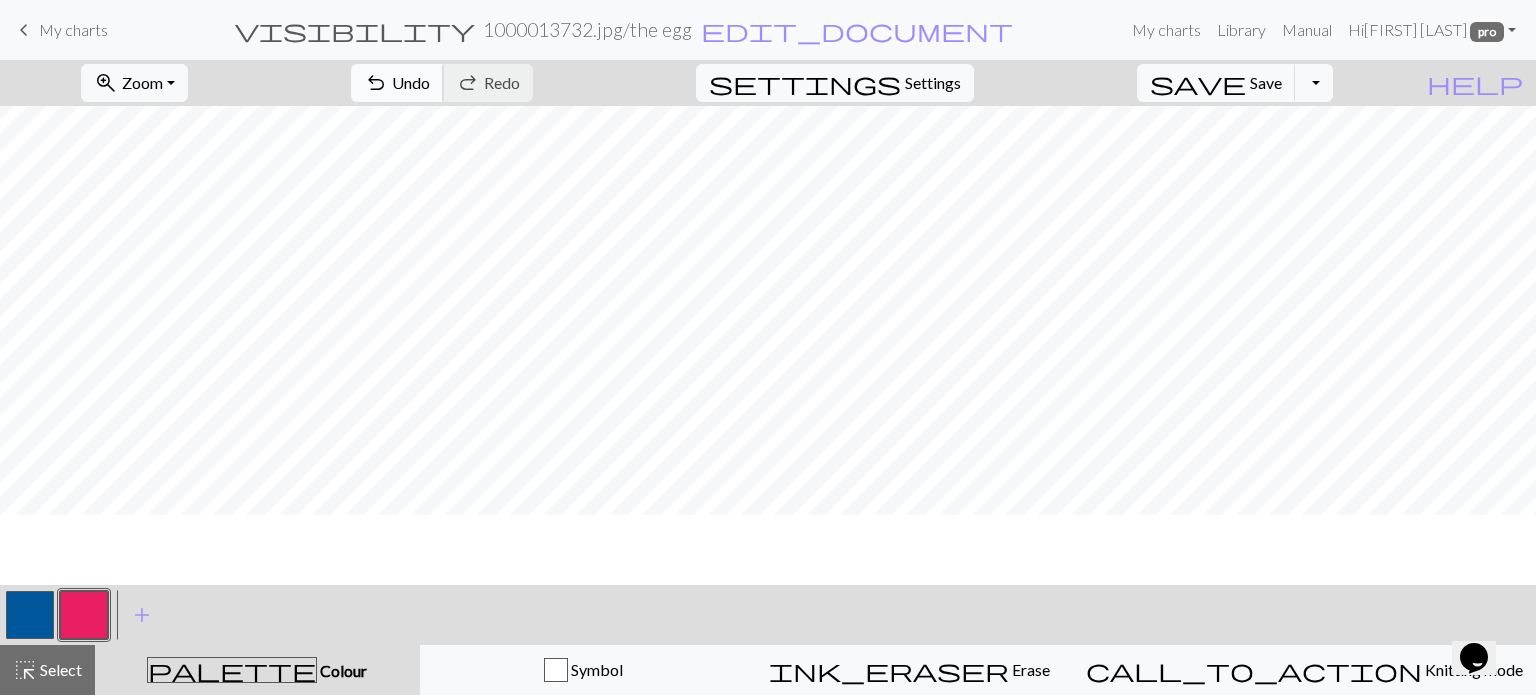 scroll, scrollTop: 5, scrollLeft: 0, axis: vertical 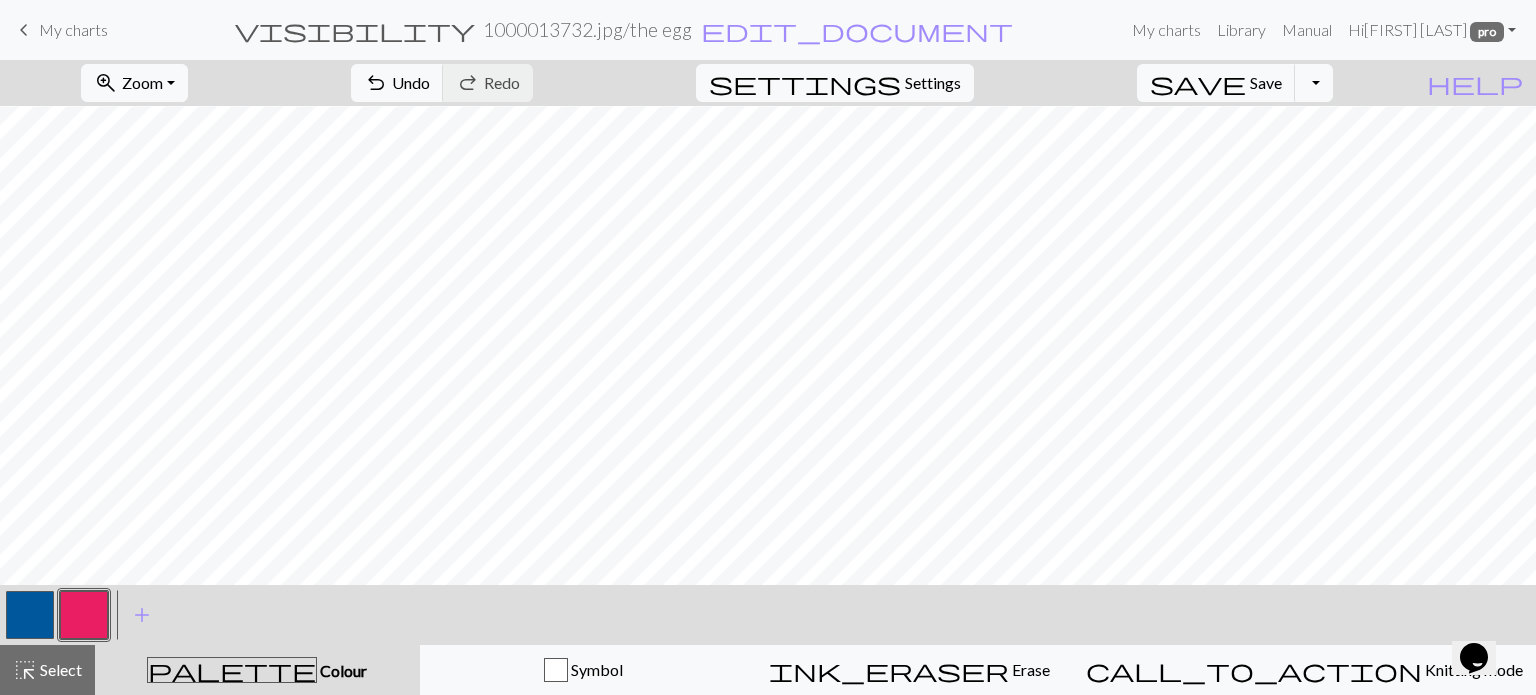 drag, startPoint x: 26, startPoint y: 623, endPoint x: 40, endPoint y: 615, distance: 16.124516 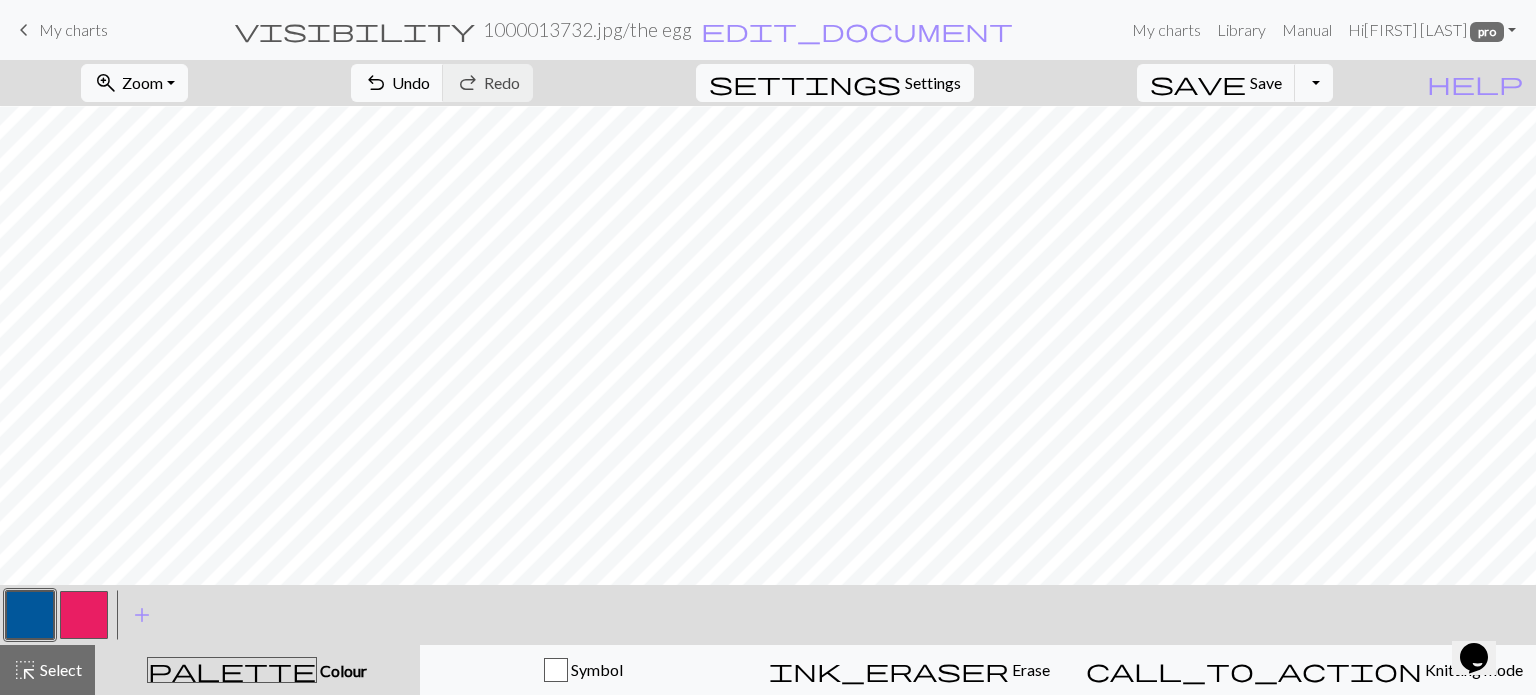 click at bounding box center [84, 615] 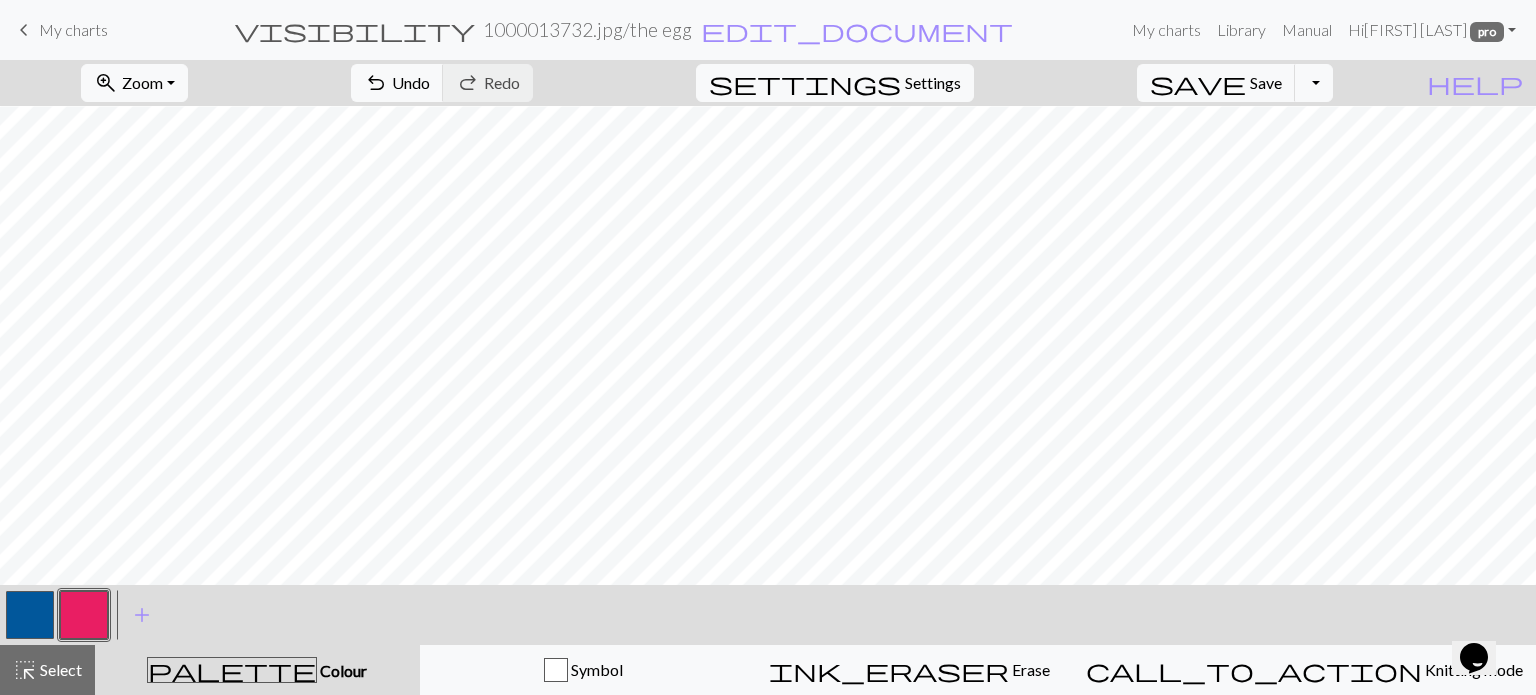 click at bounding box center [30, 615] 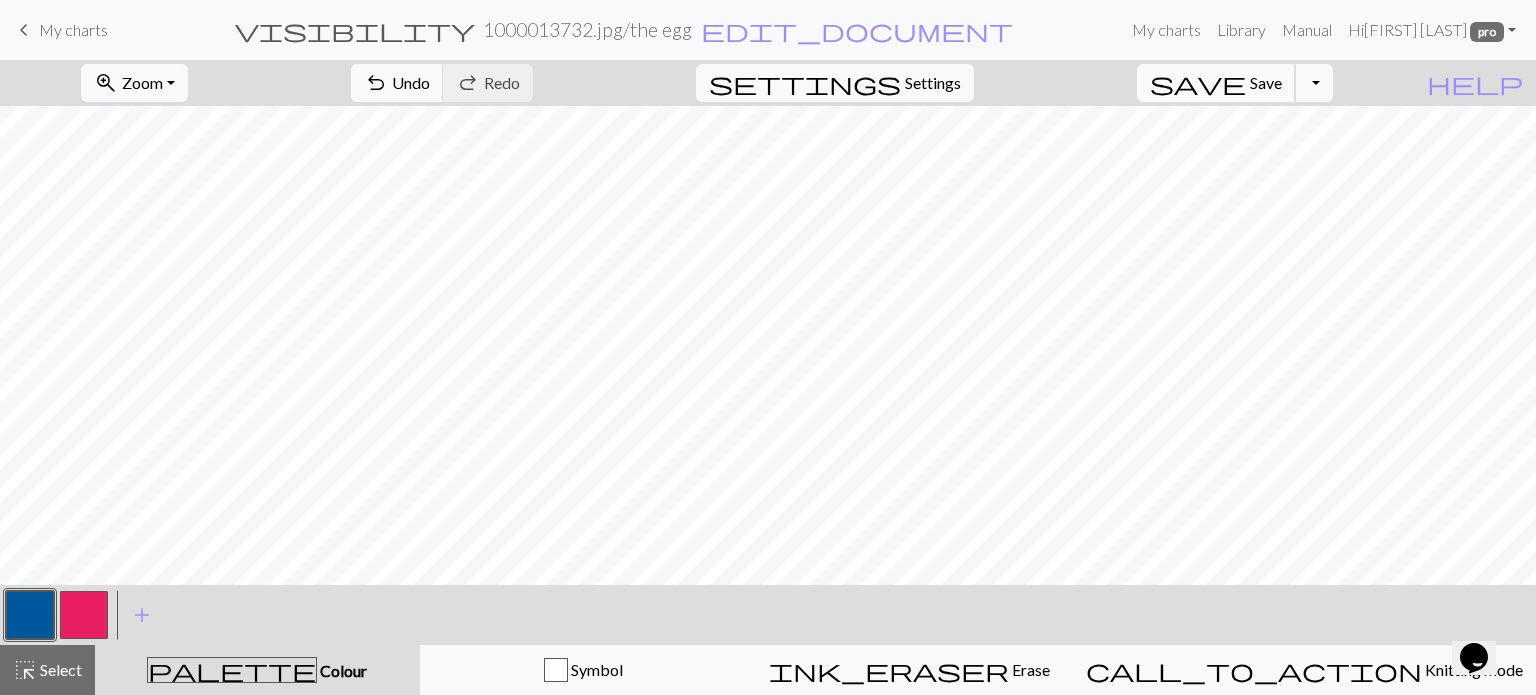 click on "Save" at bounding box center (1266, 82) 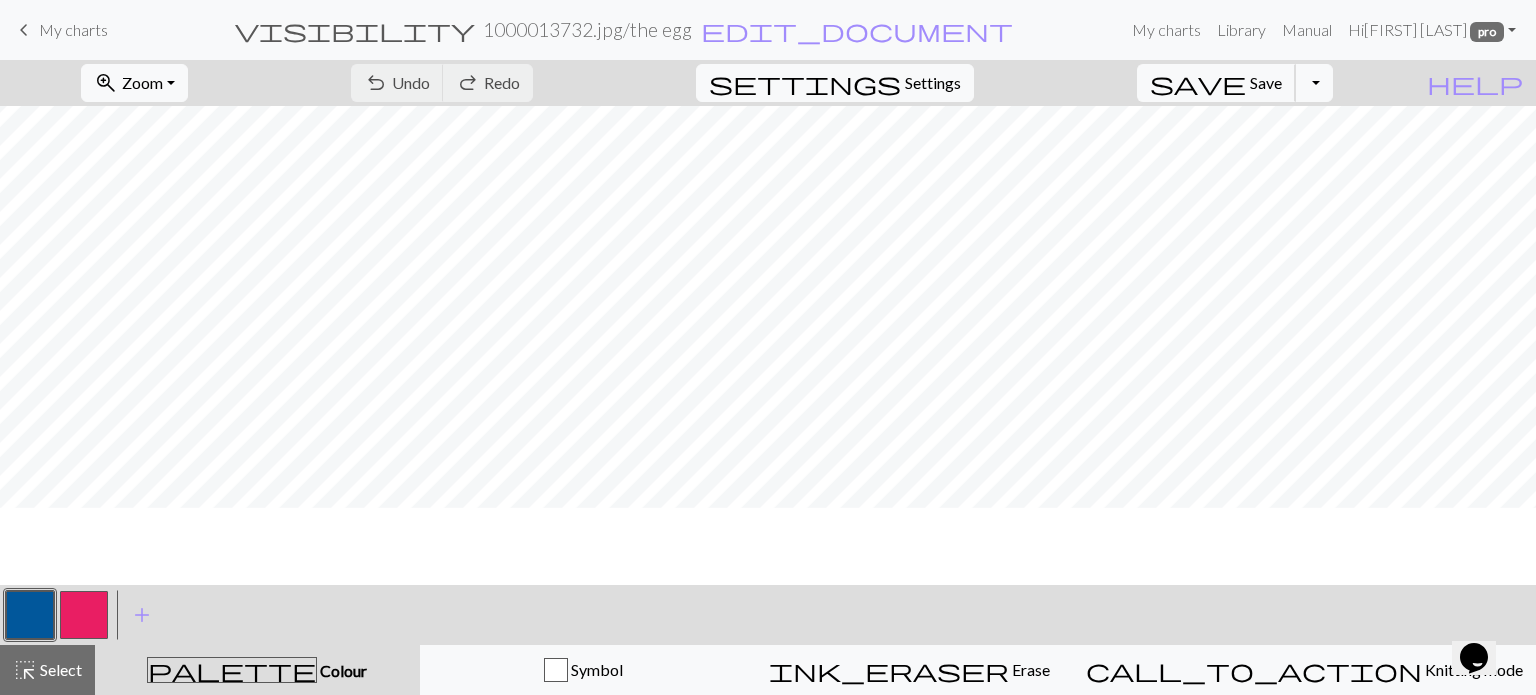 scroll, scrollTop: 5, scrollLeft: 0, axis: vertical 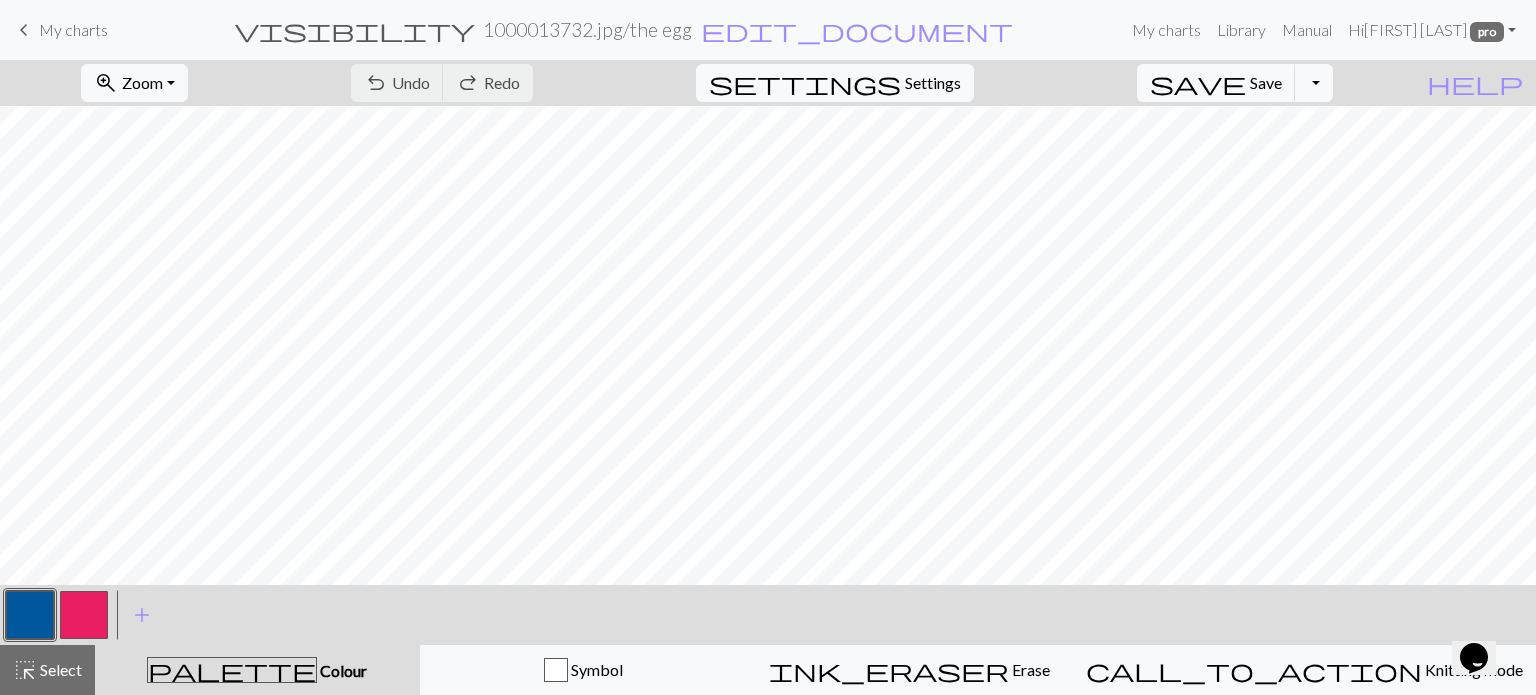 click at bounding box center (84, 615) 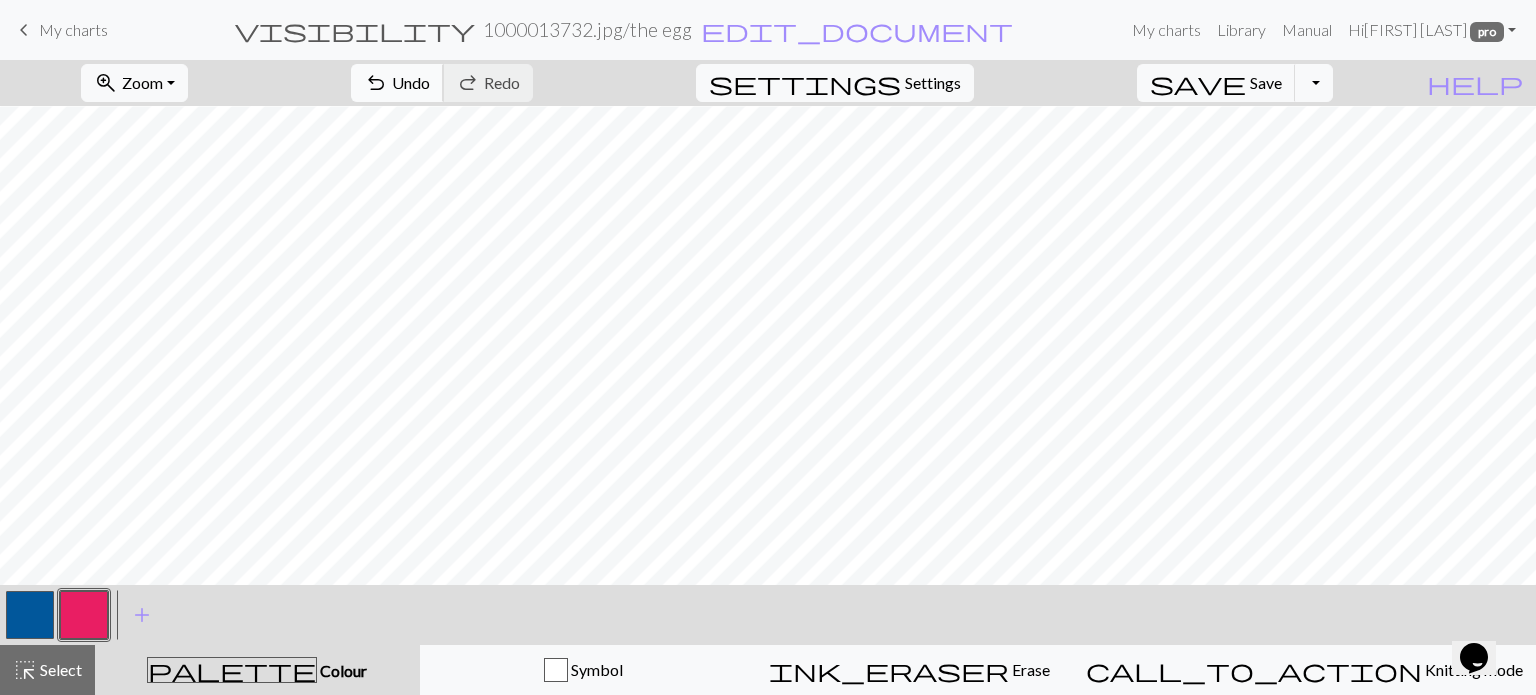 click on "Undo" at bounding box center [411, 82] 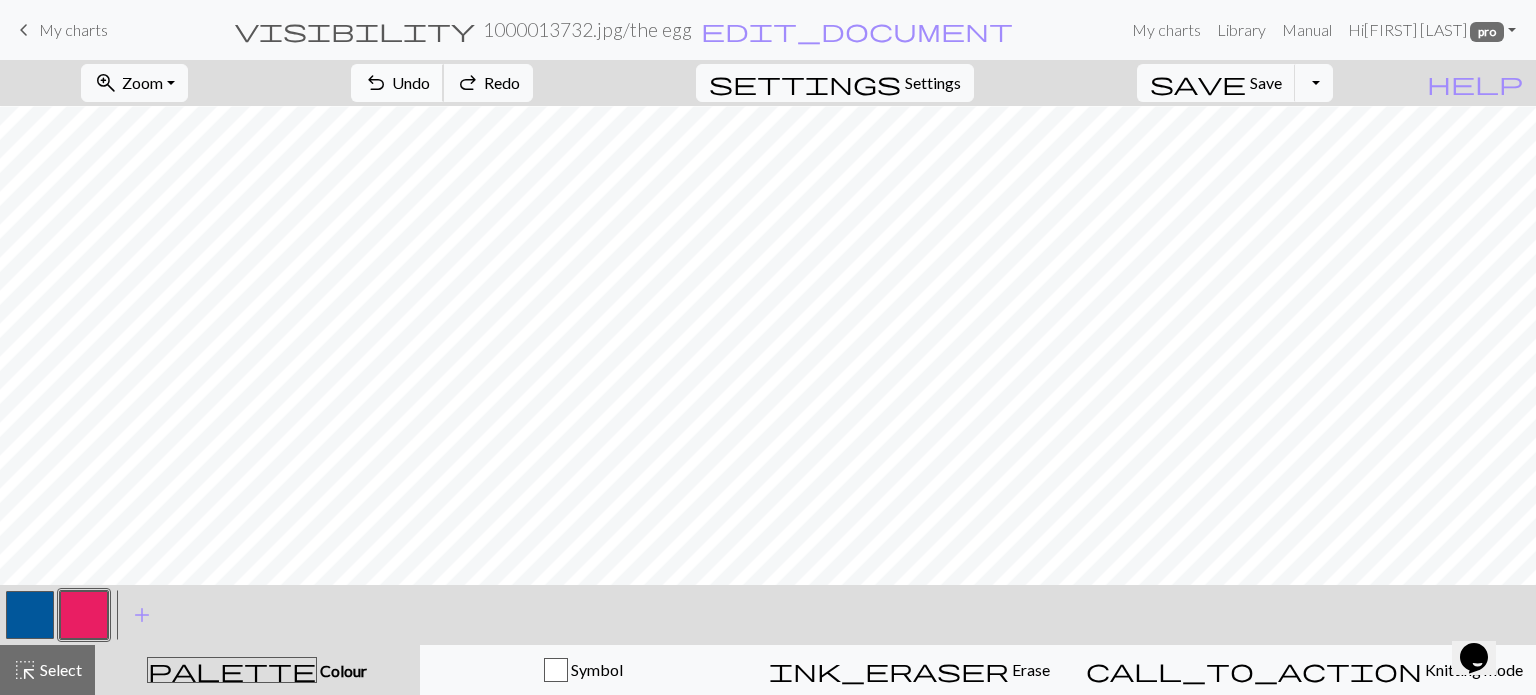 click on "Undo" at bounding box center (411, 82) 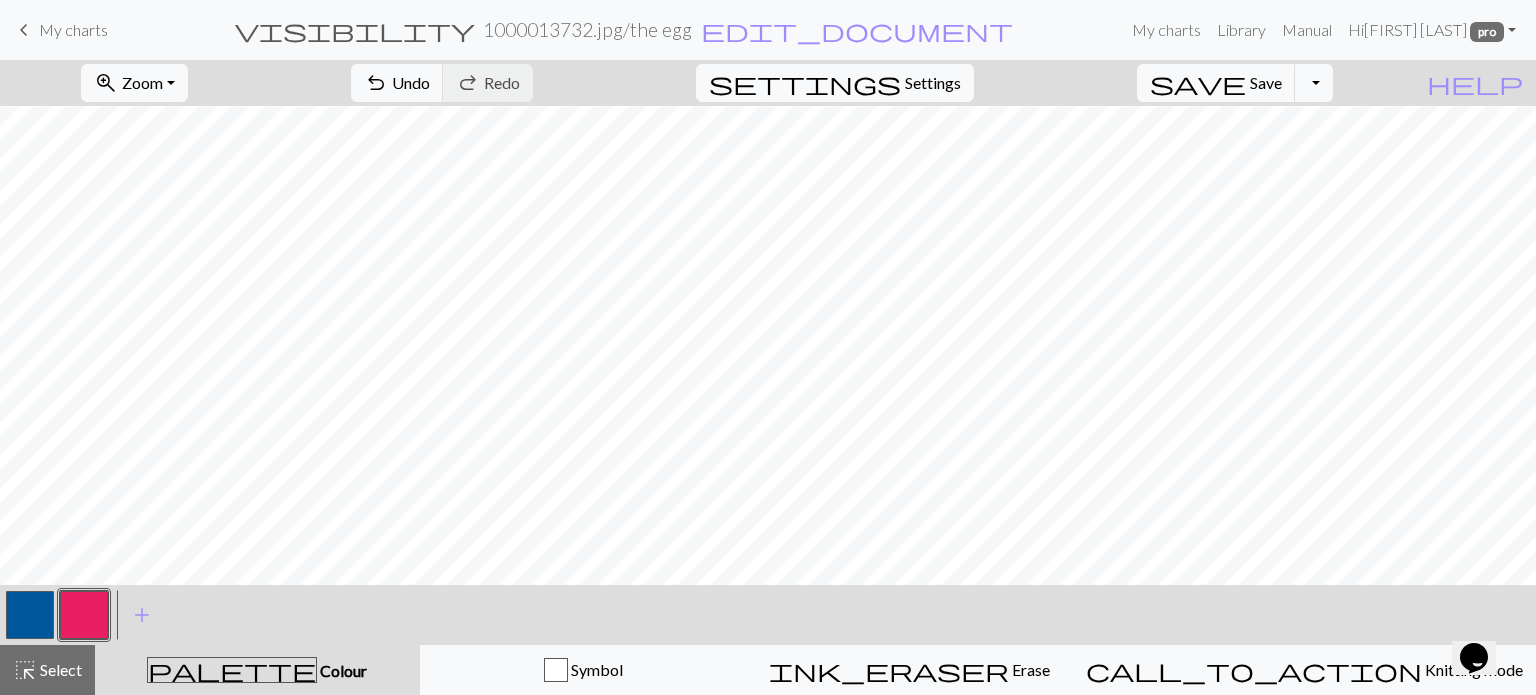 click at bounding box center [30, 615] 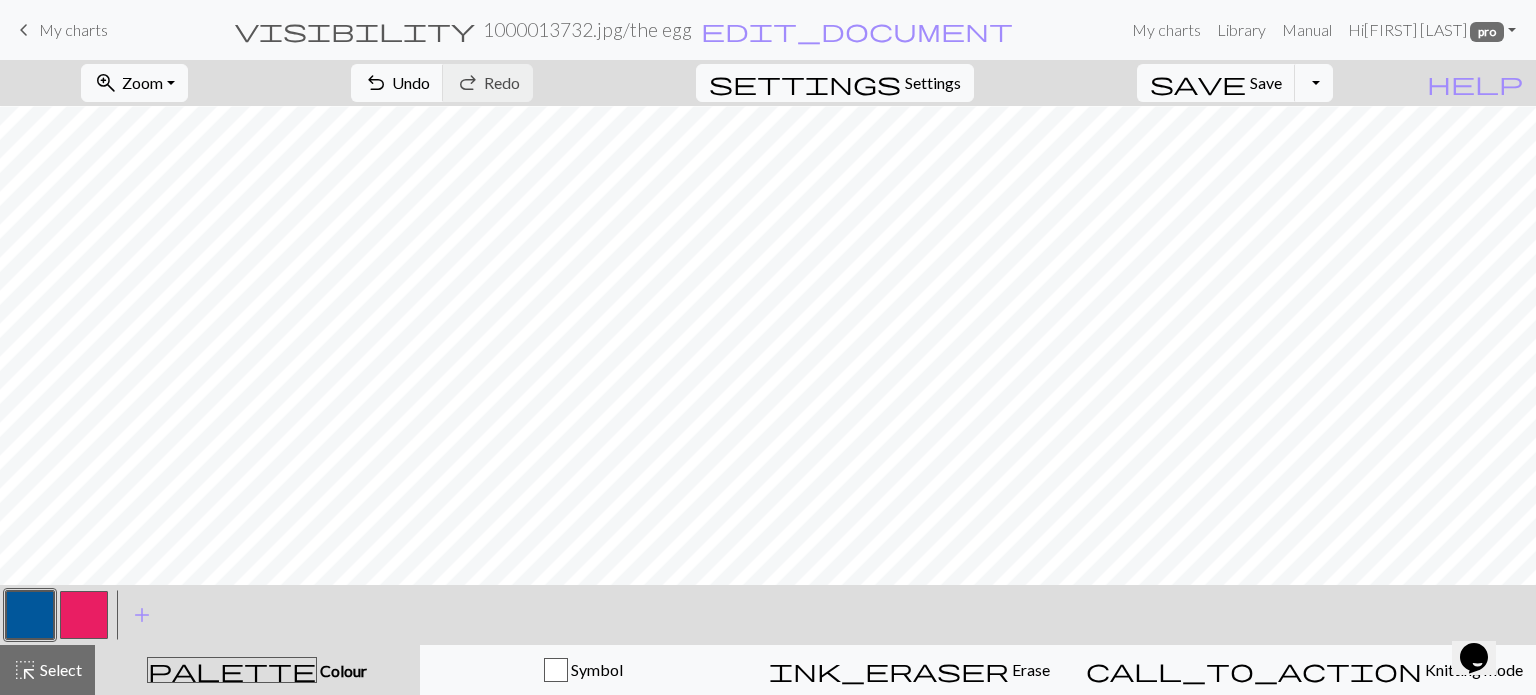 click at bounding box center [84, 615] 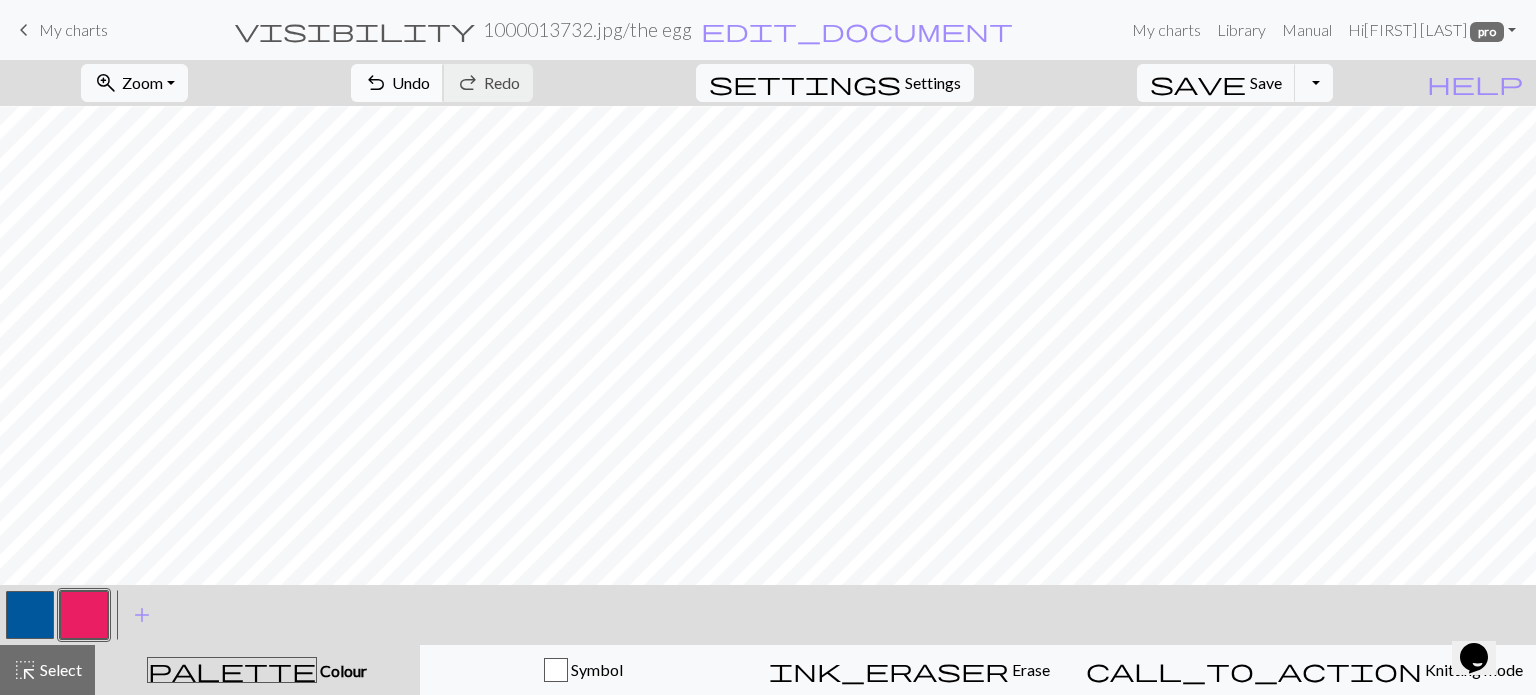 click on "Undo" at bounding box center [411, 82] 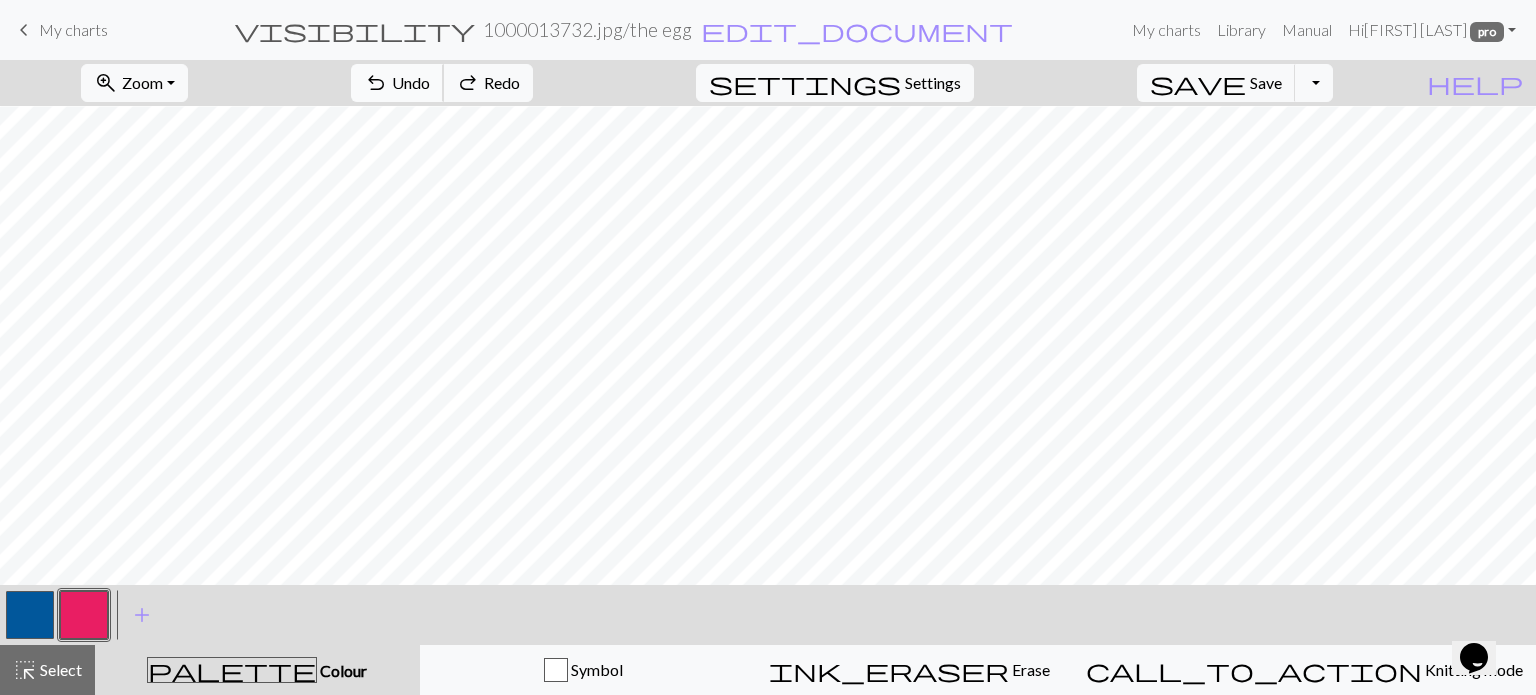 click on "Undo" at bounding box center (411, 82) 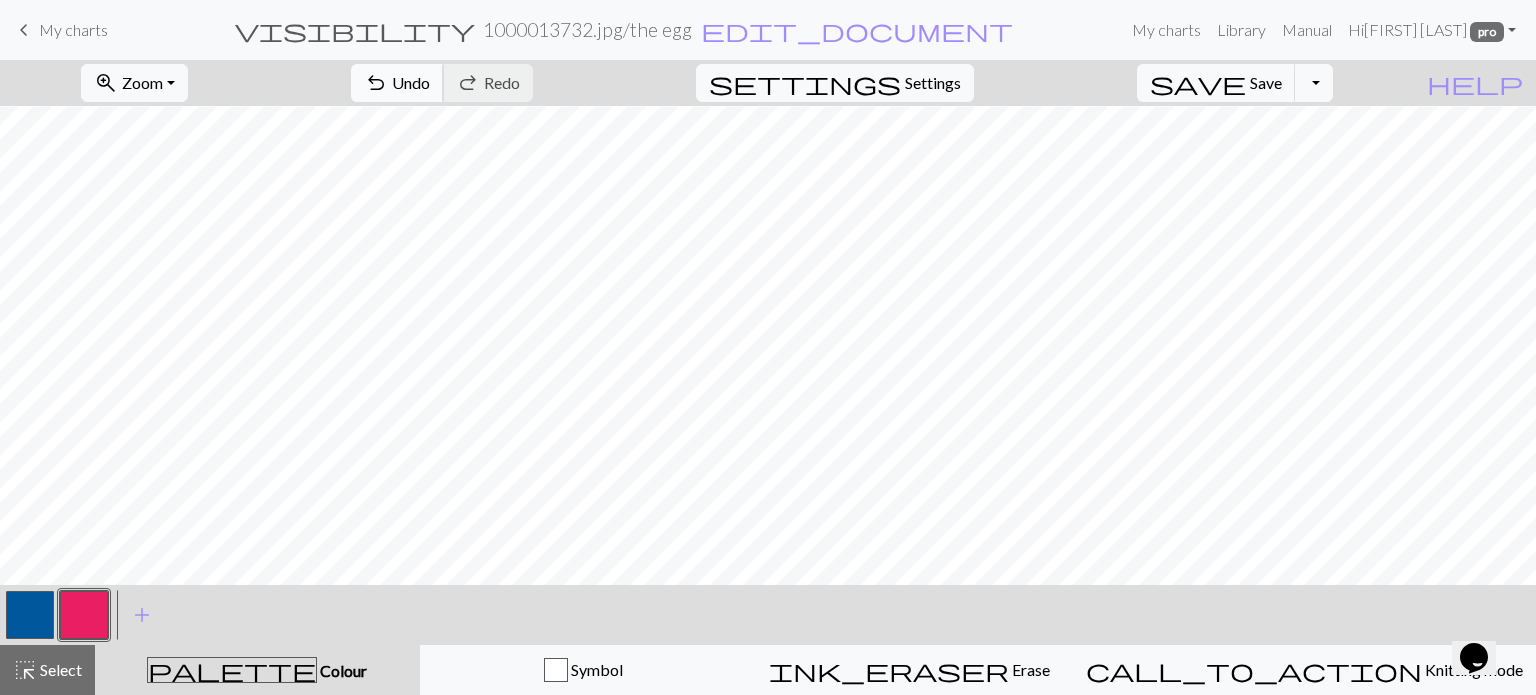 click on "Undo" at bounding box center [411, 82] 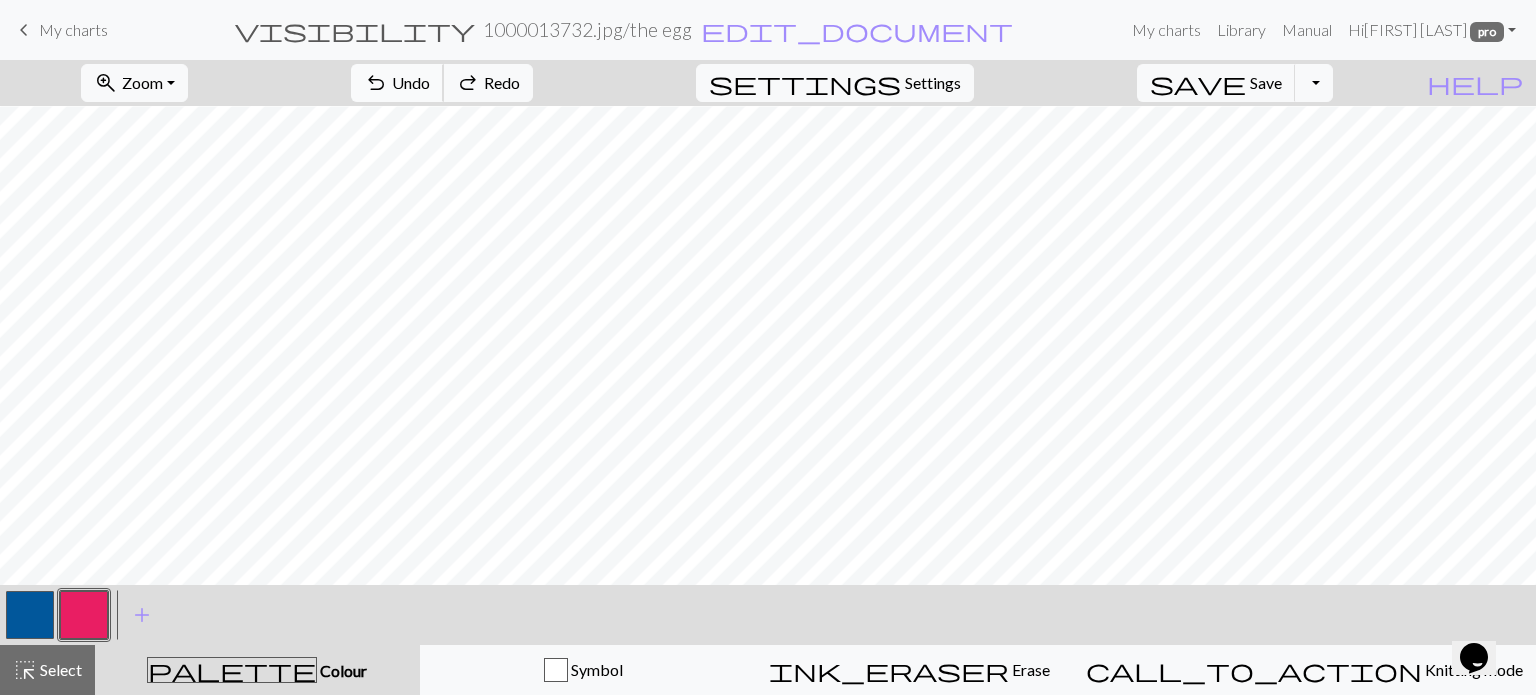 click on "Undo" at bounding box center [411, 82] 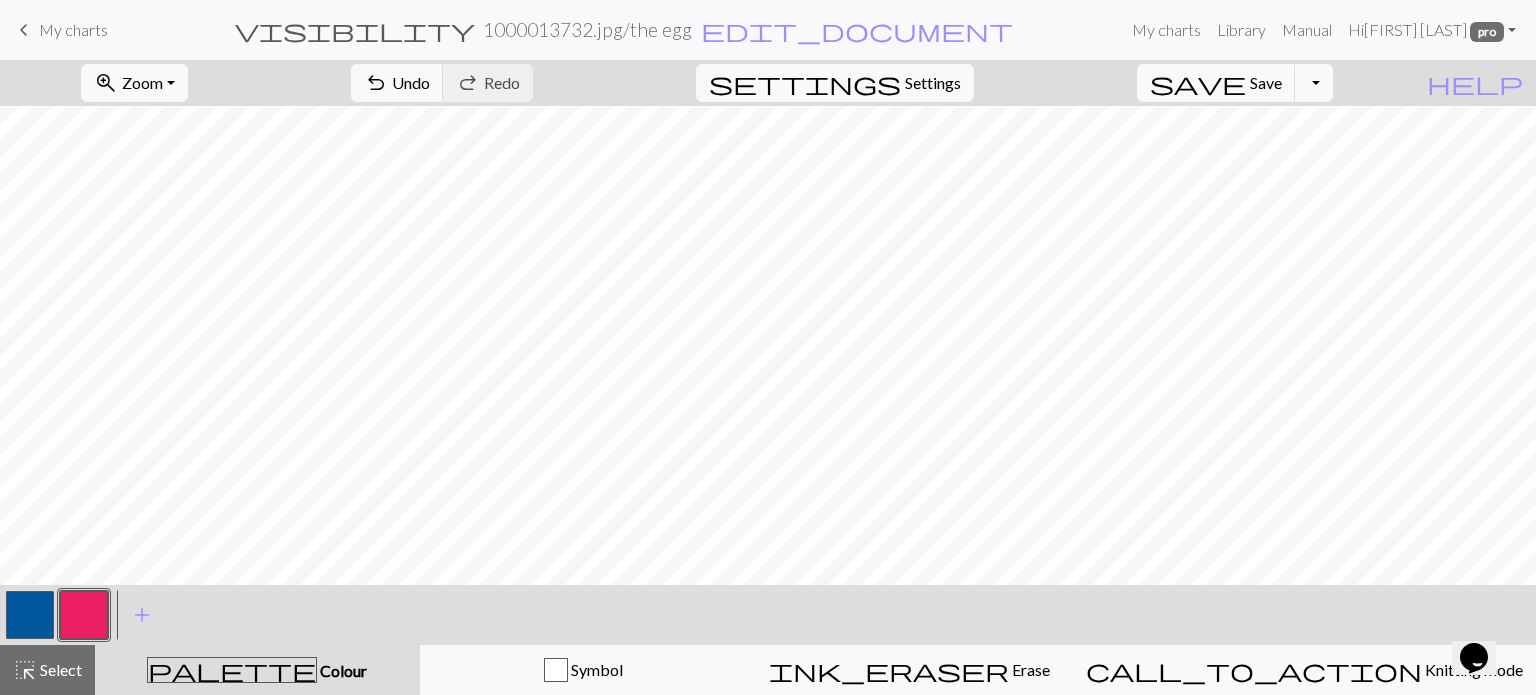 click at bounding box center [30, 615] 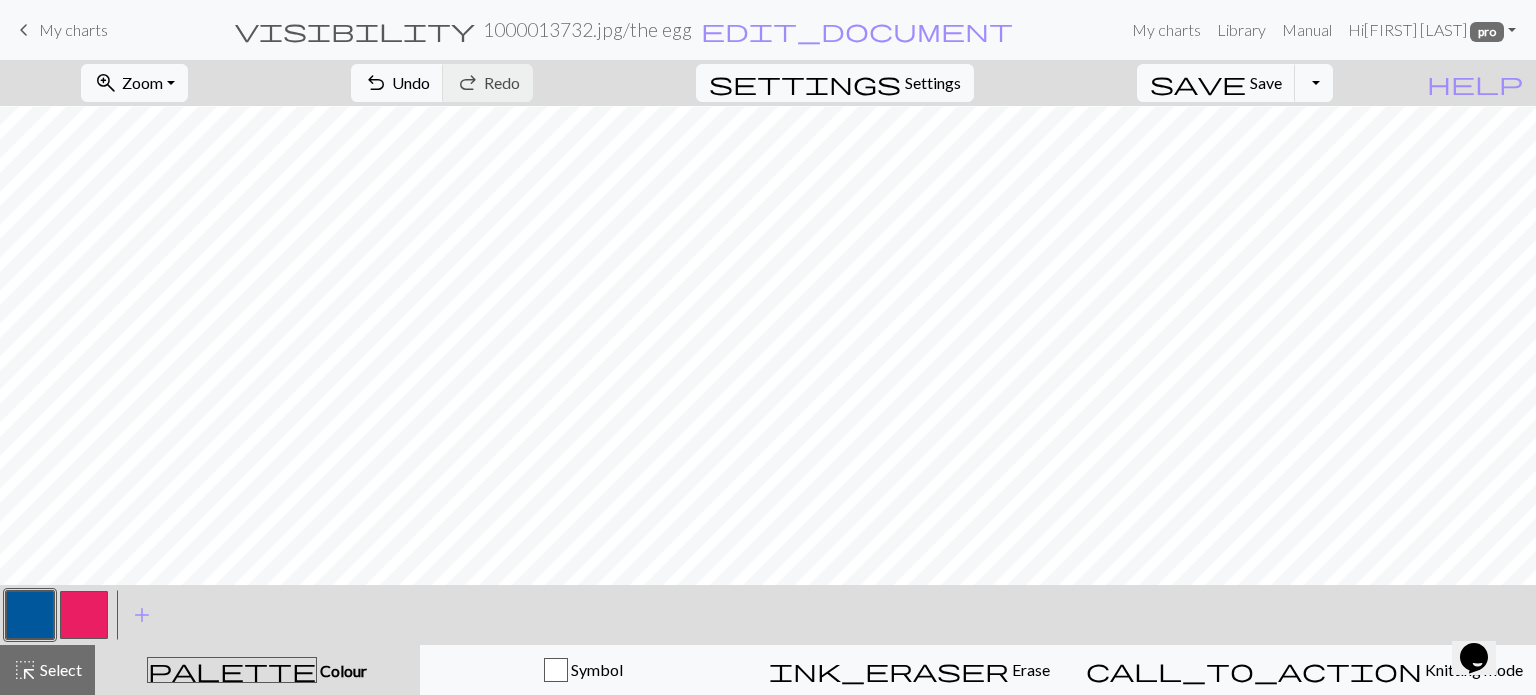 click at bounding box center [84, 615] 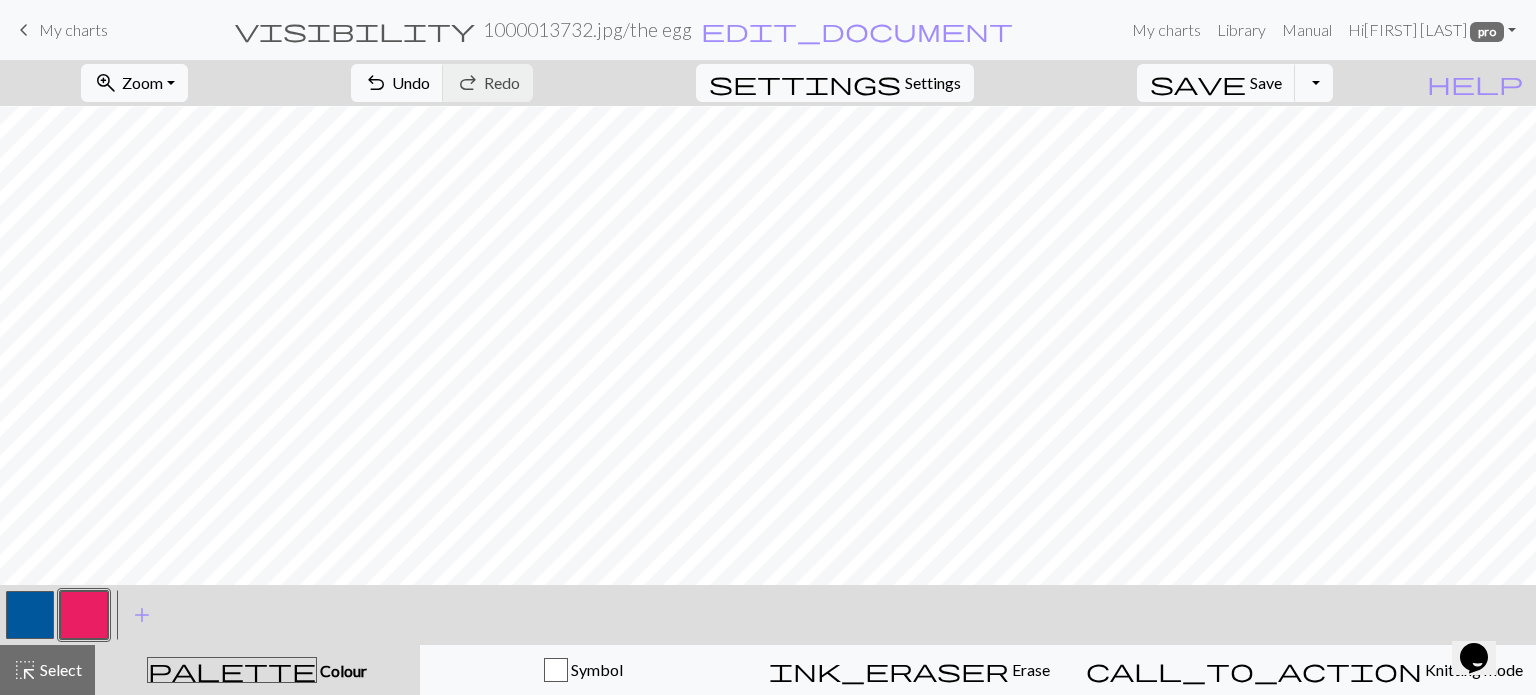 click at bounding box center (30, 615) 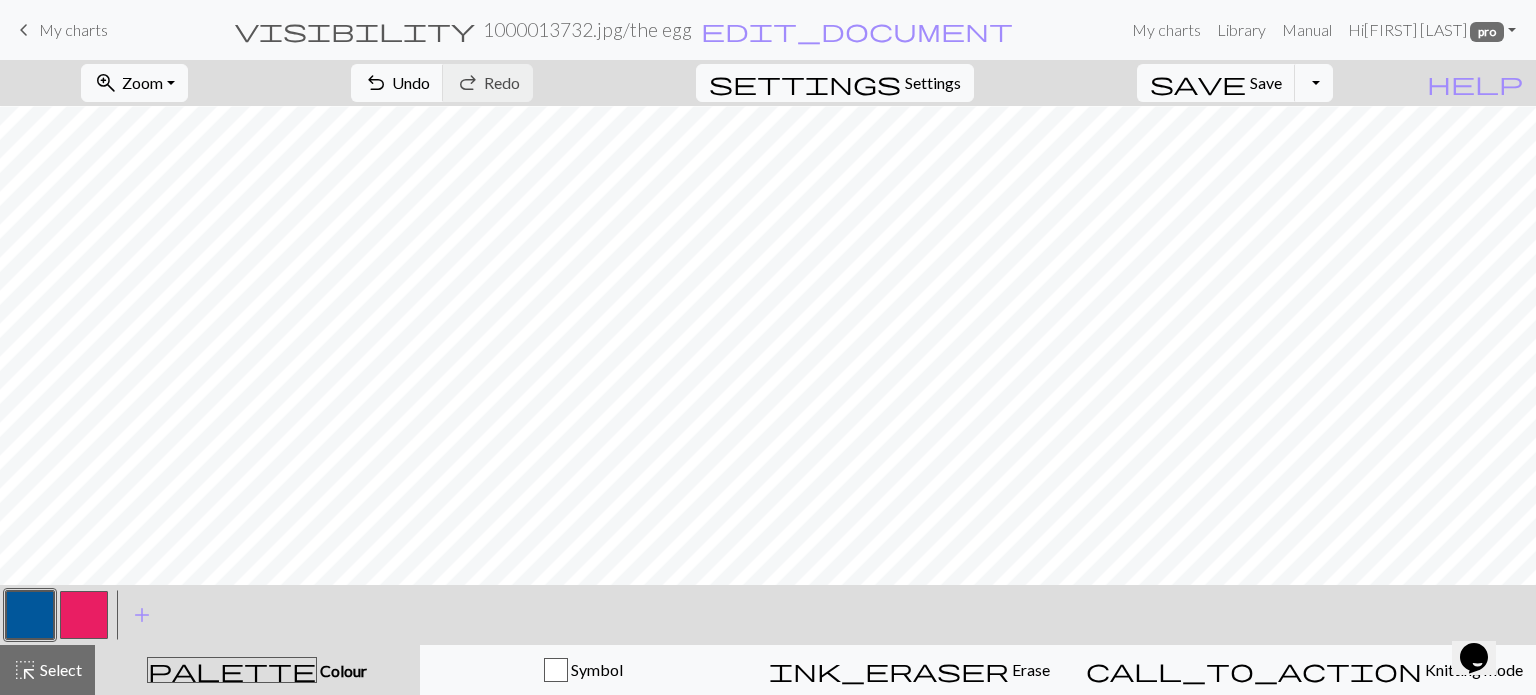 drag, startPoint x: 76, startPoint y: 607, endPoint x: 143, endPoint y: 588, distance: 69.641945 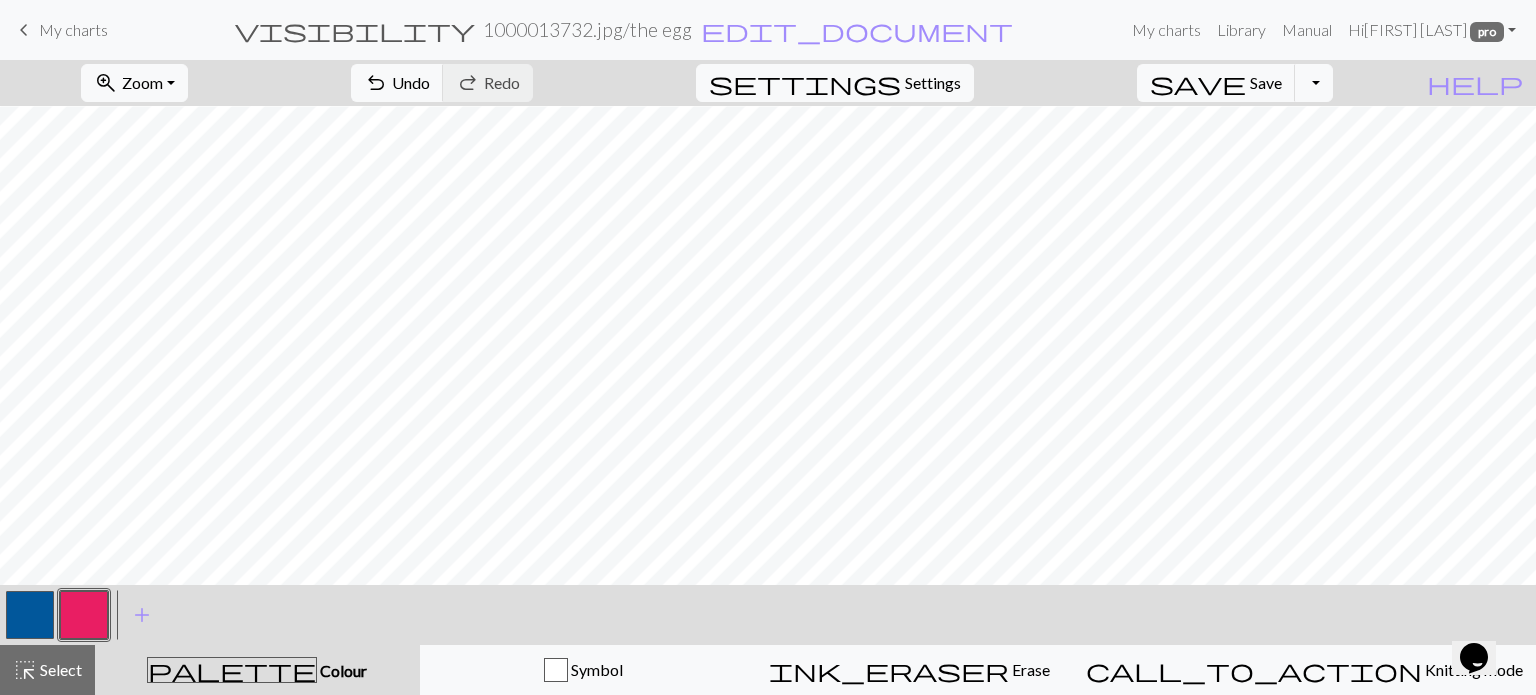 drag, startPoint x: 503, startPoint y: 63, endPoint x: 578, endPoint y: 97, distance: 82.346825 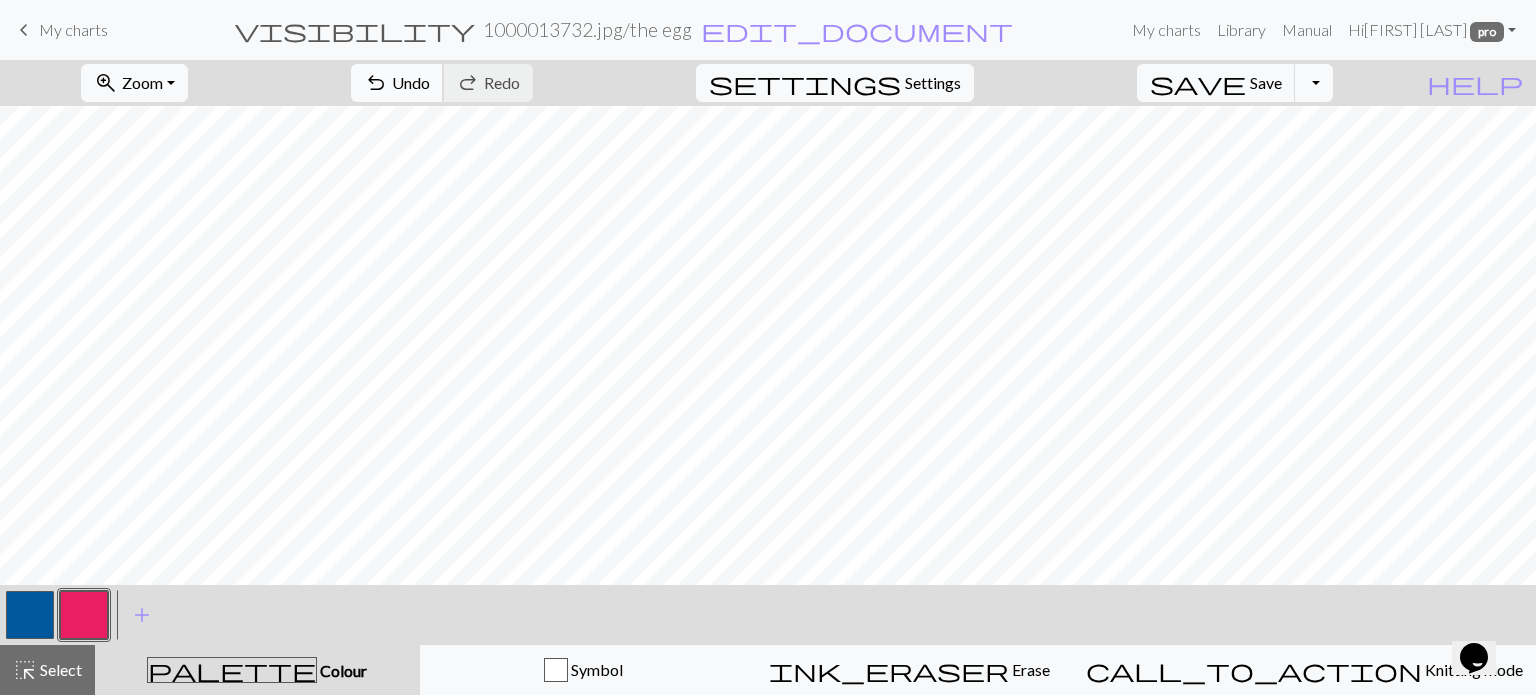 click on "Undo" at bounding box center [411, 82] 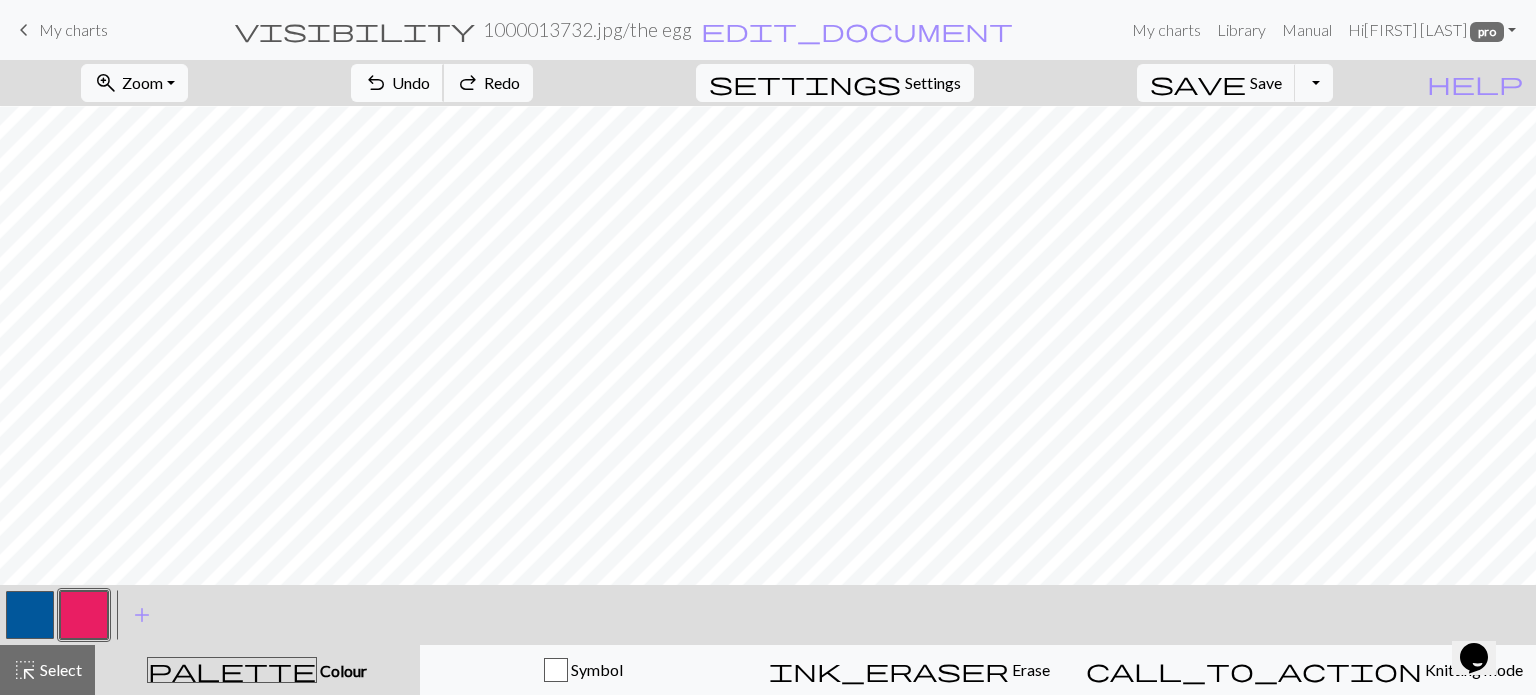 click on "Undo" at bounding box center [411, 82] 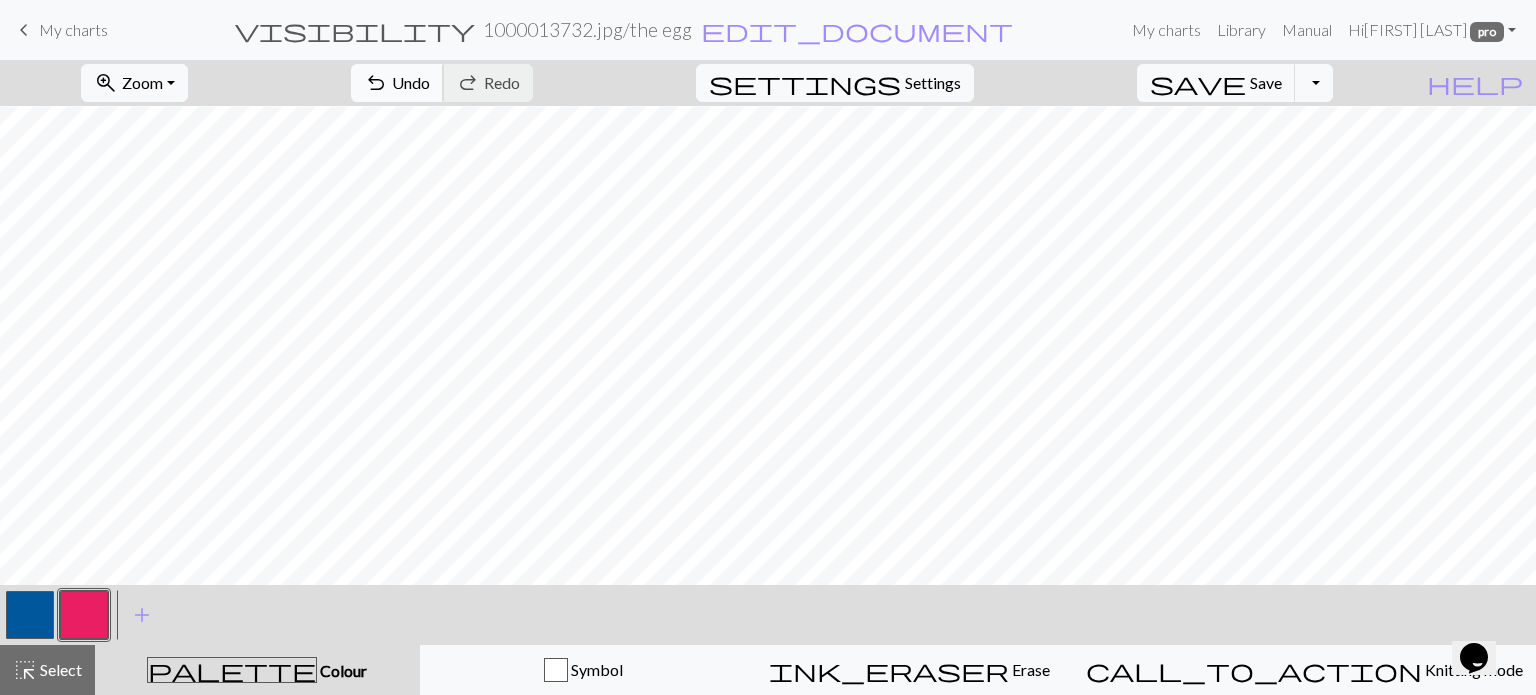 click on "undo" at bounding box center (376, 83) 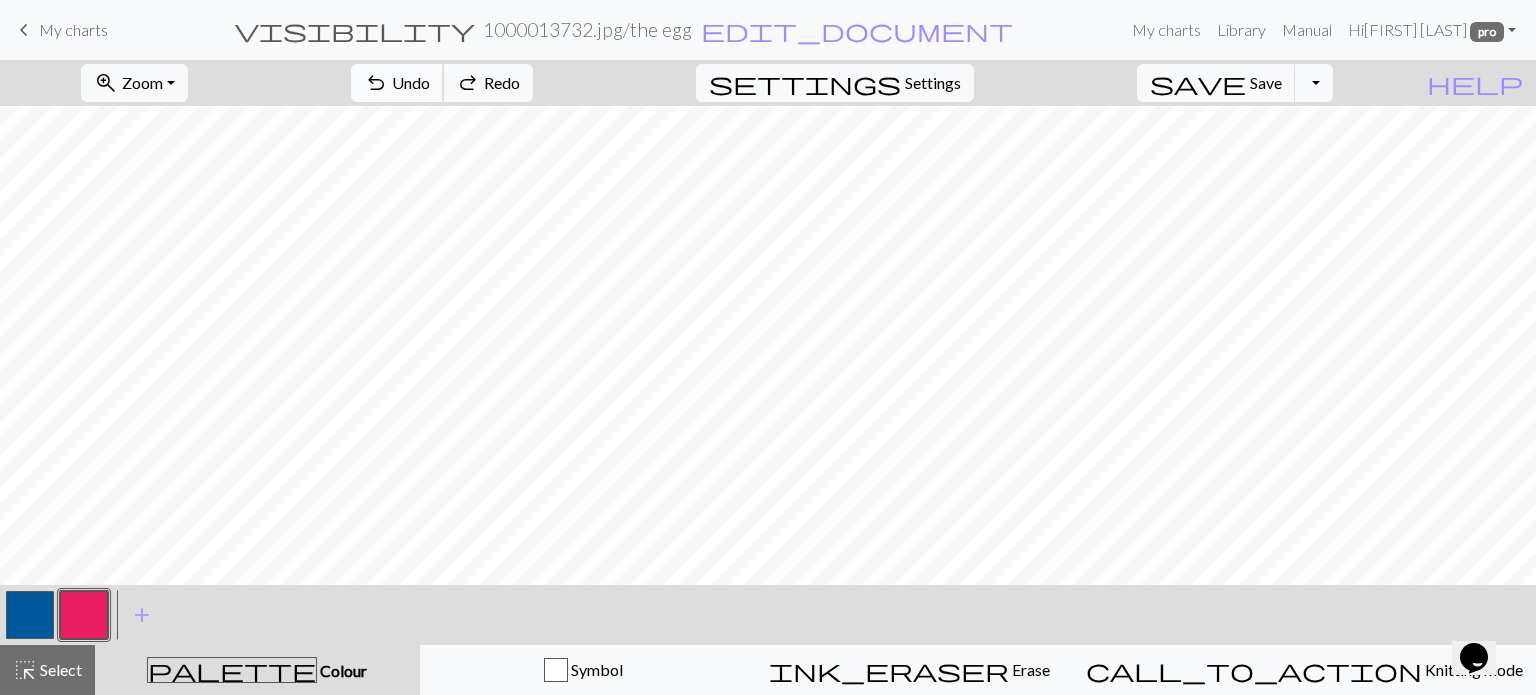 click on "Undo" at bounding box center [411, 82] 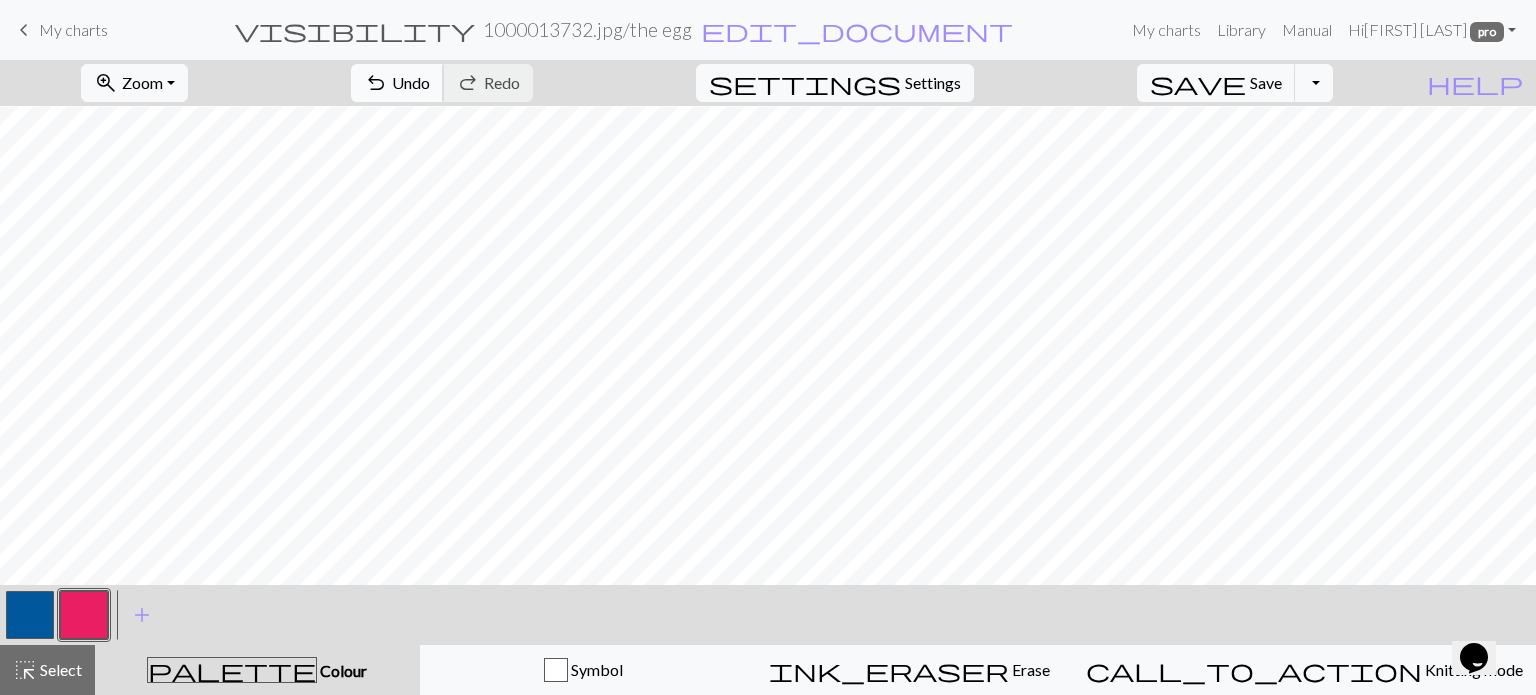 click on "Undo" at bounding box center [411, 82] 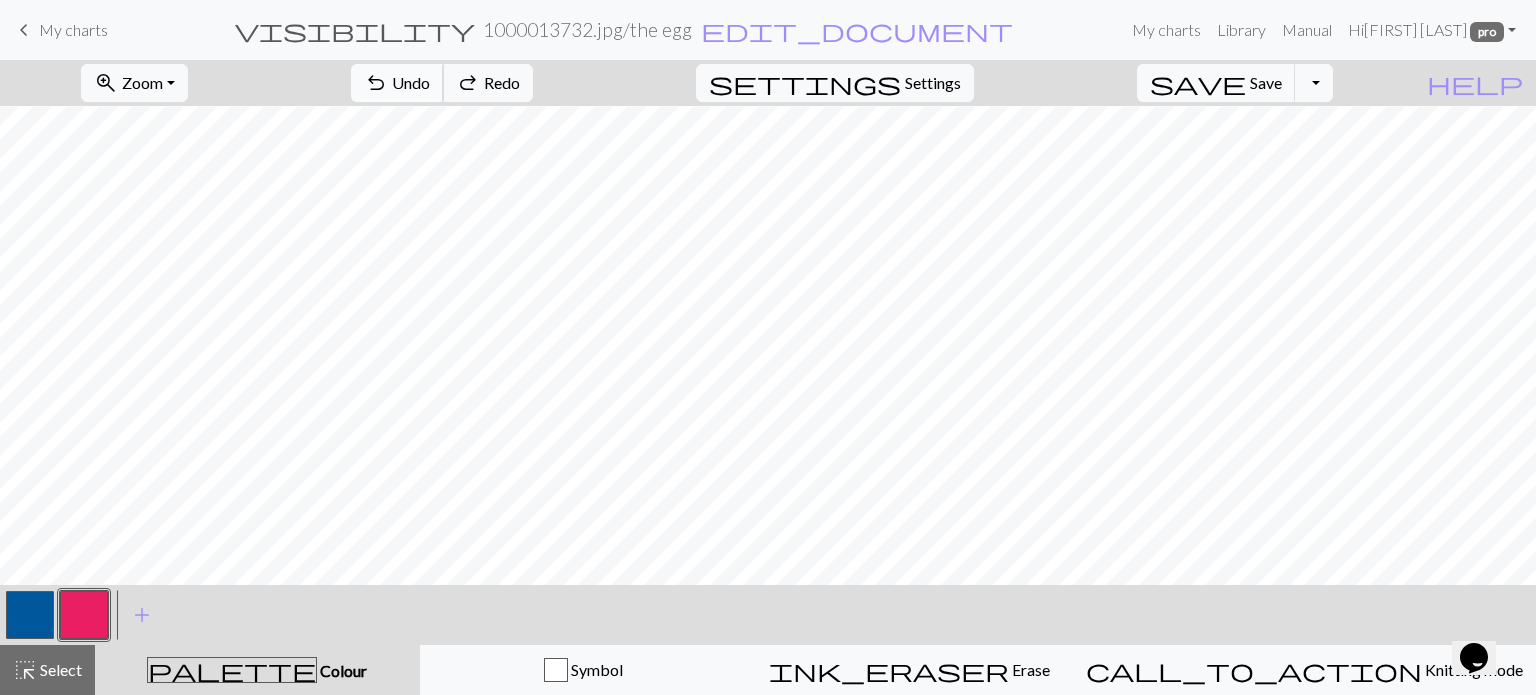 click on "Undo" at bounding box center (411, 82) 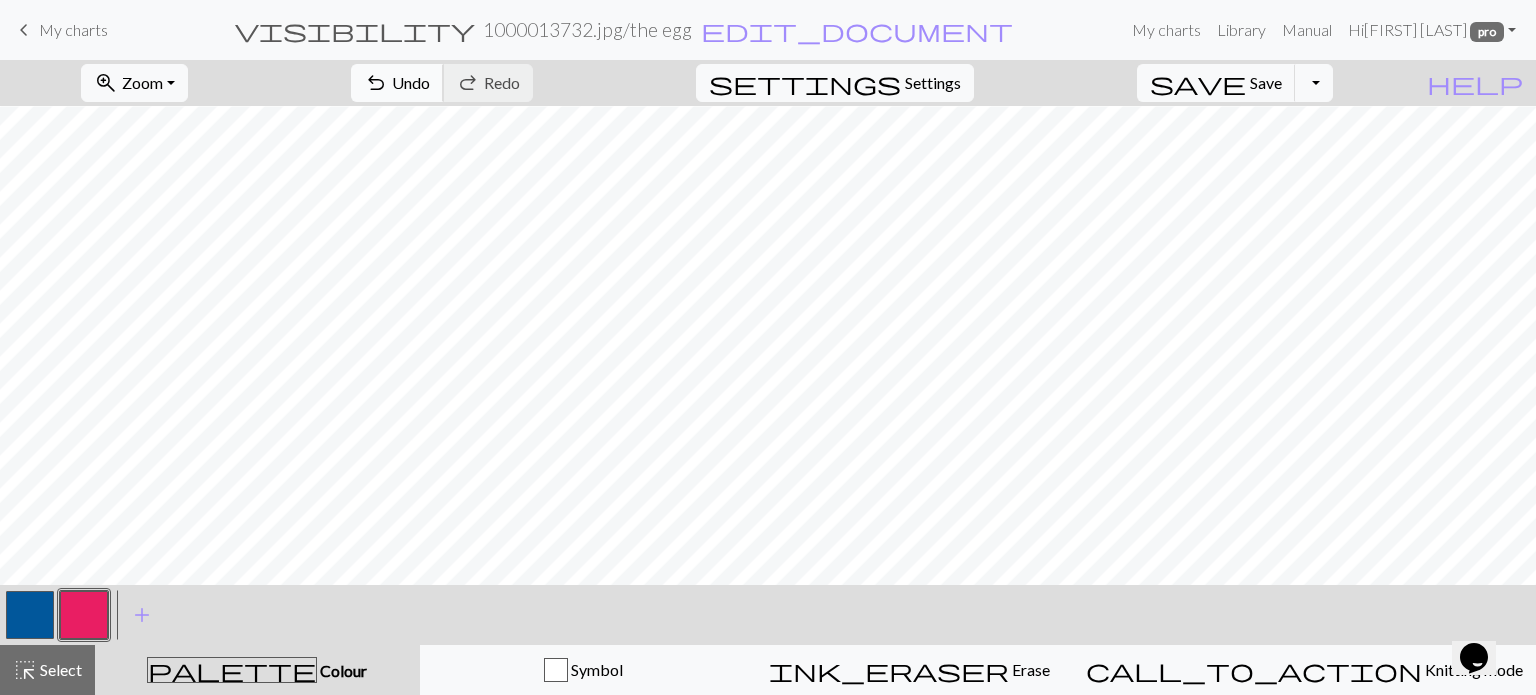 click on "Undo" at bounding box center [411, 82] 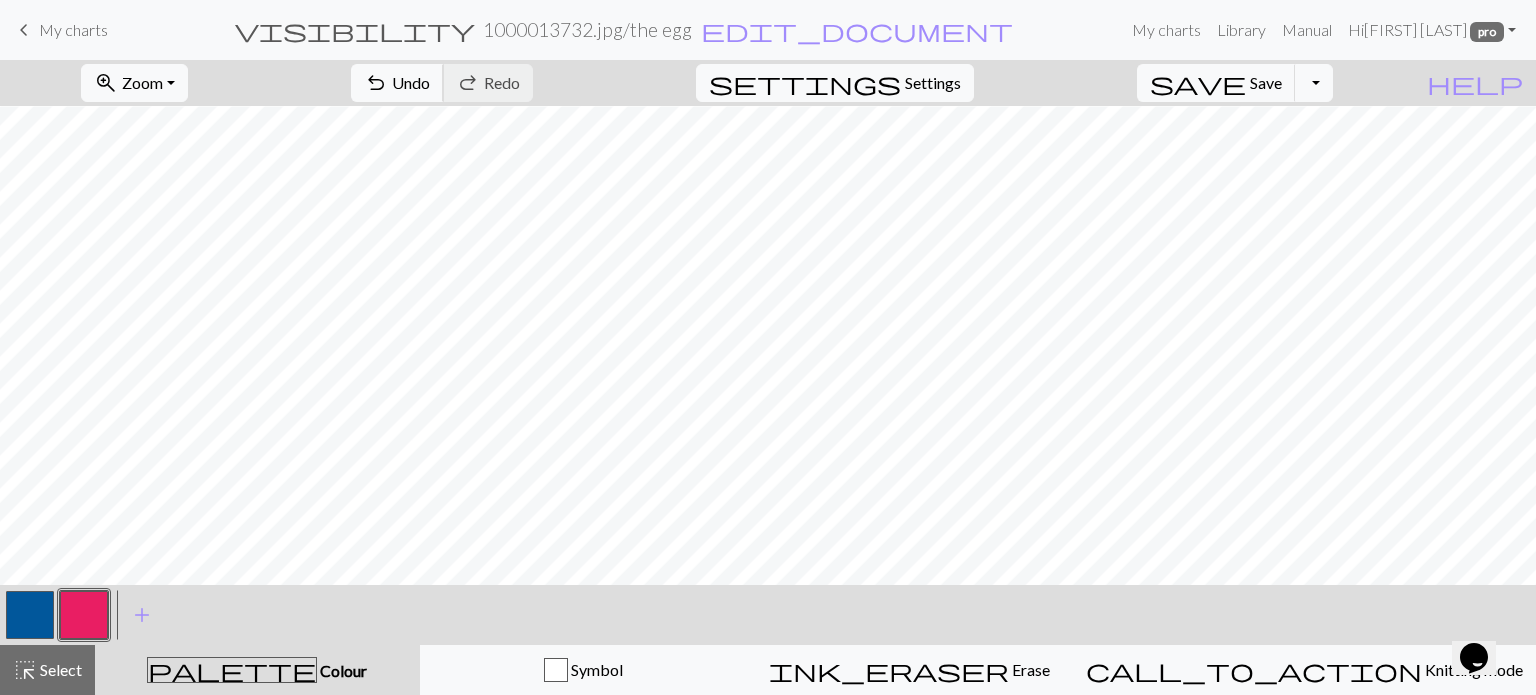 click on "undo" at bounding box center (376, 83) 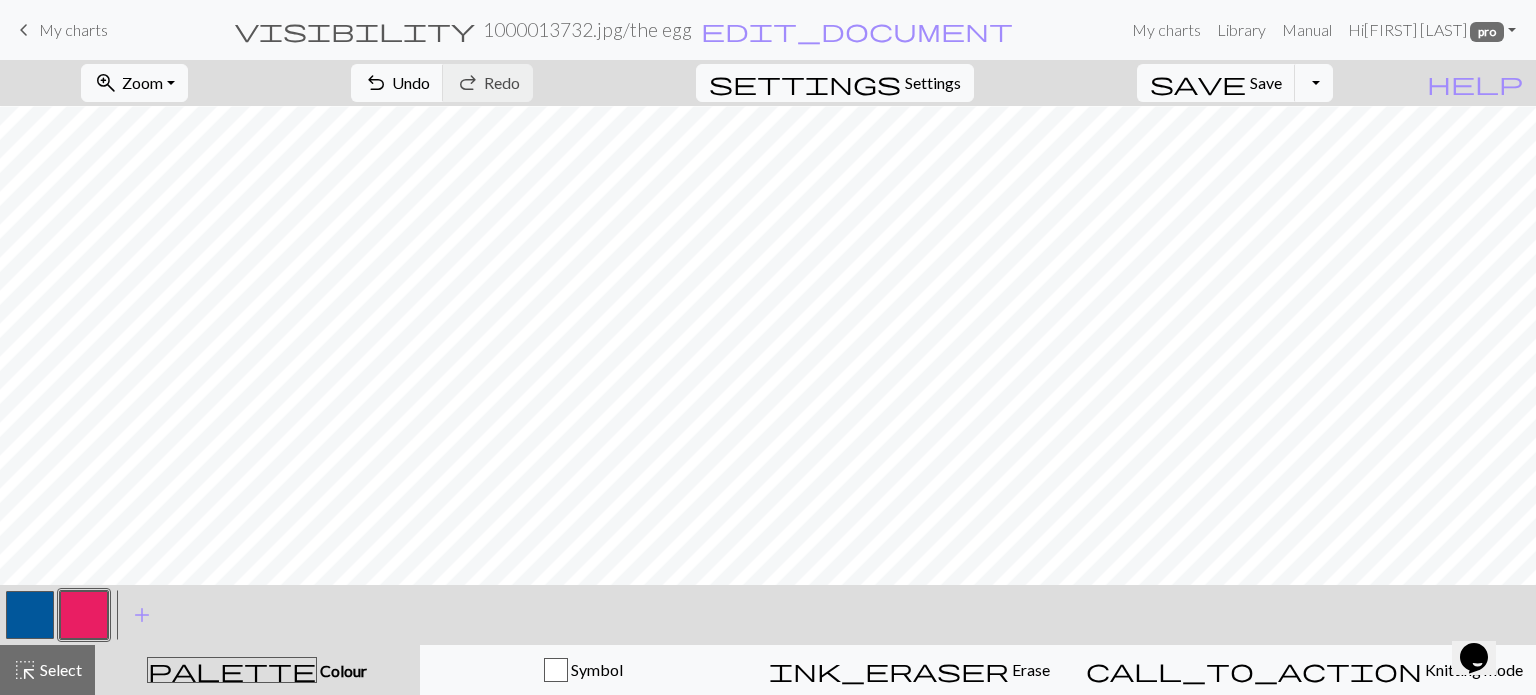 drag, startPoint x: 507, startPoint y: 87, endPoint x: 596, endPoint y: 91, distance: 89.08984 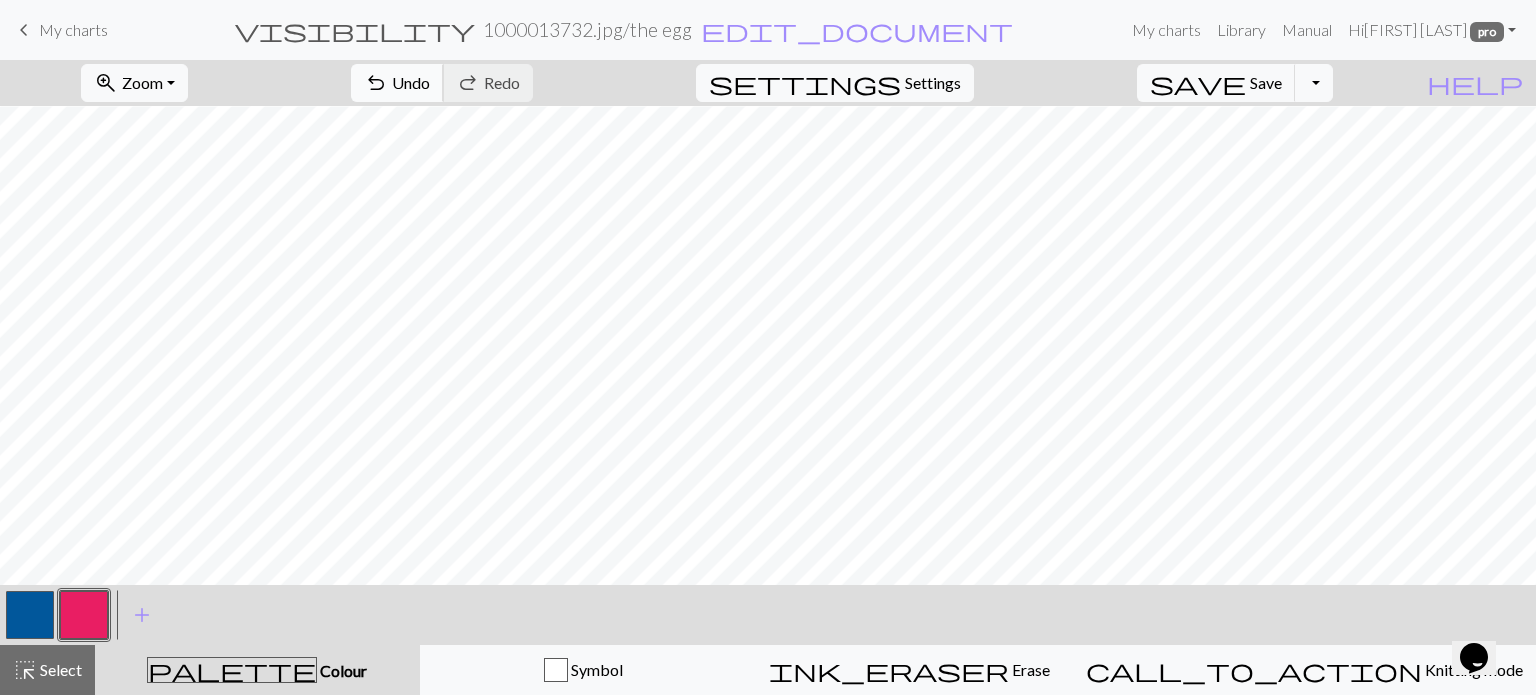 click on "Undo" at bounding box center (411, 82) 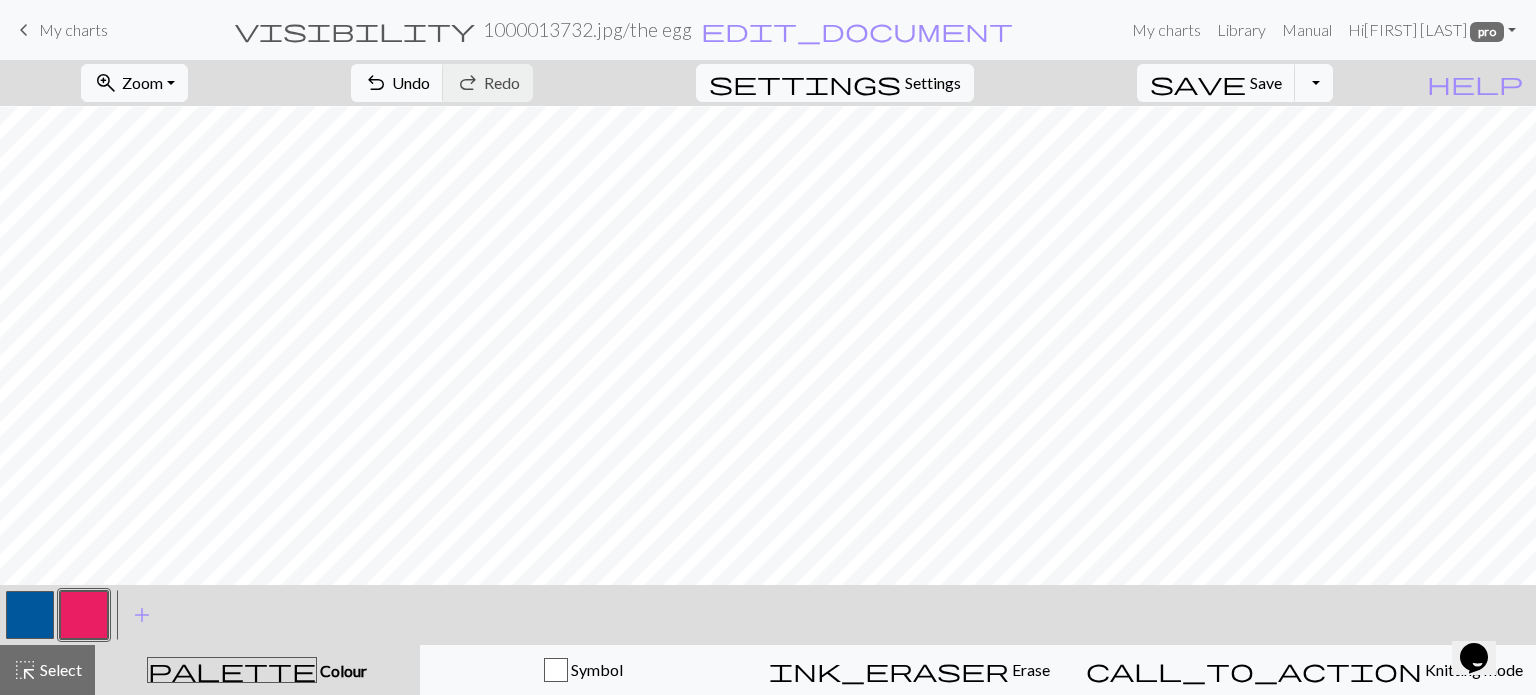 click at bounding box center (30, 615) 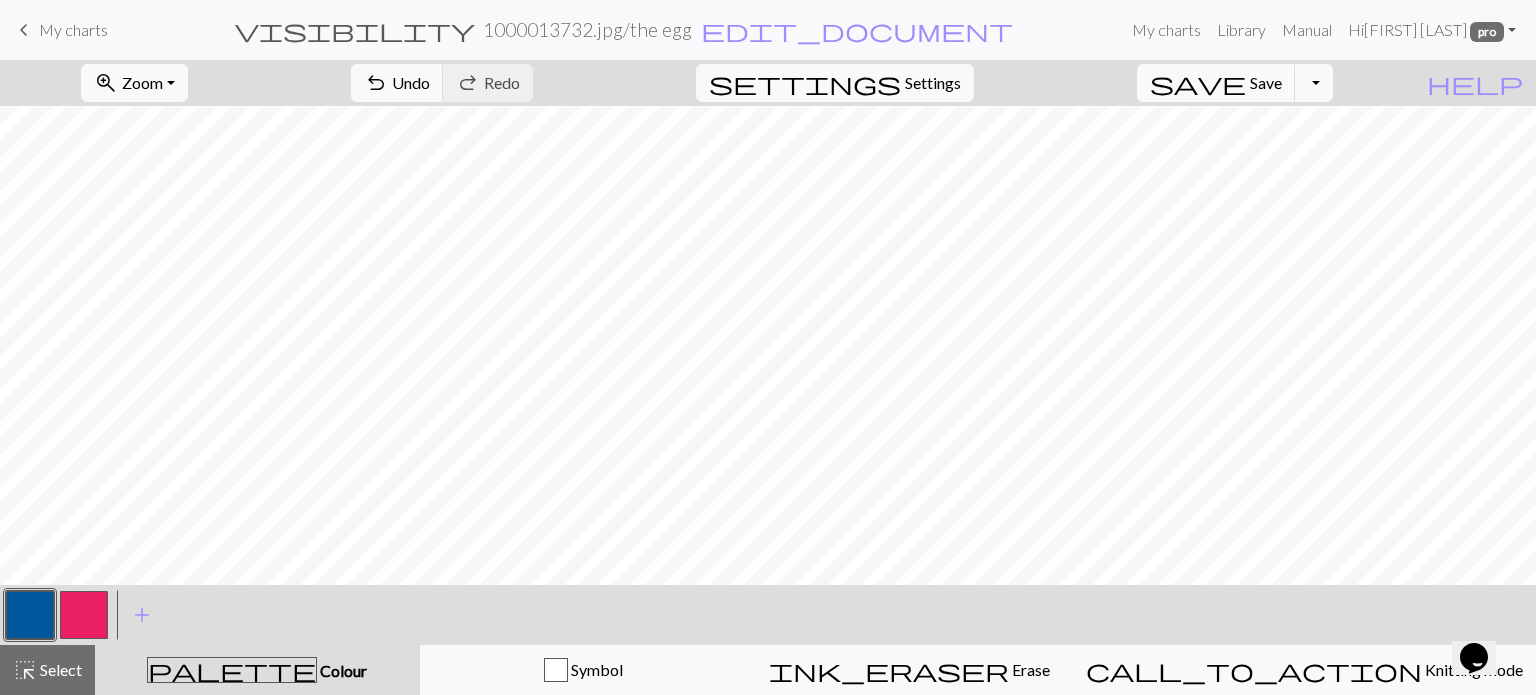 click at bounding box center (84, 615) 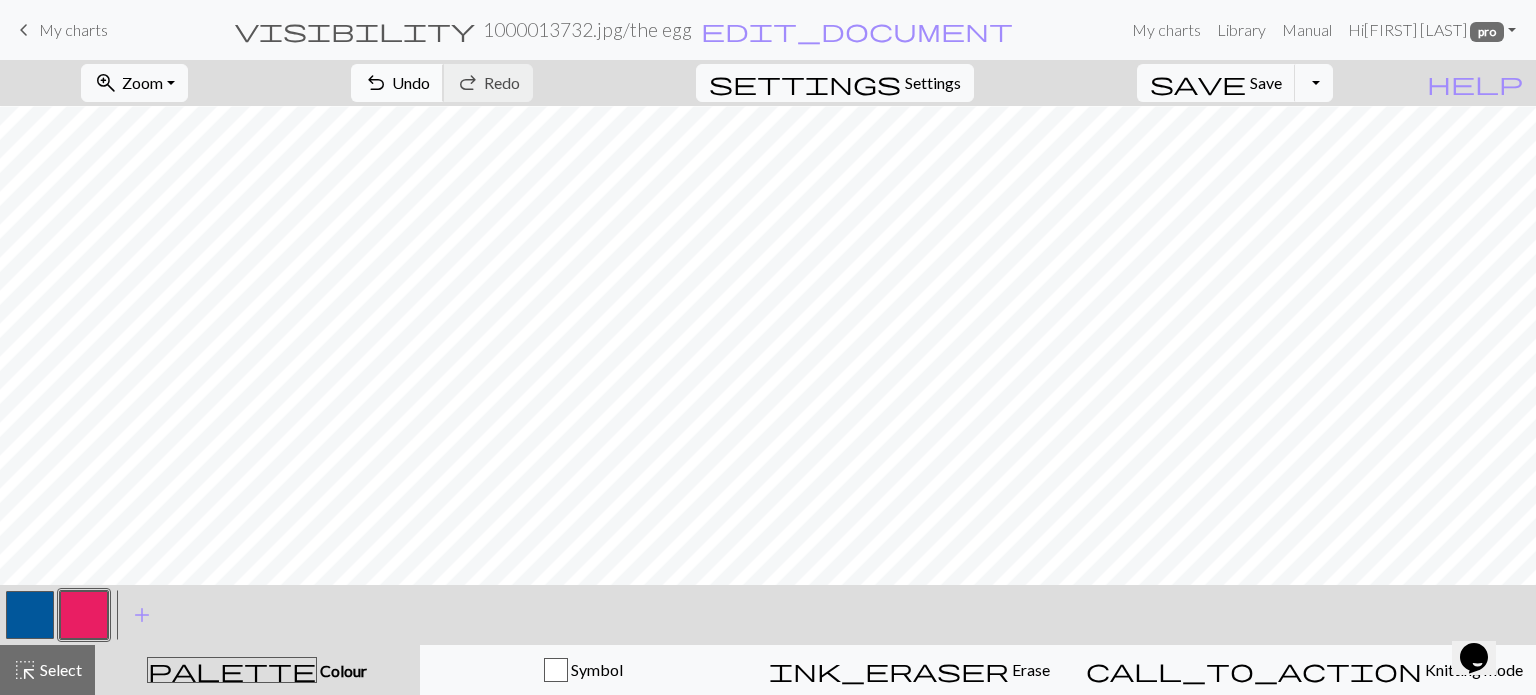 click on "Undo" at bounding box center (411, 82) 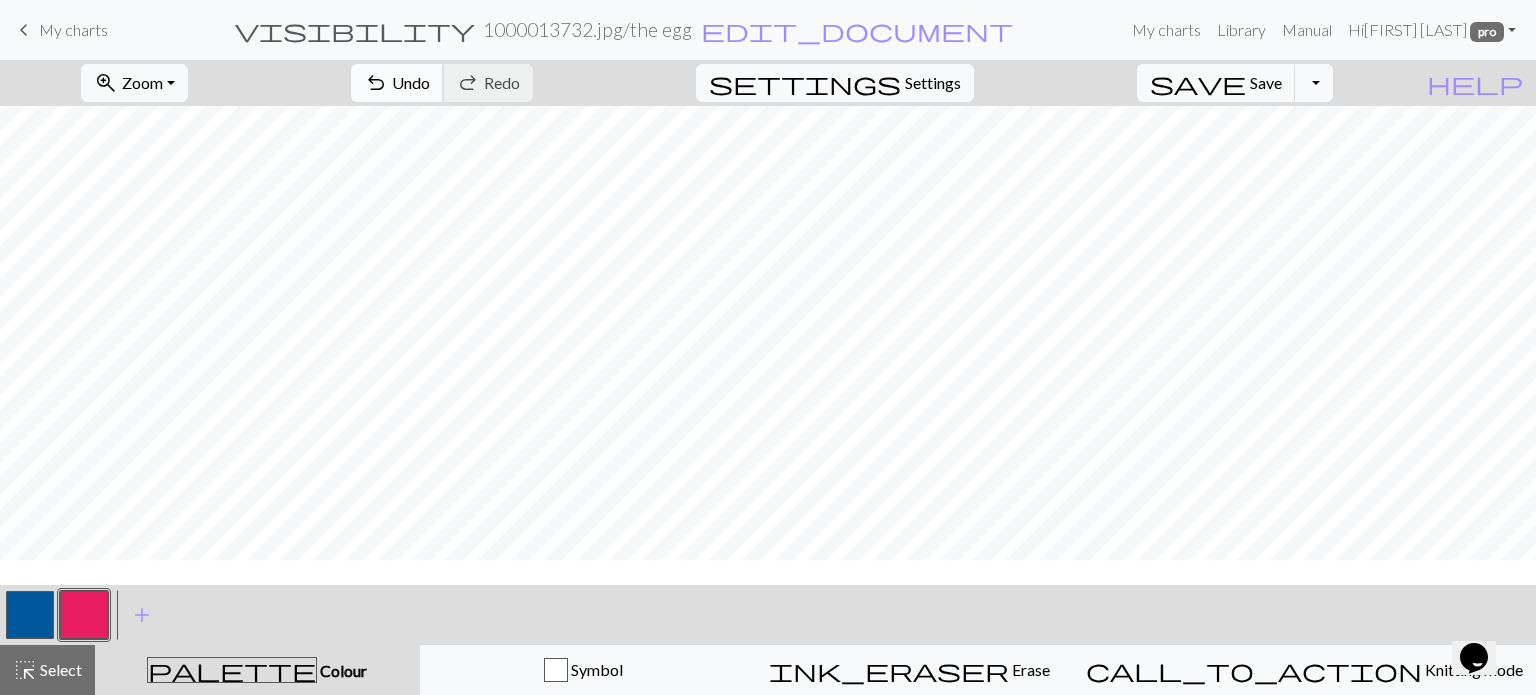 scroll, scrollTop: 5, scrollLeft: 0, axis: vertical 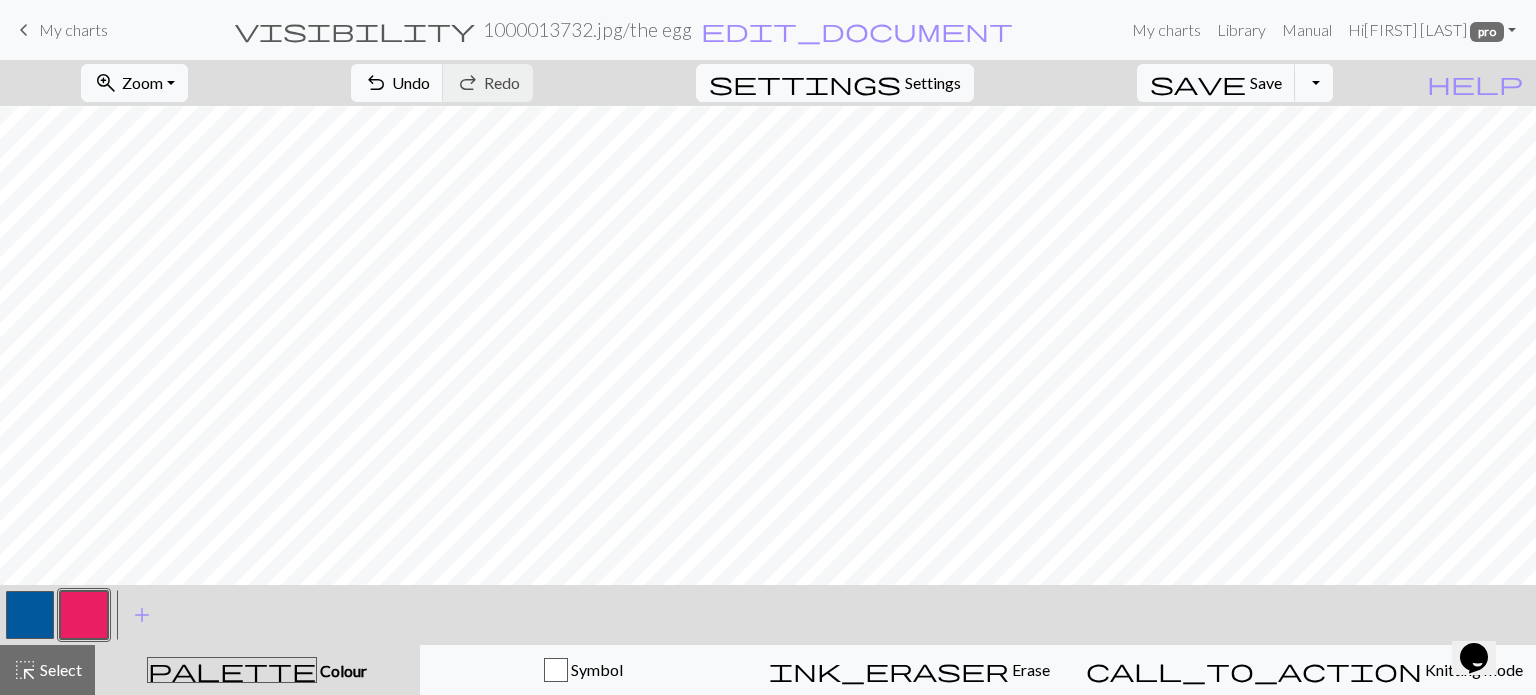 click at bounding box center (30, 615) 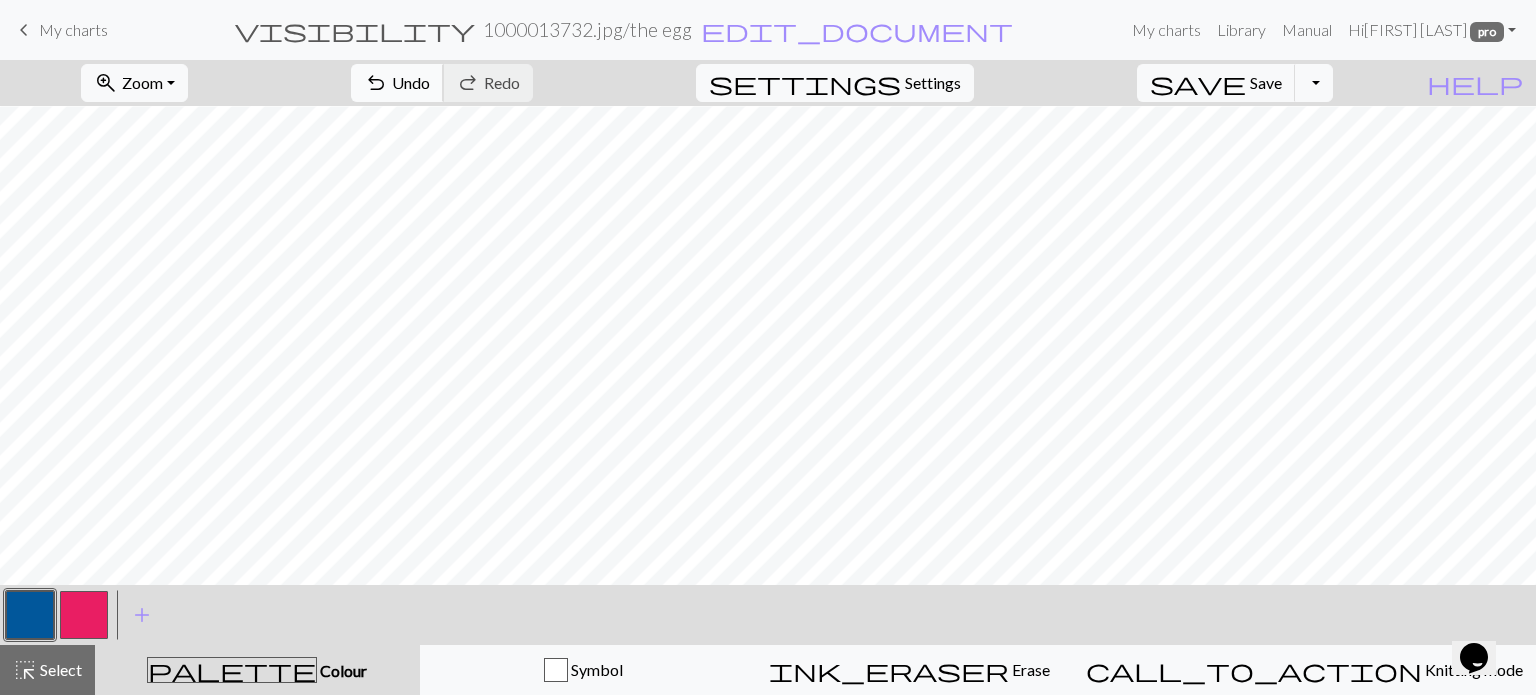 click on "undo Undo Undo" at bounding box center (397, 83) 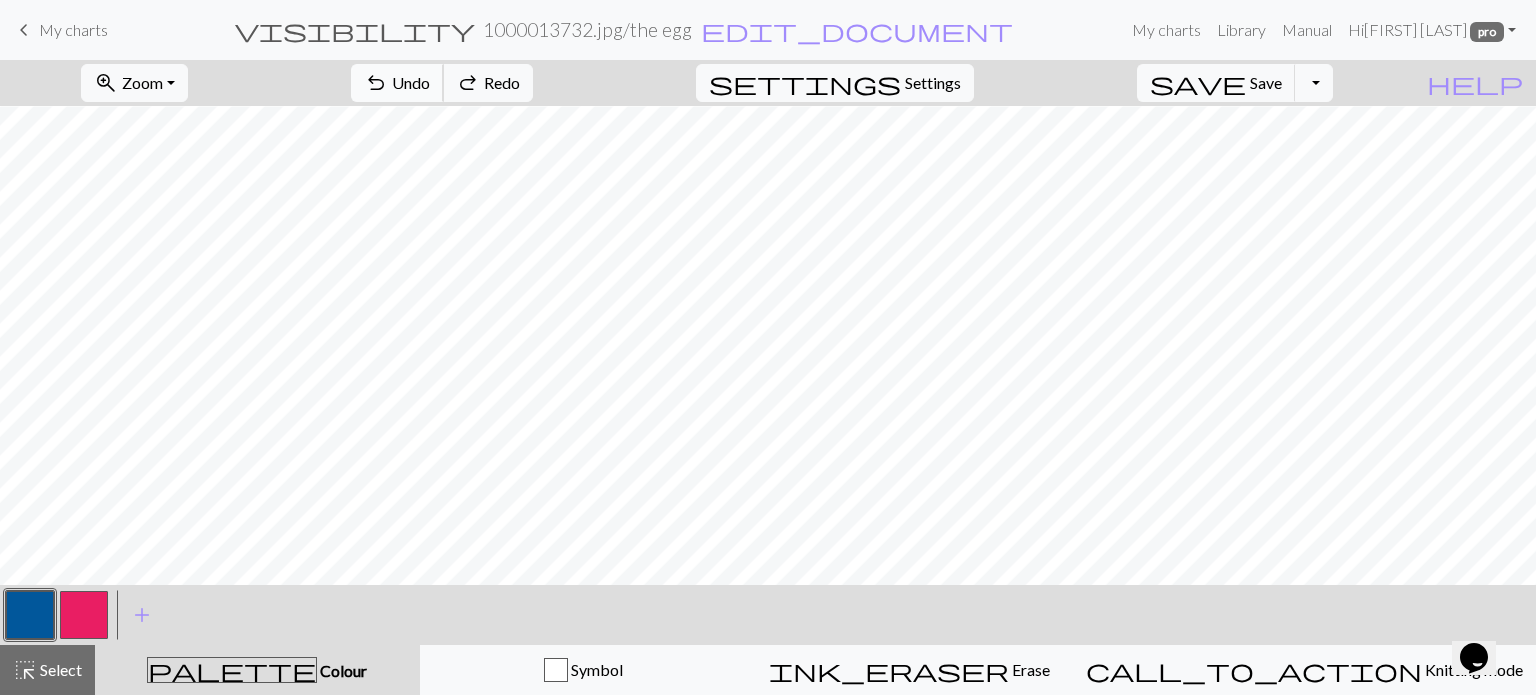 click on "undo Undo Undo" at bounding box center [397, 83] 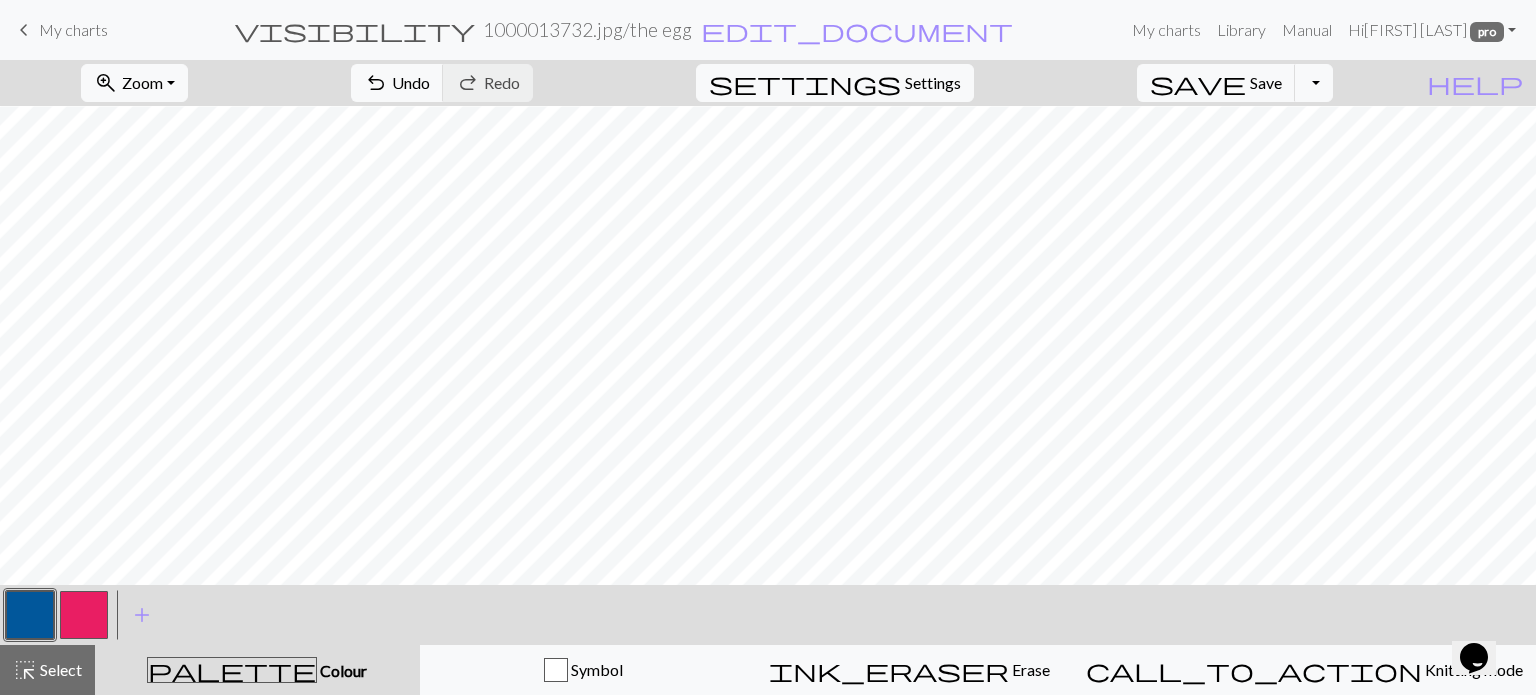 drag, startPoint x: 508, startPoint y: 75, endPoint x: 562, endPoint y: 99, distance: 59.093147 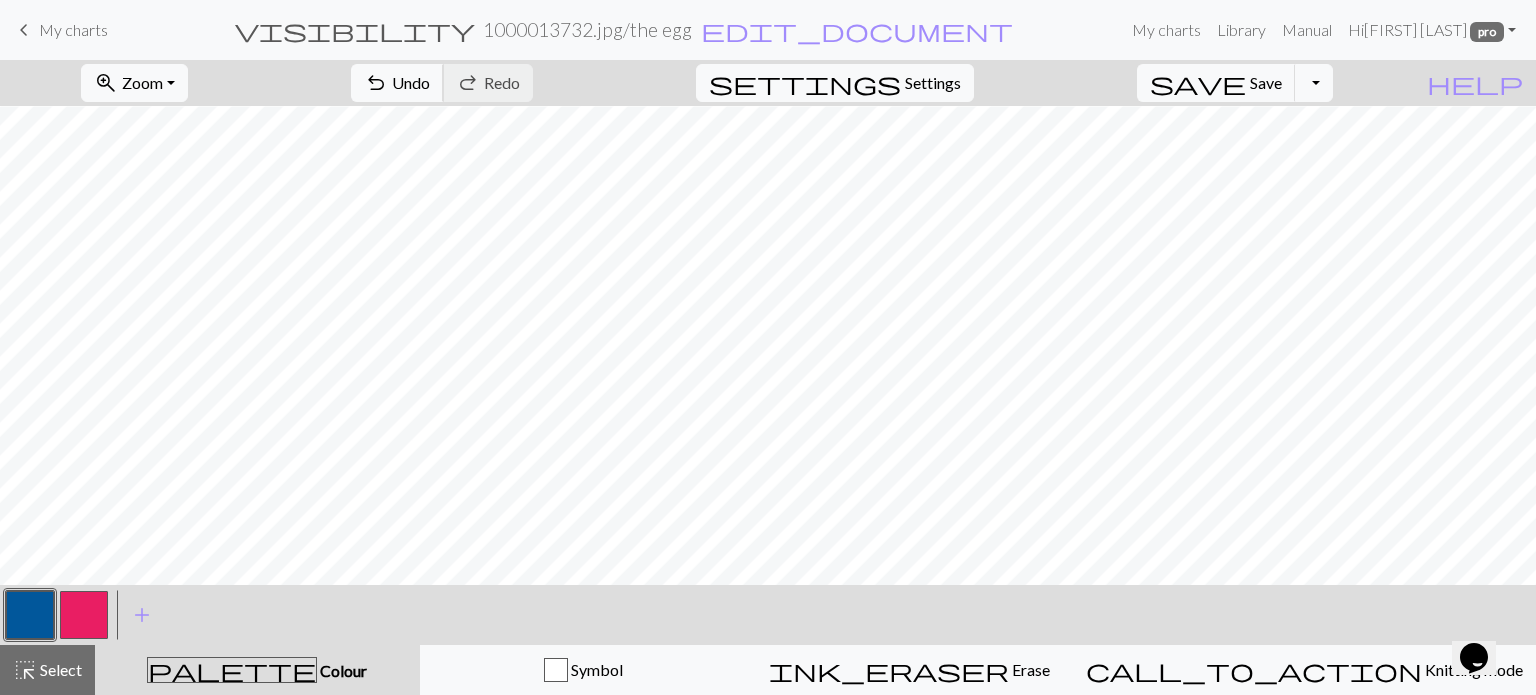 drag, startPoint x: 487, startPoint y: 67, endPoint x: 560, endPoint y: 103, distance: 81.394104 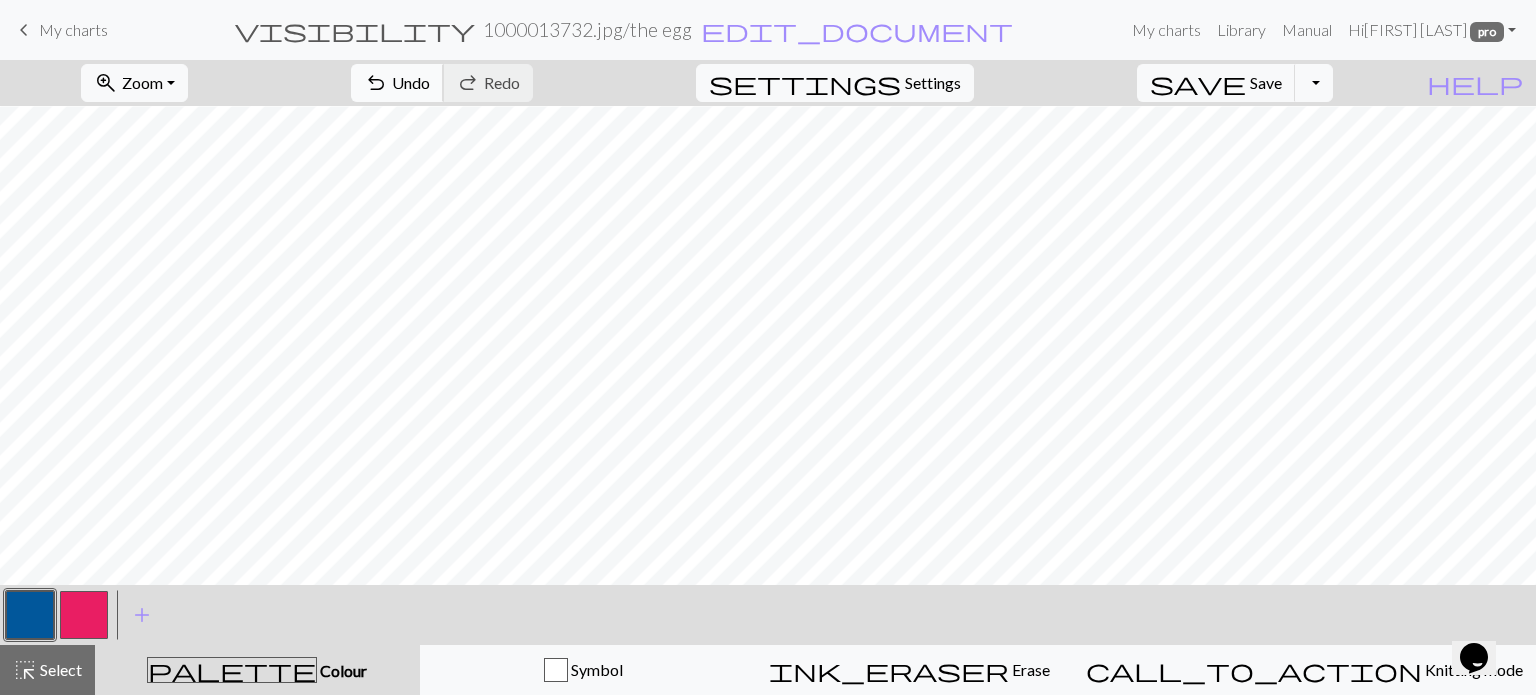 click on "Undo" at bounding box center (411, 82) 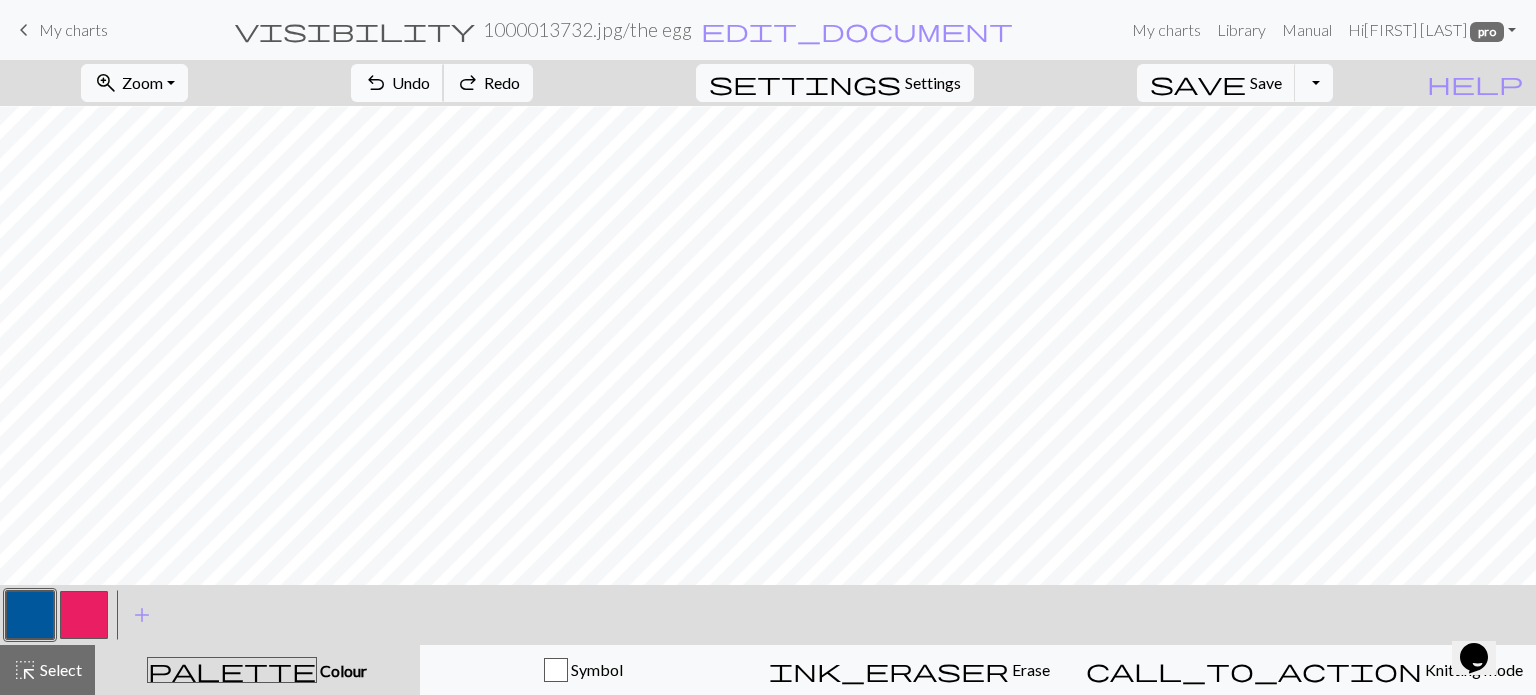 click on "Undo" at bounding box center [411, 82] 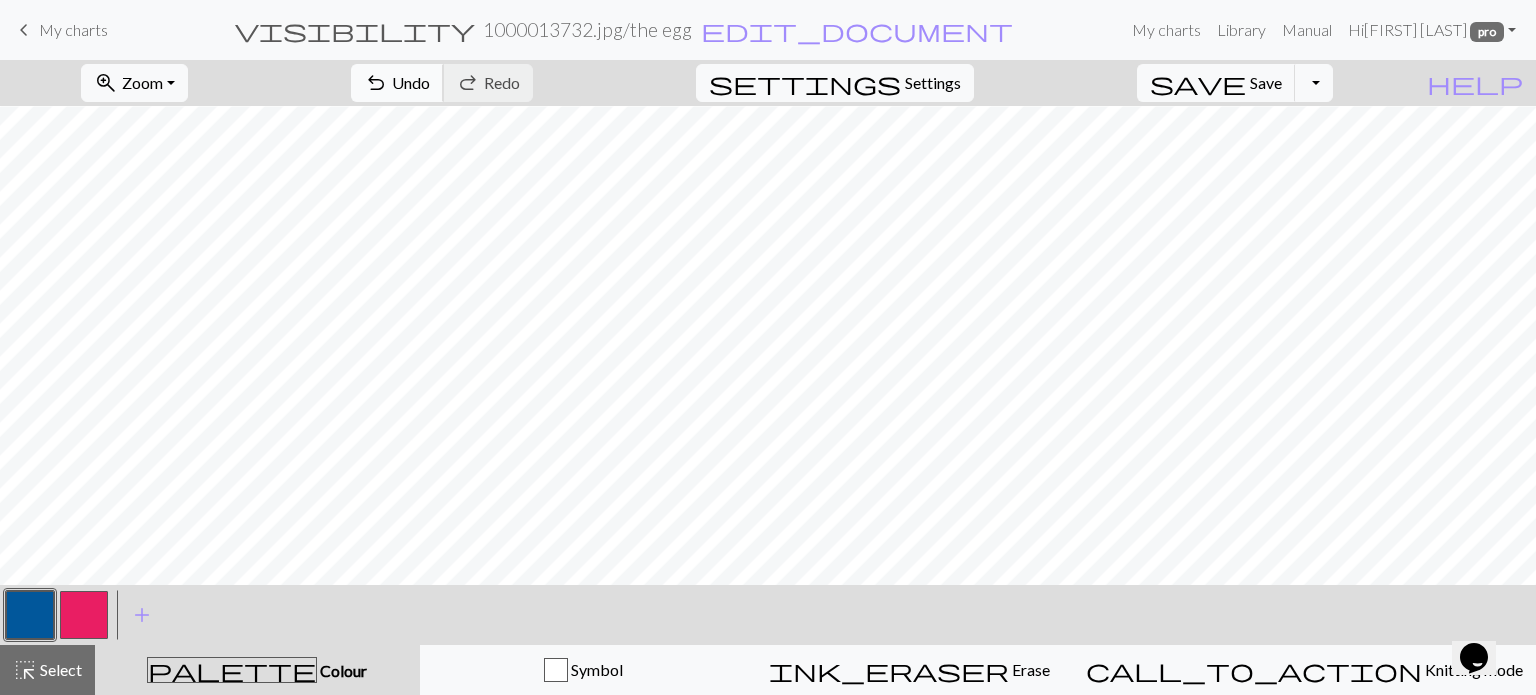 click on "Undo" at bounding box center [411, 82] 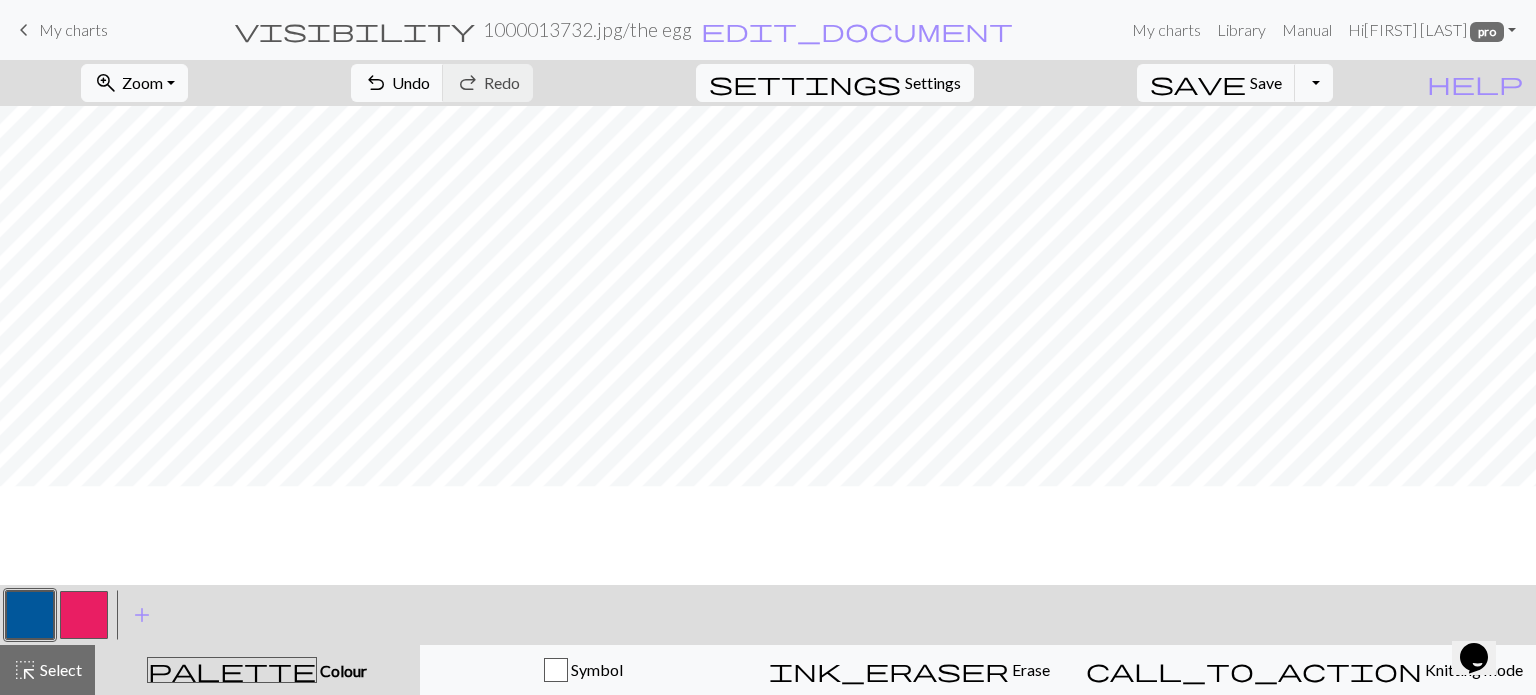 scroll, scrollTop: 5, scrollLeft: 0, axis: vertical 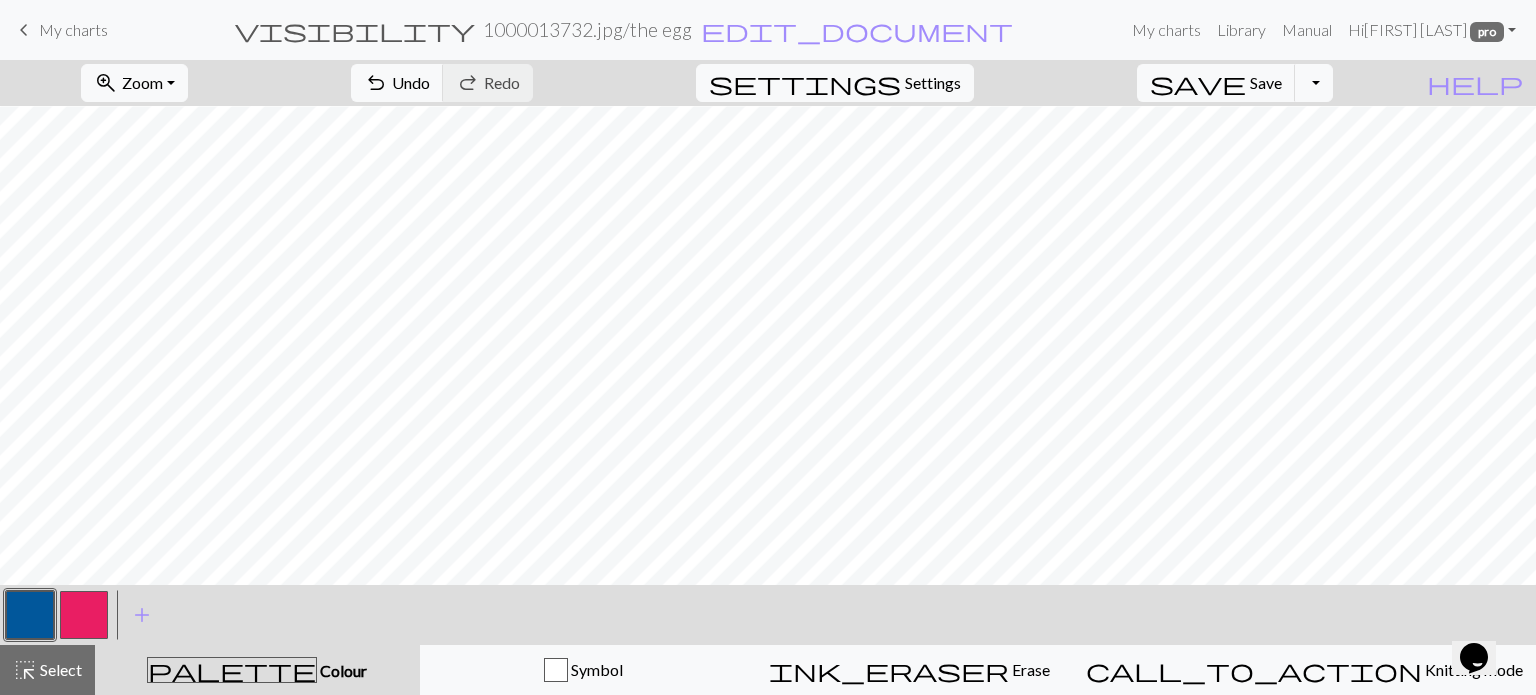 click at bounding box center (84, 615) 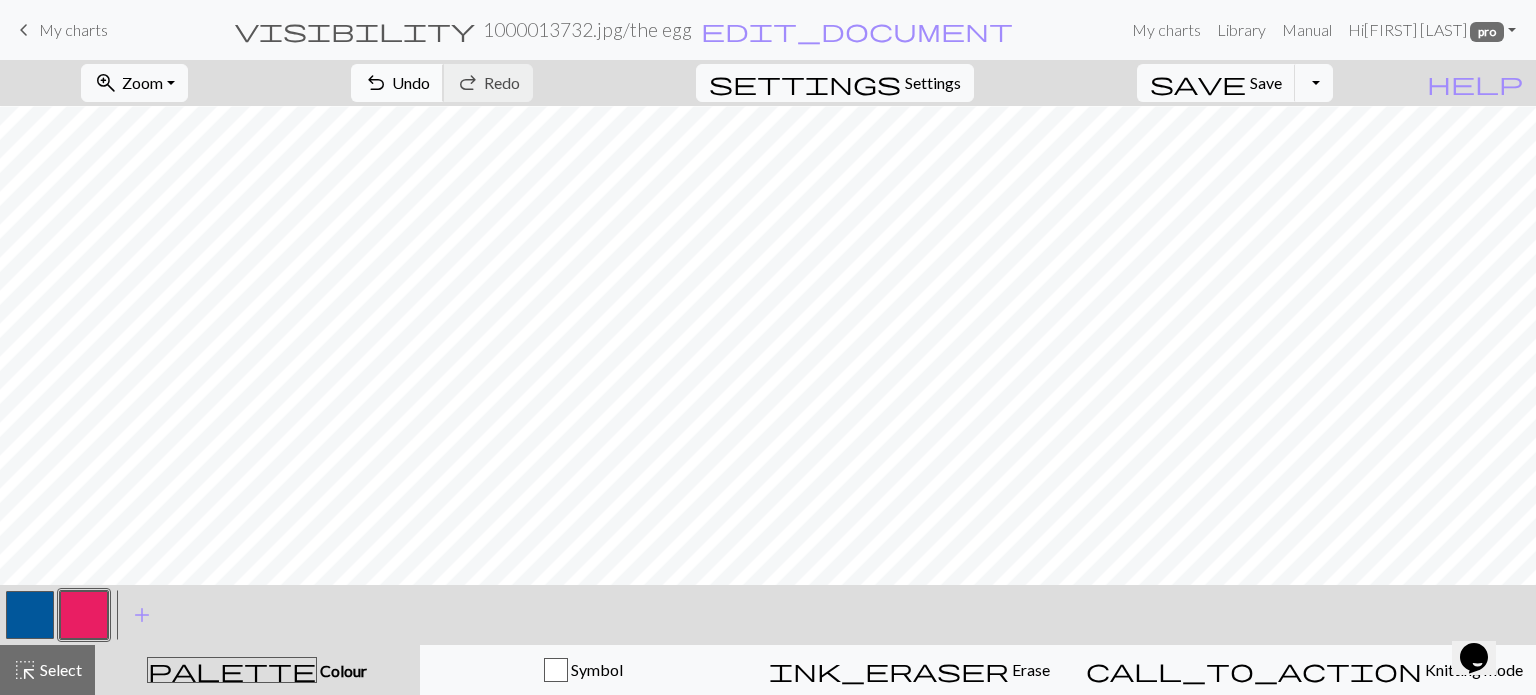 click on "Undo" at bounding box center [411, 82] 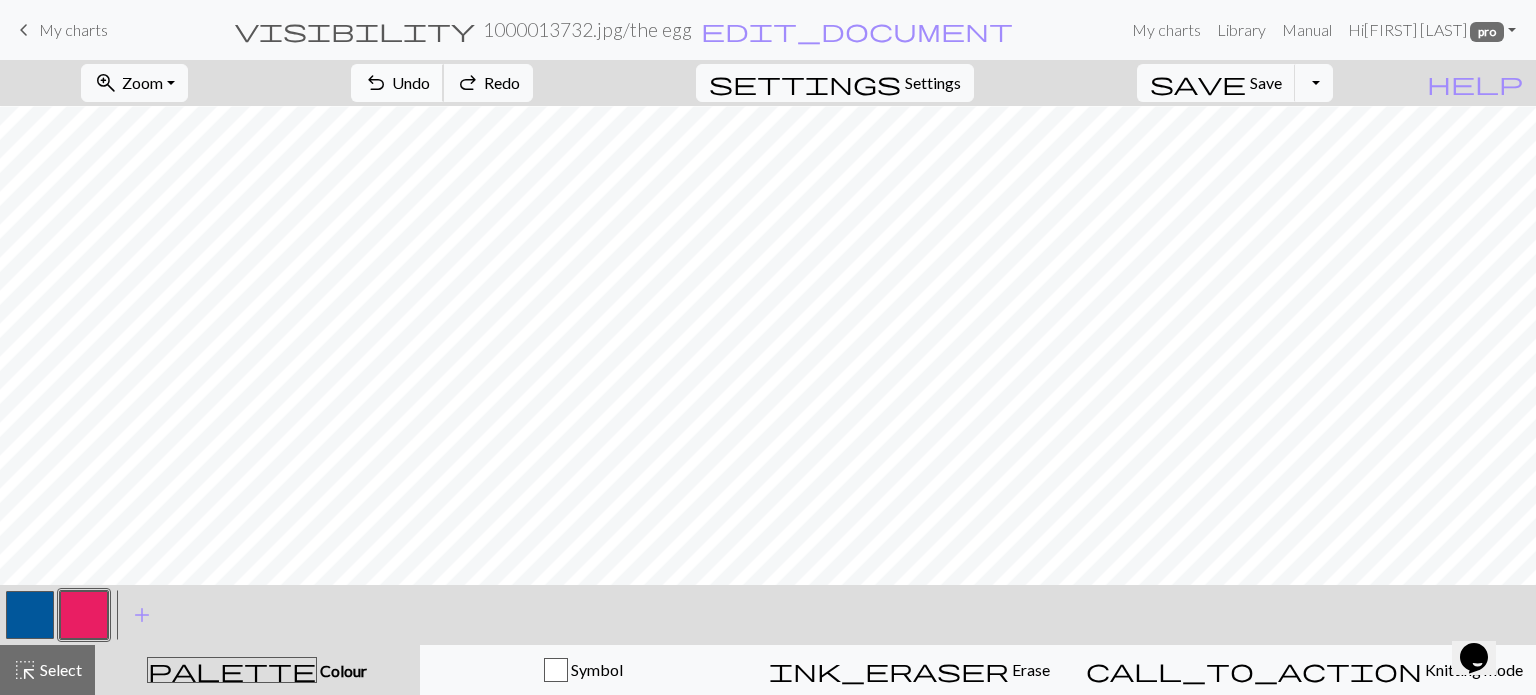 click on "Undo" at bounding box center [411, 82] 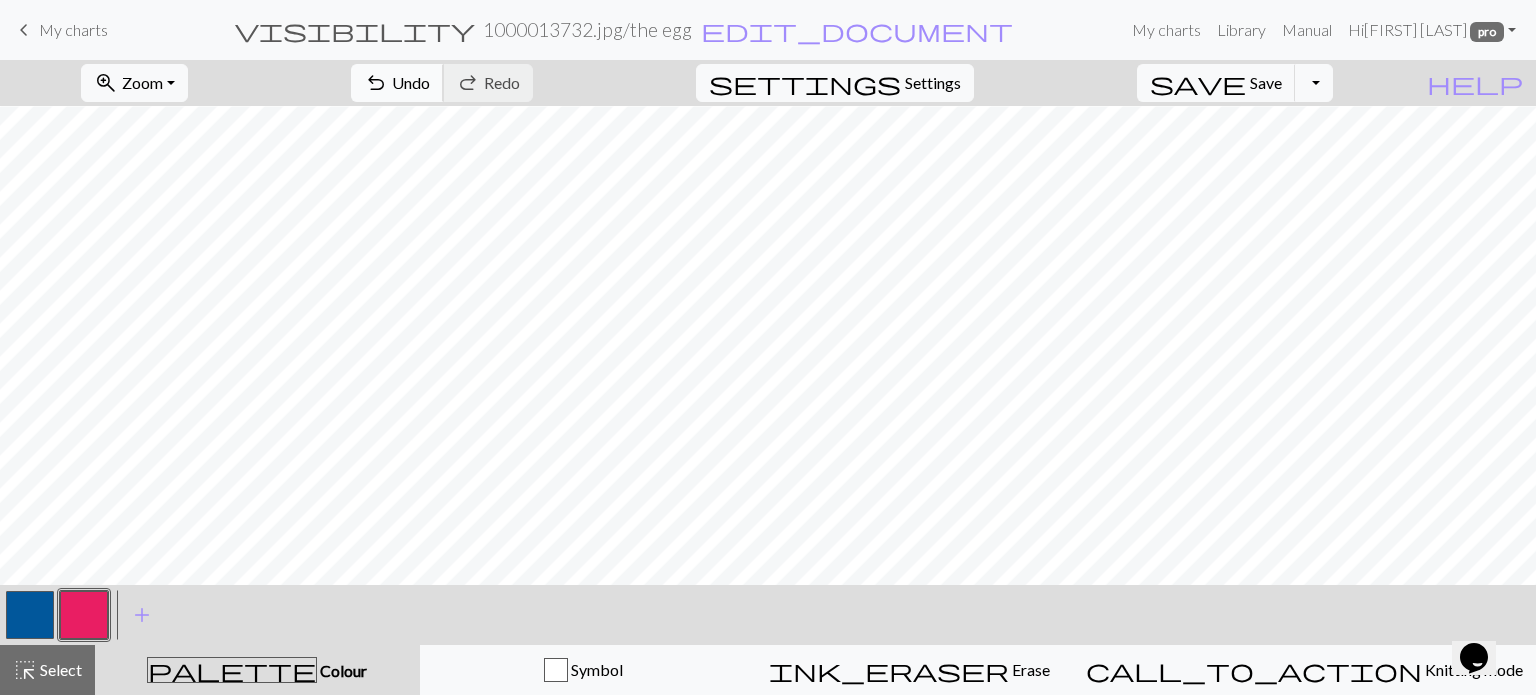 click on "Undo" at bounding box center [411, 82] 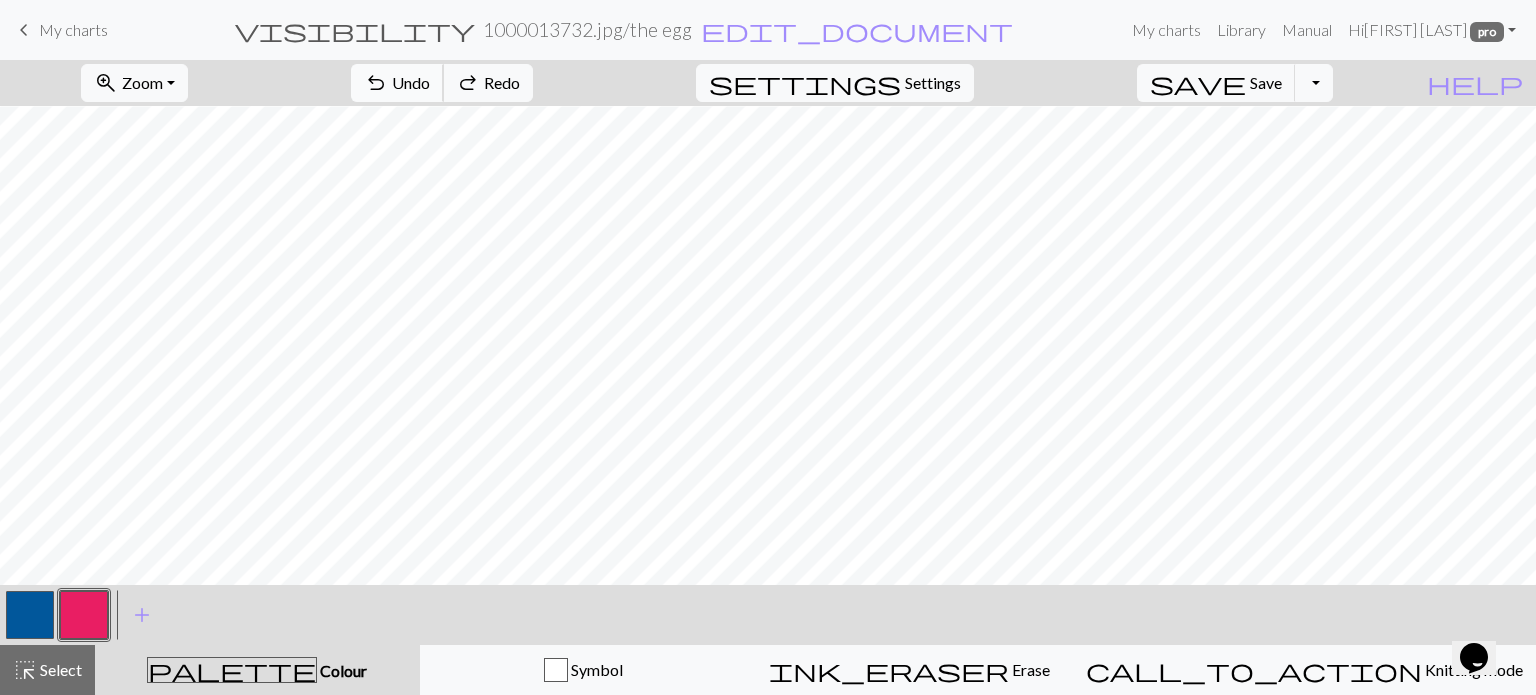 click on "Undo" at bounding box center (411, 82) 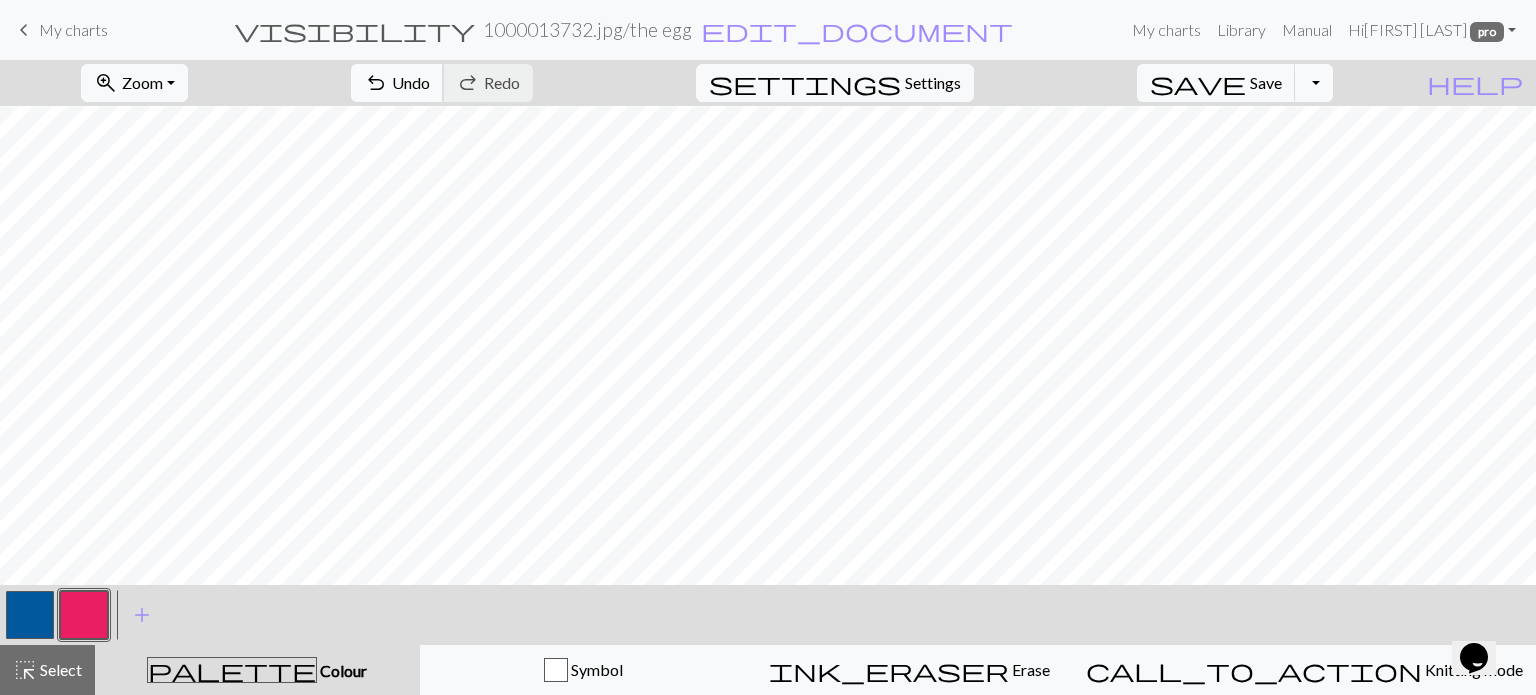 click on "Undo" at bounding box center [411, 82] 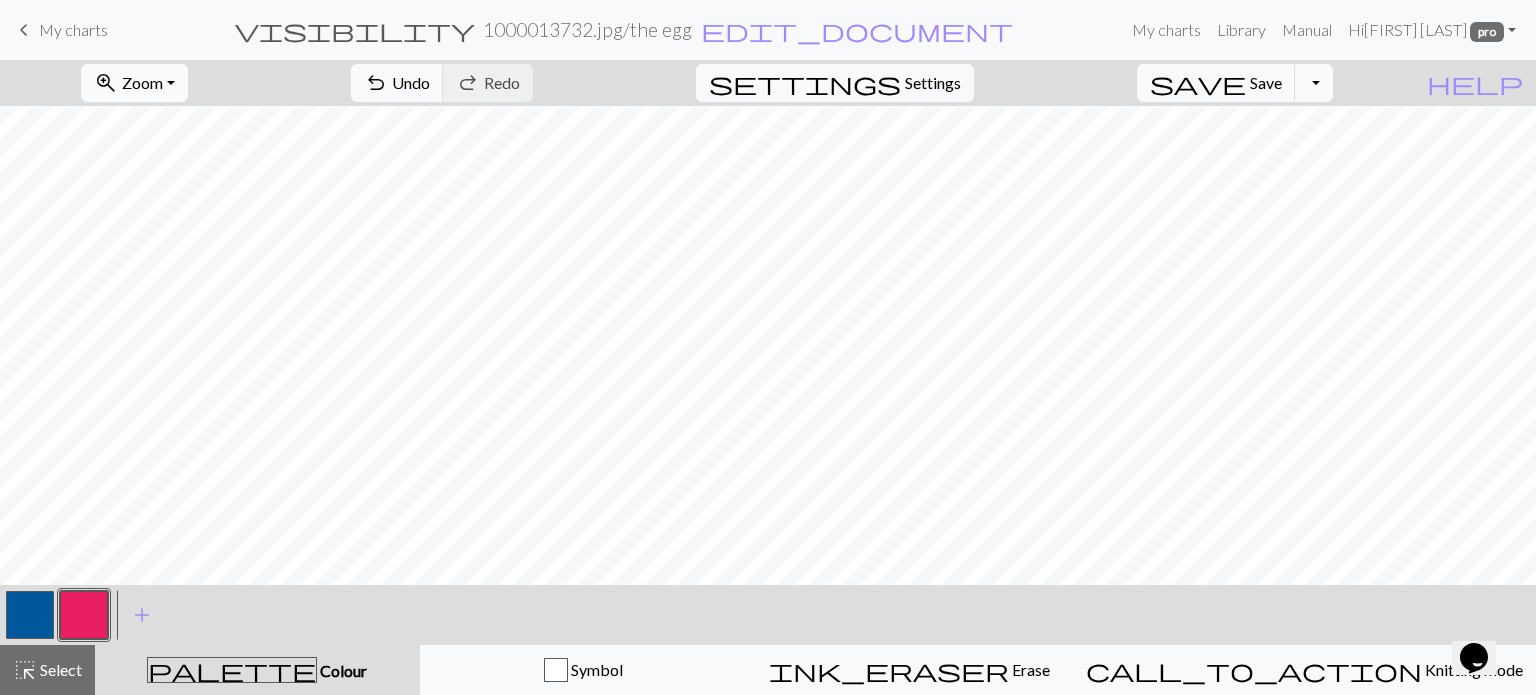 click on "Zoom" at bounding box center [142, 82] 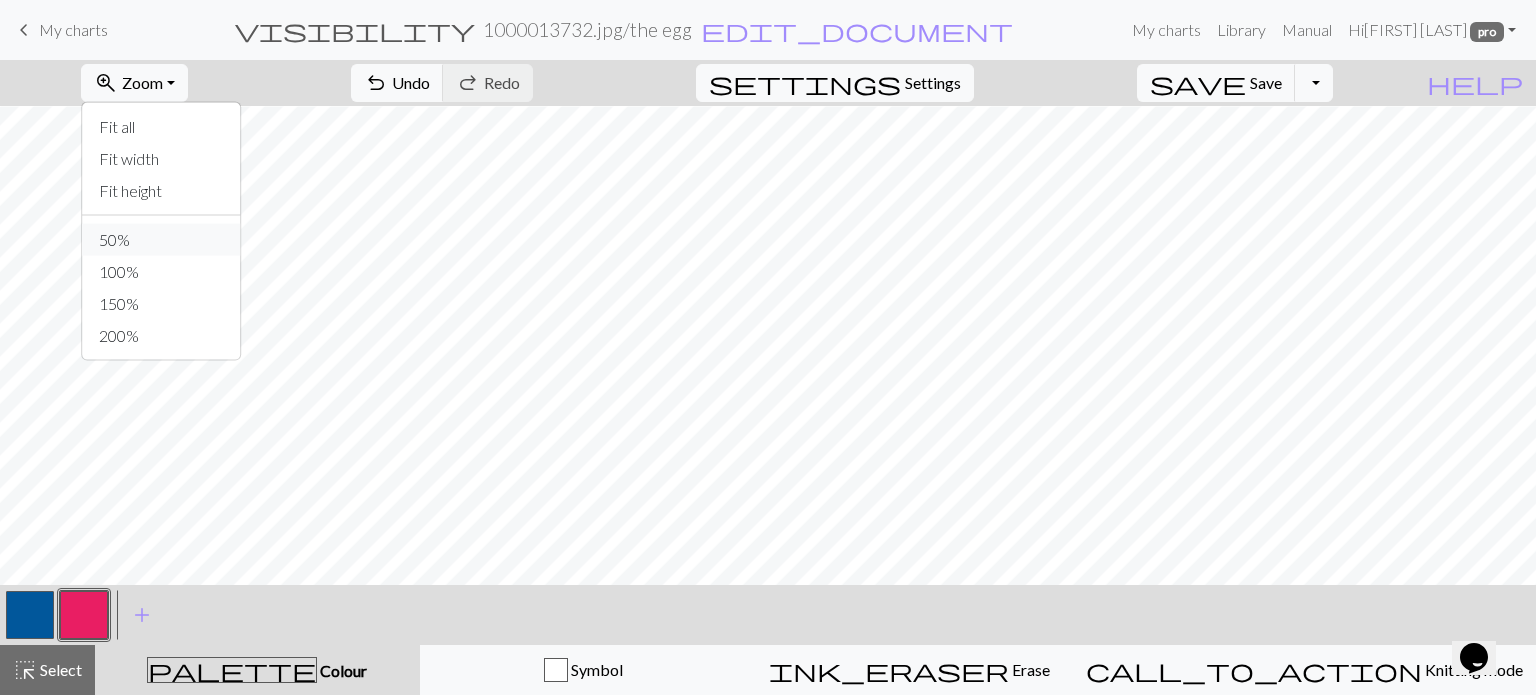 click on "50%" at bounding box center [162, 240] 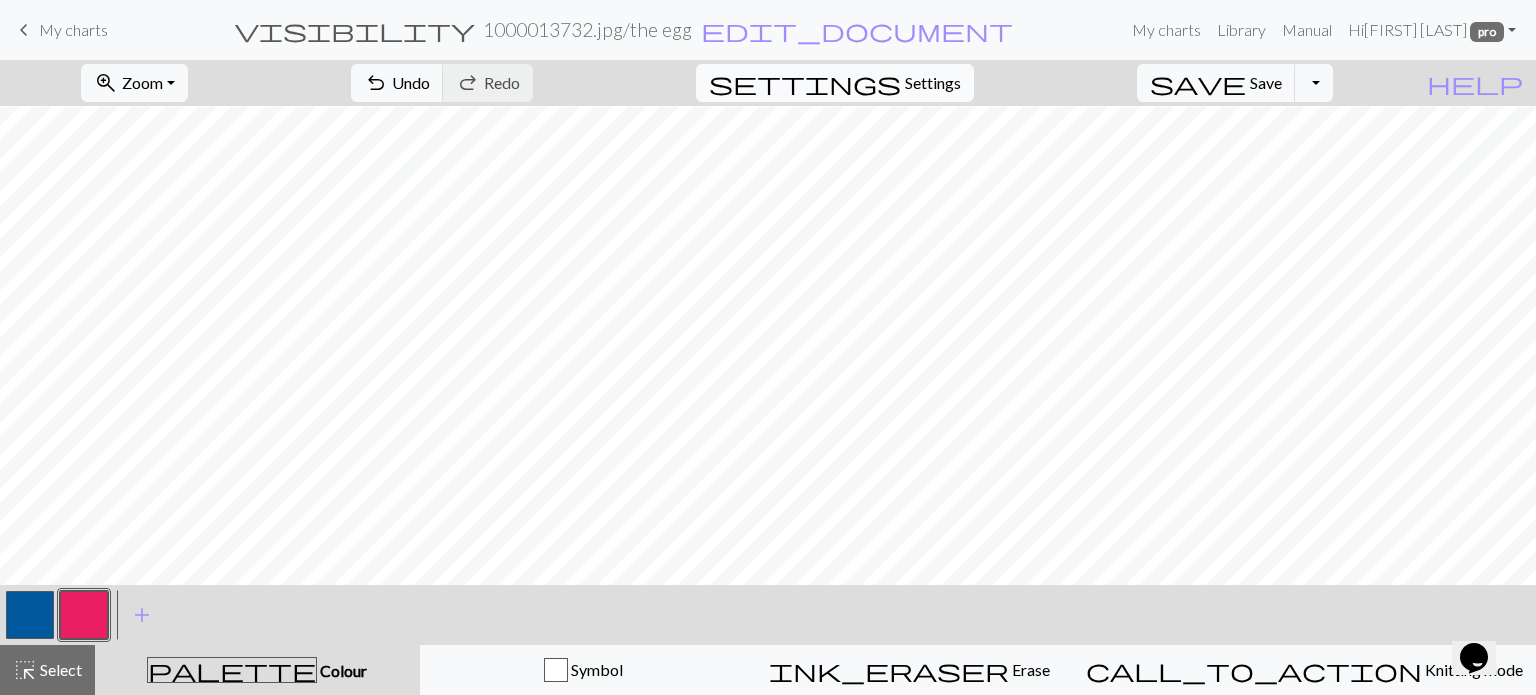 click on "settings  Settings" at bounding box center (835, 83) 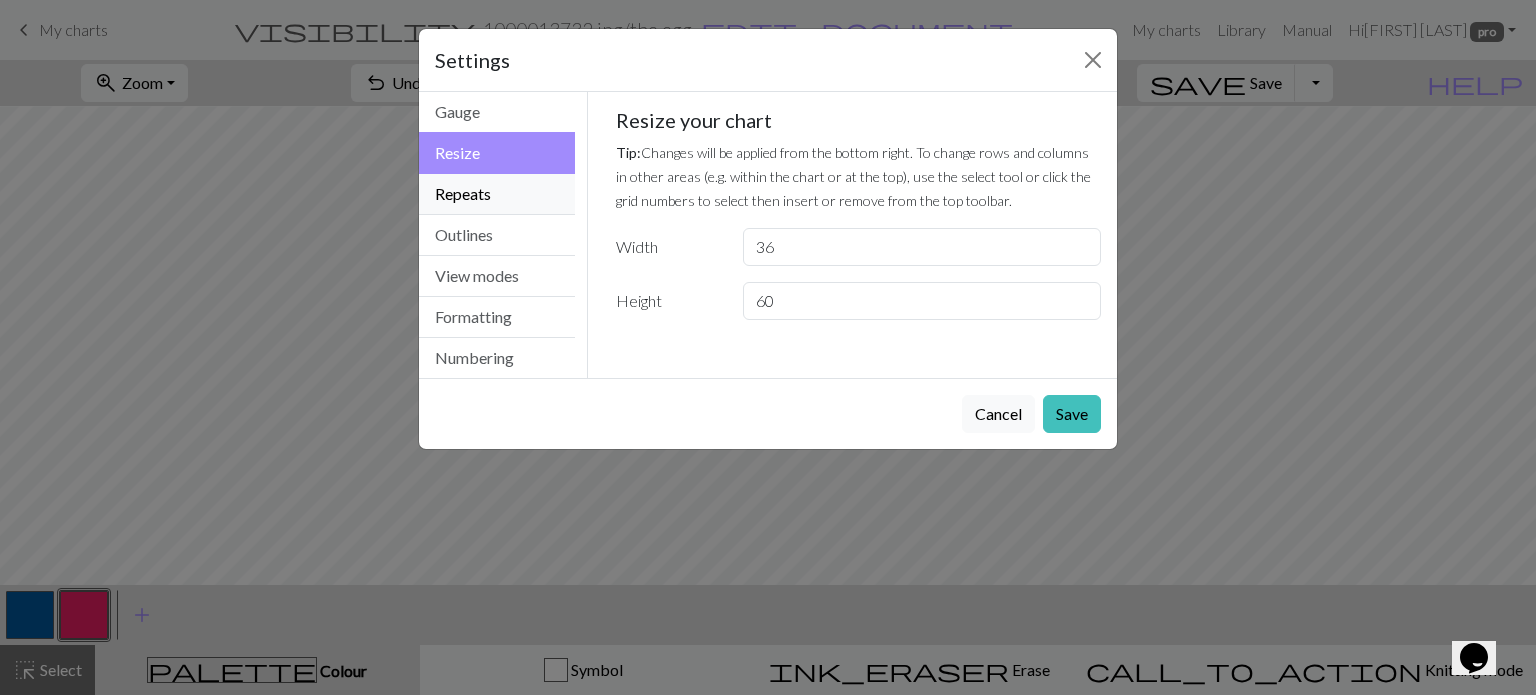 click on "Repeats" at bounding box center [497, 194] 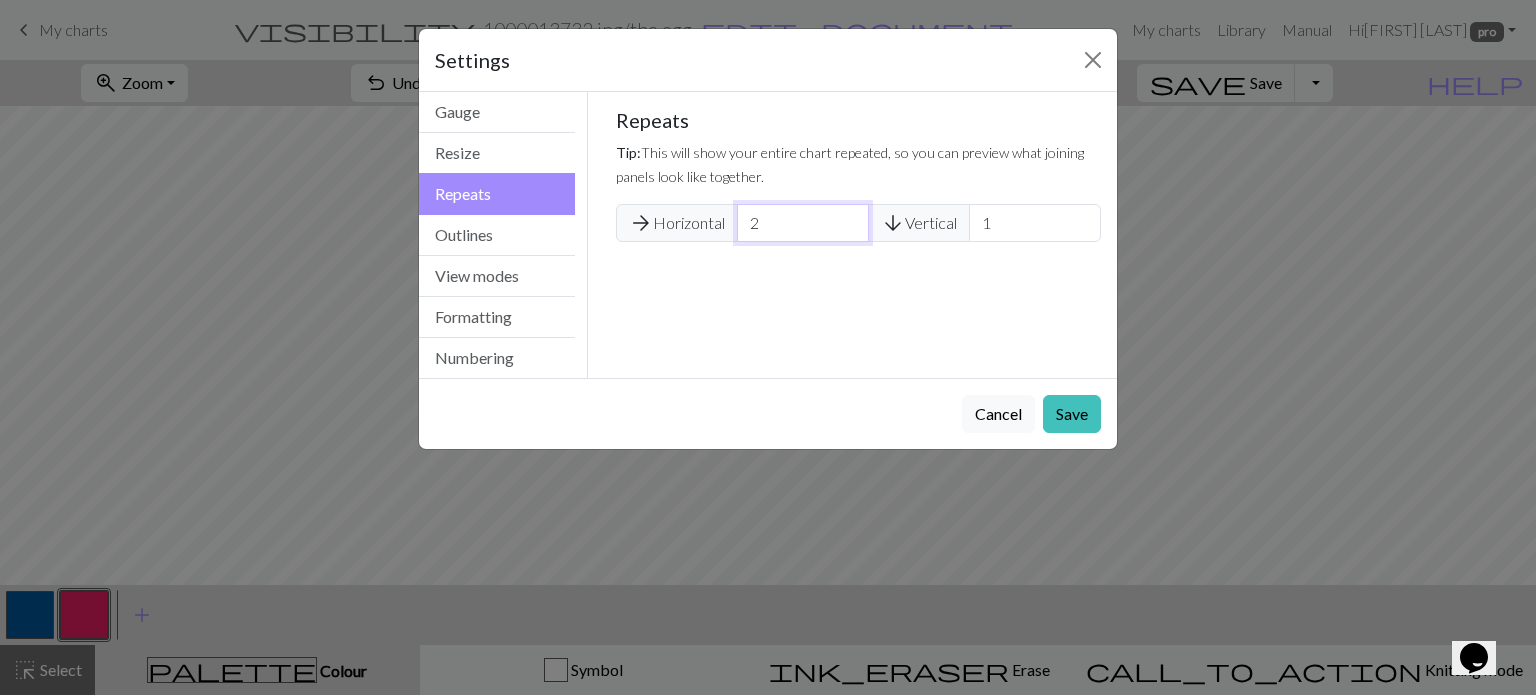 click on "2" at bounding box center [803, 223] 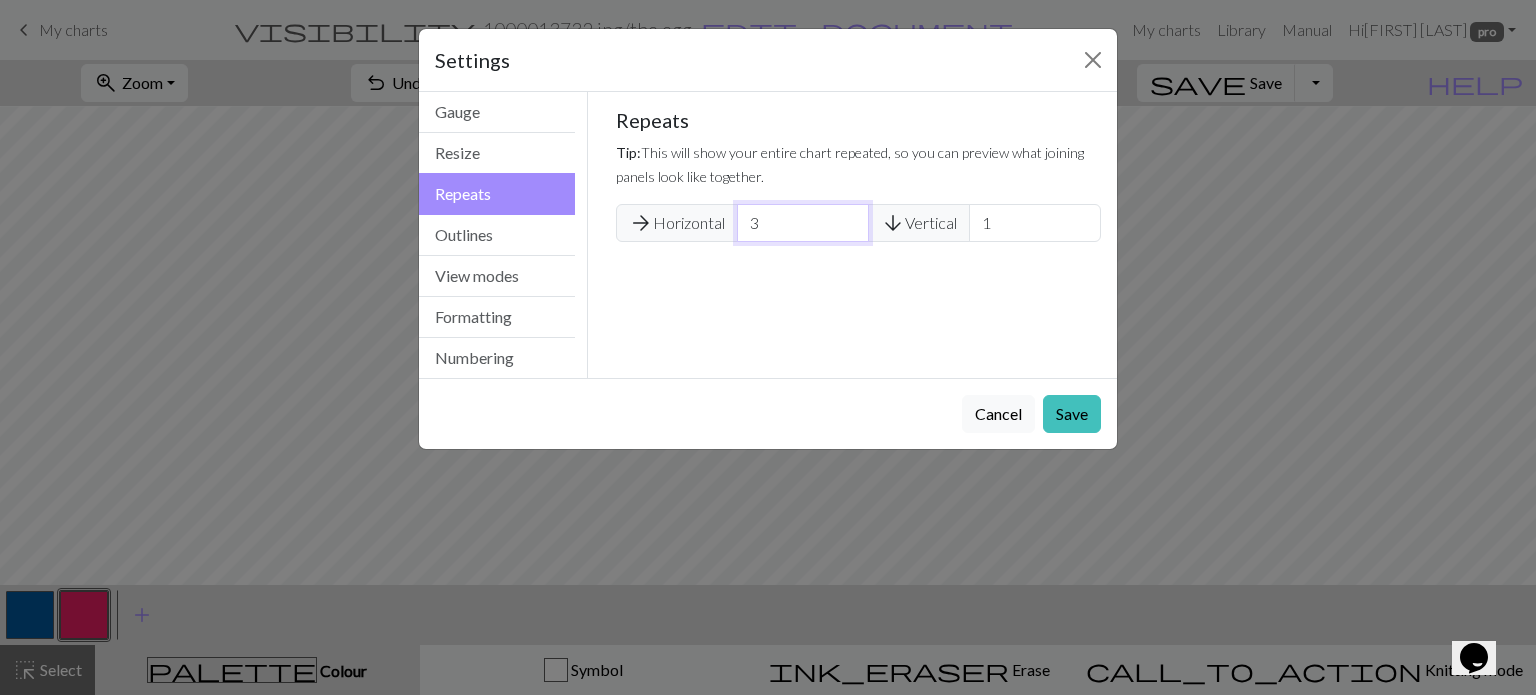 type on "3" 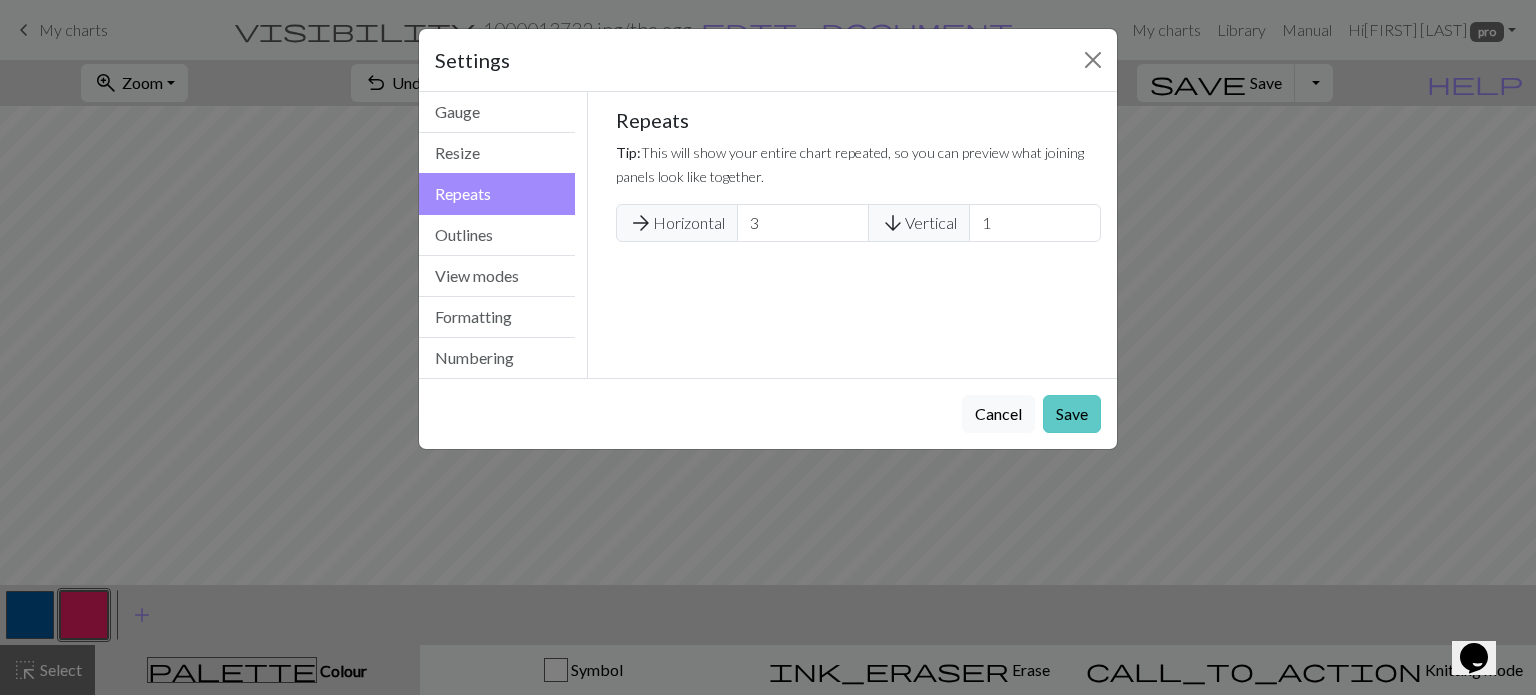 click on "Save" at bounding box center [1072, 414] 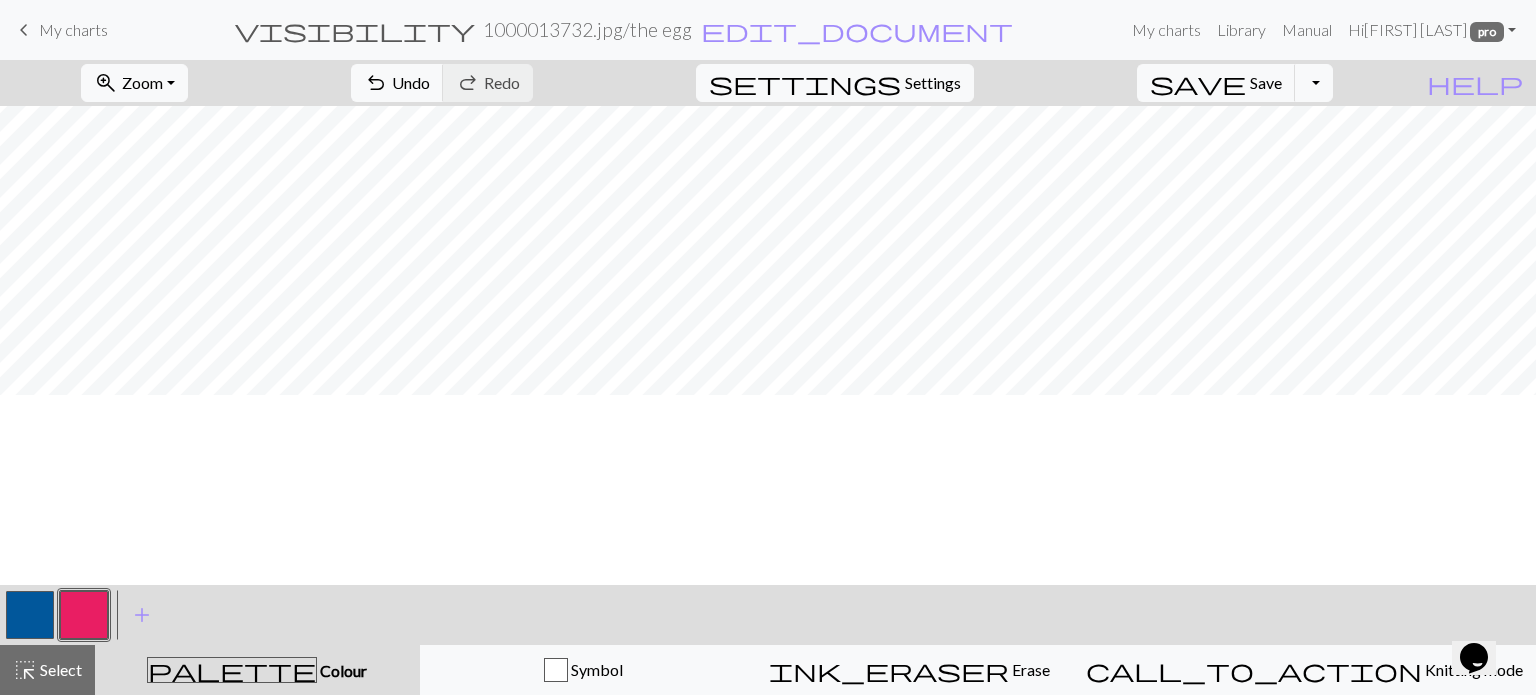 scroll, scrollTop: 0, scrollLeft: 0, axis: both 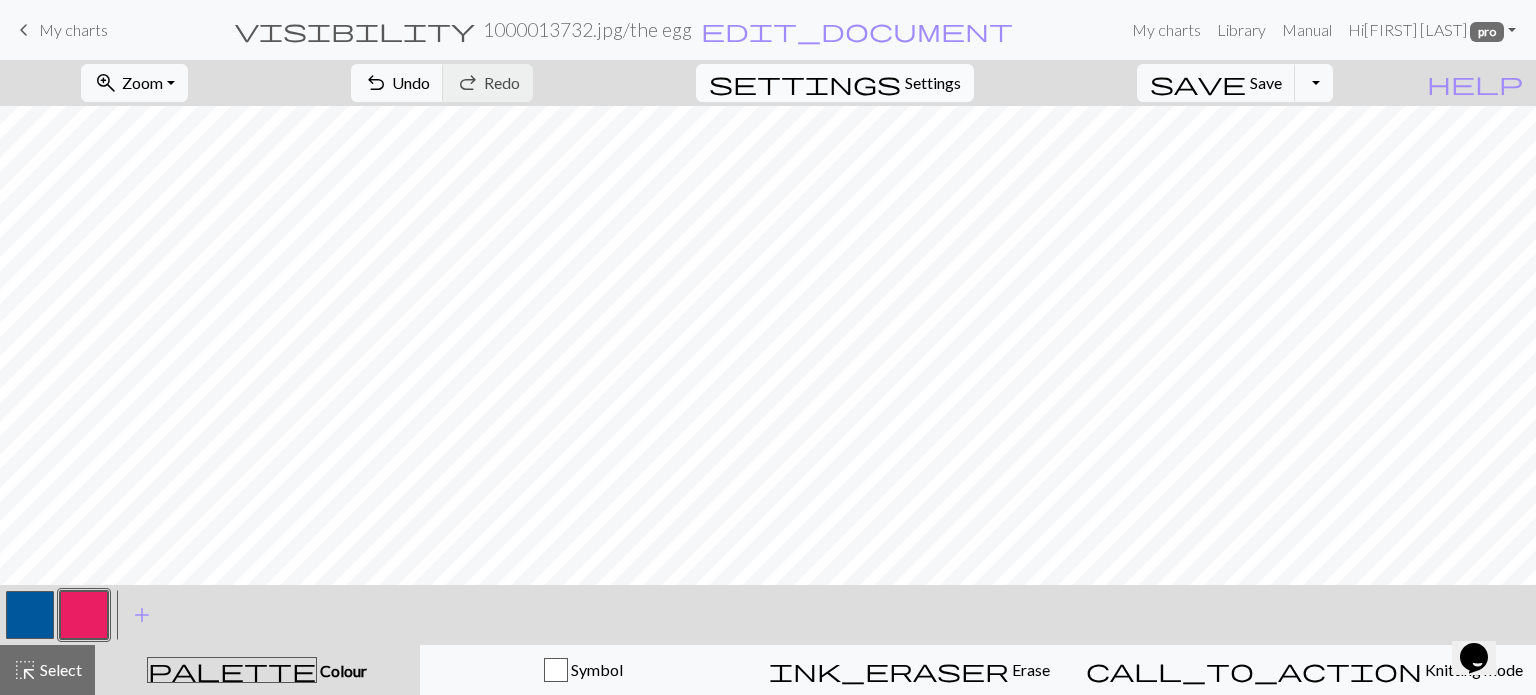 click on "Settings" at bounding box center [933, 83] 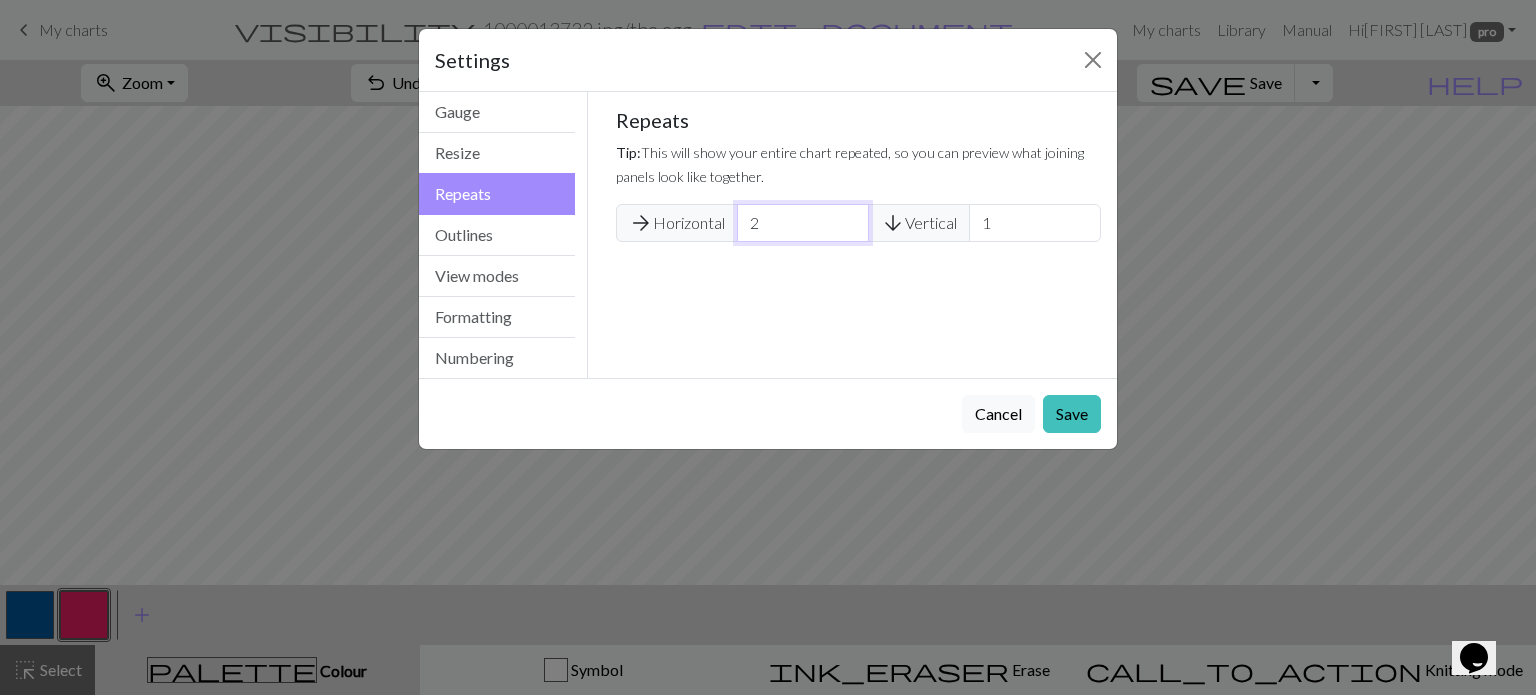 click on "2" at bounding box center (803, 223) 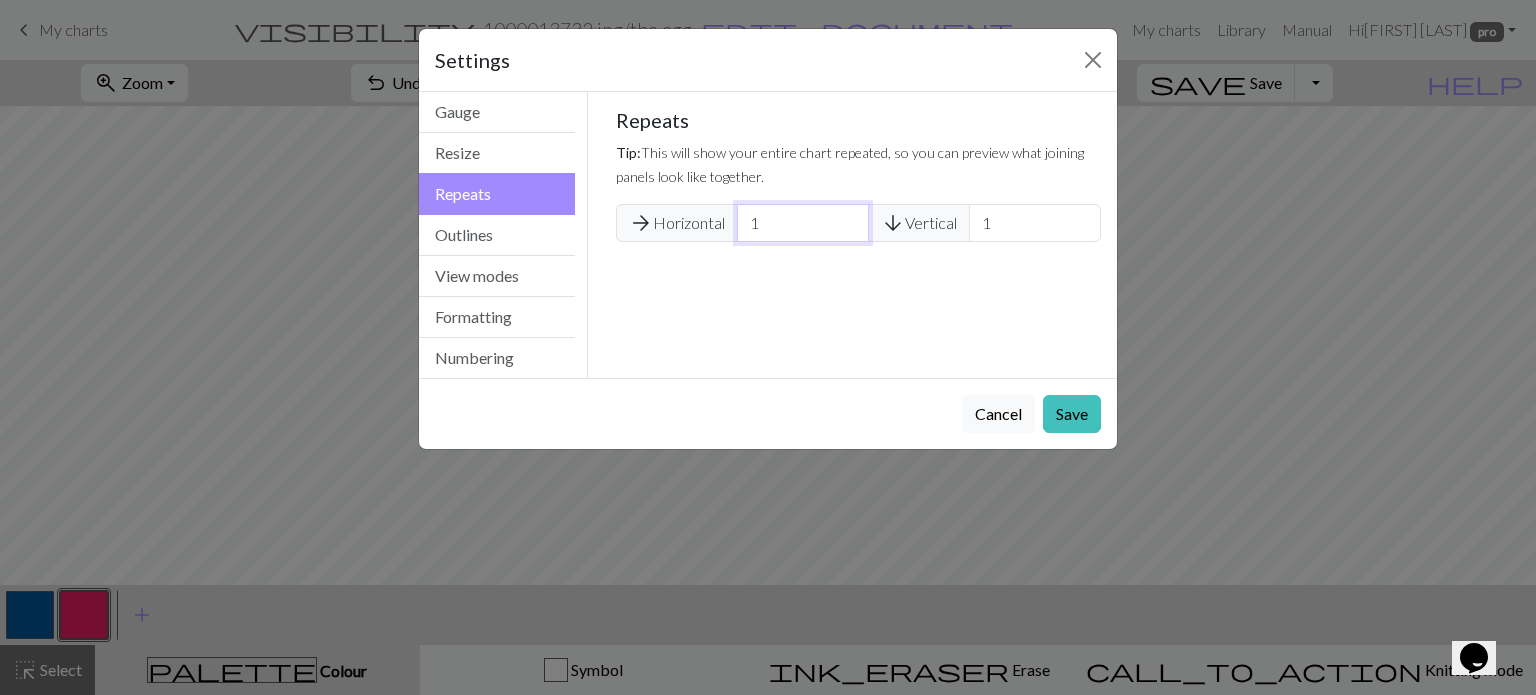 type on "1" 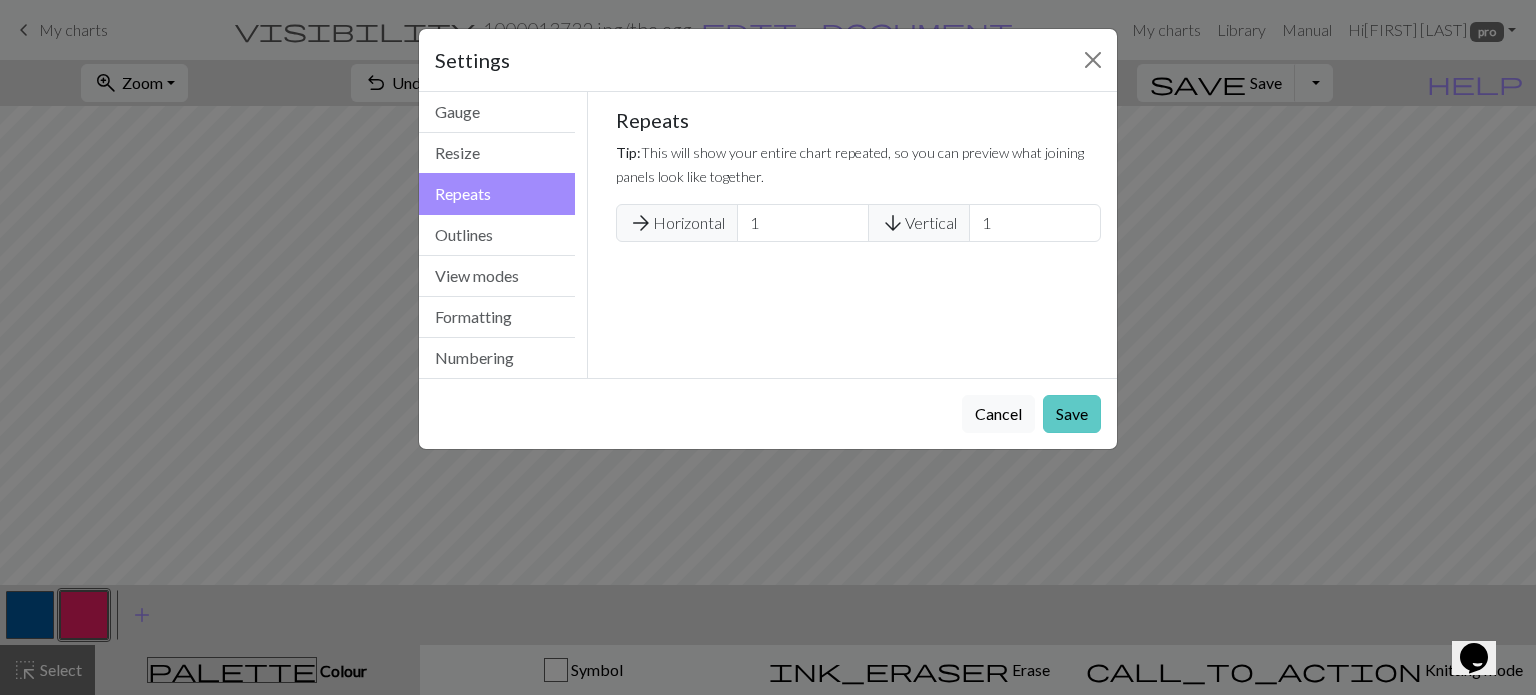 click on "Save" at bounding box center [1072, 414] 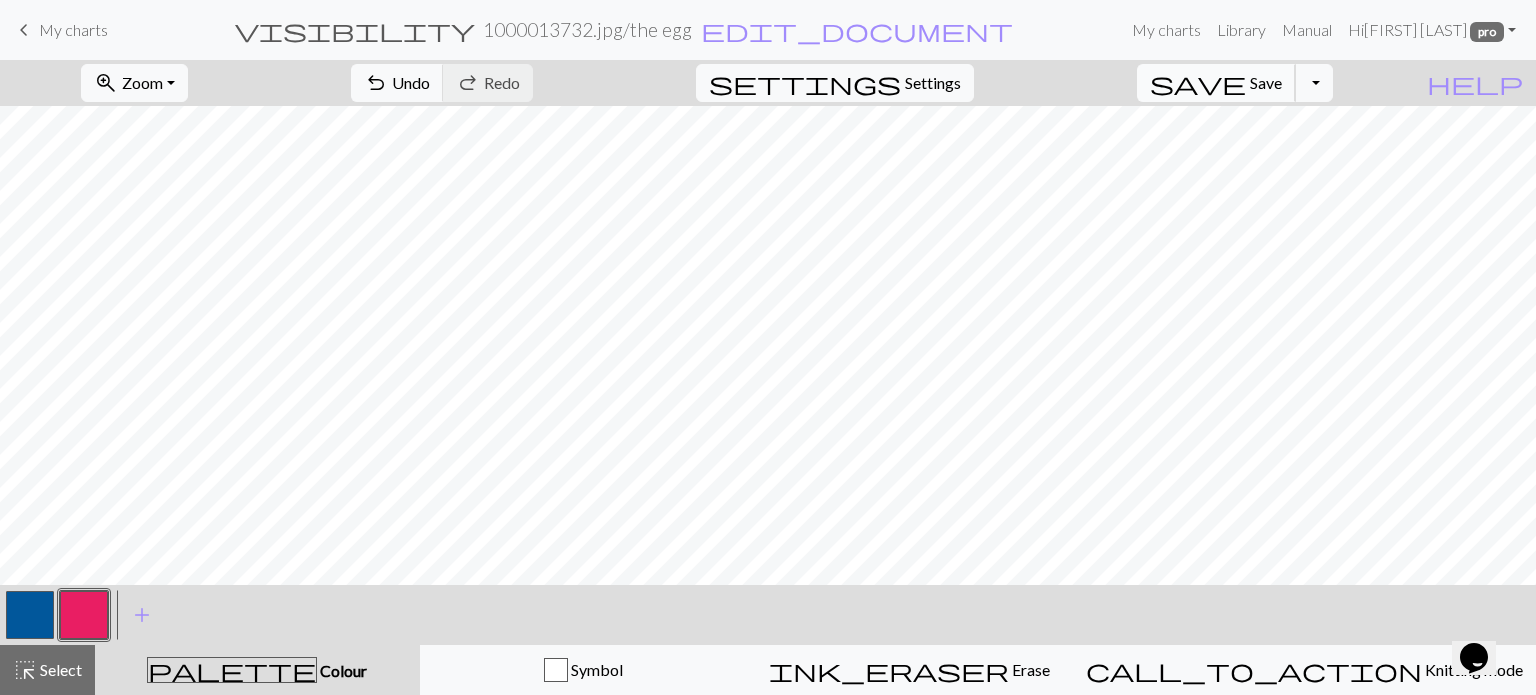 click on "Save" at bounding box center [1266, 82] 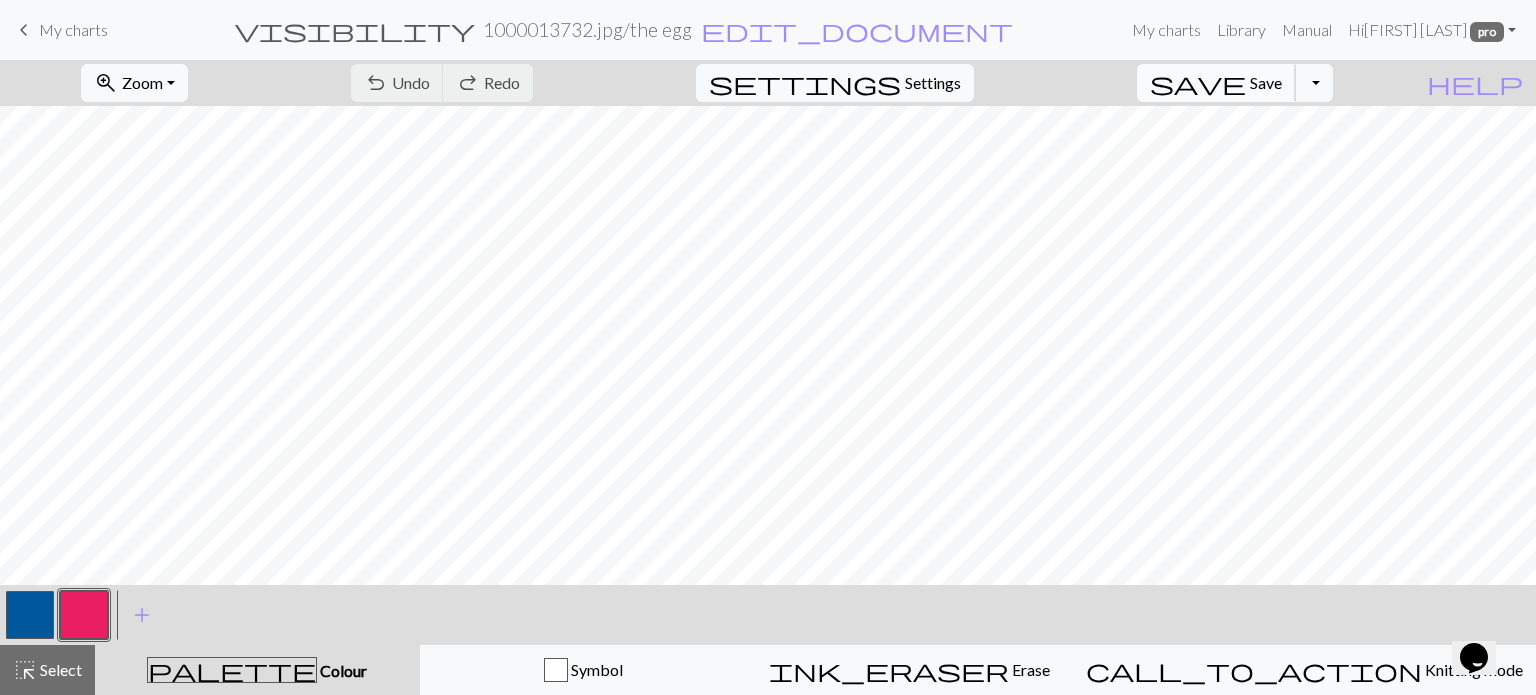 click on "save Save Save" at bounding box center [1216, 83] 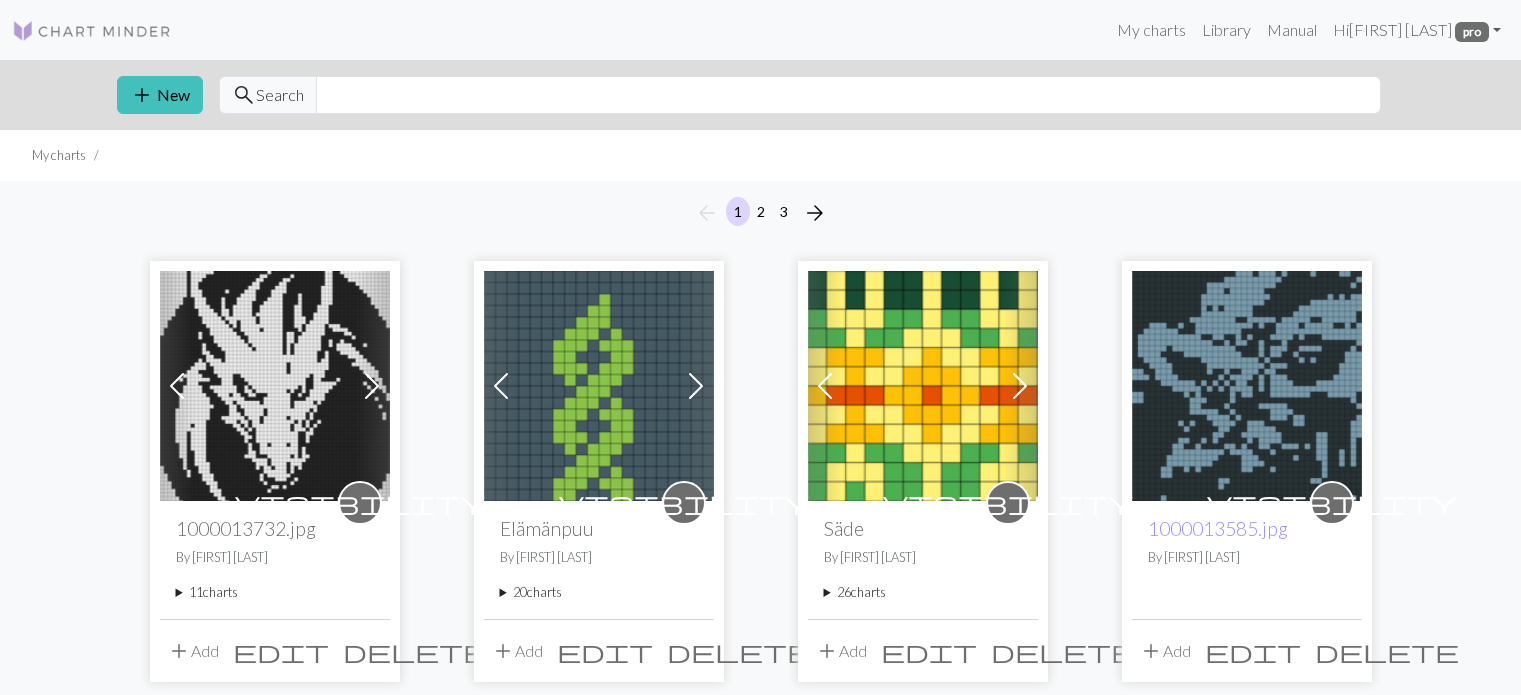 scroll, scrollTop: 0, scrollLeft: 0, axis: both 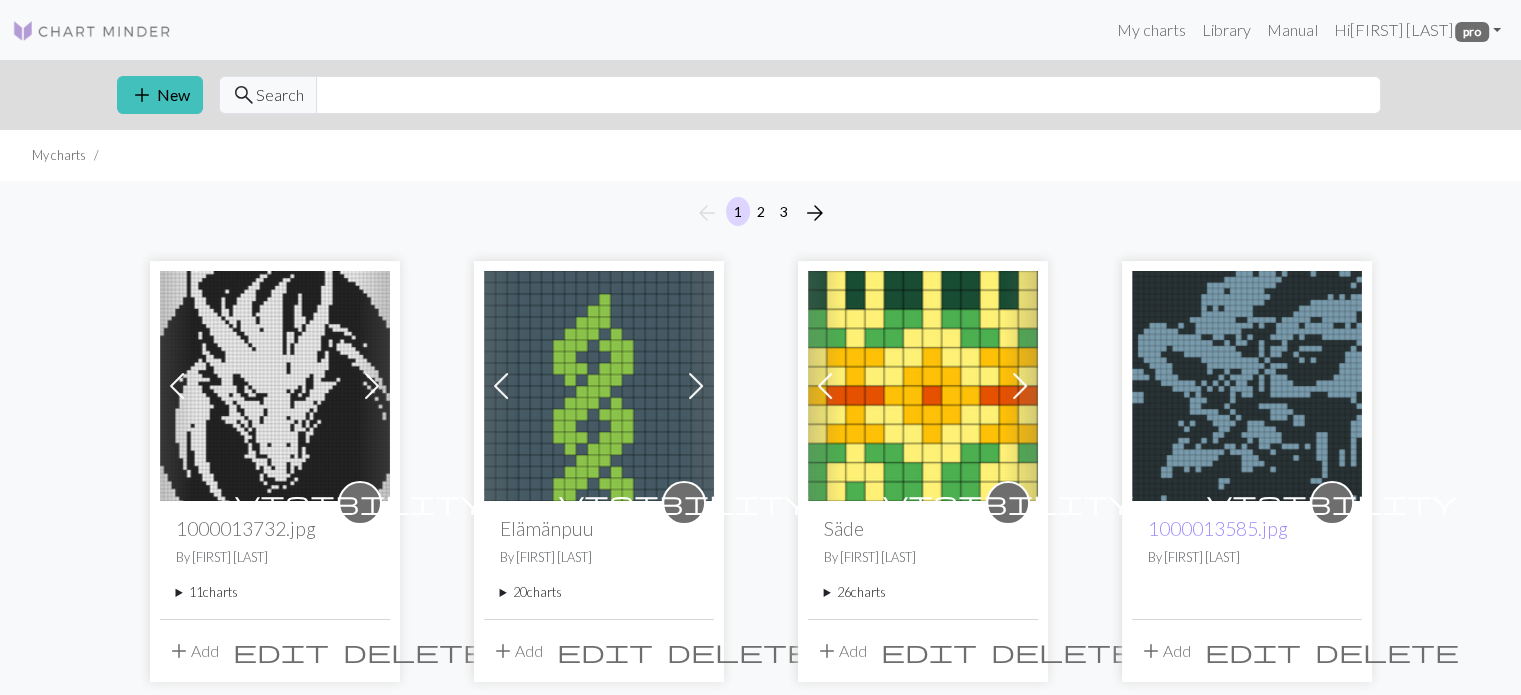 click on "20  charts" at bounding box center (599, 592) 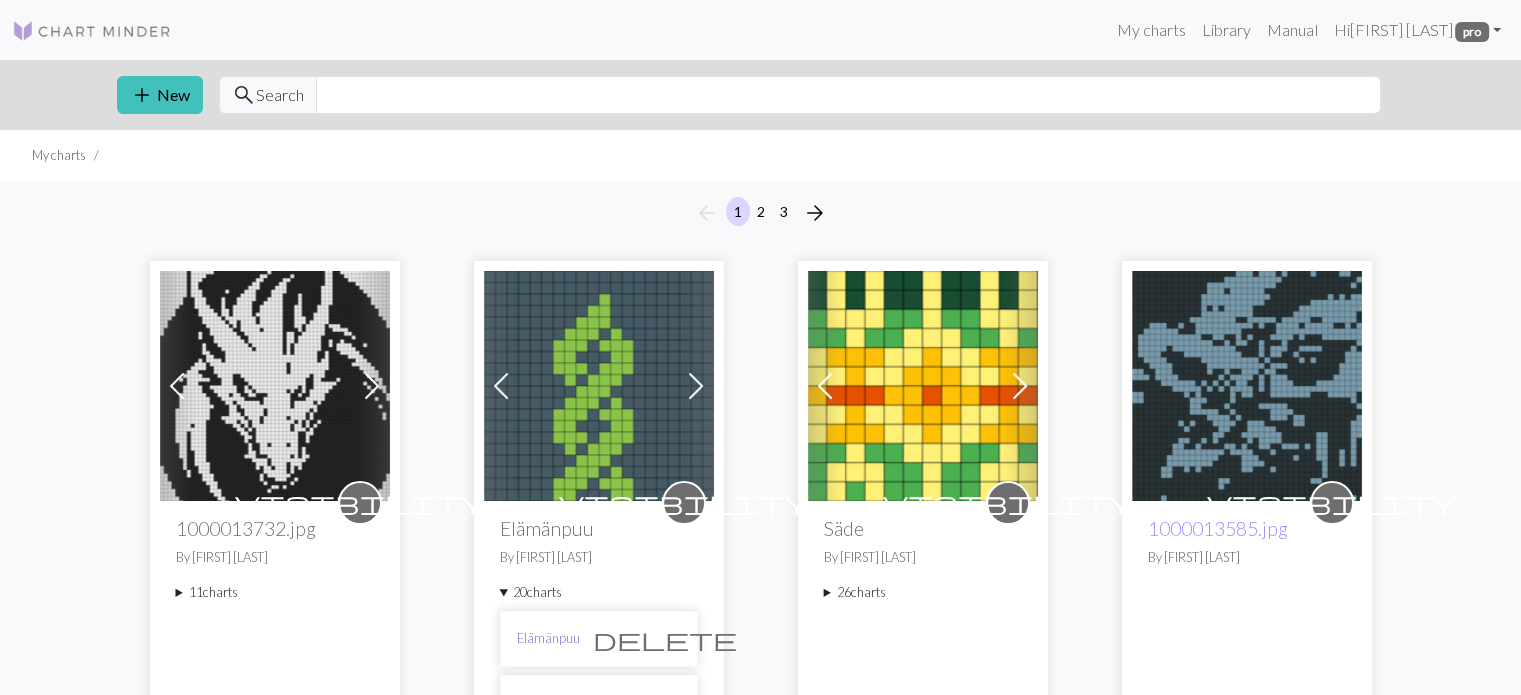 click on "Elämänpuu" at bounding box center [548, 638] 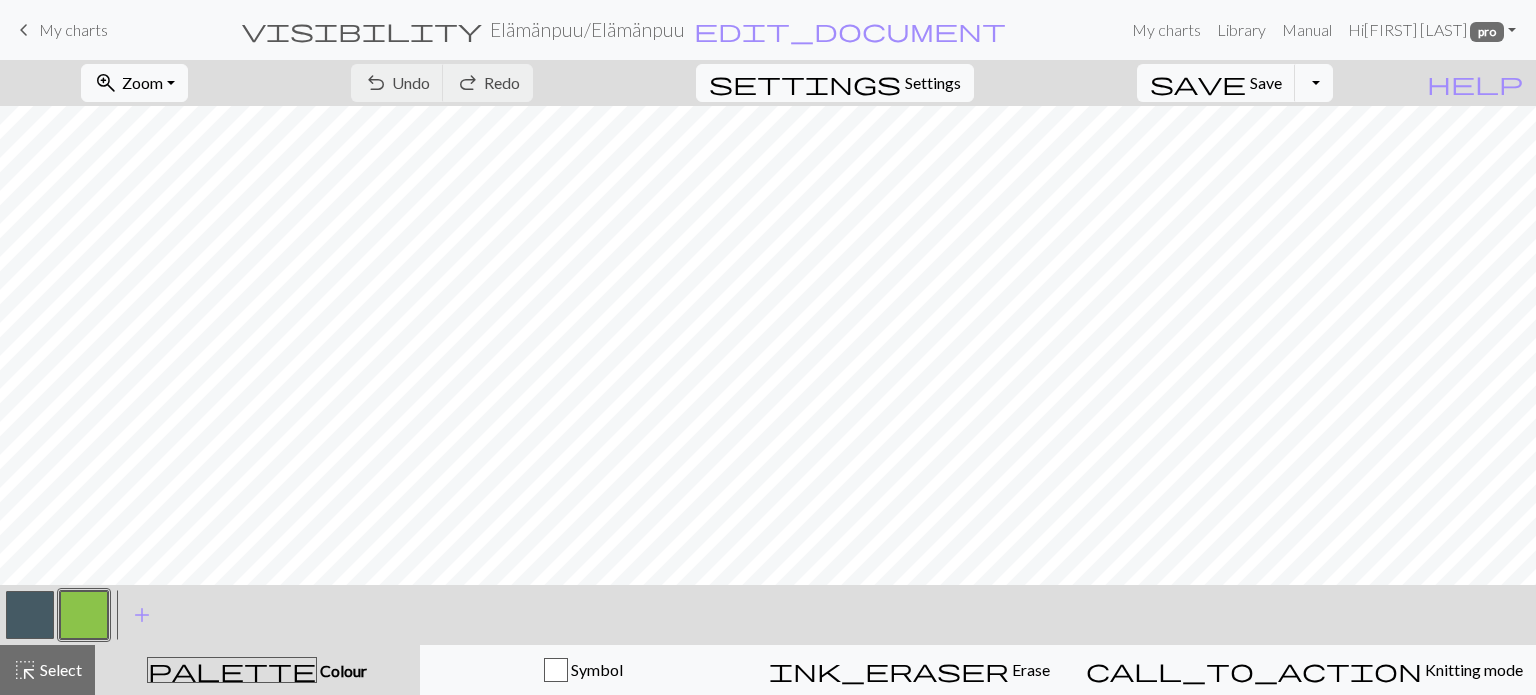 click on "undo Undo Undo redo Redo Redo" at bounding box center [442, 83] 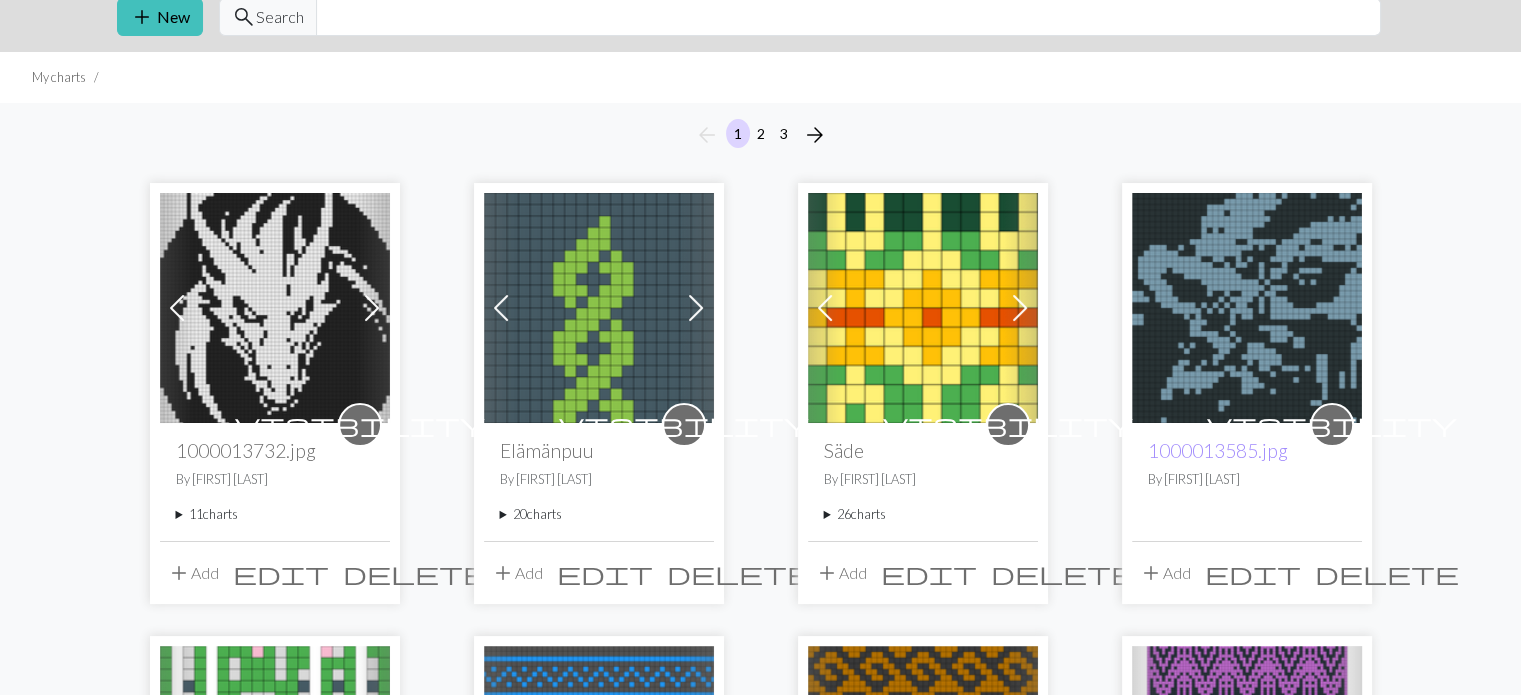 scroll, scrollTop: 200, scrollLeft: 0, axis: vertical 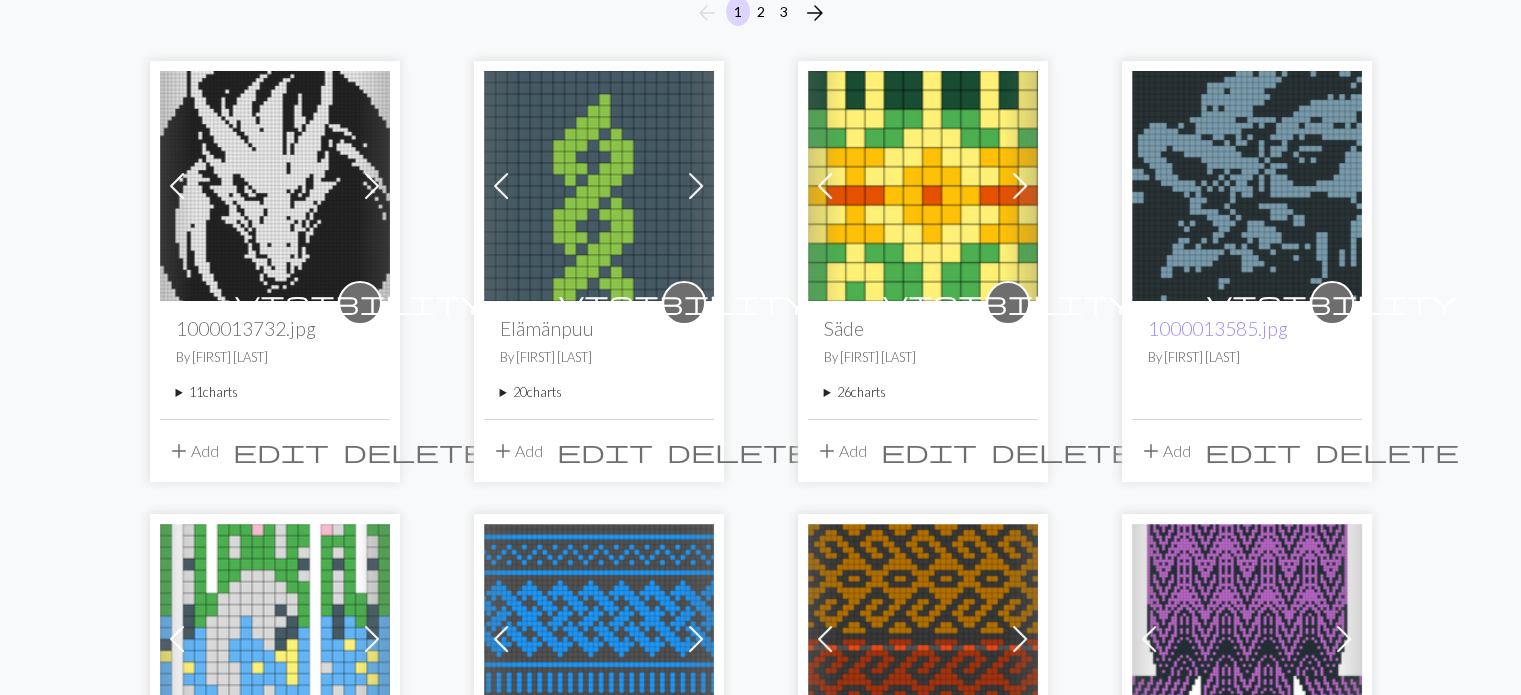 click on "20  charts" at bounding box center (599, 392) 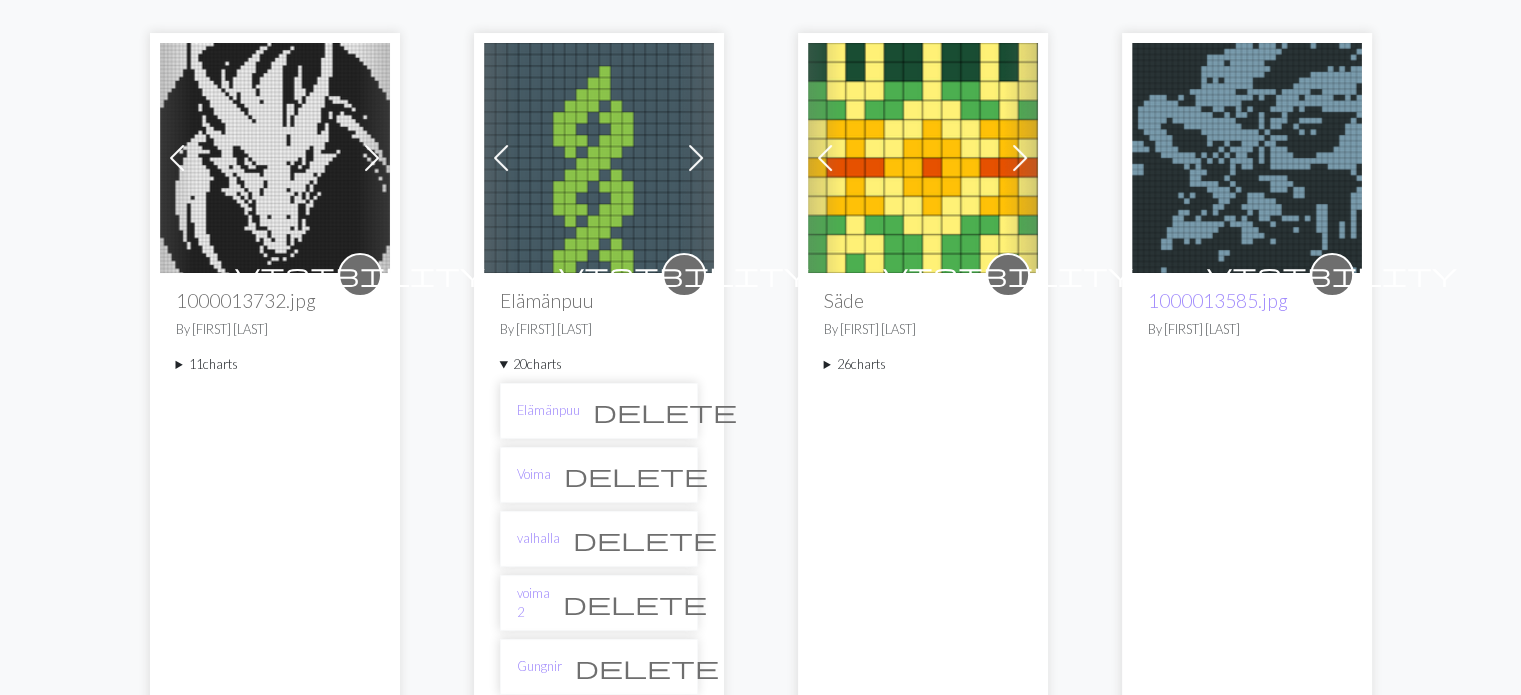 scroll, scrollTop: 200, scrollLeft: 0, axis: vertical 